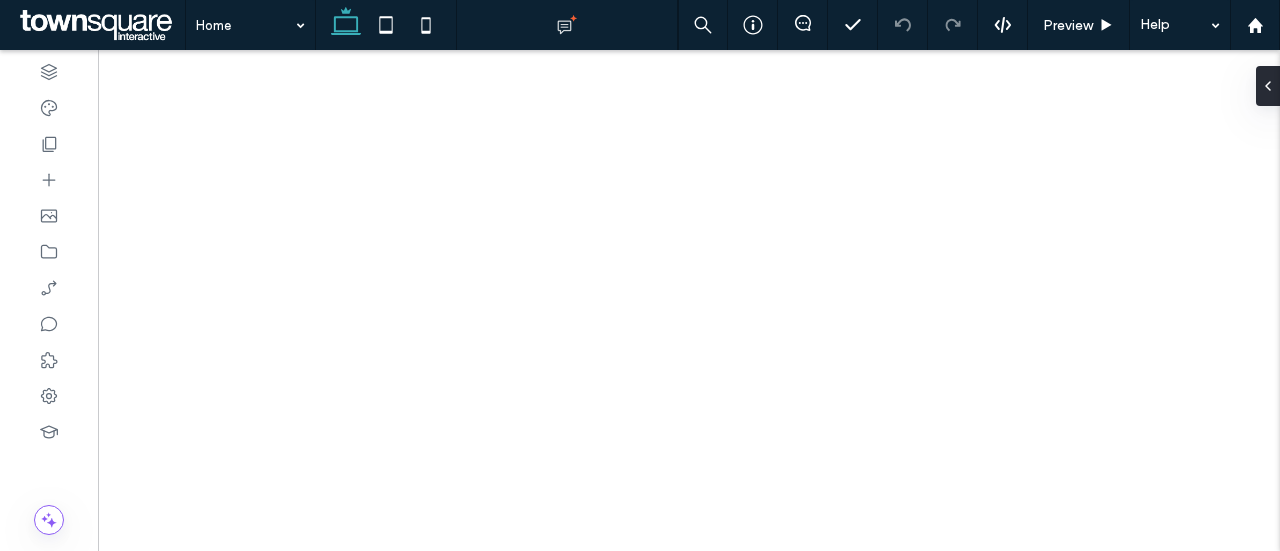 scroll, scrollTop: 0, scrollLeft: 0, axis: both 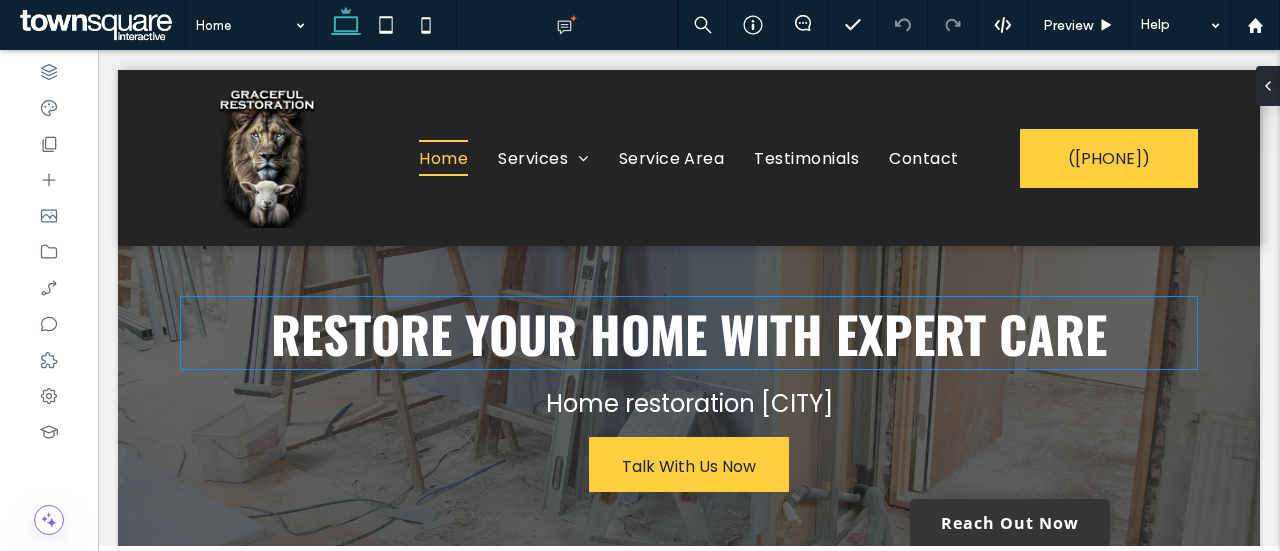 click on "Restore Your Home with Expert Care" at bounding box center (689, 333) 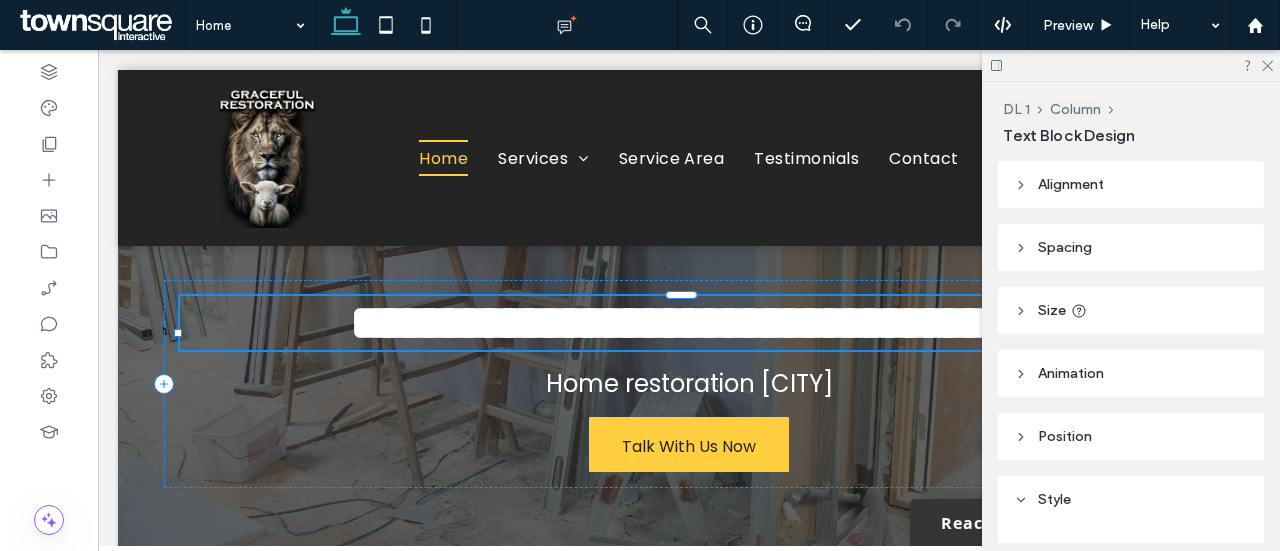 click on "**********" at bounding box center [689, 322] 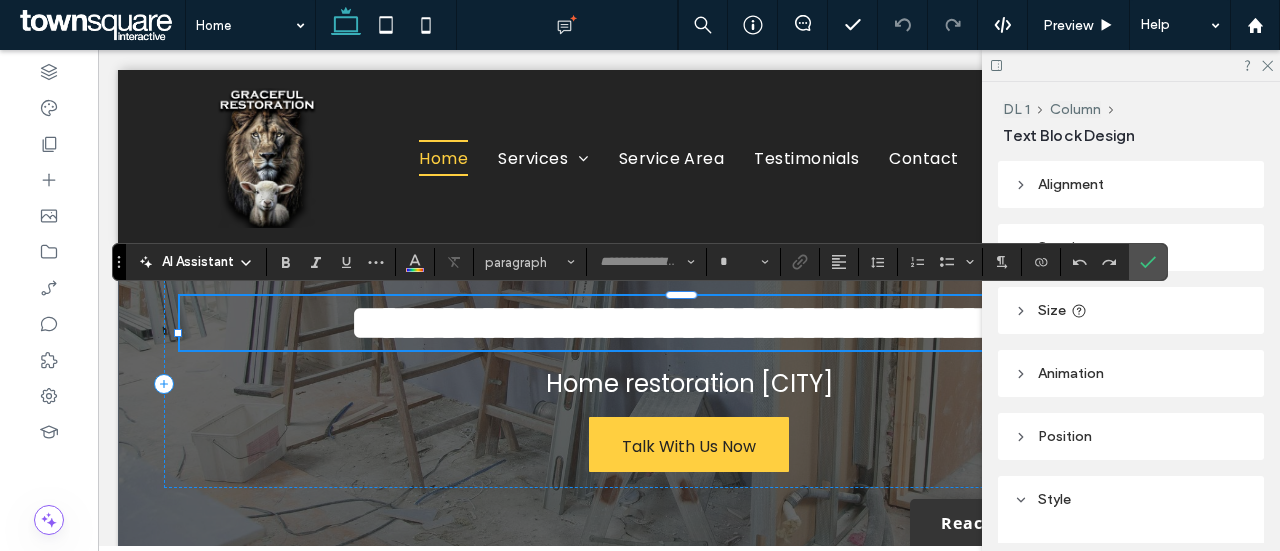 type on "******" 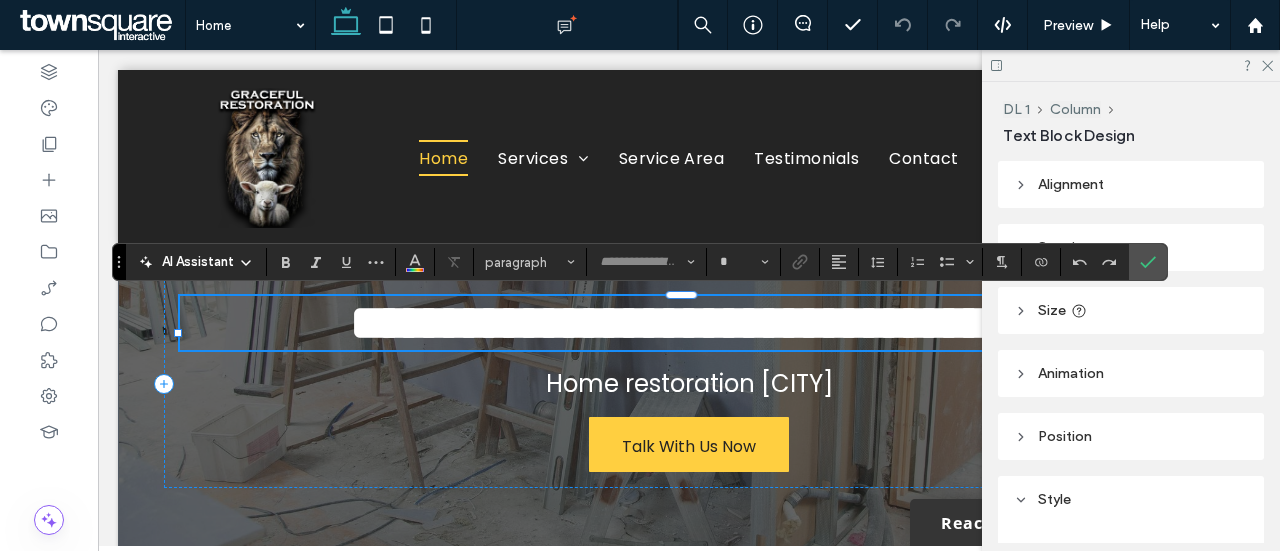 type on "**" 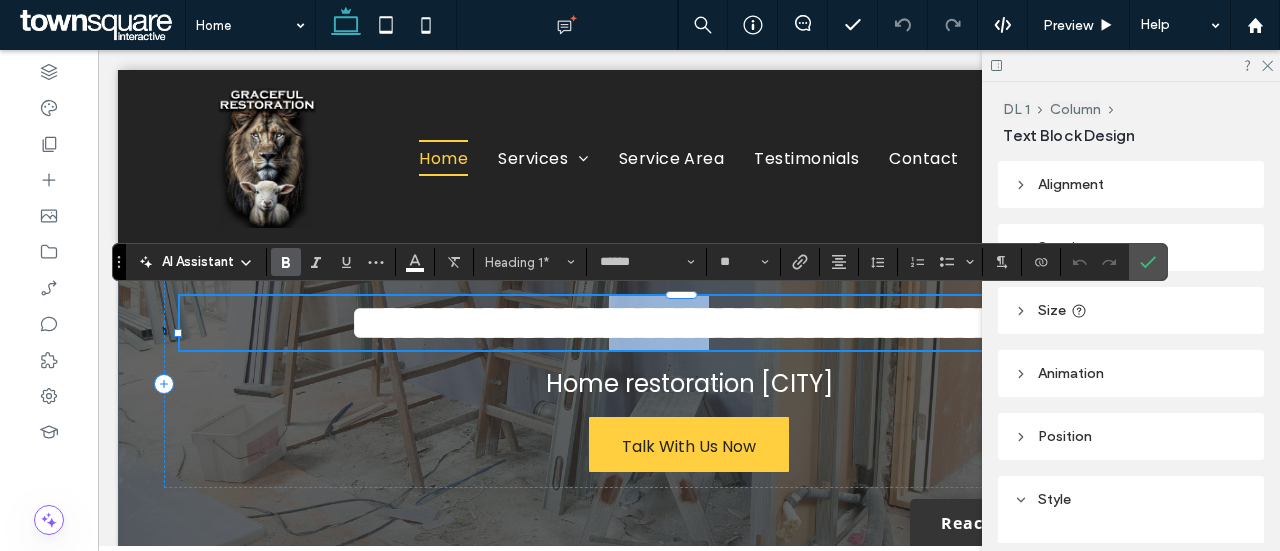type 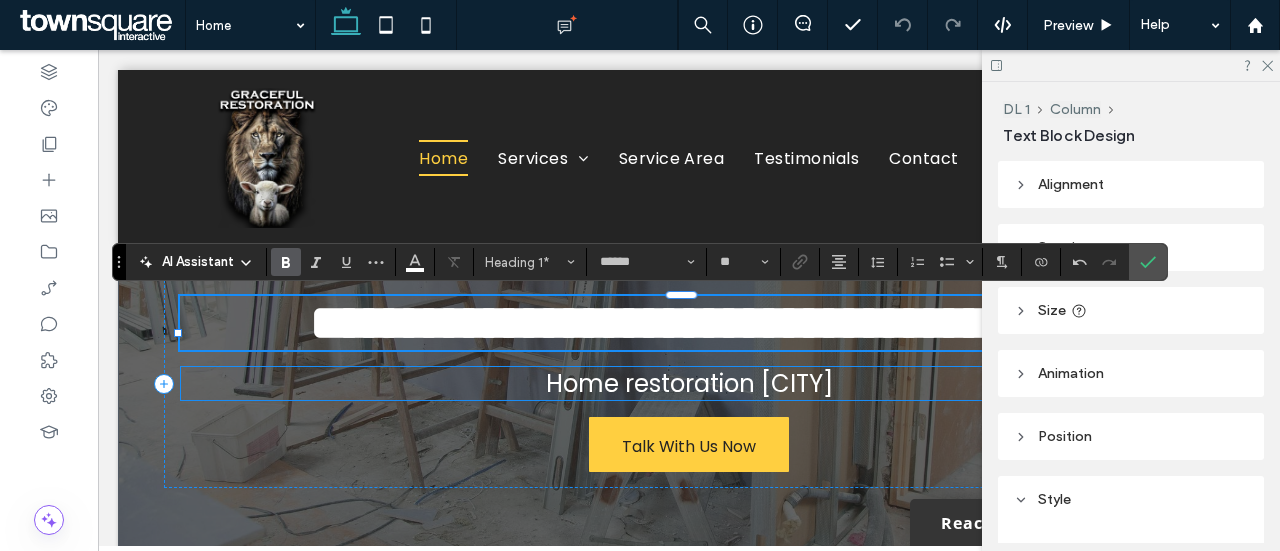 click on "Home restoration [CITY]" at bounding box center [689, 383] 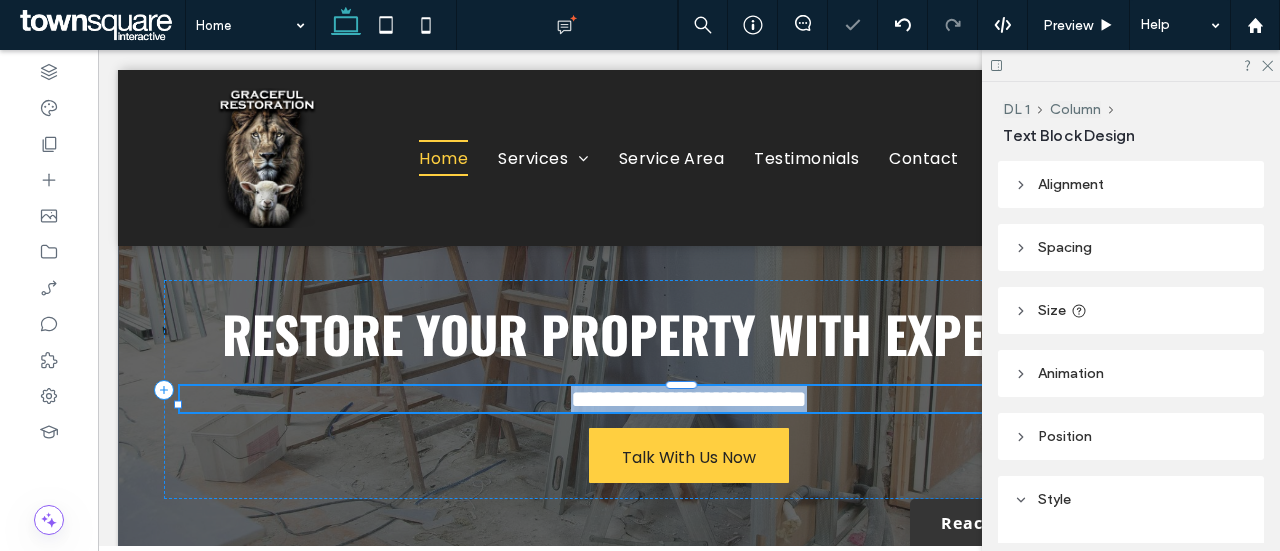 type on "*******" 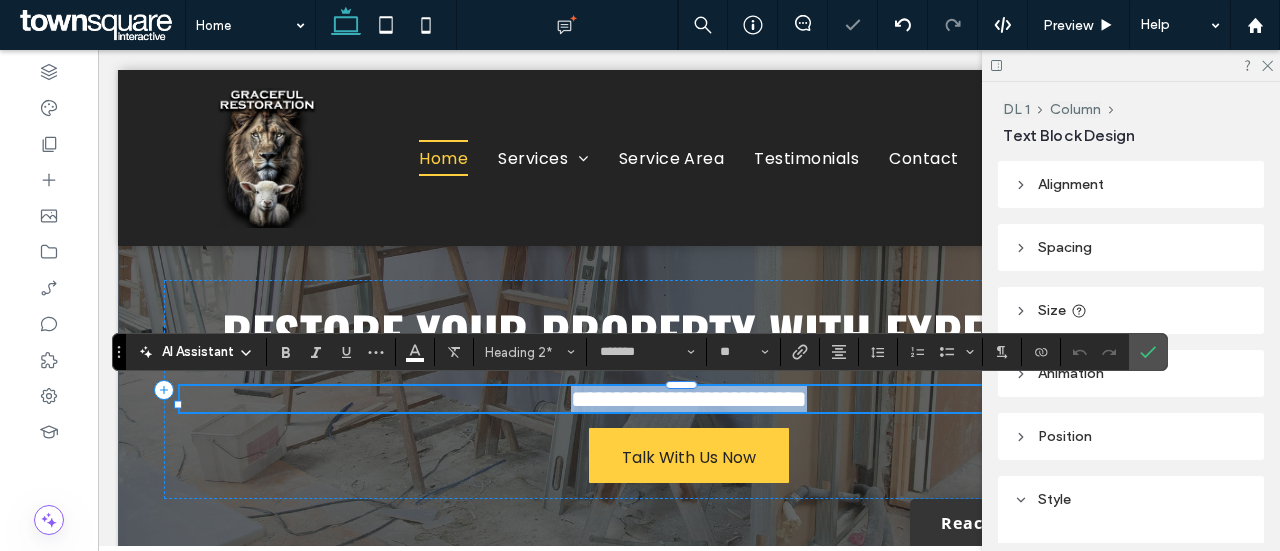 type 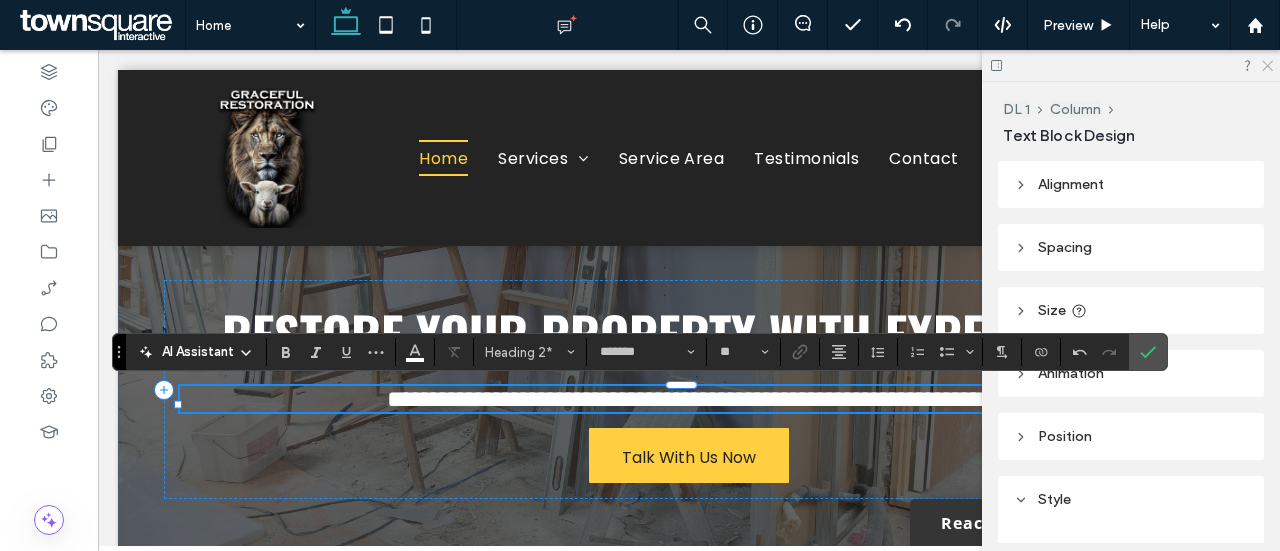 click 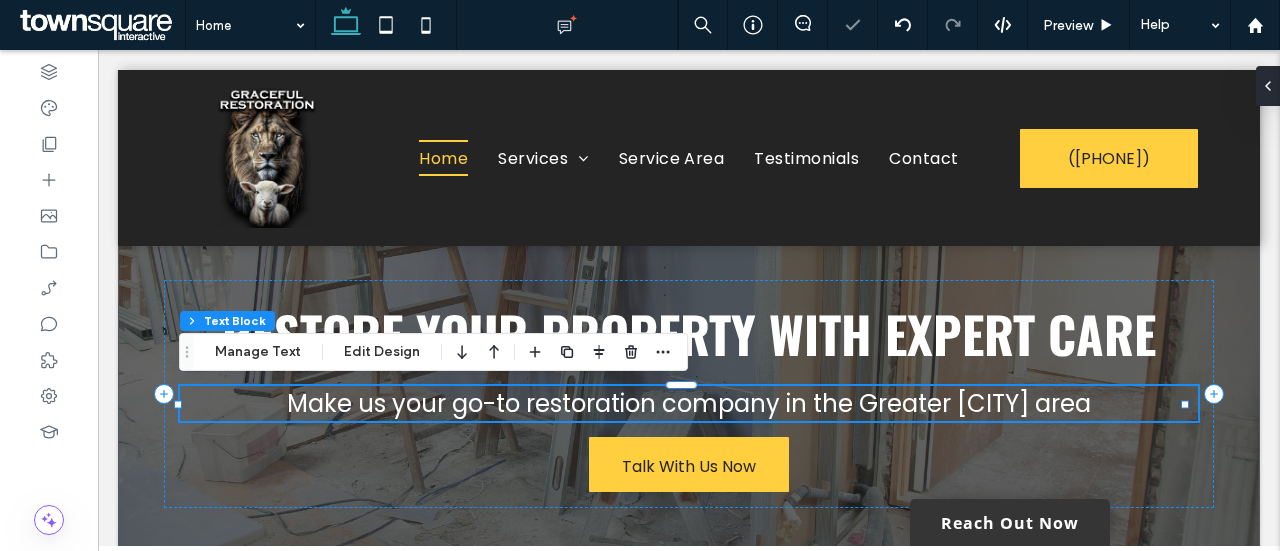 click on "Make us your go-to restoration company in the Greater [CITY] area" at bounding box center (689, 403) 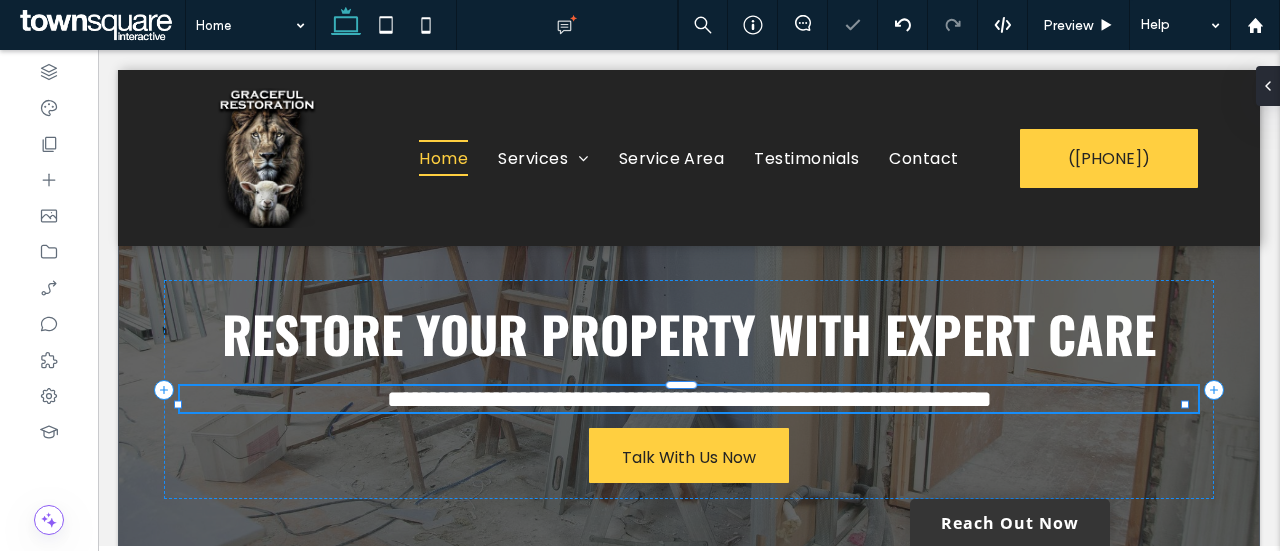 type on "*******" 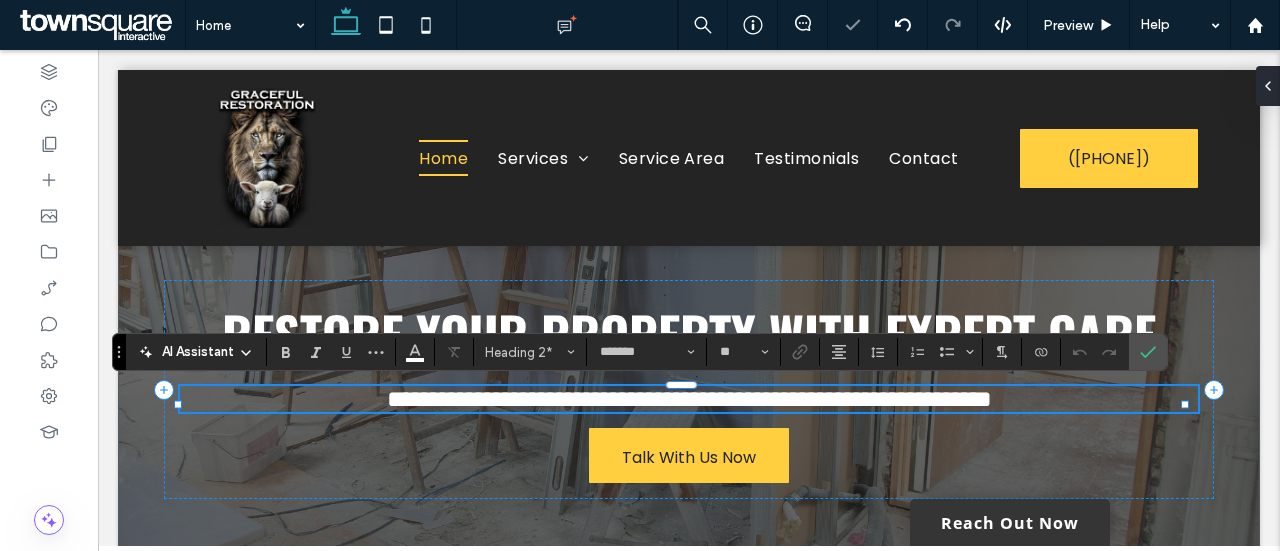 click on "**********" at bounding box center (689, 399) 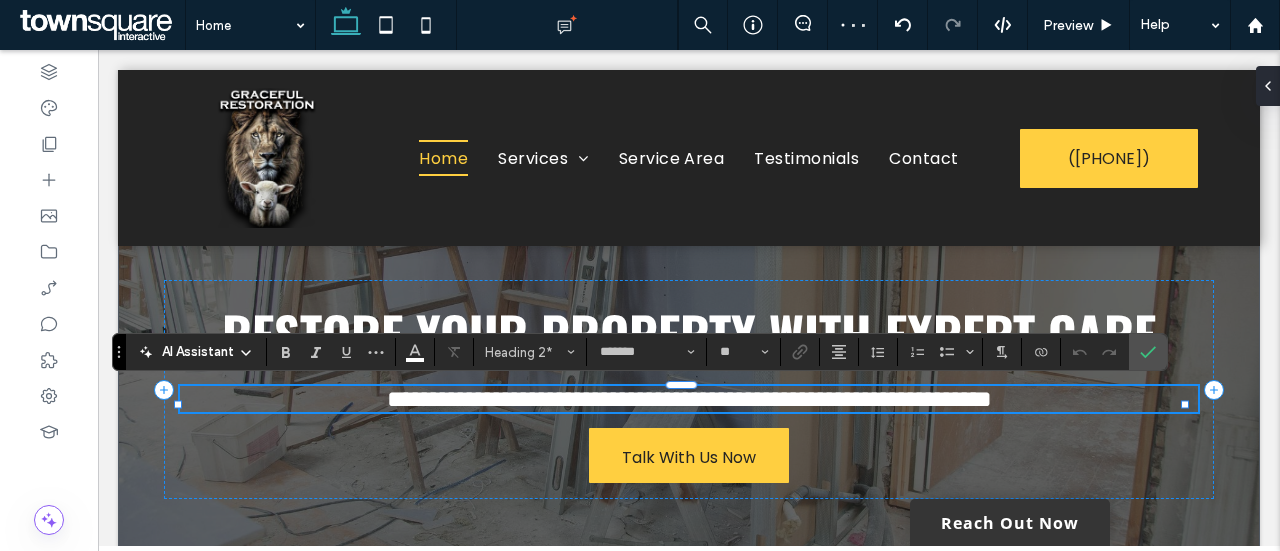 type 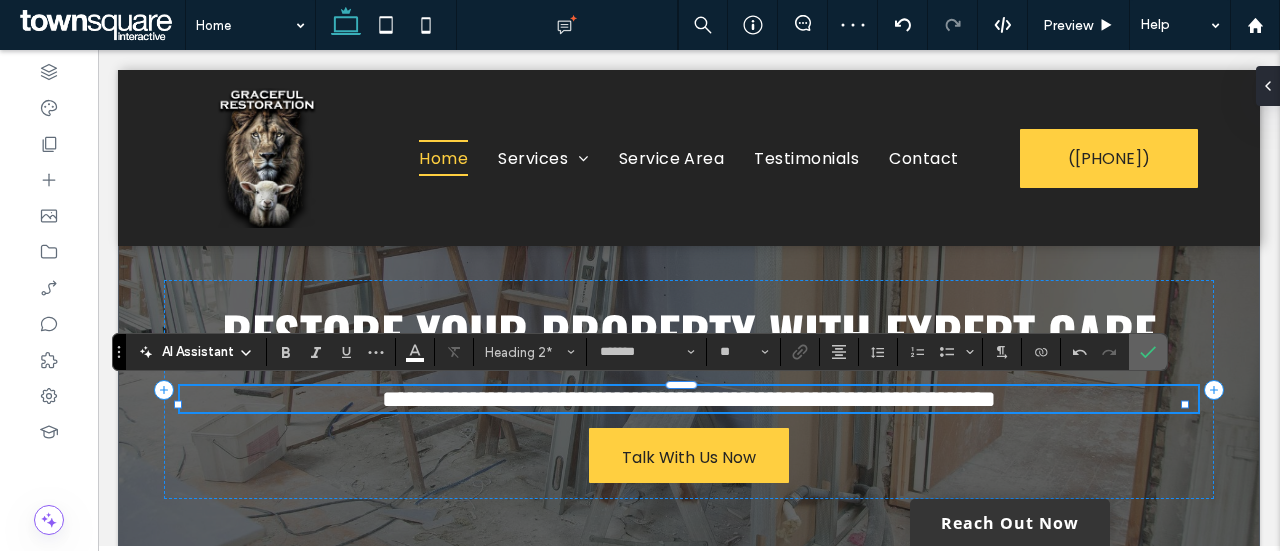 drag, startPoint x: 1149, startPoint y: 357, endPoint x: 785, endPoint y: 283, distance: 371.44583 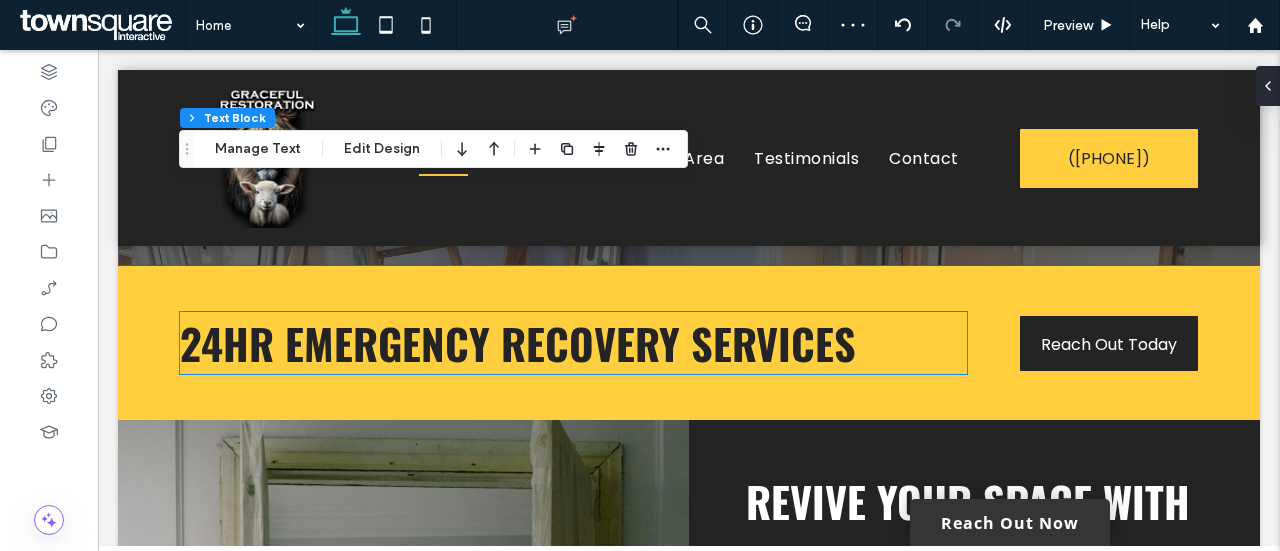 scroll, scrollTop: 531, scrollLeft: 0, axis: vertical 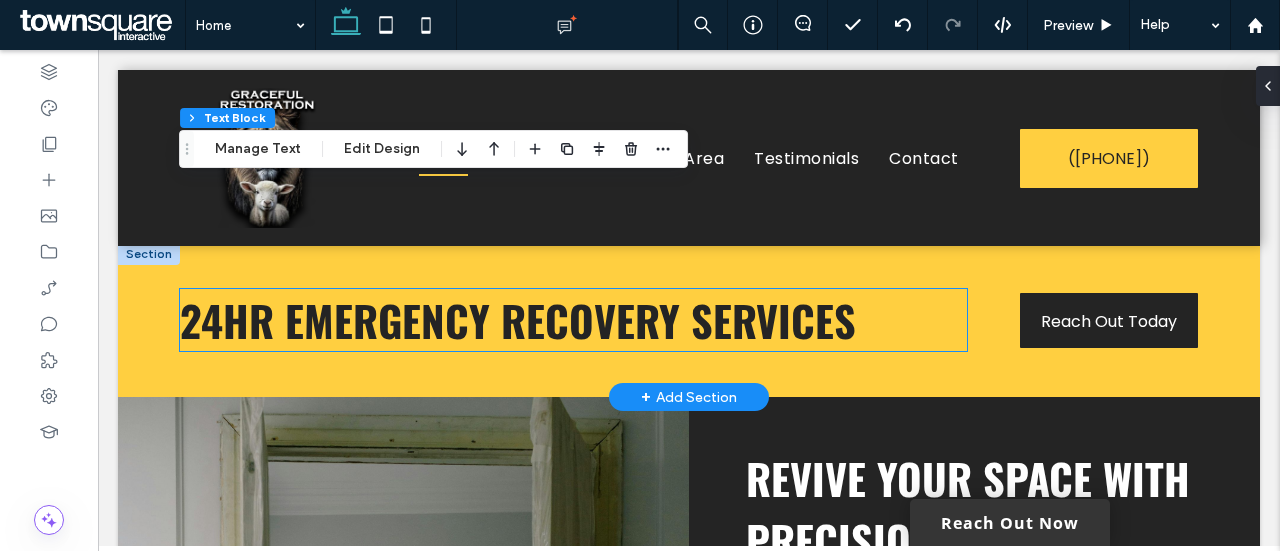 click on "24hr emergency recovery services" at bounding box center [518, 320] 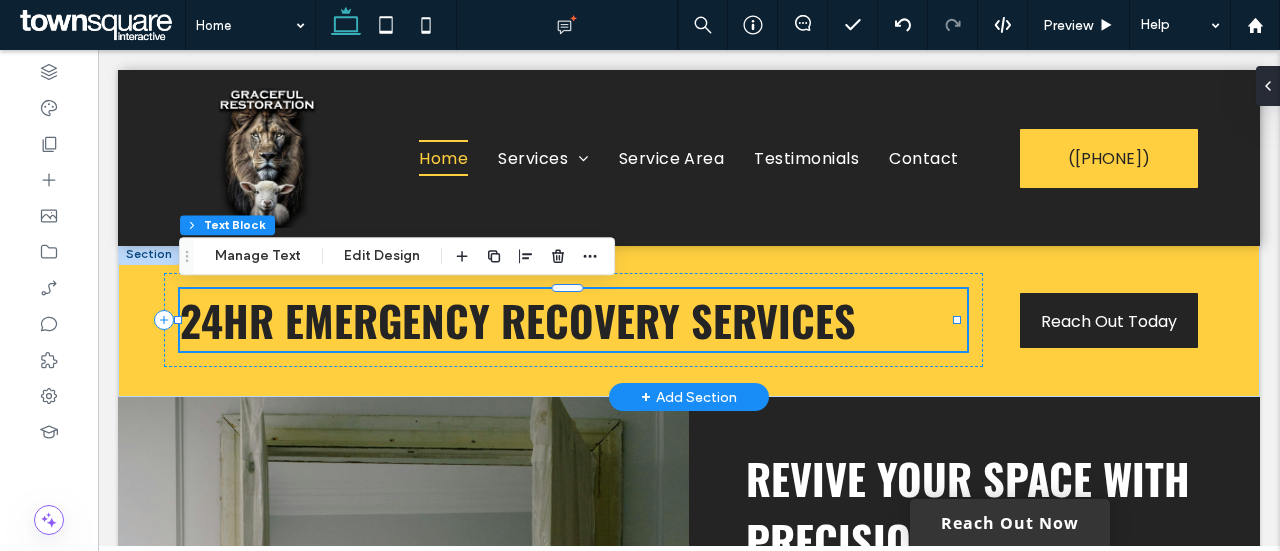 click on "24hr emergency recovery services" at bounding box center (518, 320) 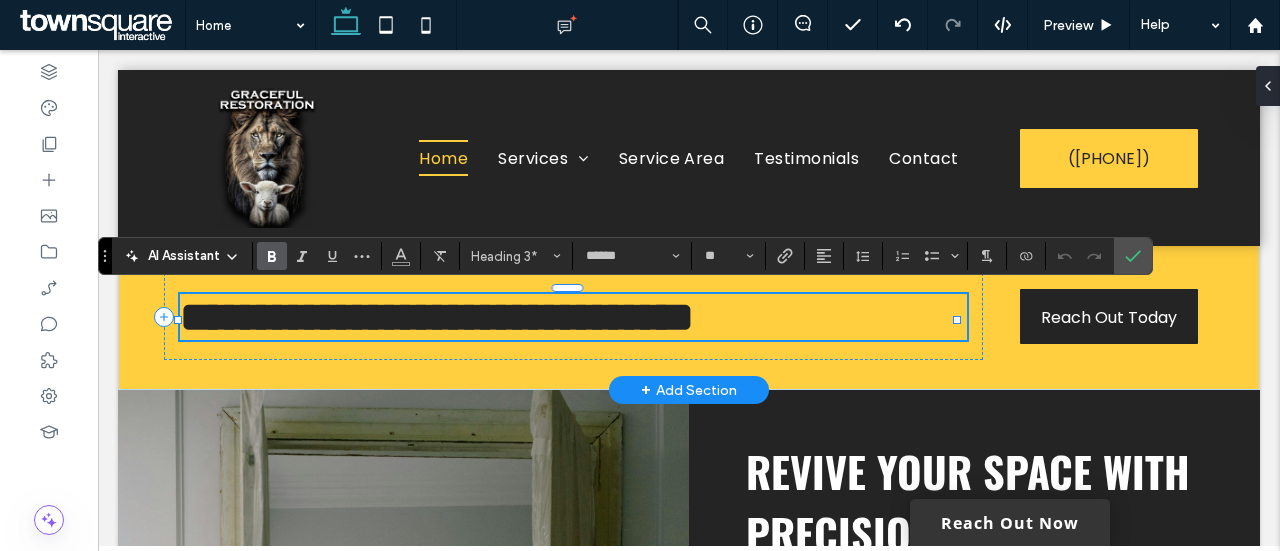 click on "**********" at bounding box center [437, 317] 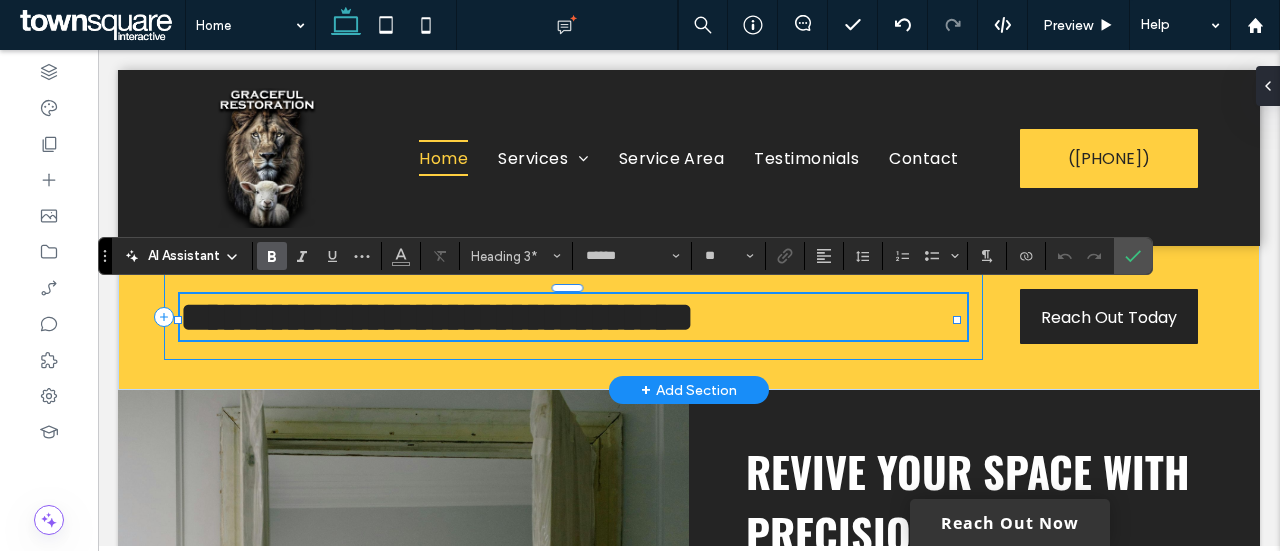 type 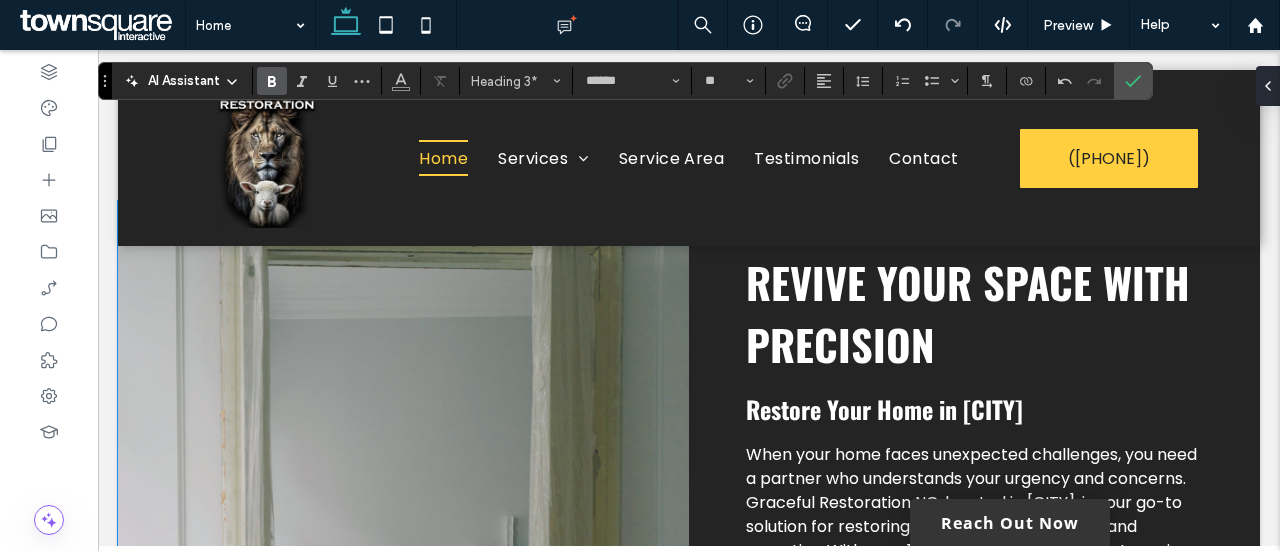 scroll, scrollTop: 721, scrollLeft: 0, axis: vertical 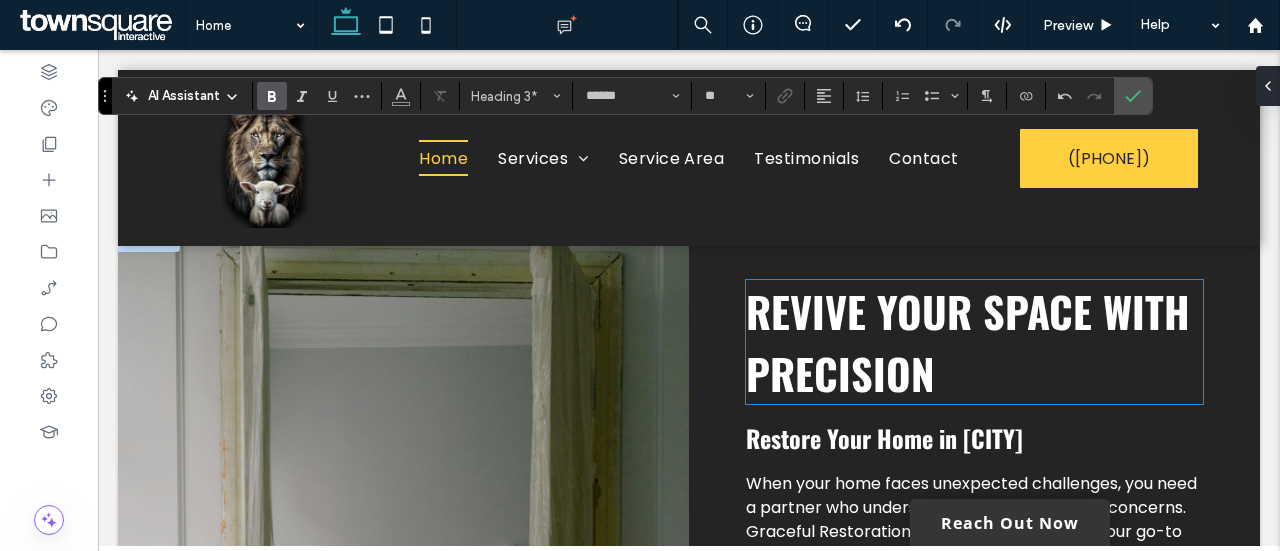 click on "Revive Your Space with Precision" at bounding box center [974, 342] 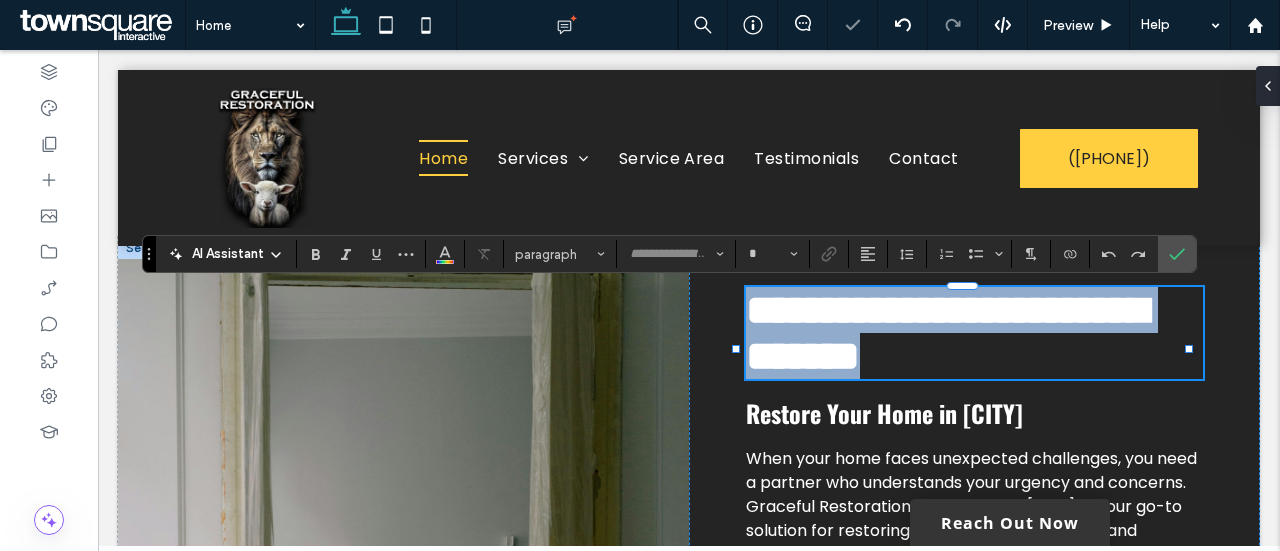 type on "******" 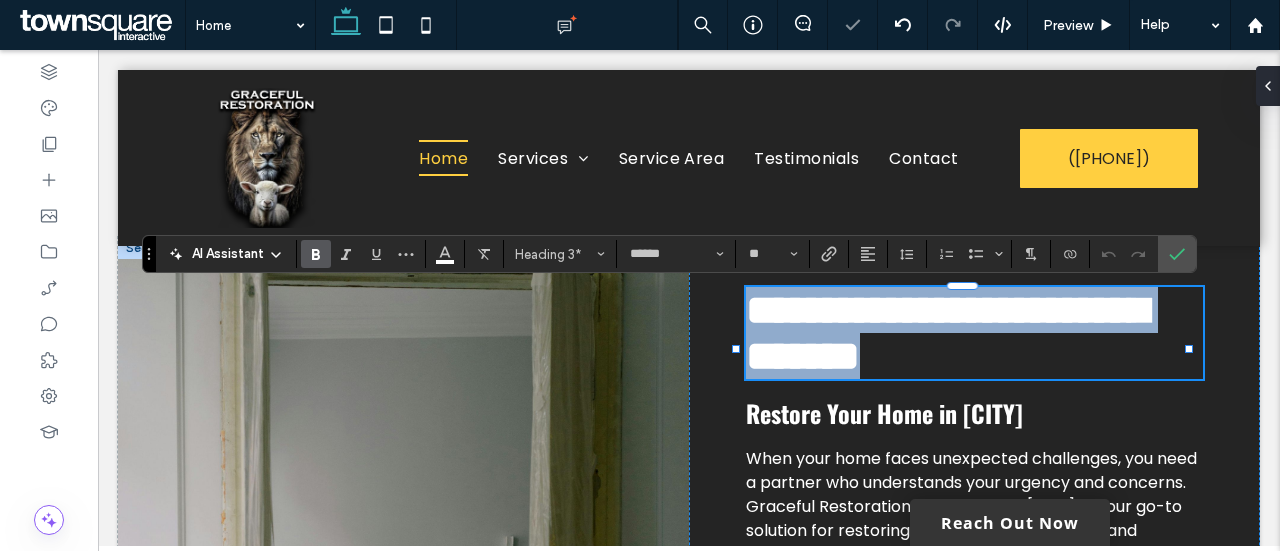 click on "**********" at bounding box center [946, 333] 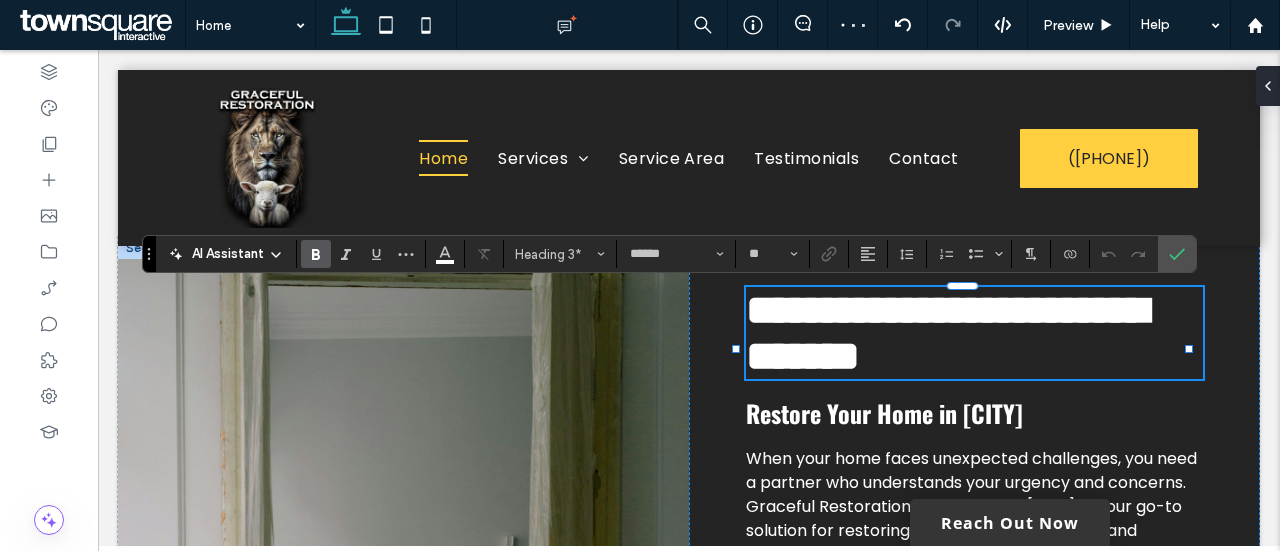 click on "**********" at bounding box center [974, 333] 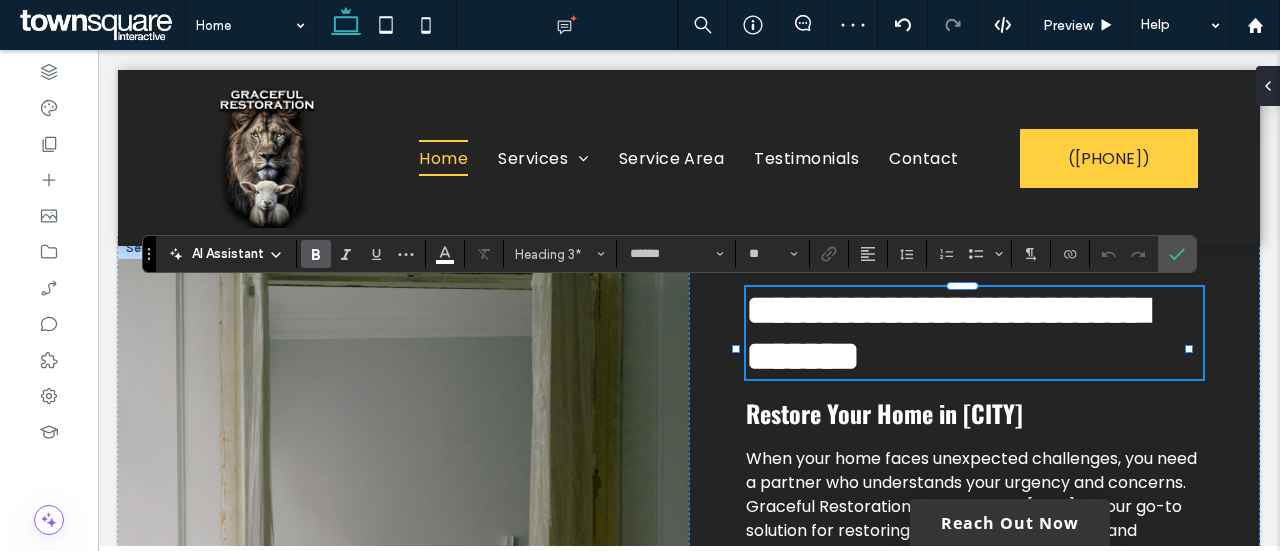 click on "**********" at bounding box center [946, 333] 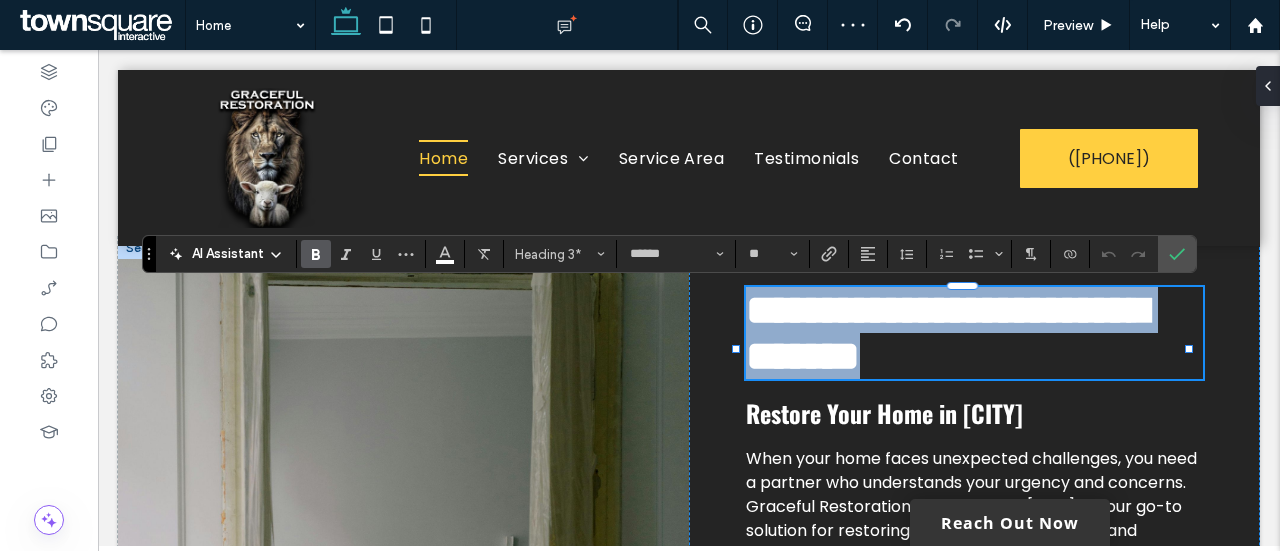 click on "**********" at bounding box center (946, 333) 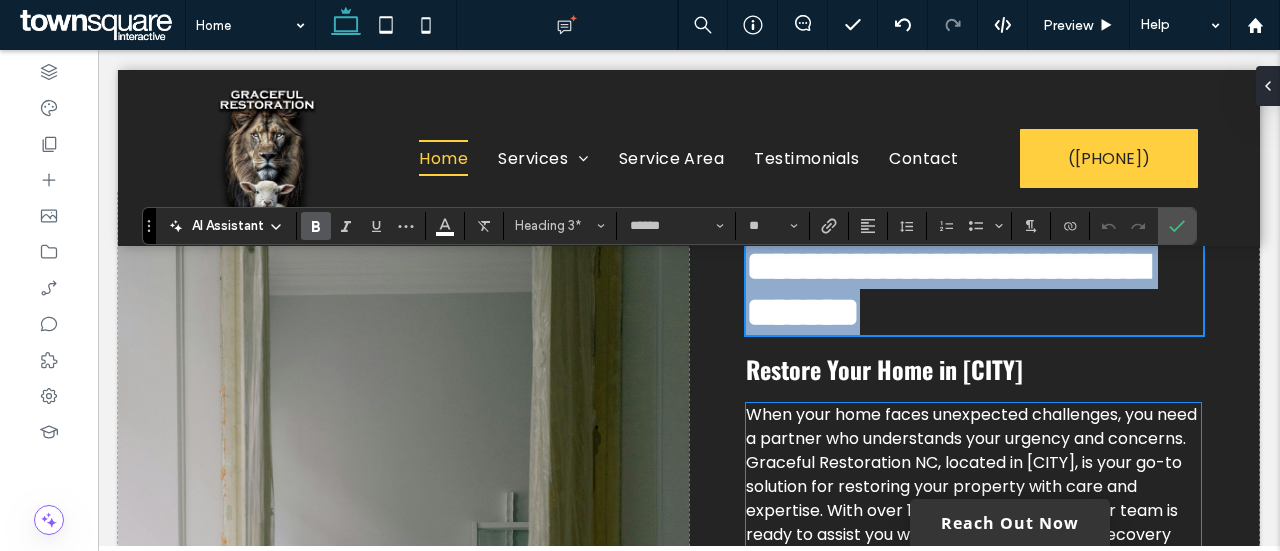 scroll, scrollTop: 734, scrollLeft: 0, axis: vertical 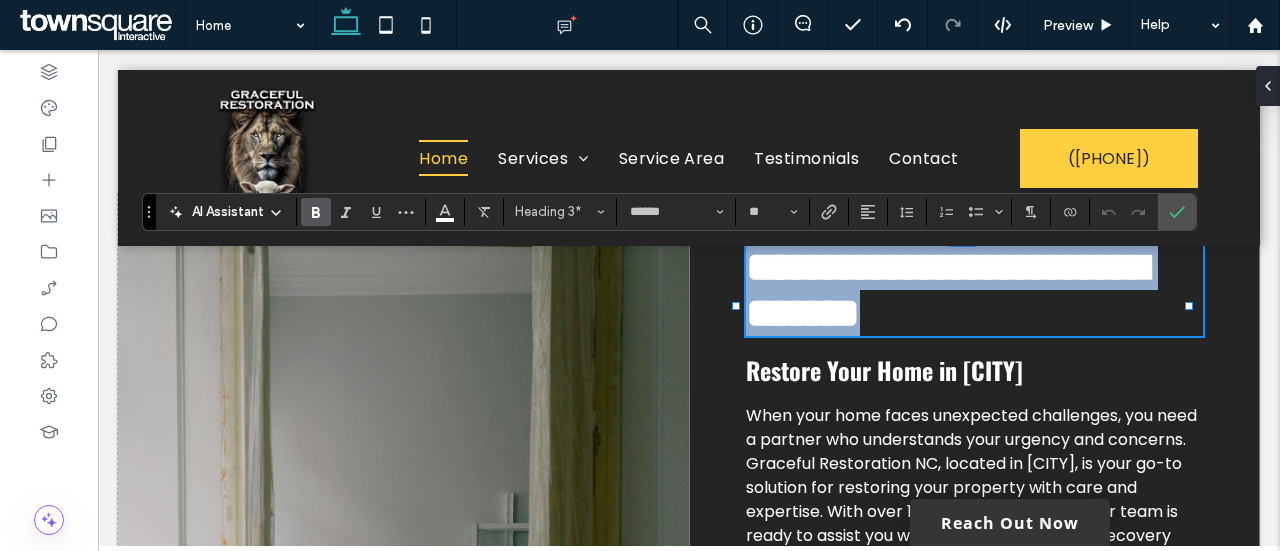 click on "Restore Your Home in [CITY]" at bounding box center [884, 370] 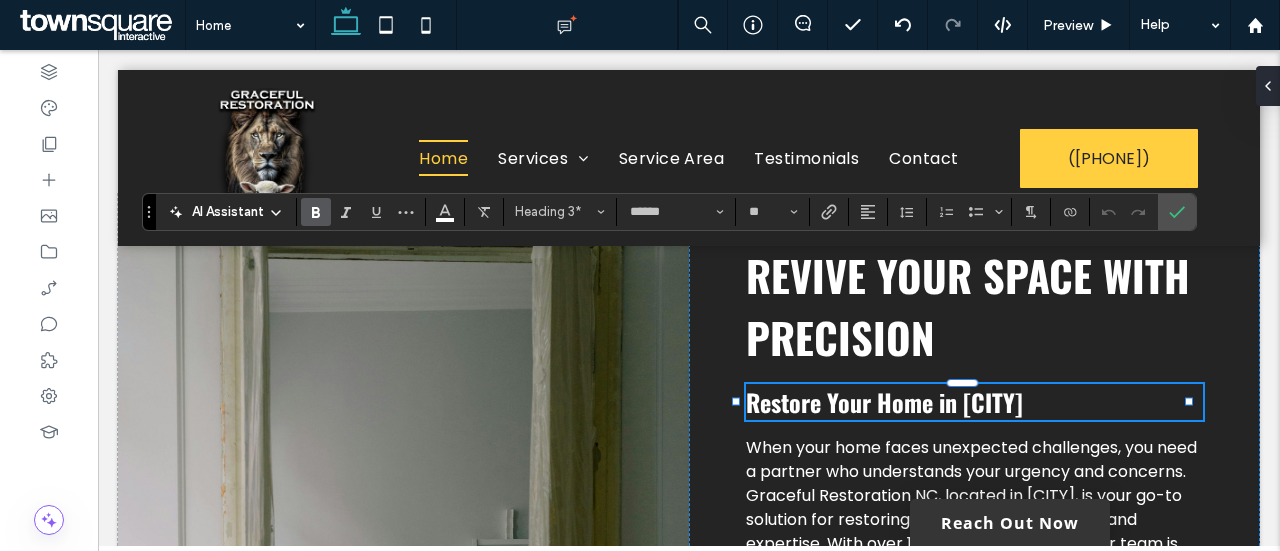 click on "Restore Your Home in [CITY]" at bounding box center [974, 402] 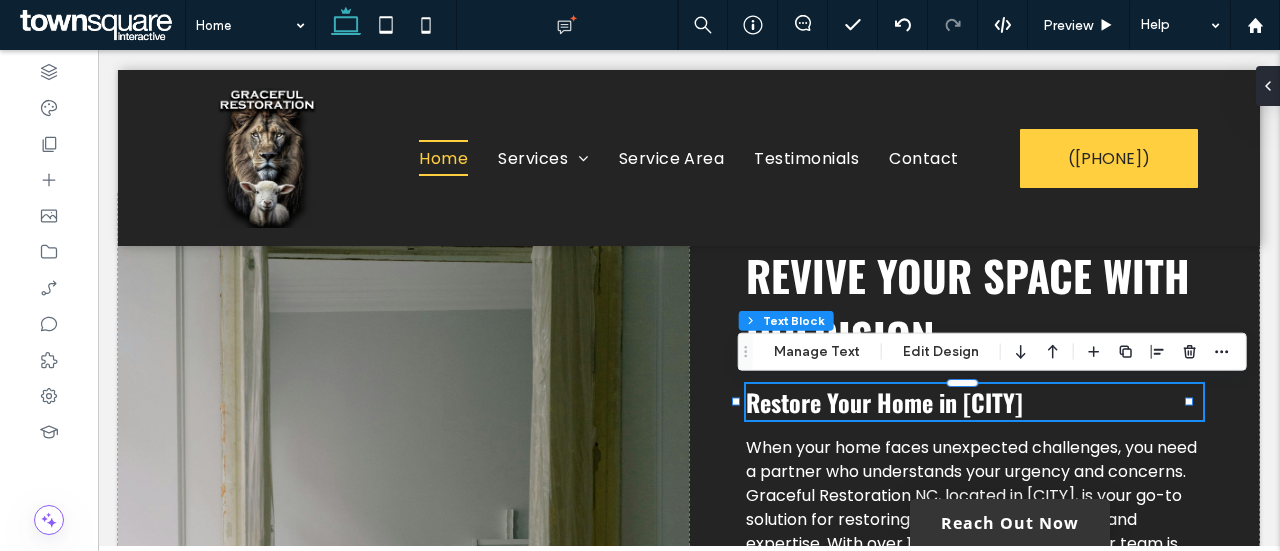 click on "Restore Your Home in [CITY]" at bounding box center [974, 402] 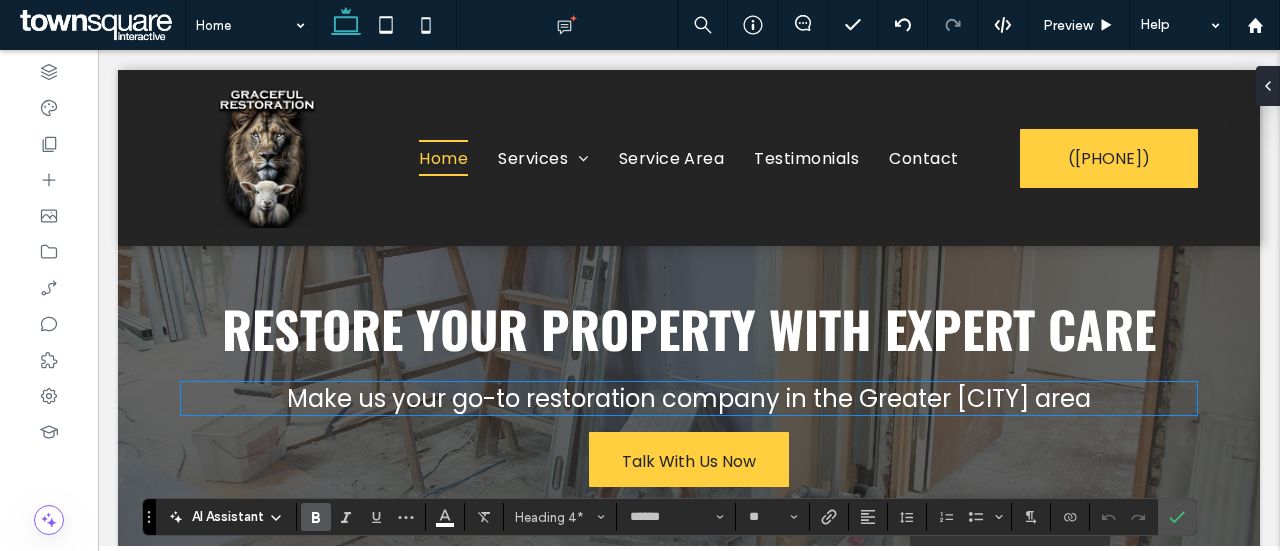 type 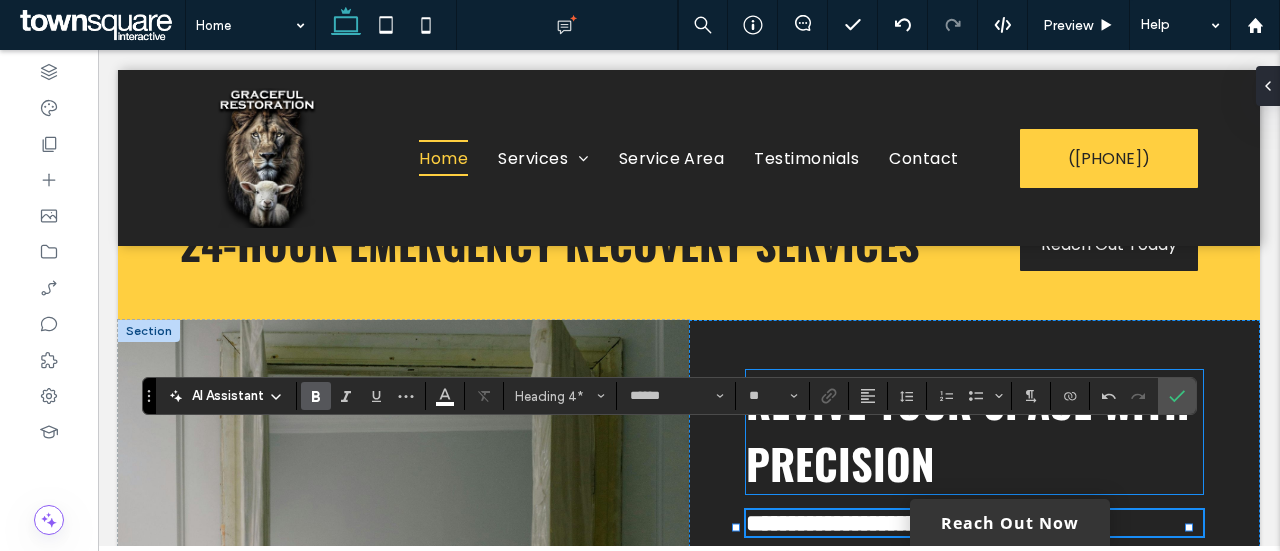 scroll, scrollTop: 740, scrollLeft: 0, axis: vertical 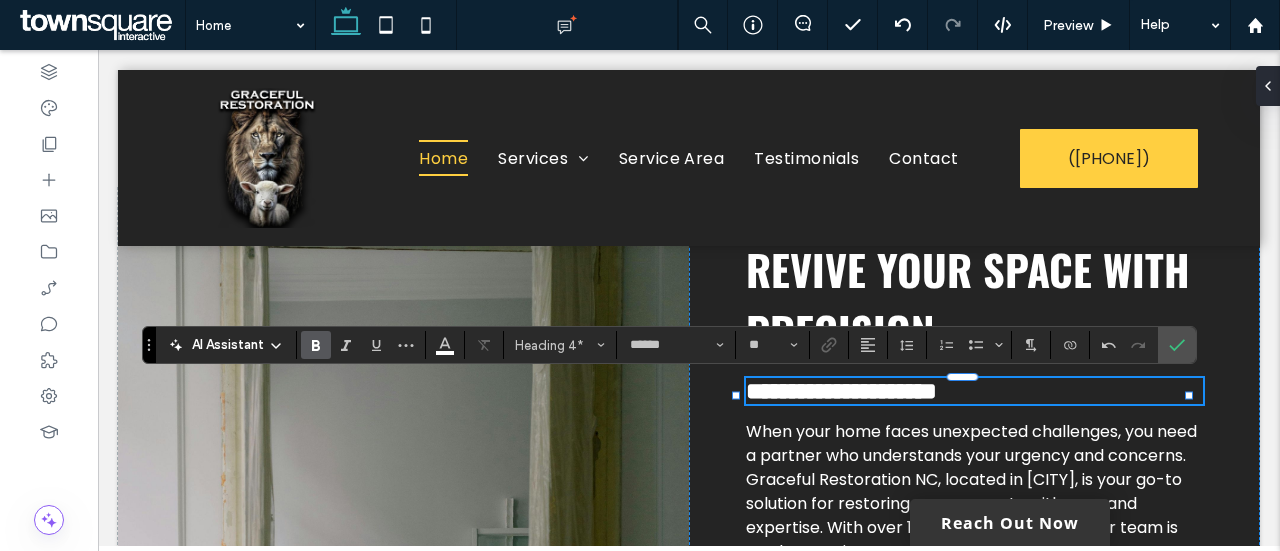 click on "**********" at bounding box center [841, 391] 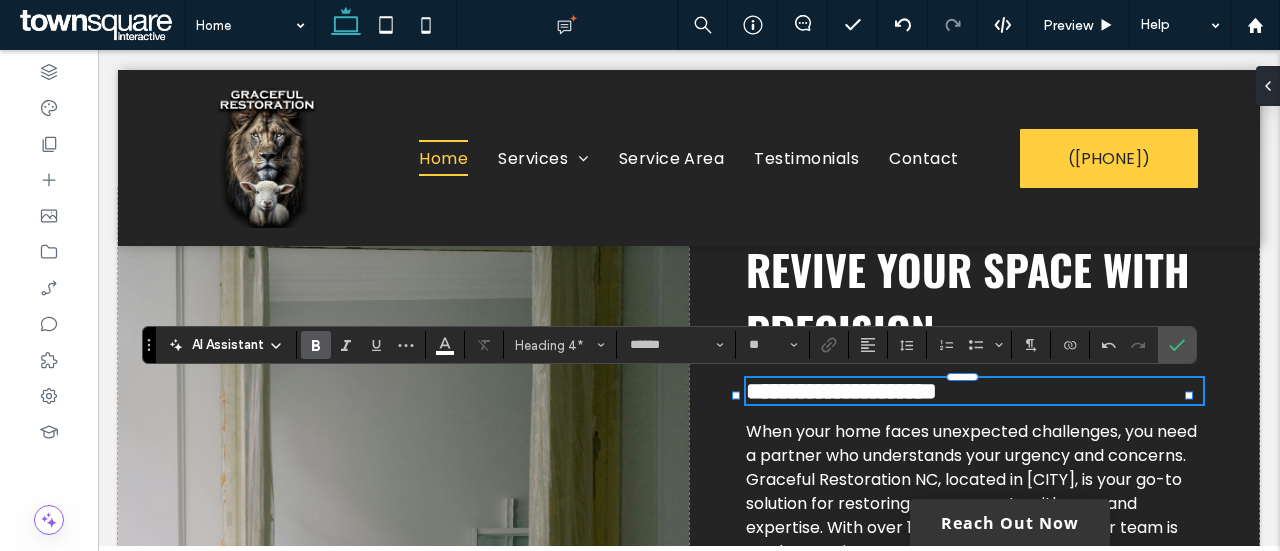click on "**********" at bounding box center (841, 391) 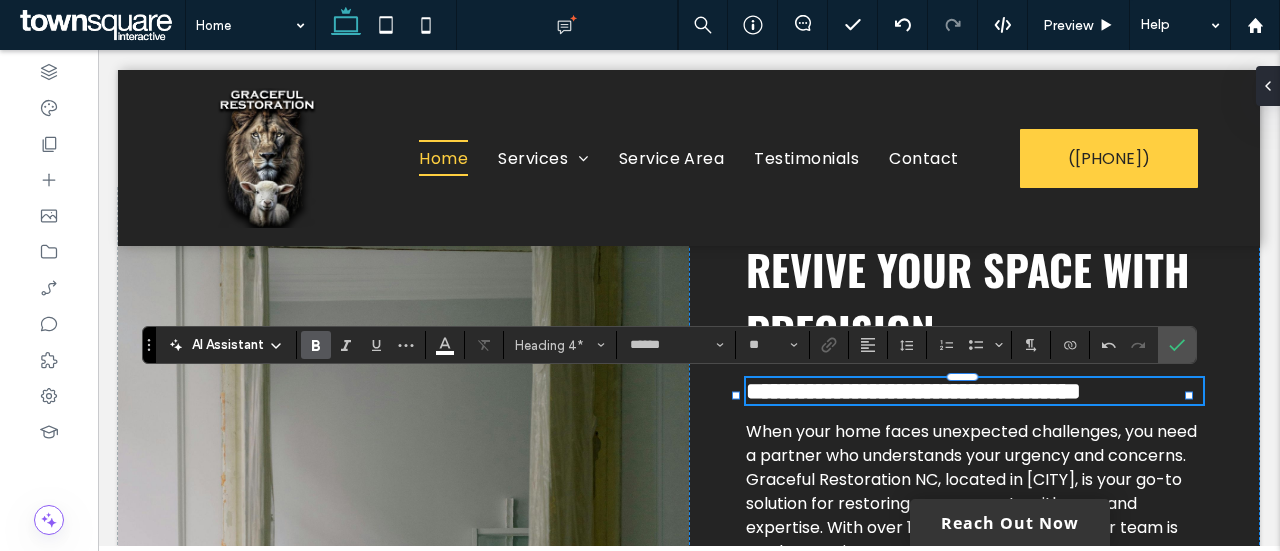 click on "**********" at bounding box center (913, 391) 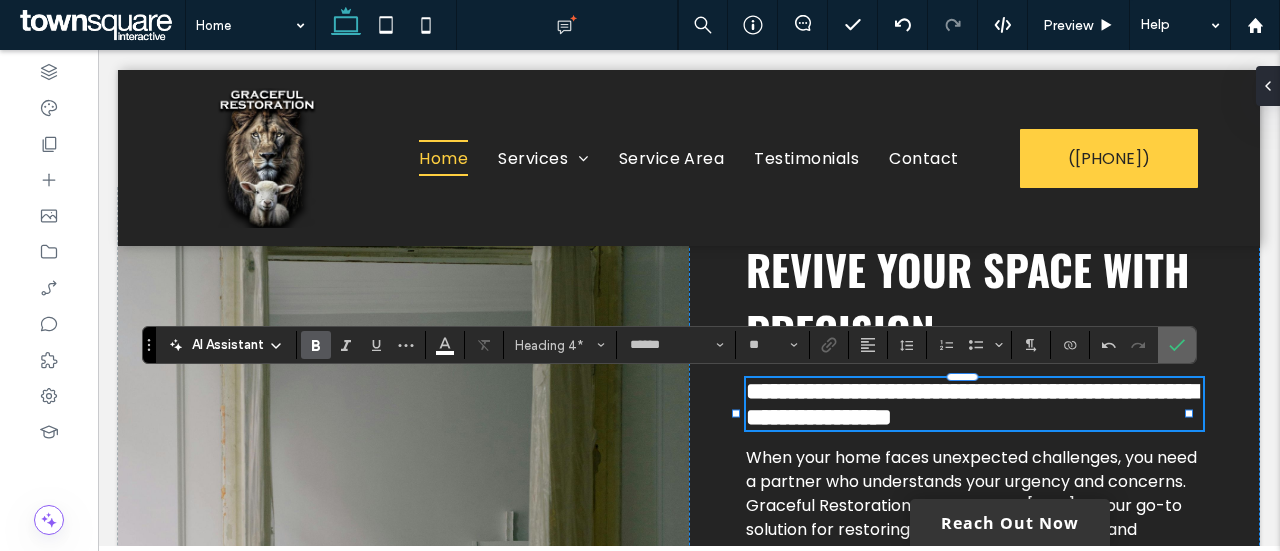 drag, startPoint x: 1180, startPoint y: 339, endPoint x: 1048, endPoint y: 289, distance: 141.1524 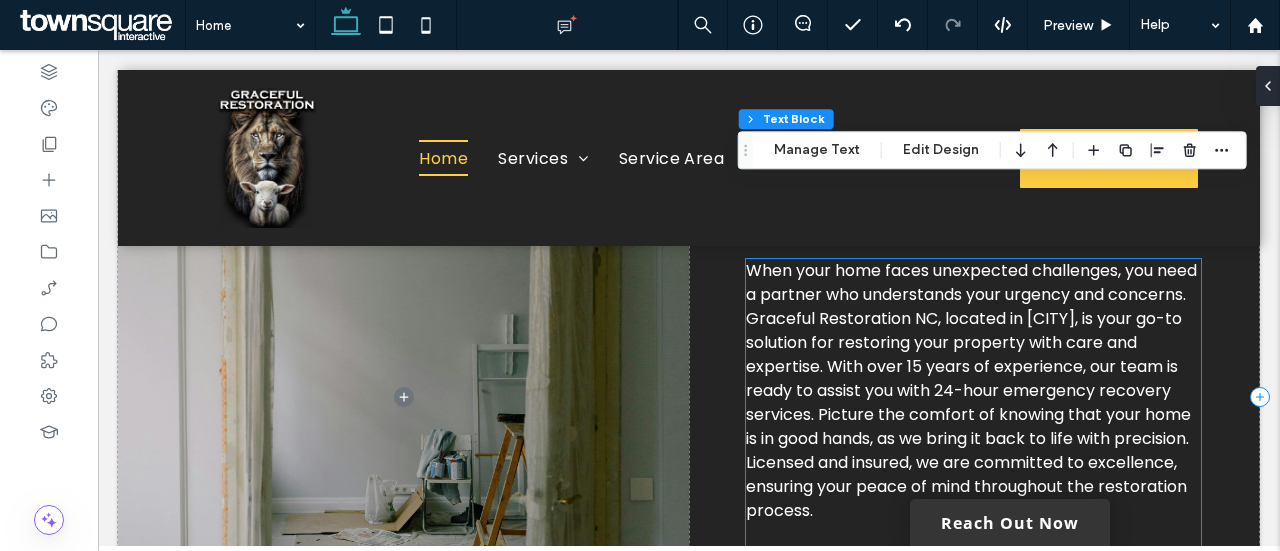 scroll, scrollTop: 946, scrollLeft: 0, axis: vertical 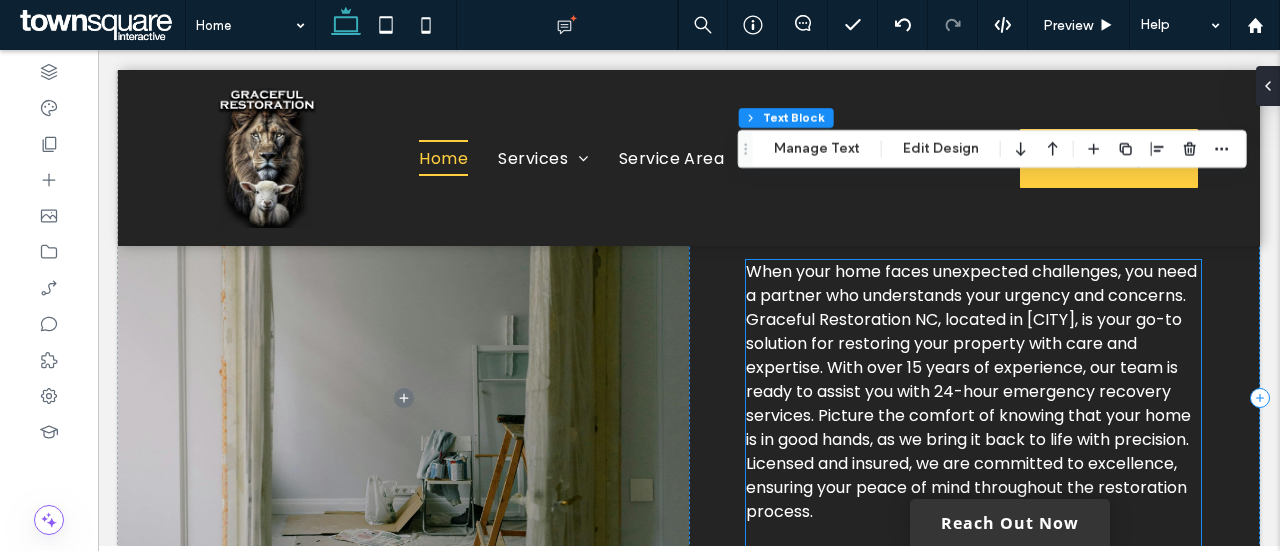 click on "When your home faces unexpected challenges, you need a partner who understands your urgency and concerns. Graceful Restoration NC, located in [CITY], is your go-to solution for restoring your property with care and expertise. With over 15 years of experience, our team is ready to assist you with 24-hour emergency recovery services. Picture the comfort of knowing that your home is in good hands, as we bring it back to life with precision. Licensed and insured, we are committed to excellence, ensuring your peace of mind throughout the restoration process." at bounding box center [971, 391] 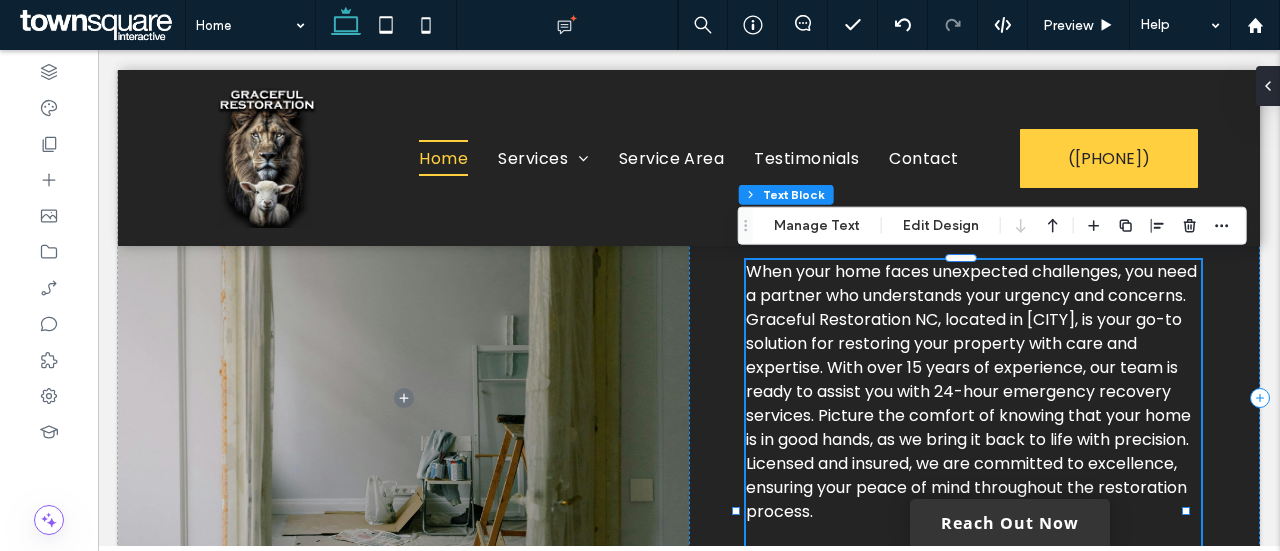 click on "When your home faces unexpected challenges, you need a partner who understands your urgency and concerns. Graceful Restoration NC, located in [CITY], is your go-to solution for restoring your property with care and expertise. With over 15 years of experience, our team is ready to assist you with 24-hour emergency recovery services. Picture the comfort of knowing that your home is in good hands, as we bring it back to life with precision. Licensed and insured, we are committed to excellence, ensuring your peace of mind throughout the restoration process. Our locally owned and operated business prides itself on delivering swift, compassionate services. Whether it's water damage mitigation, fire damage restoration, or mold remediation, we have you covered. Our mission is to revive your property with integrity and skill, making us a trusted name in [CITY] and beyond. Contact us today to see how we can help restore your home with the care it deserves." at bounding box center [973, 512] 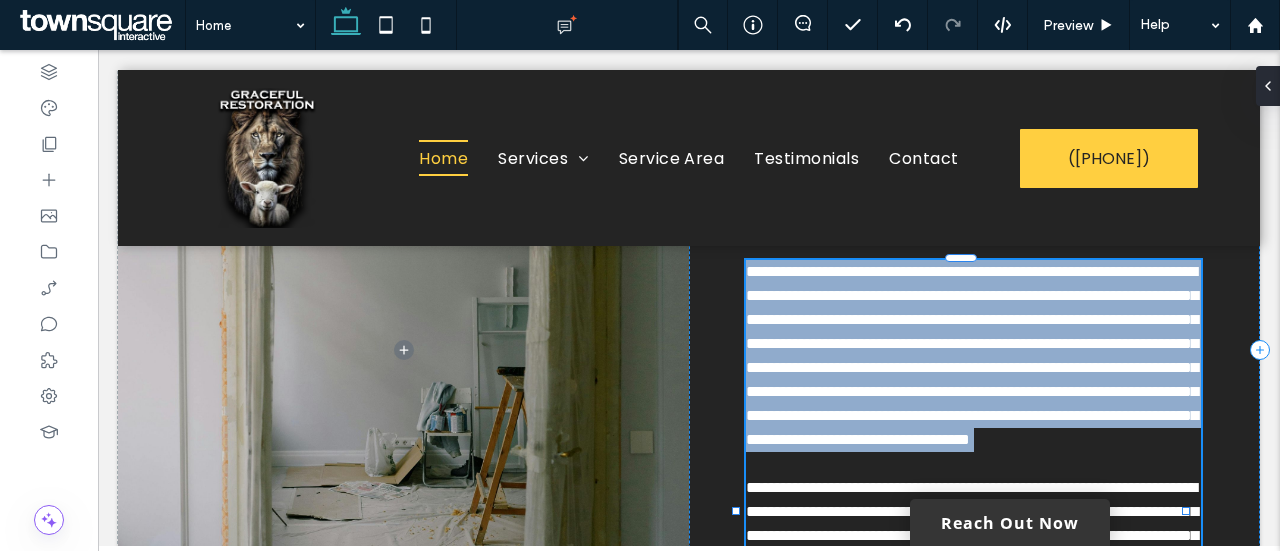 type on "*******" 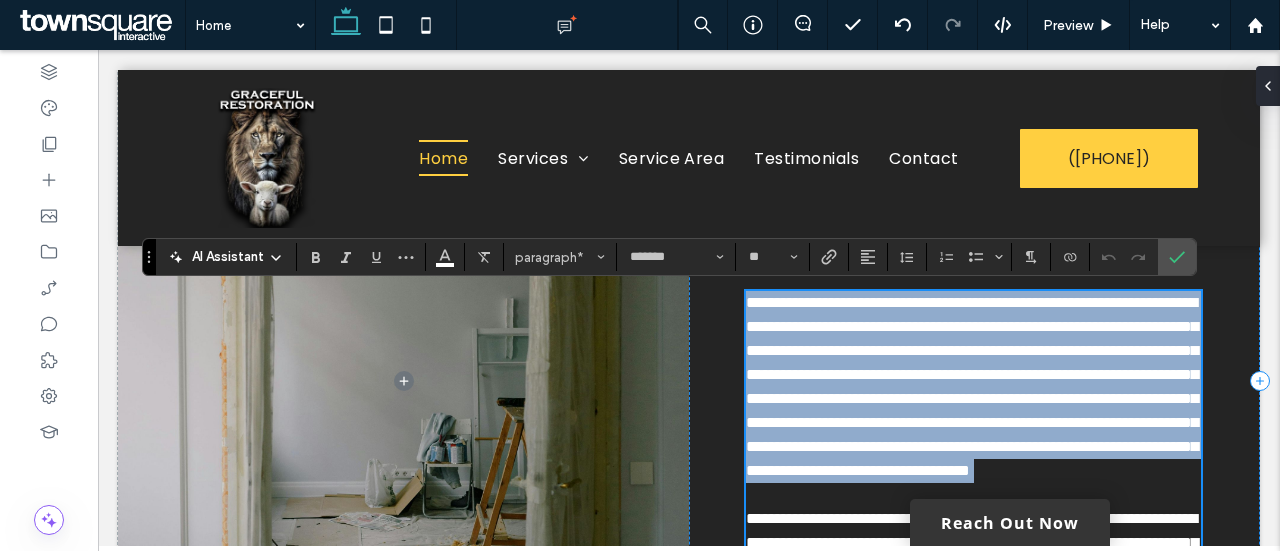 scroll, scrollTop: 914, scrollLeft: 0, axis: vertical 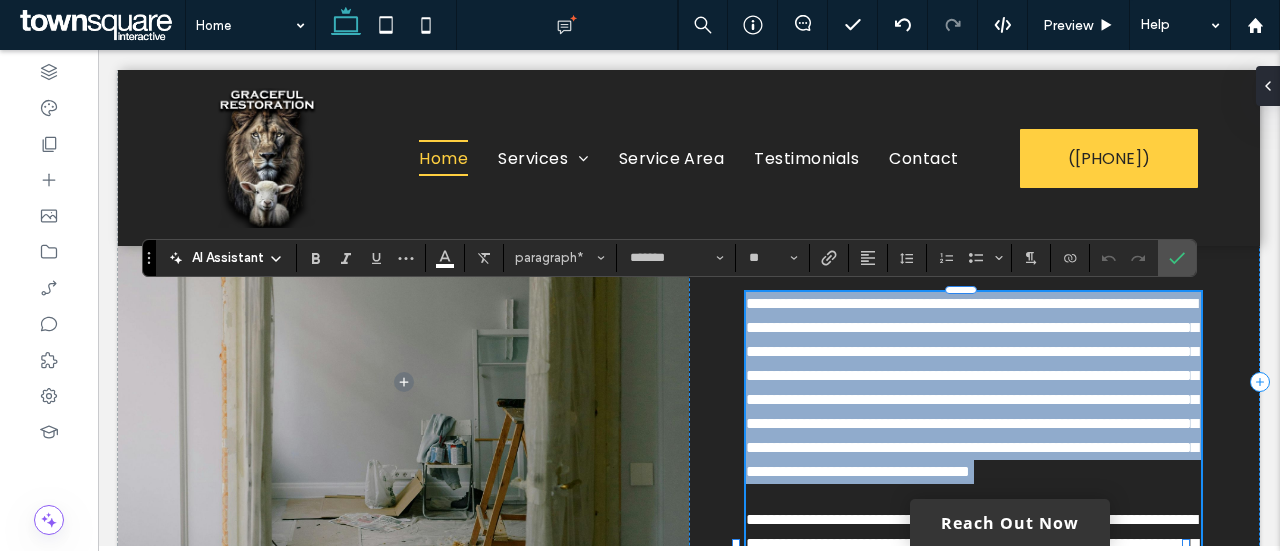 click on "**********" at bounding box center (972, 387) 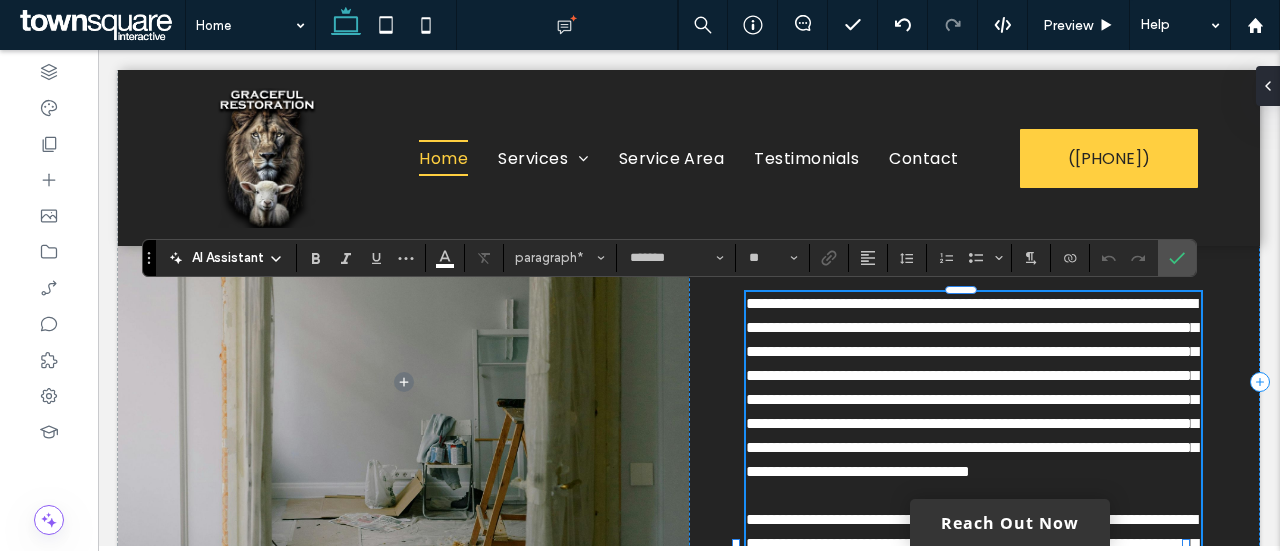 click on "**********" at bounding box center (972, 387) 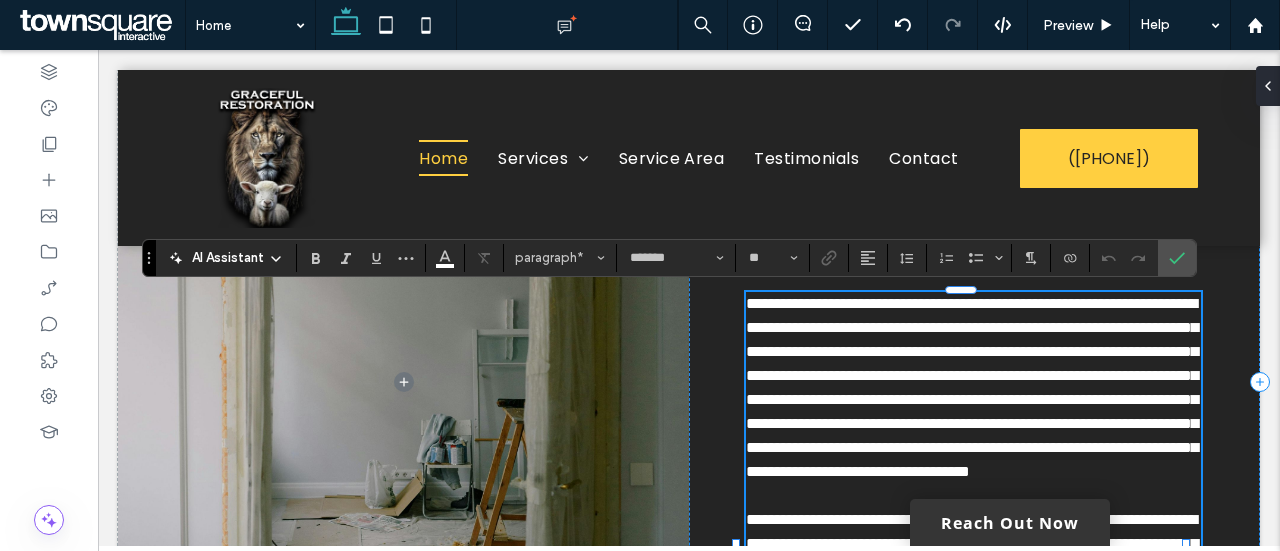 click on "**********" at bounding box center (972, 387) 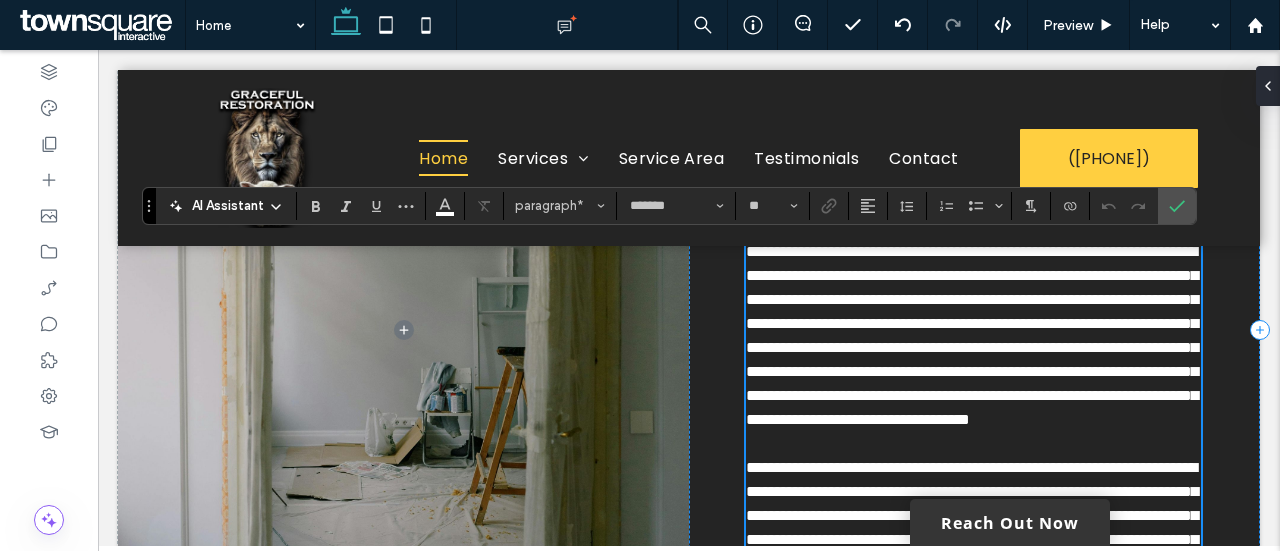 scroll, scrollTop: 967, scrollLeft: 0, axis: vertical 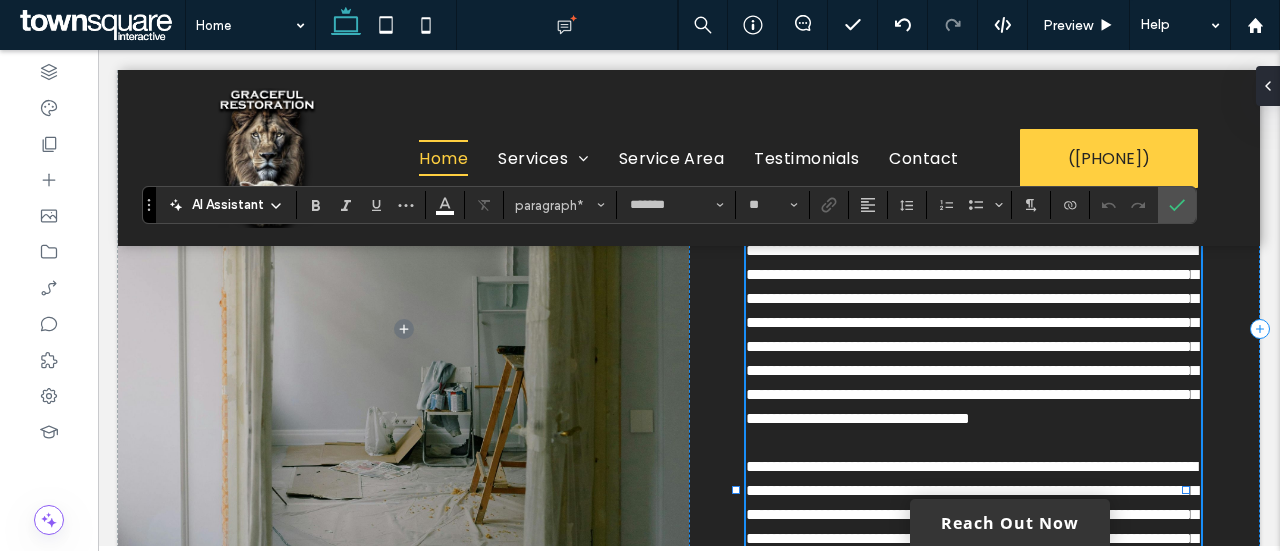 click on "**********" at bounding box center [973, 347] 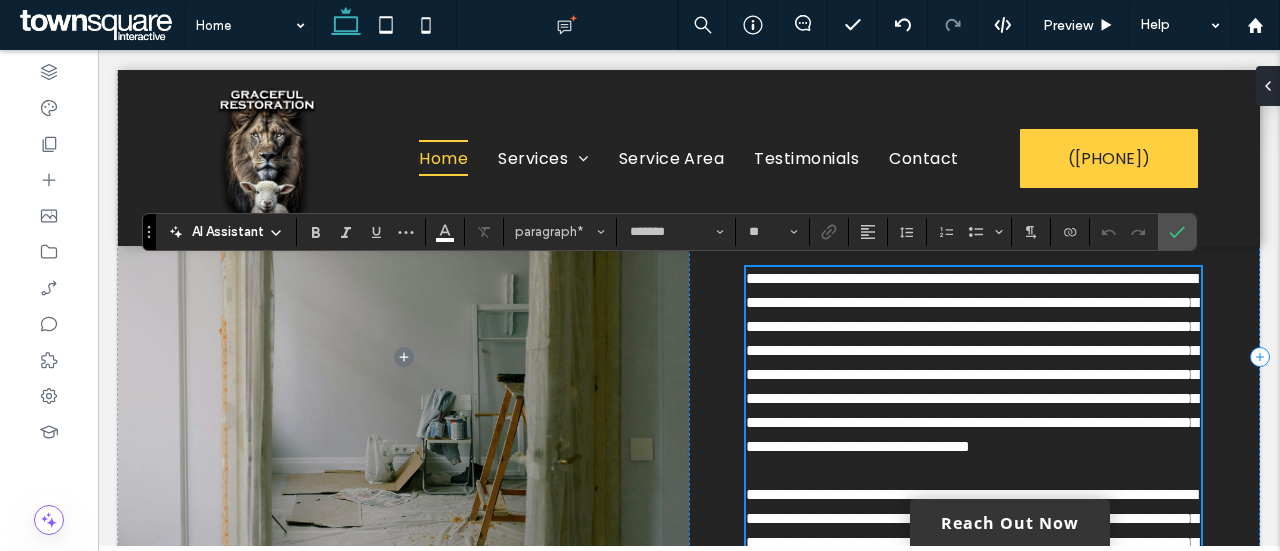 scroll, scrollTop: 939, scrollLeft: 0, axis: vertical 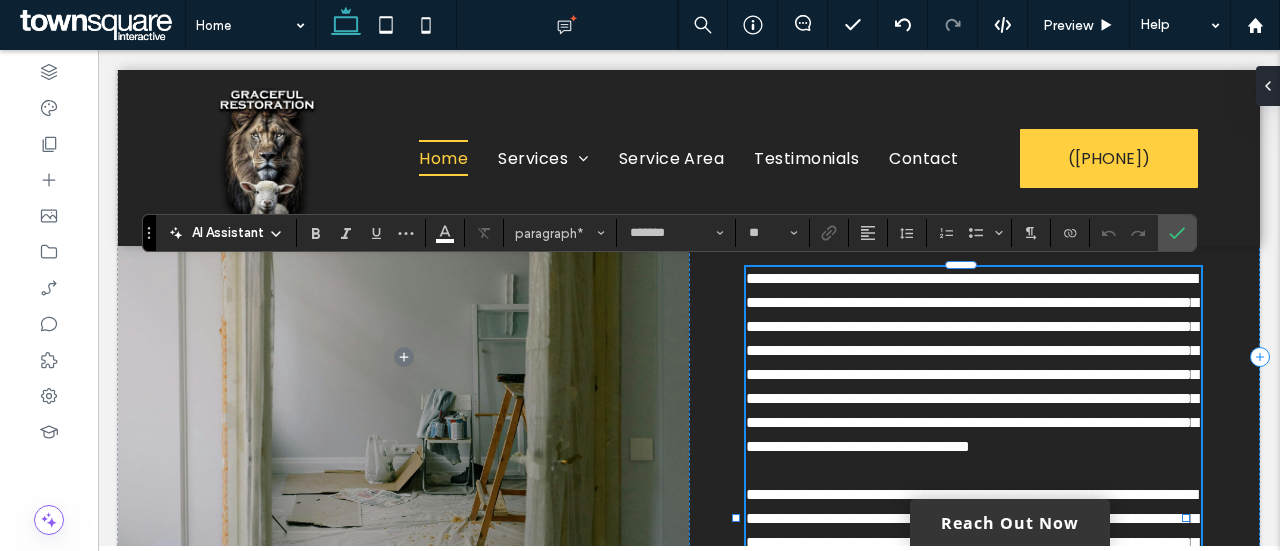 type 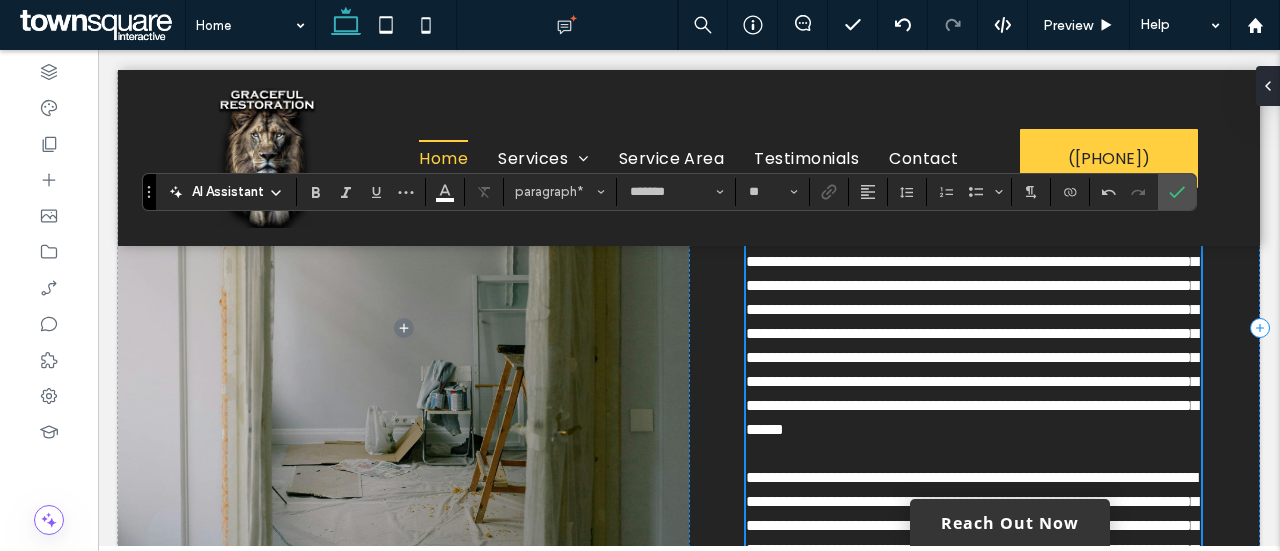 scroll, scrollTop: 1028, scrollLeft: 0, axis: vertical 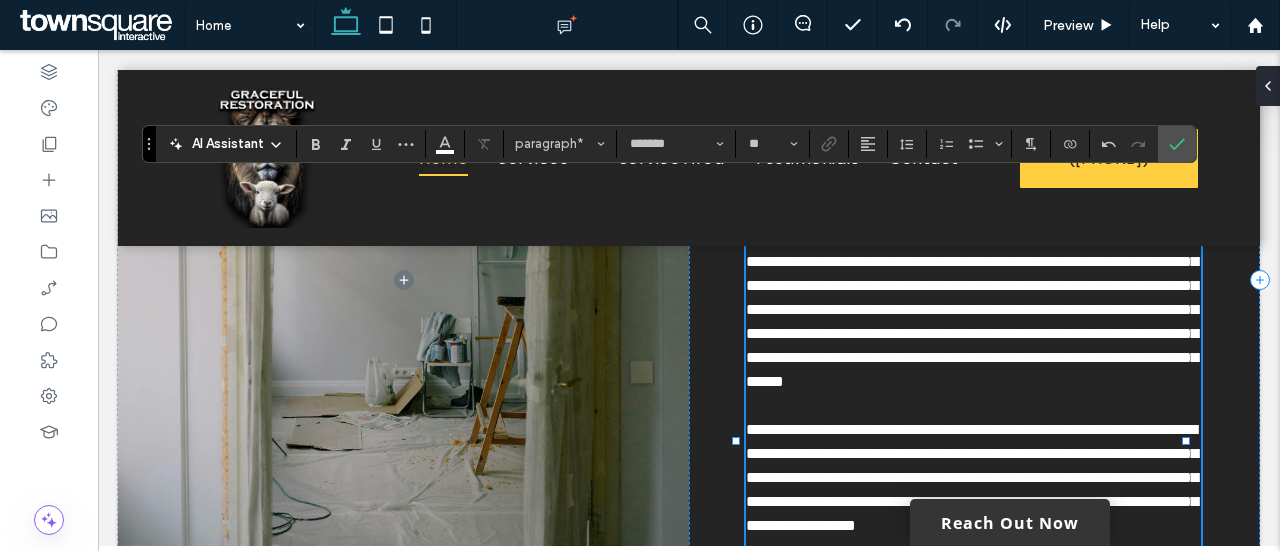 click on "**********" at bounding box center [972, 285] 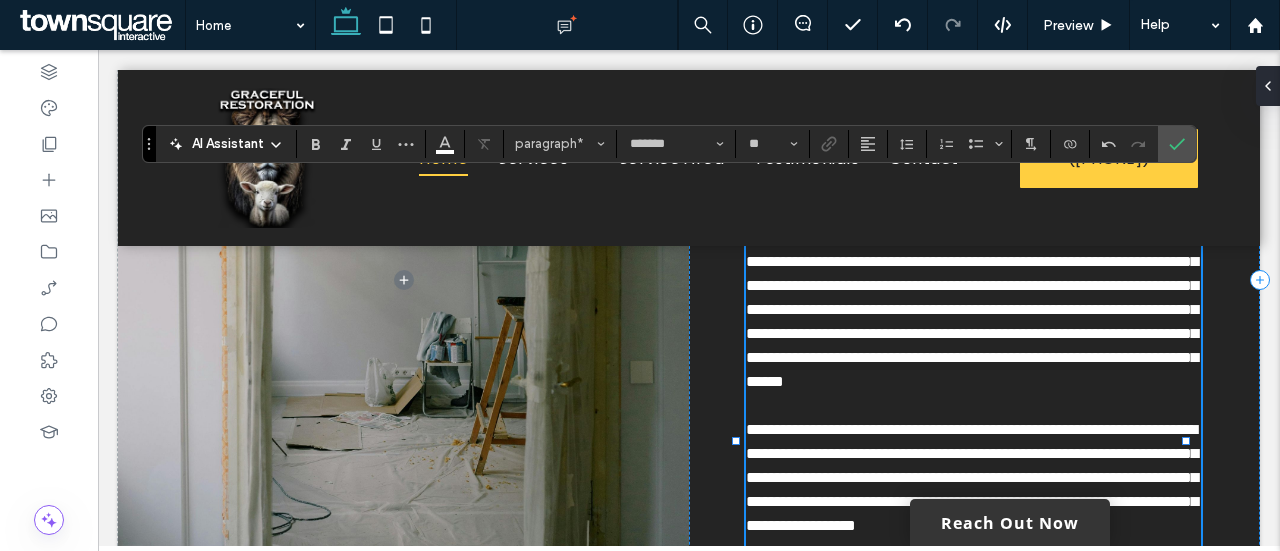 click on "**********" at bounding box center (972, 285) 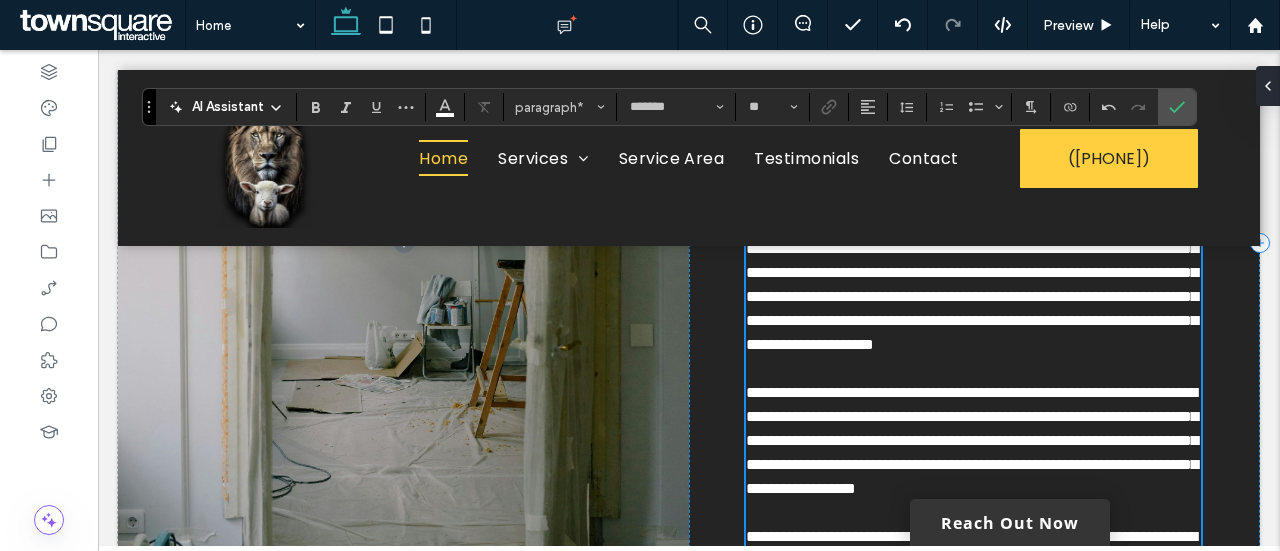 scroll, scrollTop: 1066, scrollLeft: 0, axis: vertical 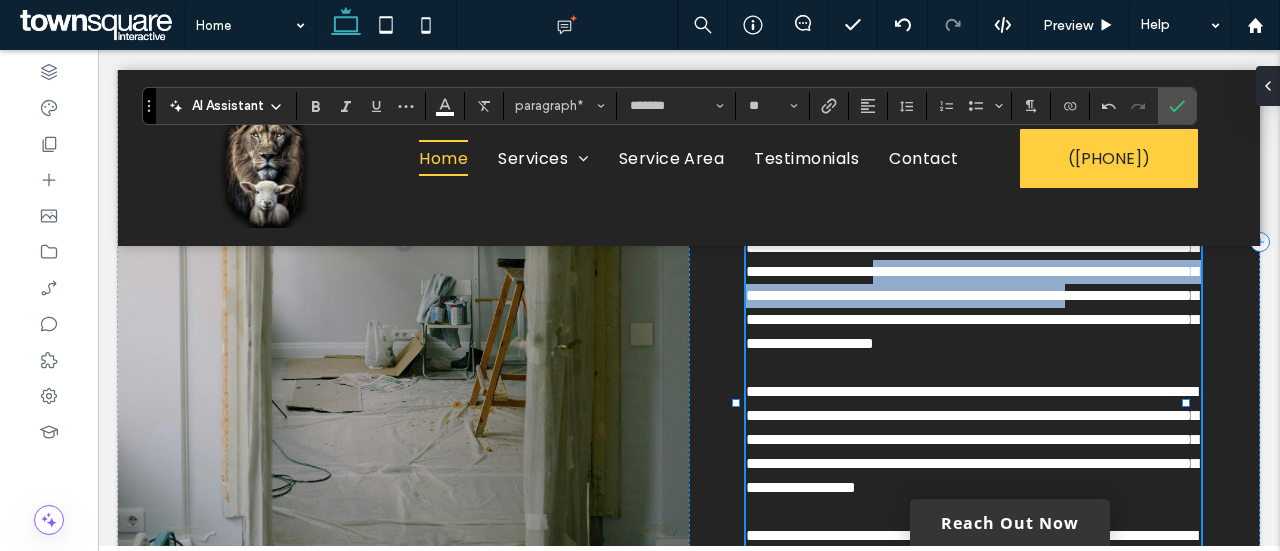 drag, startPoint x: 980, startPoint y: 315, endPoint x: 944, endPoint y: 375, distance: 69.97142 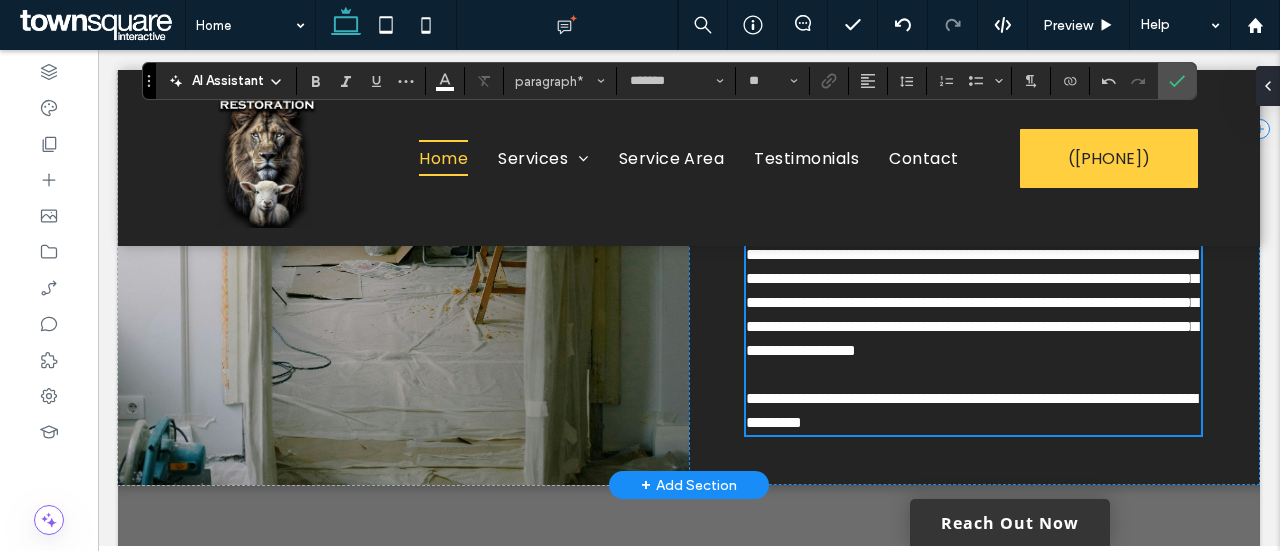 scroll, scrollTop: 1156, scrollLeft: 0, axis: vertical 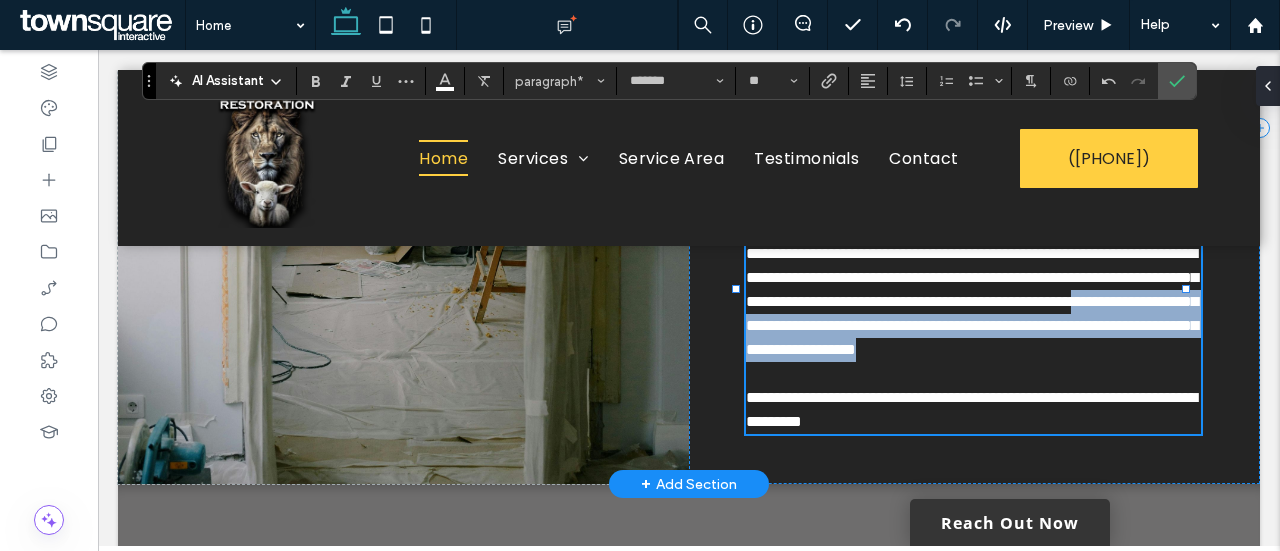 drag, startPoint x: 1097, startPoint y: 445, endPoint x: 1072, endPoint y: 401, distance: 50.606323 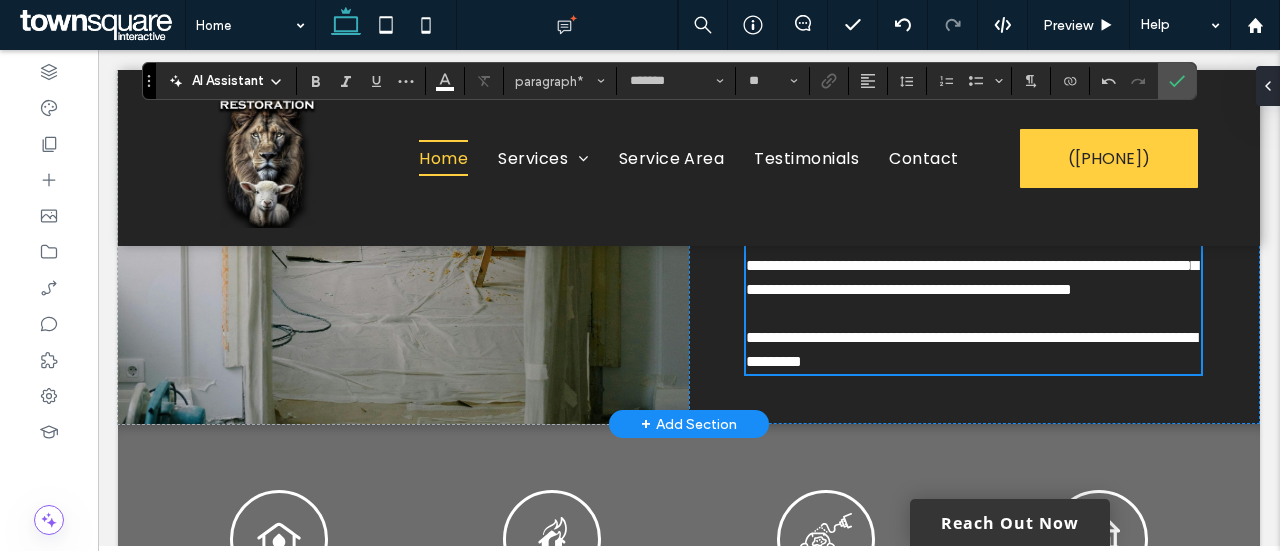 scroll, scrollTop: 1193, scrollLeft: 0, axis: vertical 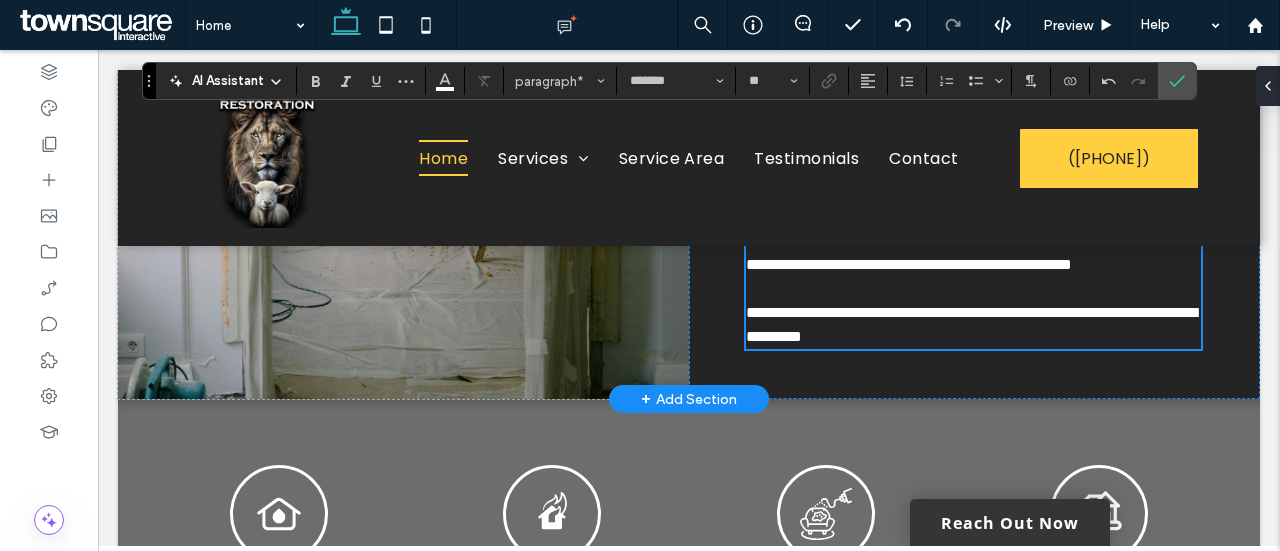 click on "**********" at bounding box center [973, 325] 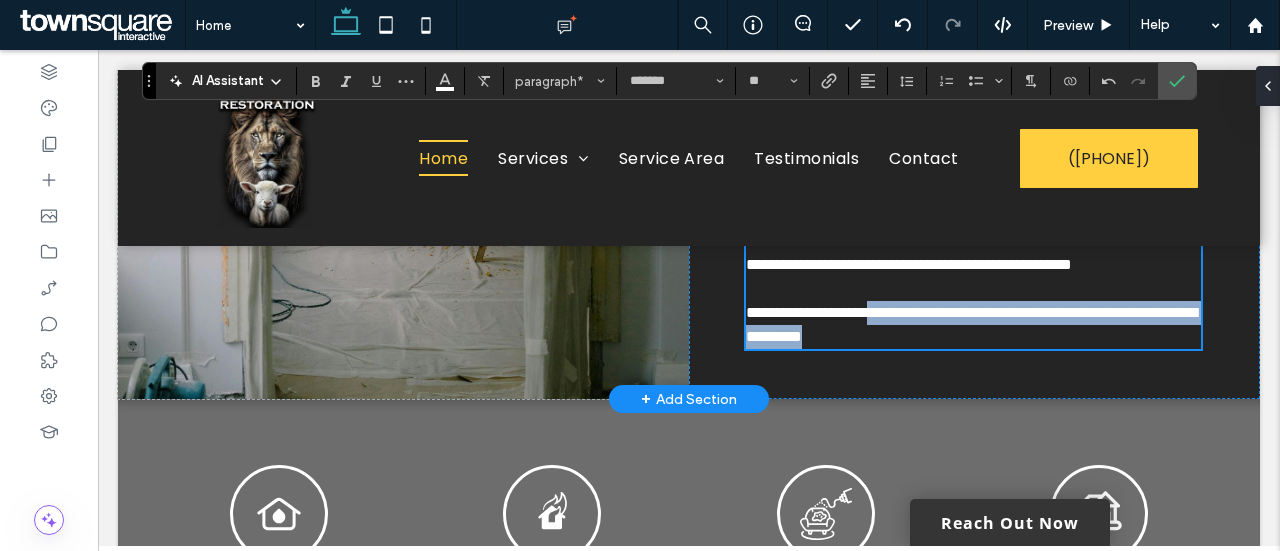 drag, startPoint x: 1008, startPoint y: 433, endPoint x: 904, endPoint y: 410, distance: 106.51291 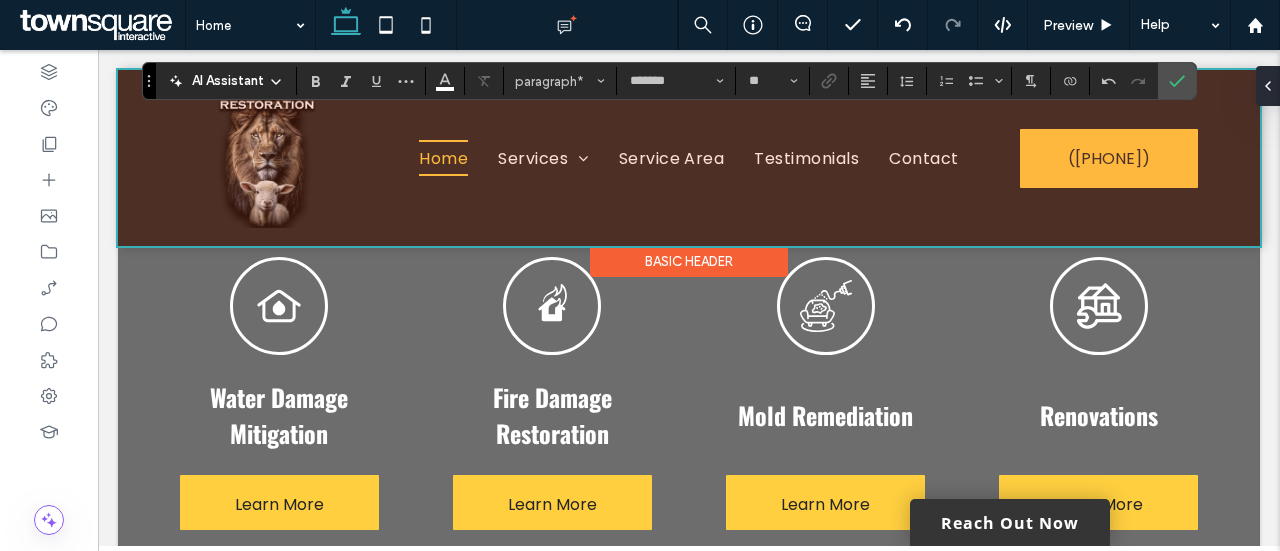 scroll, scrollTop: 1497, scrollLeft: 0, axis: vertical 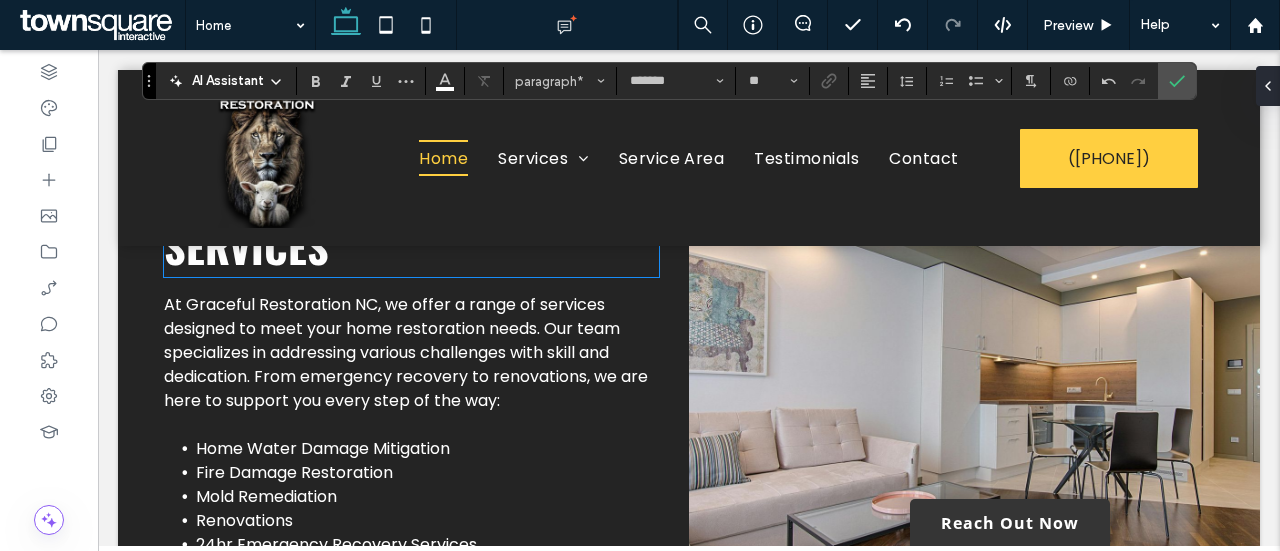 click on "Our Most Popular Services" at bounding box center (411, 215) 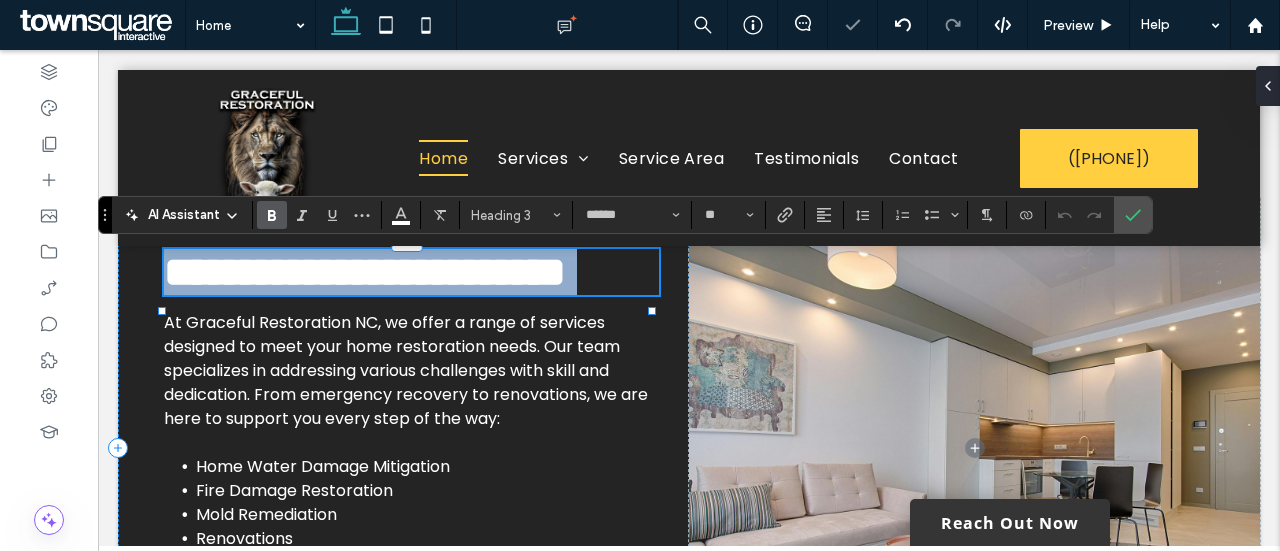 type on "******" 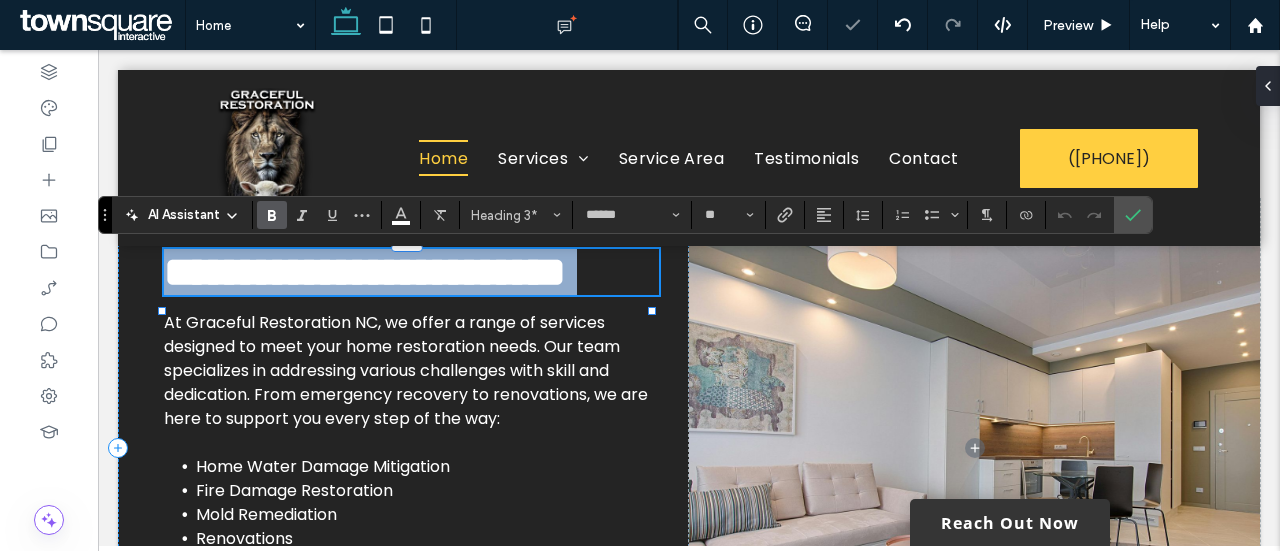 type 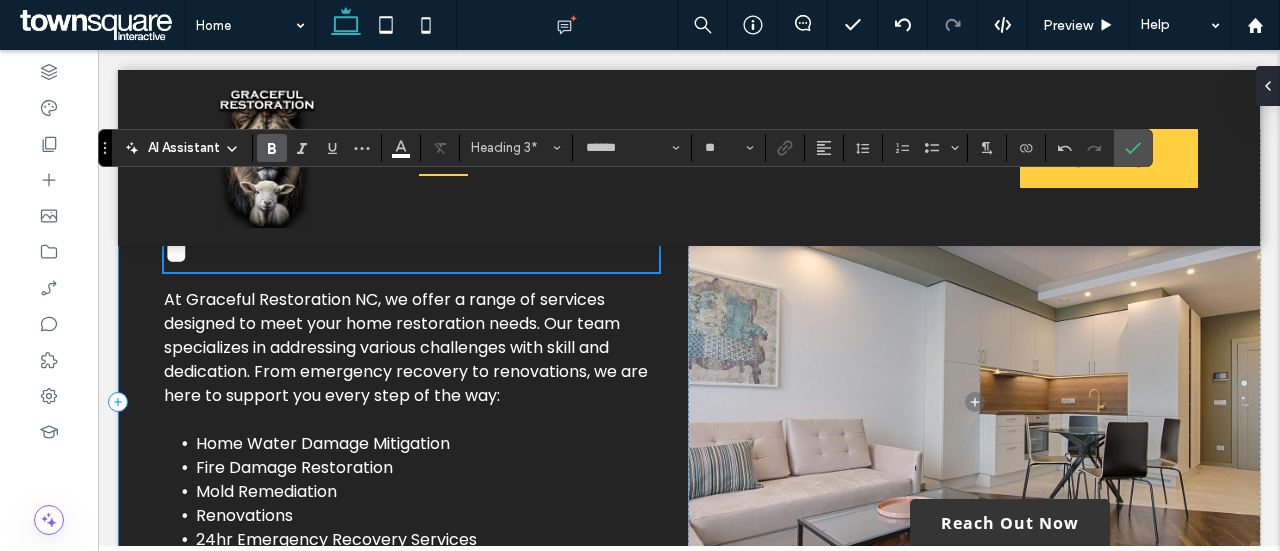 scroll, scrollTop: 2283, scrollLeft: 0, axis: vertical 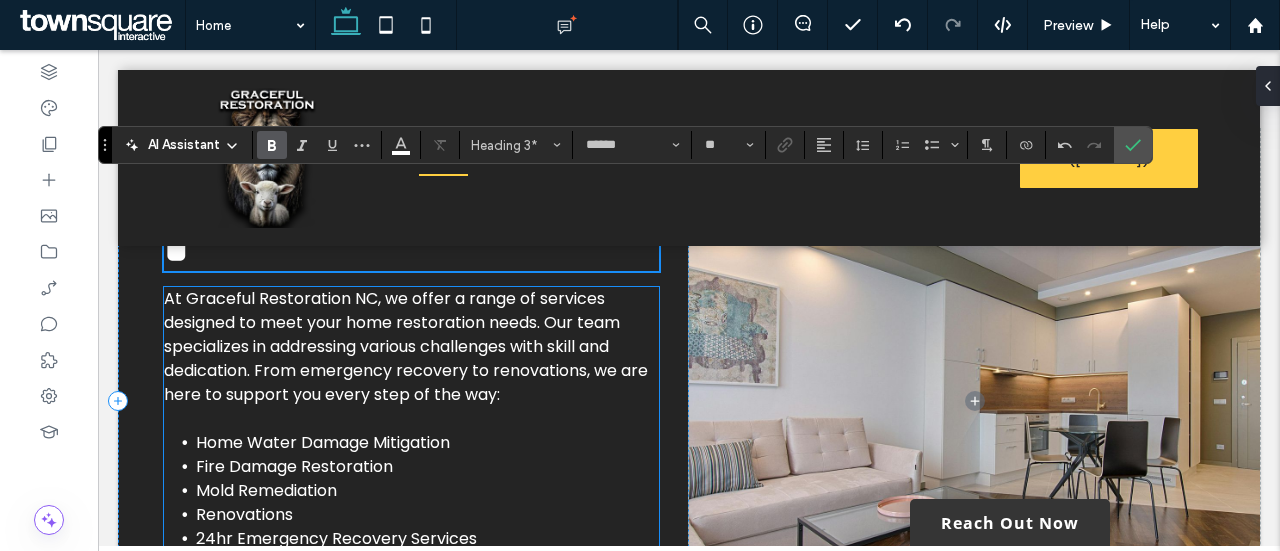 click on "At Graceful Restoration NC, we offer a range of services designed to meet your home restoration needs. Our team specializes in addressing various challenges with skill and dedication. From emergency recovery to renovations, we are here to support you every step of the way:" at bounding box center [406, 346] 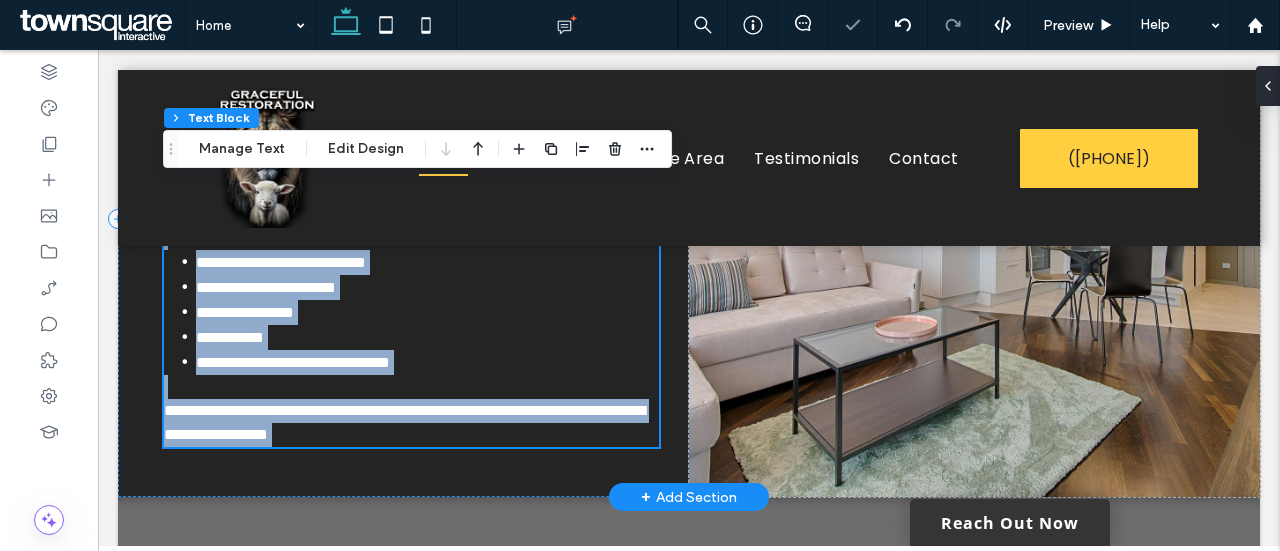 type on "*******" 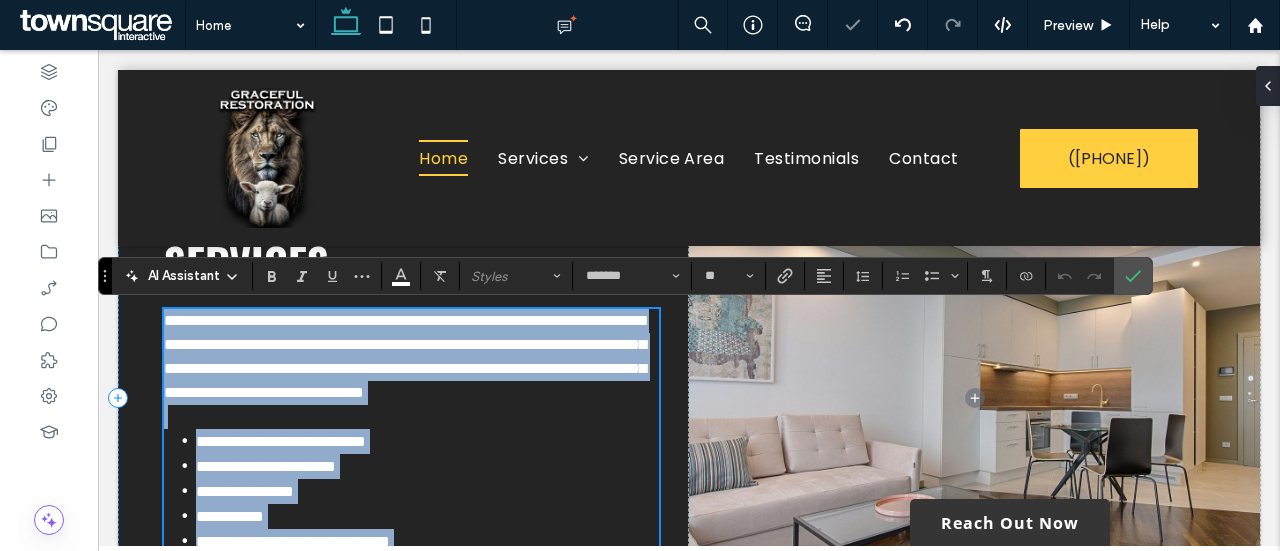 scroll, scrollTop: 2282, scrollLeft: 0, axis: vertical 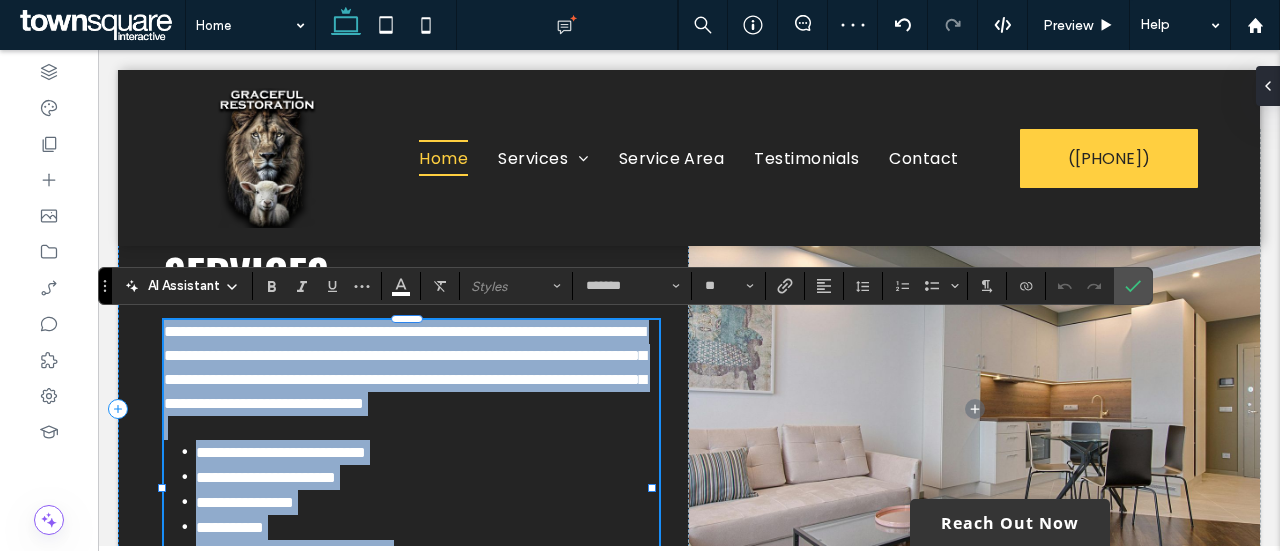 click on "**********" at bounding box center [405, 367] 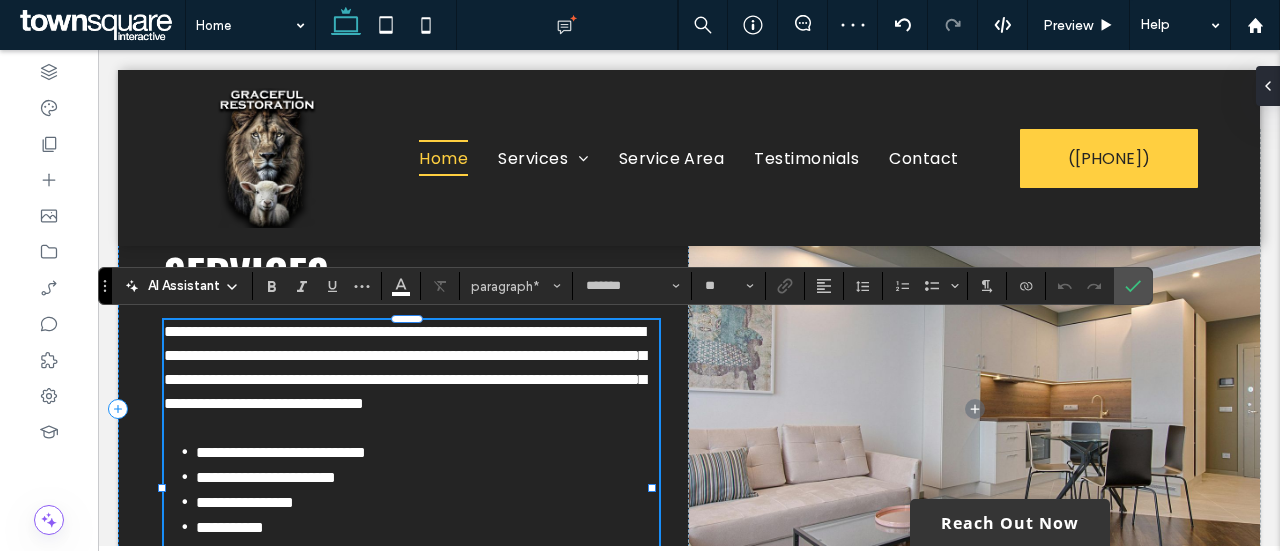 click on "**********" at bounding box center [405, 367] 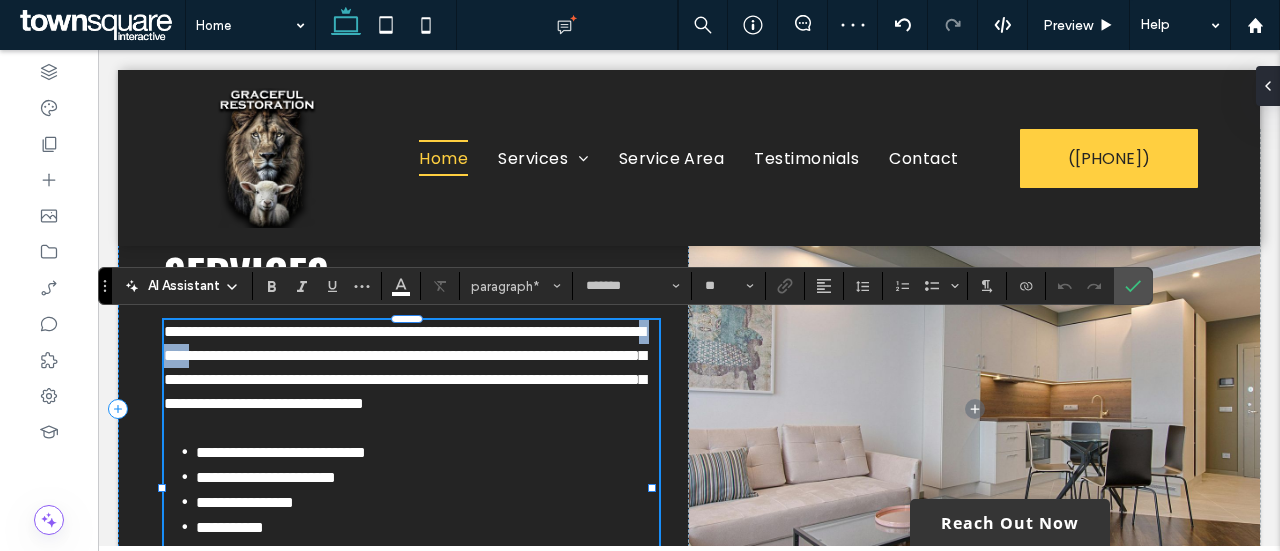 click on "**********" at bounding box center [405, 367] 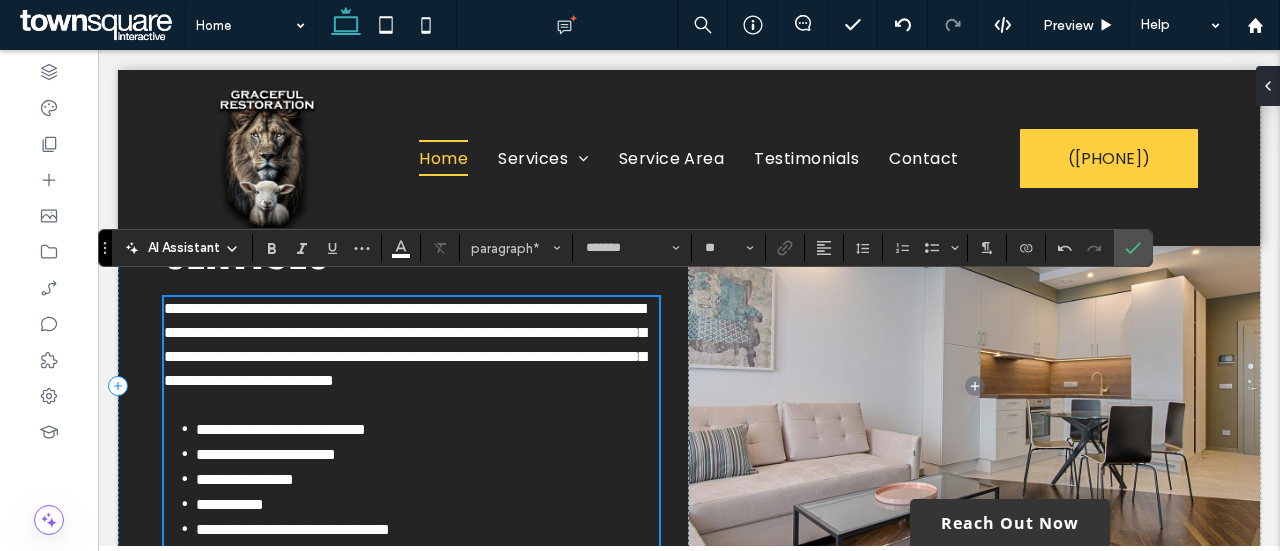 scroll, scrollTop: 2320, scrollLeft: 0, axis: vertical 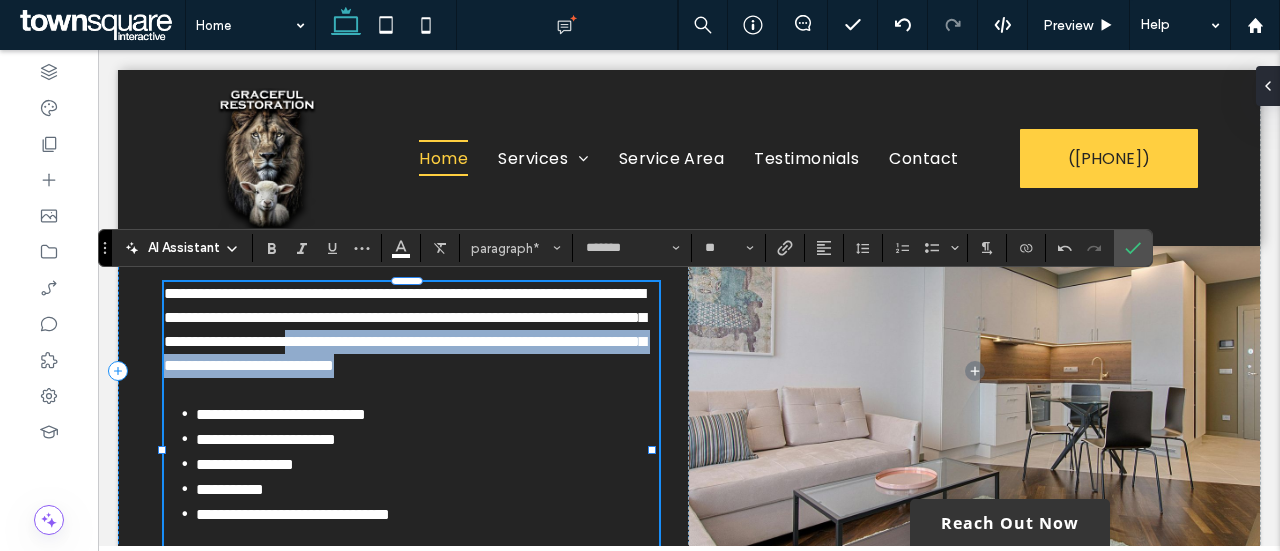 drag, startPoint x: 524, startPoint y: 391, endPoint x: 260, endPoint y: 364, distance: 265.37708 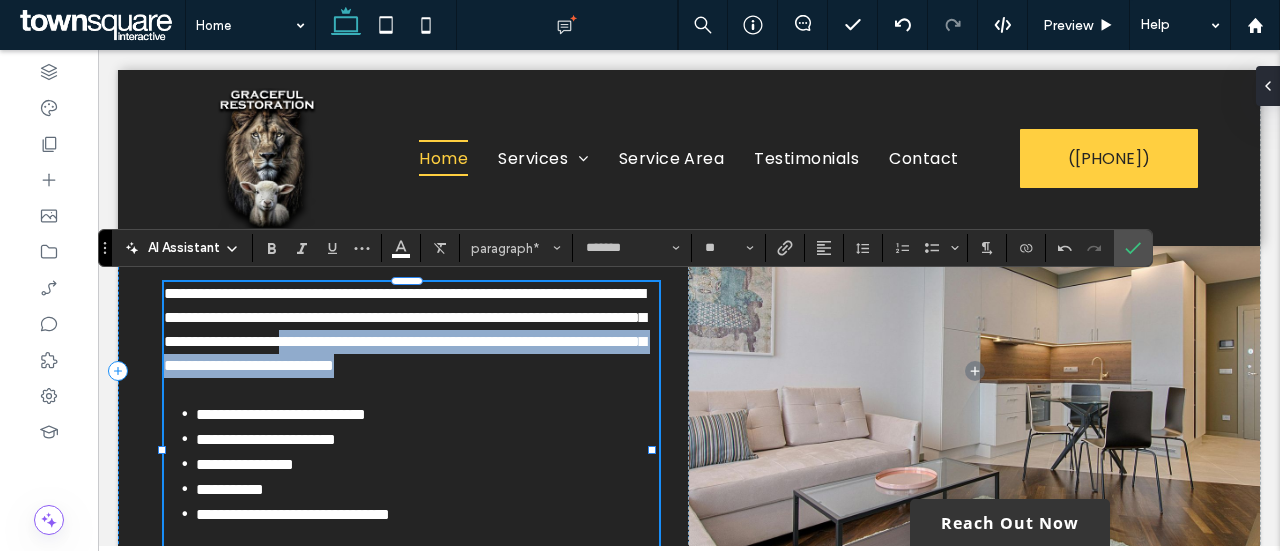 type 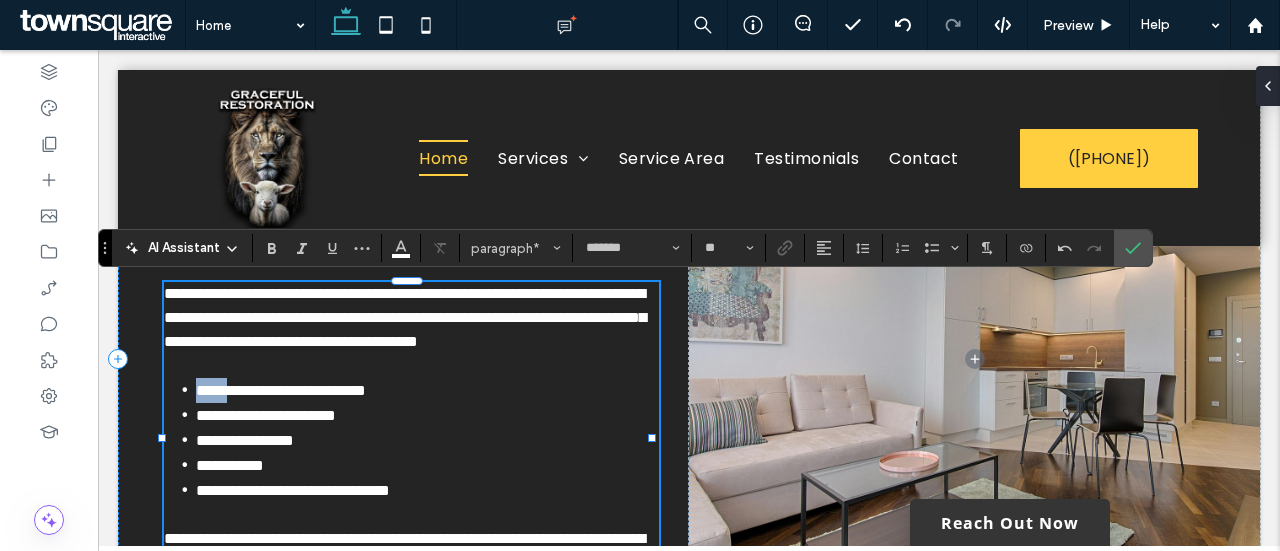 drag, startPoint x: 248, startPoint y: 418, endPoint x: 180, endPoint y: 413, distance: 68.18358 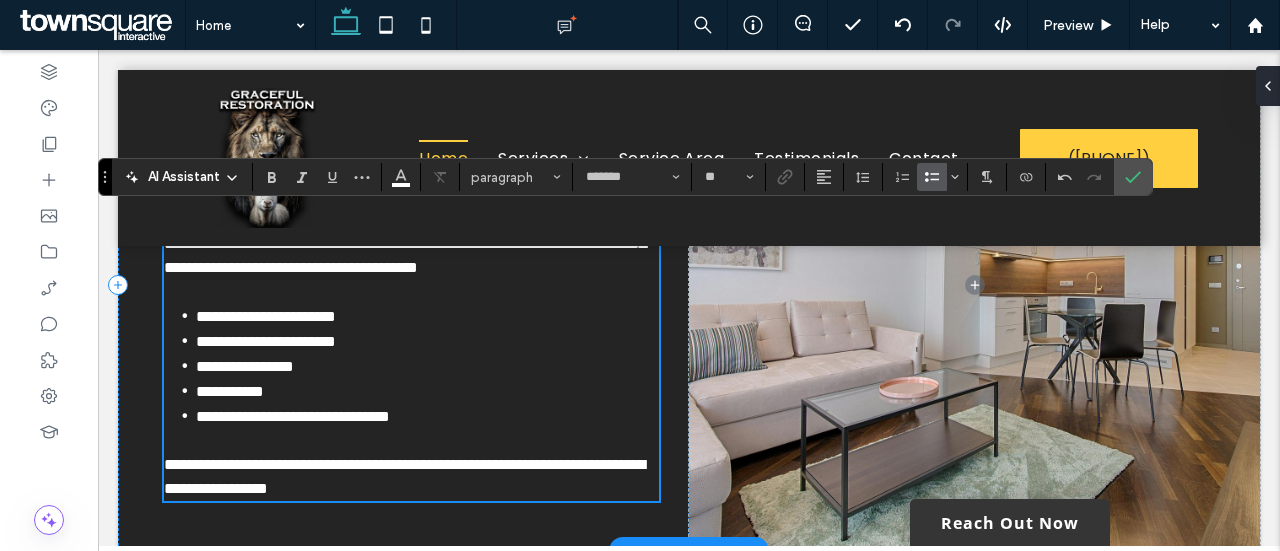 scroll, scrollTop: 2398, scrollLeft: 0, axis: vertical 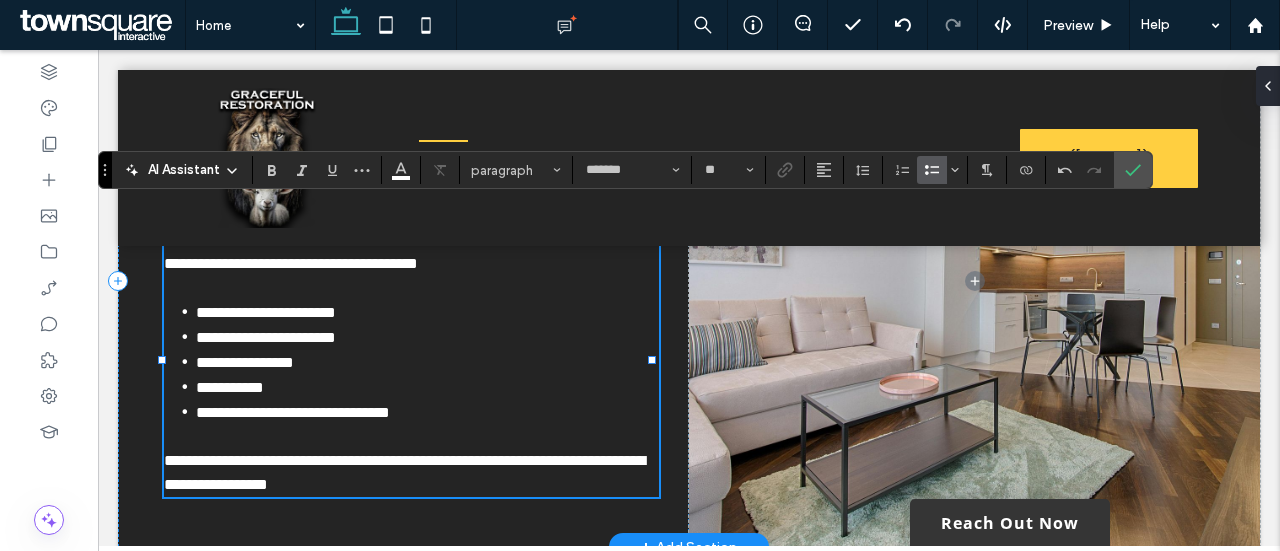 click on "**********" at bounding box center [293, 412] 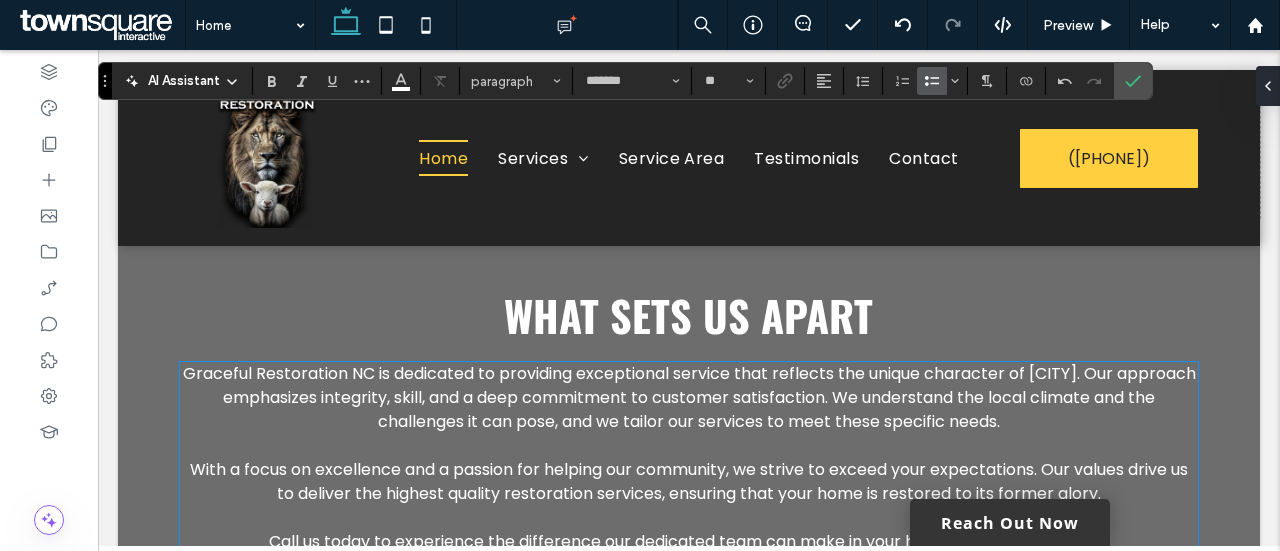 scroll, scrollTop: 2726, scrollLeft: 0, axis: vertical 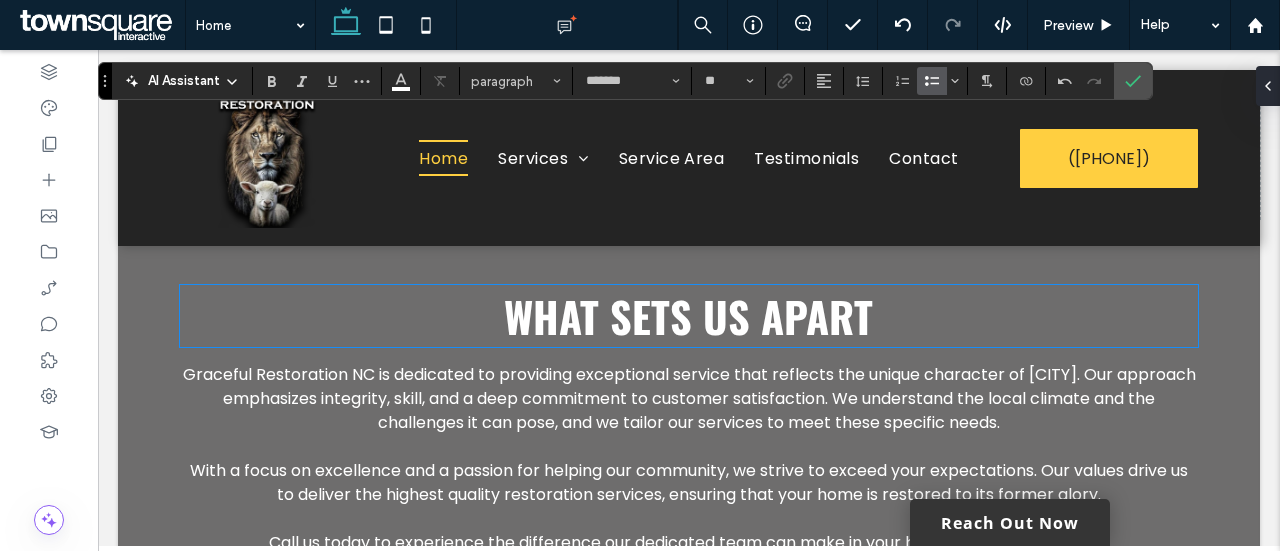 click on "What Sets Us Apart" at bounding box center [689, 316] 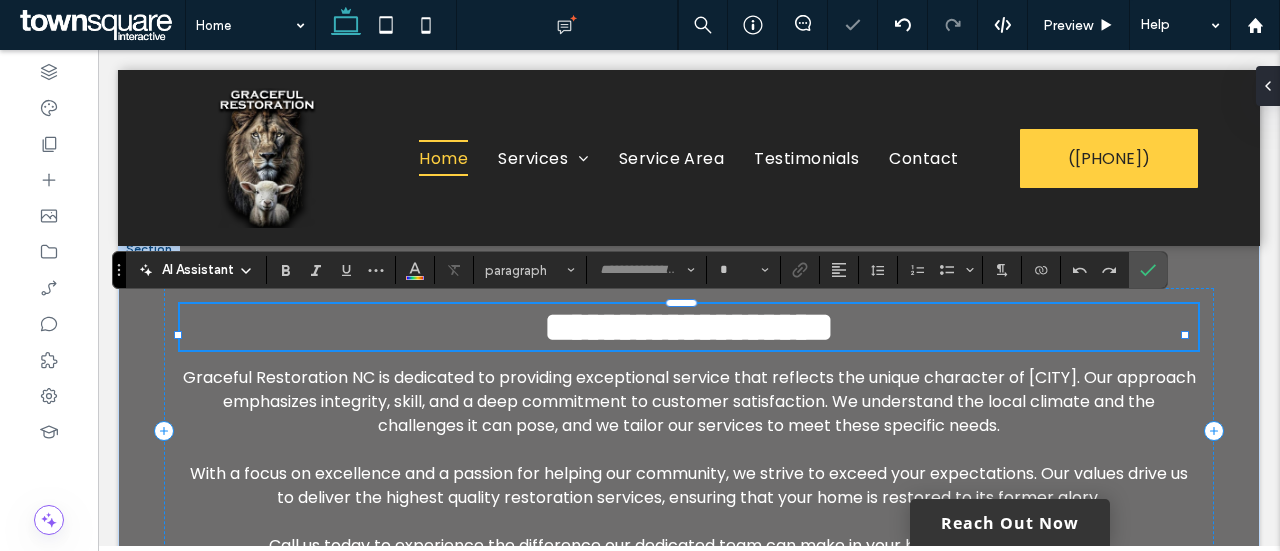 type on "******" 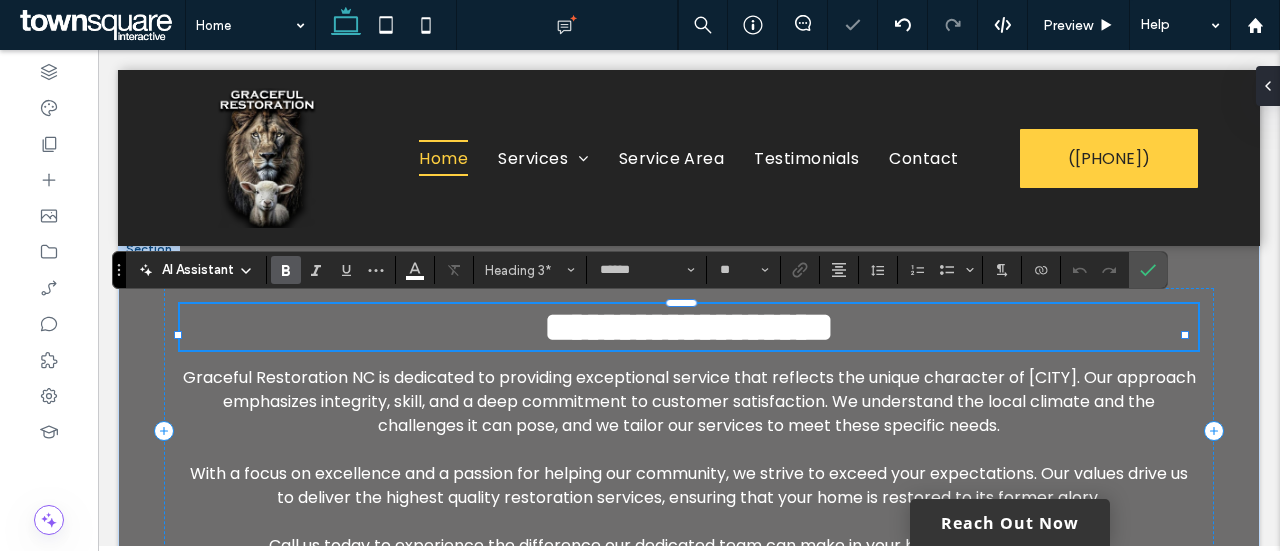 type 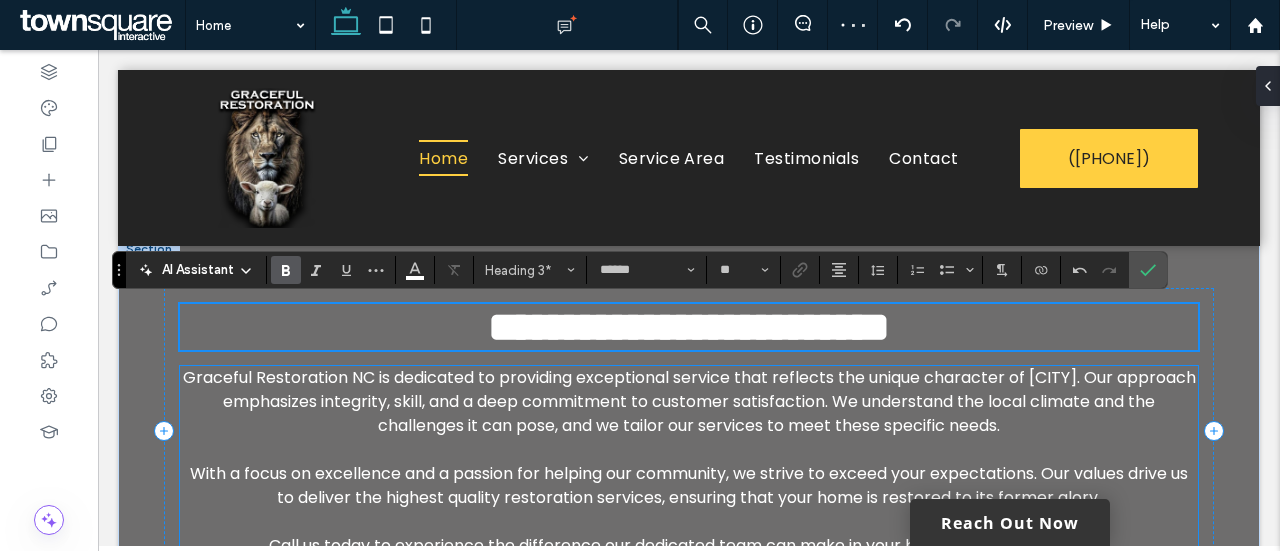 scroll, scrollTop: 2789, scrollLeft: 0, axis: vertical 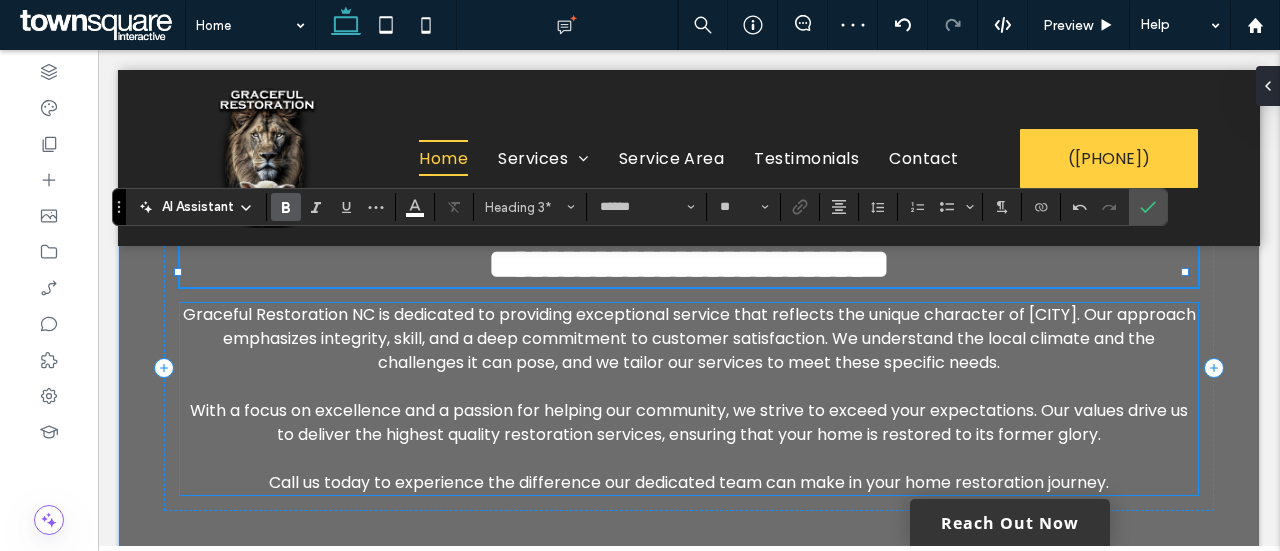 click on "Graceful Restoration NC is dedicated to providing exceptional service that reflects the unique character of [CITY]. Our approach emphasizes integrity, skill, and a deep commitment to customer satisfaction. We understand the local climate and the challenges it can pose, and we tailor our services to meet these specific needs." at bounding box center [689, 338] 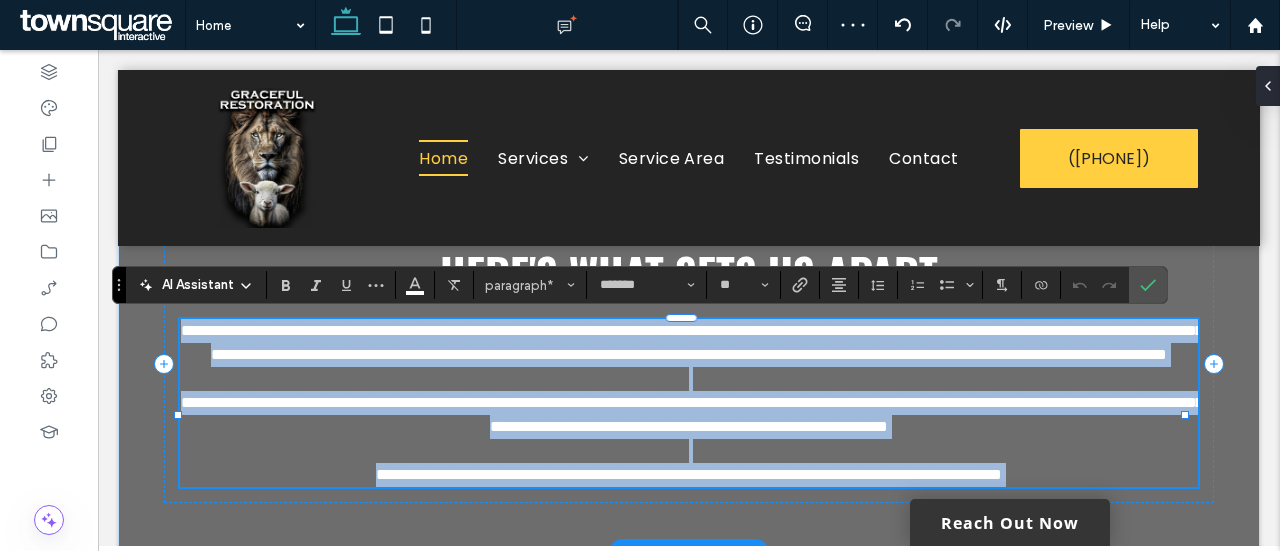 click on "**********" at bounding box center (692, 342) 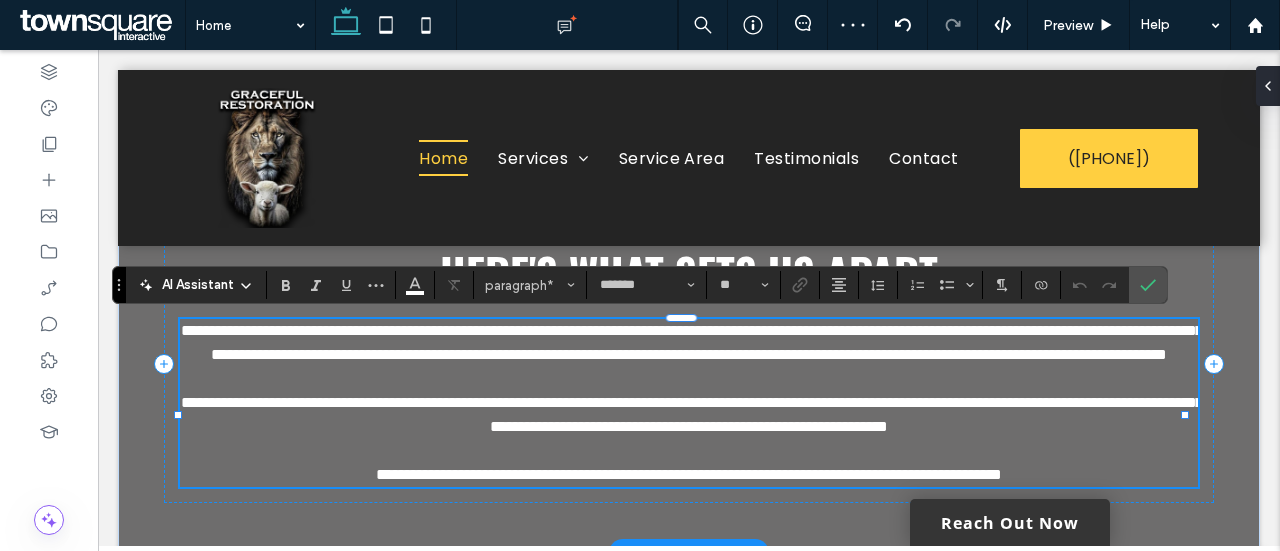 click on "**********" at bounding box center (692, 342) 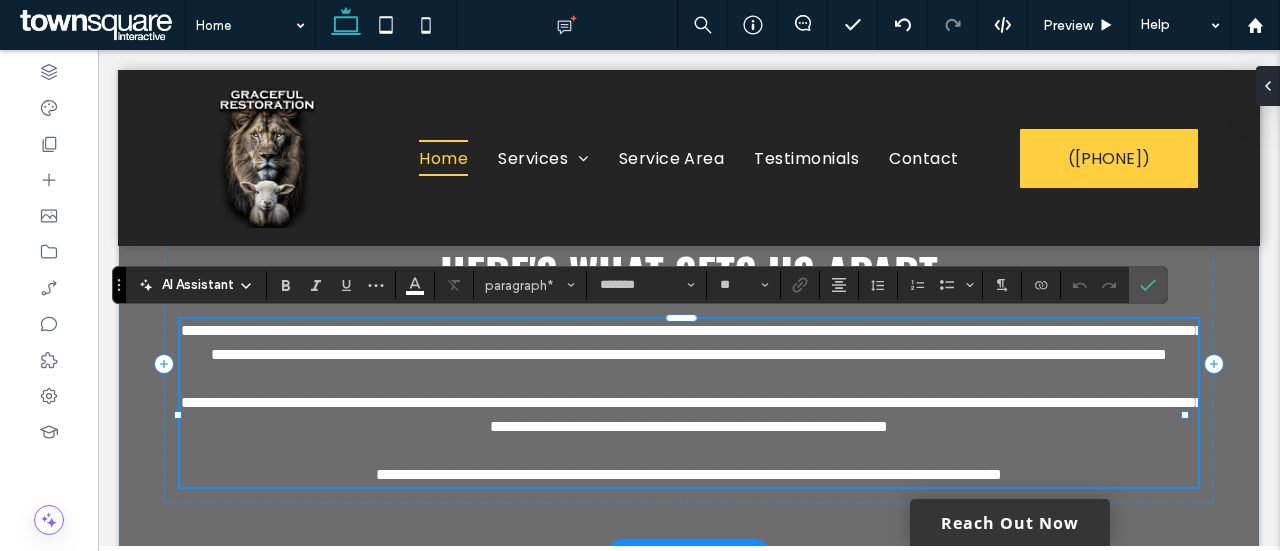 click on "**********" at bounding box center (692, 342) 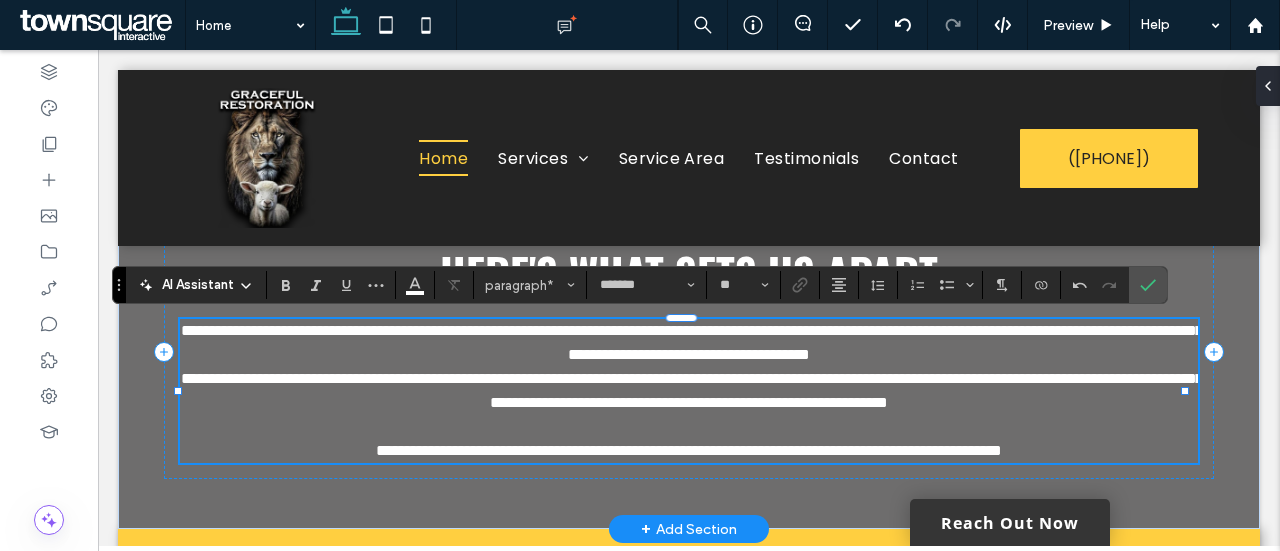 click on "**********" at bounding box center (692, 390) 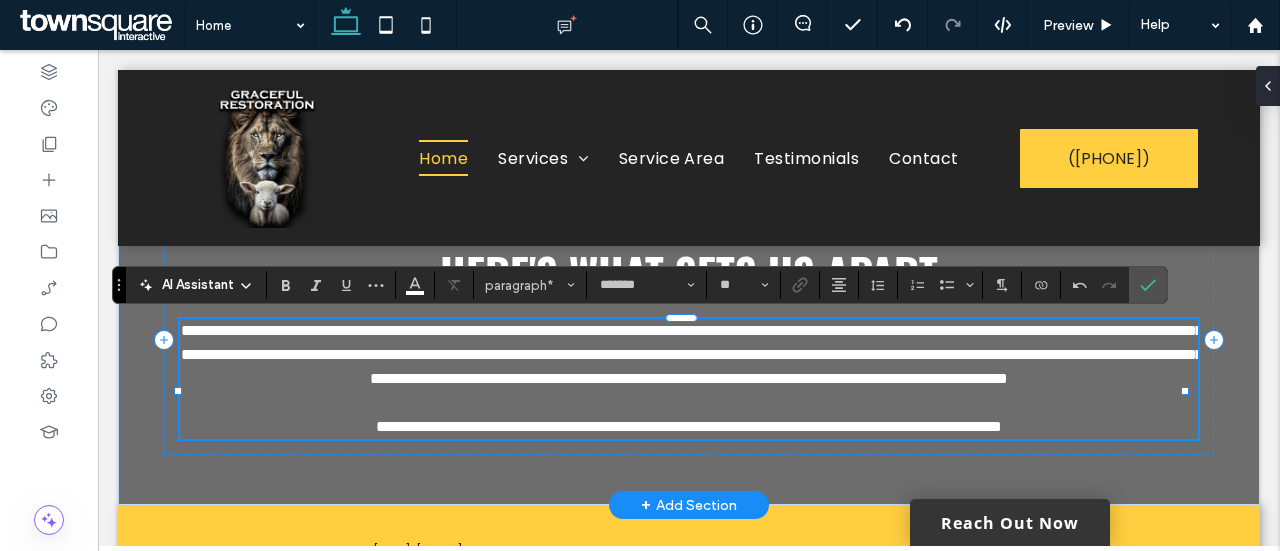 type 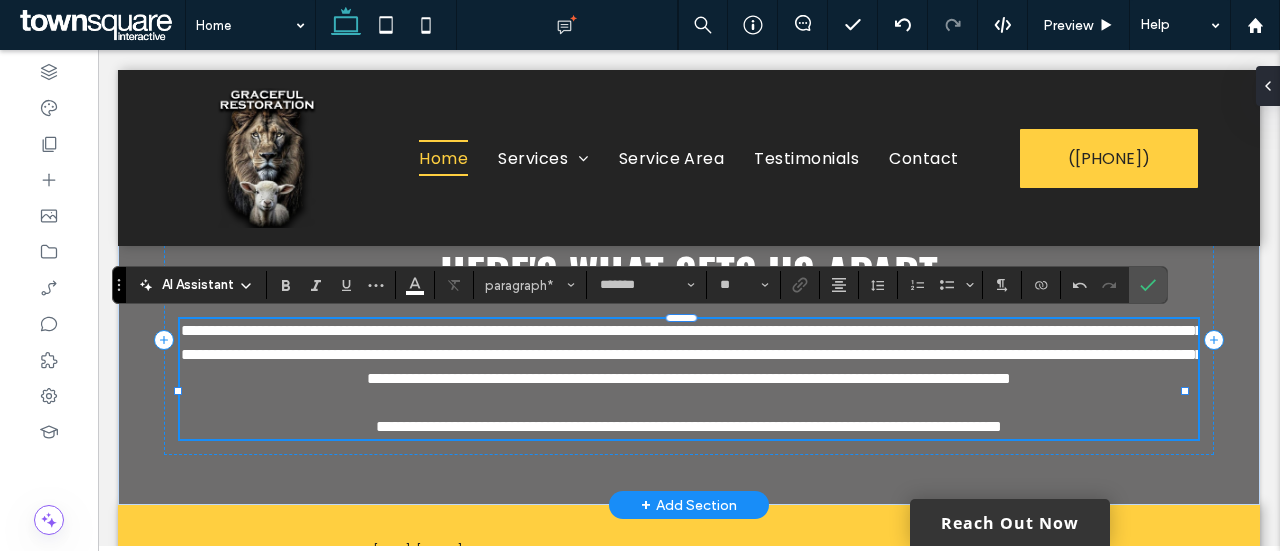 click on "**********" at bounding box center [692, 354] 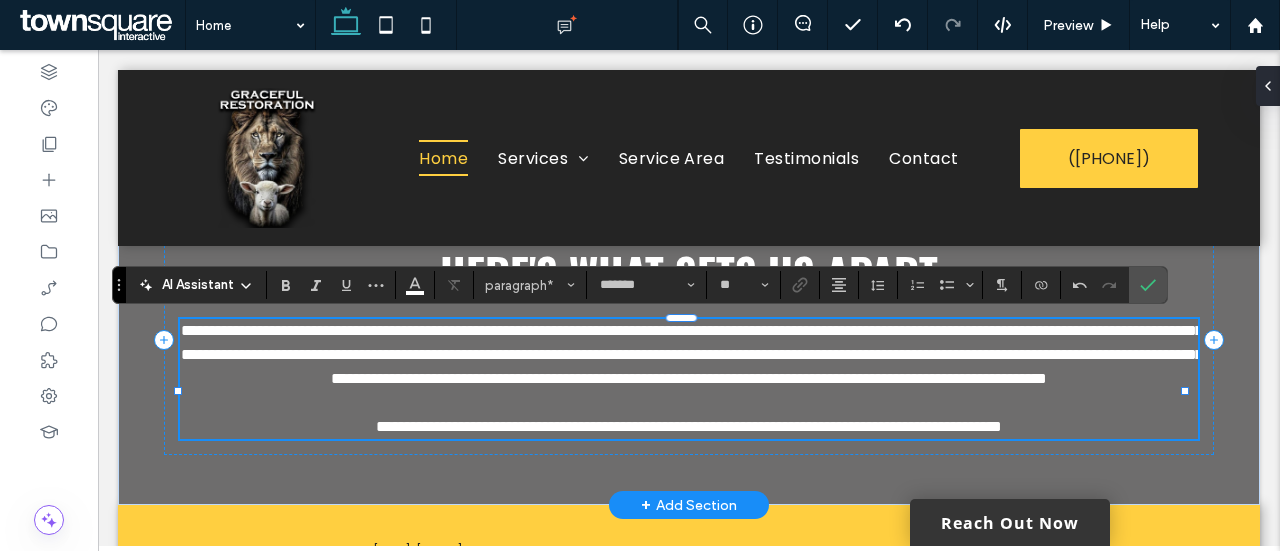 click on "**********" at bounding box center (689, 426) 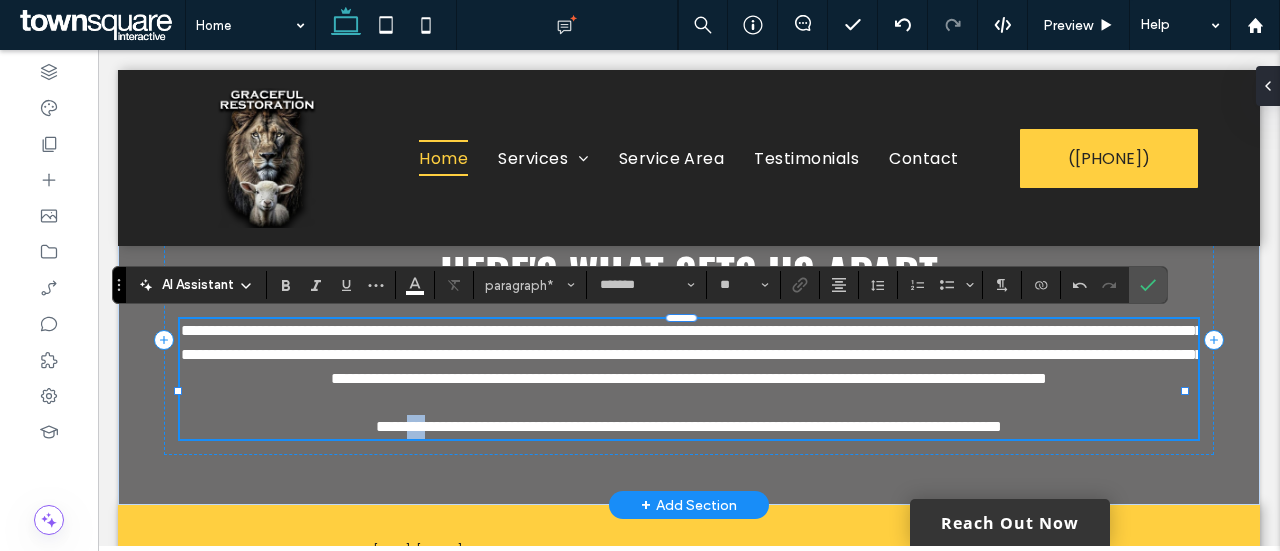 click on "**********" at bounding box center [689, 426] 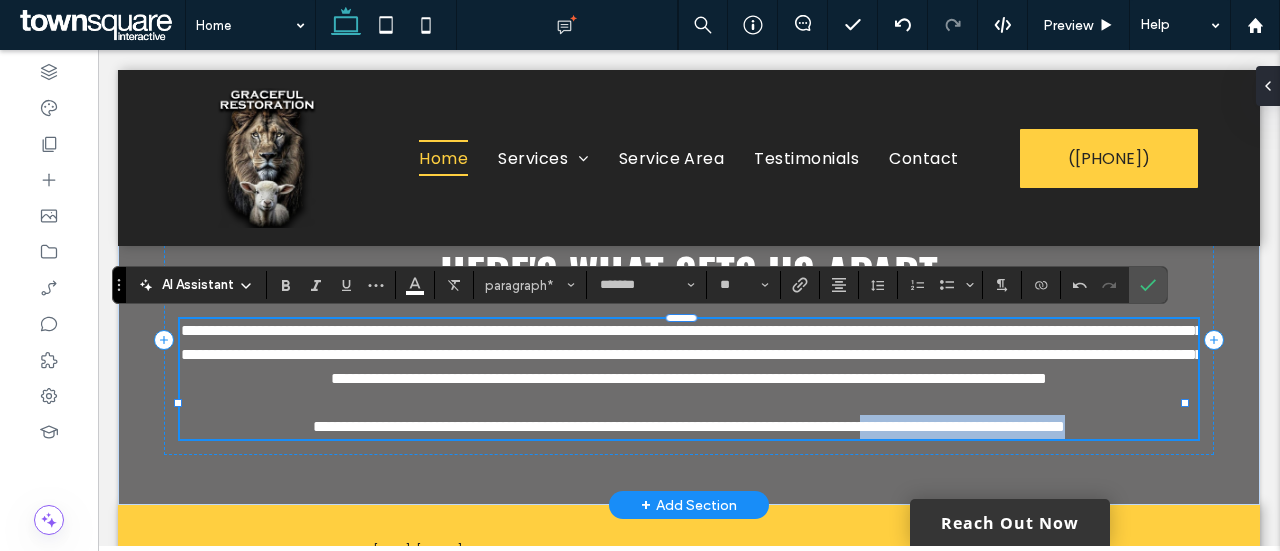 drag, startPoint x: 802, startPoint y: 476, endPoint x: 960, endPoint y: 455, distance: 159.38947 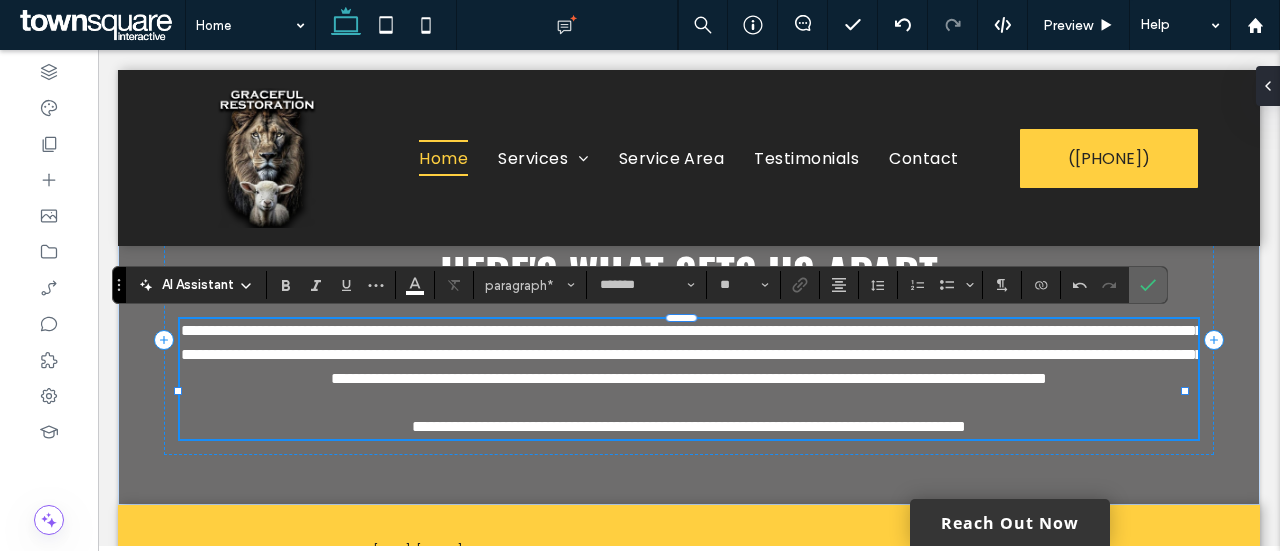 click 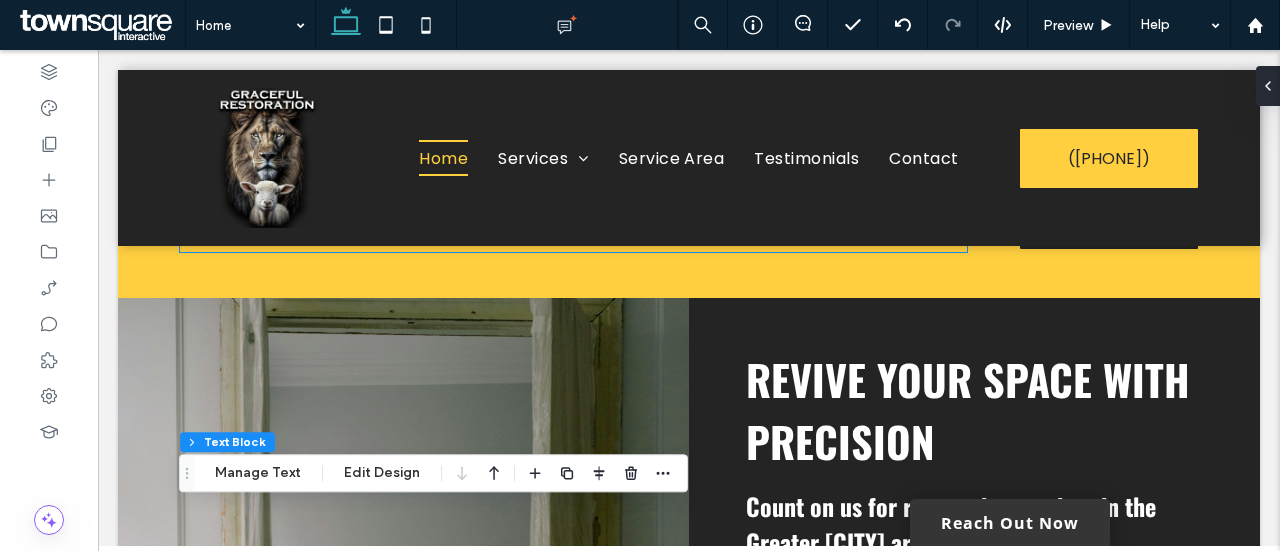 scroll, scrollTop: 629, scrollLeft: 0, axis: vertical 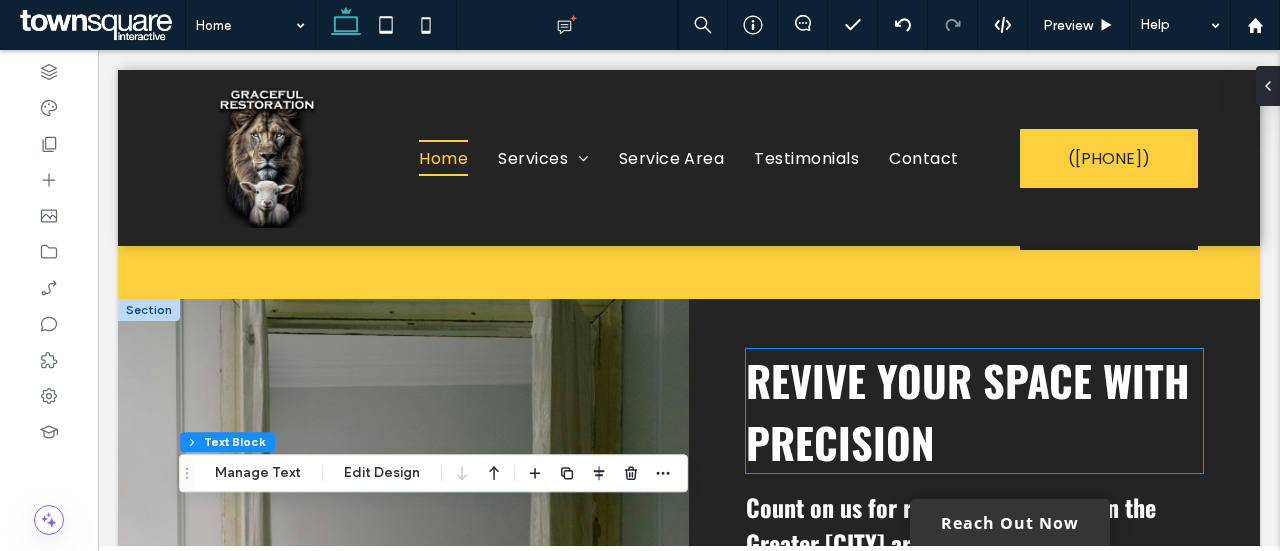 click on "Revive Your Space with Precision" at bounding box center [968, 411] 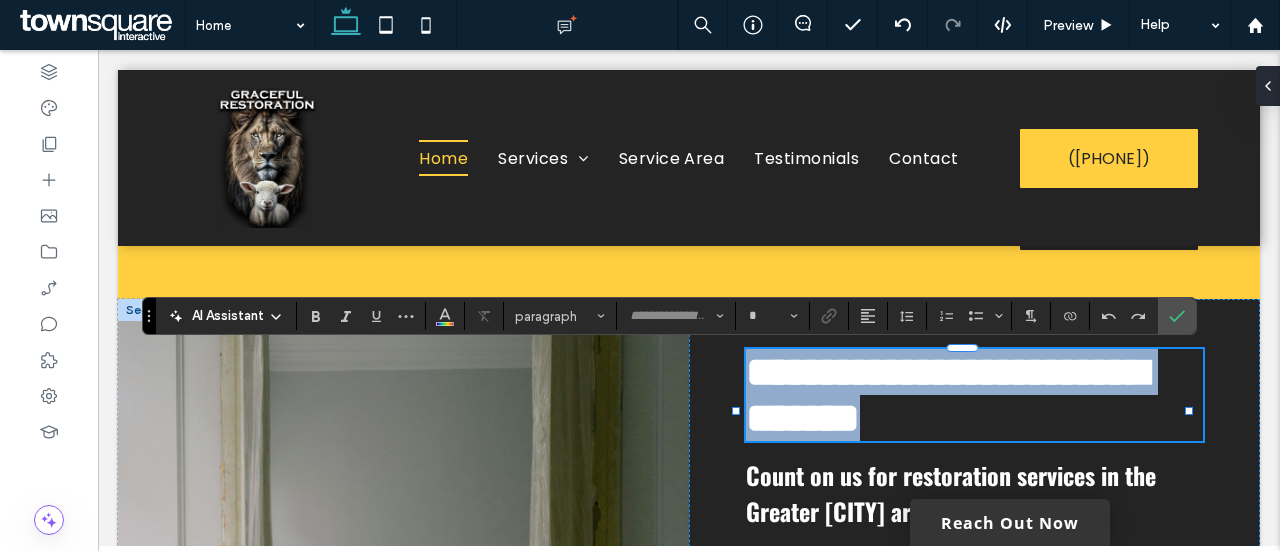 type on "******" 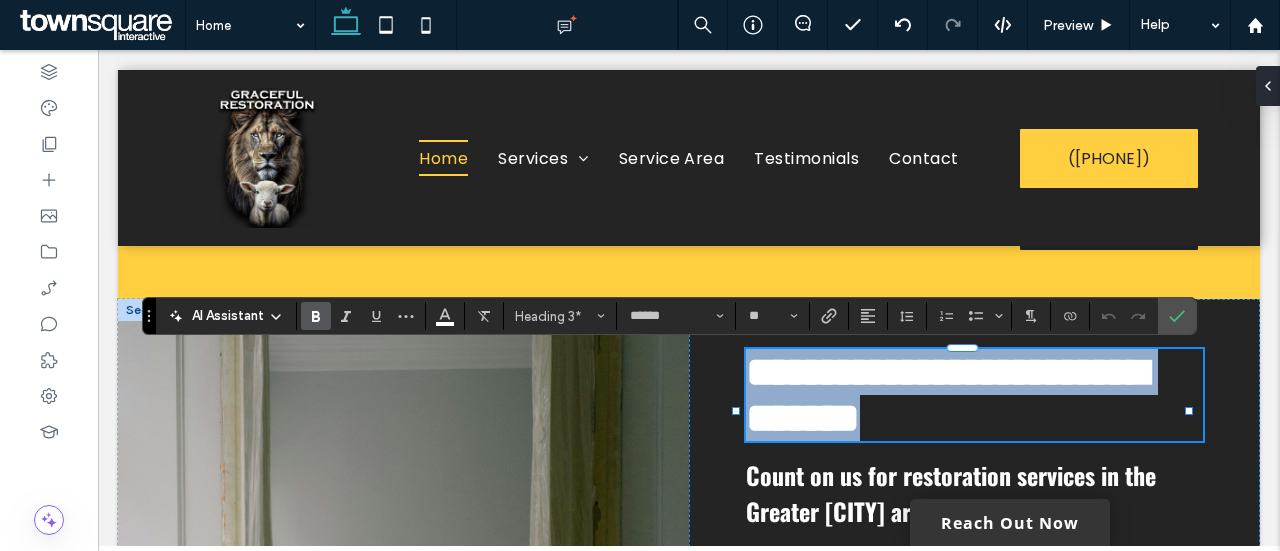 paste 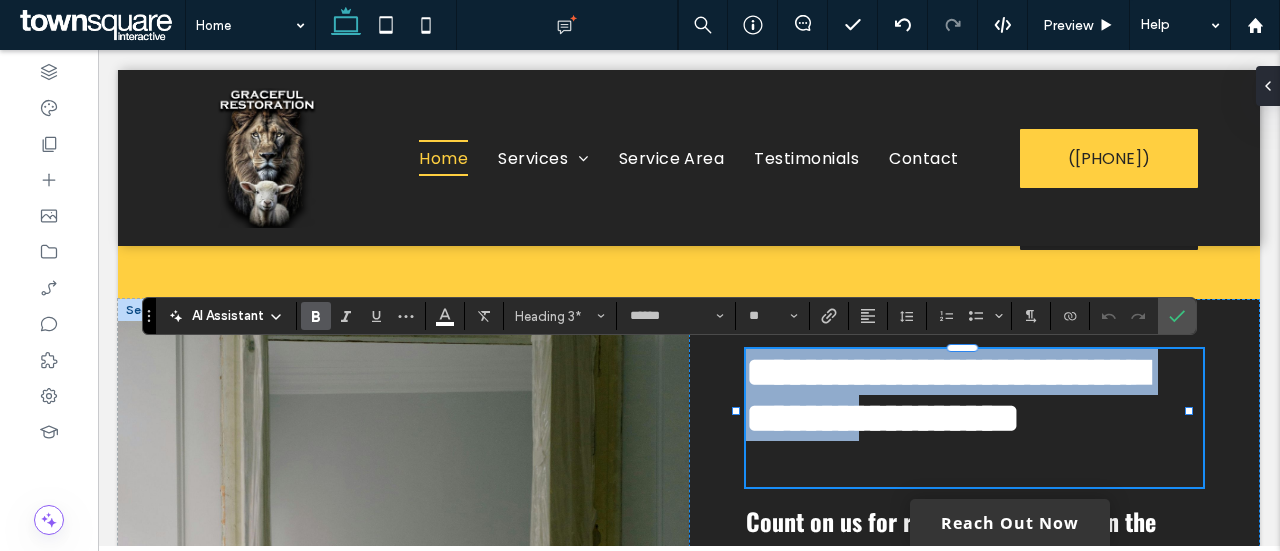 type 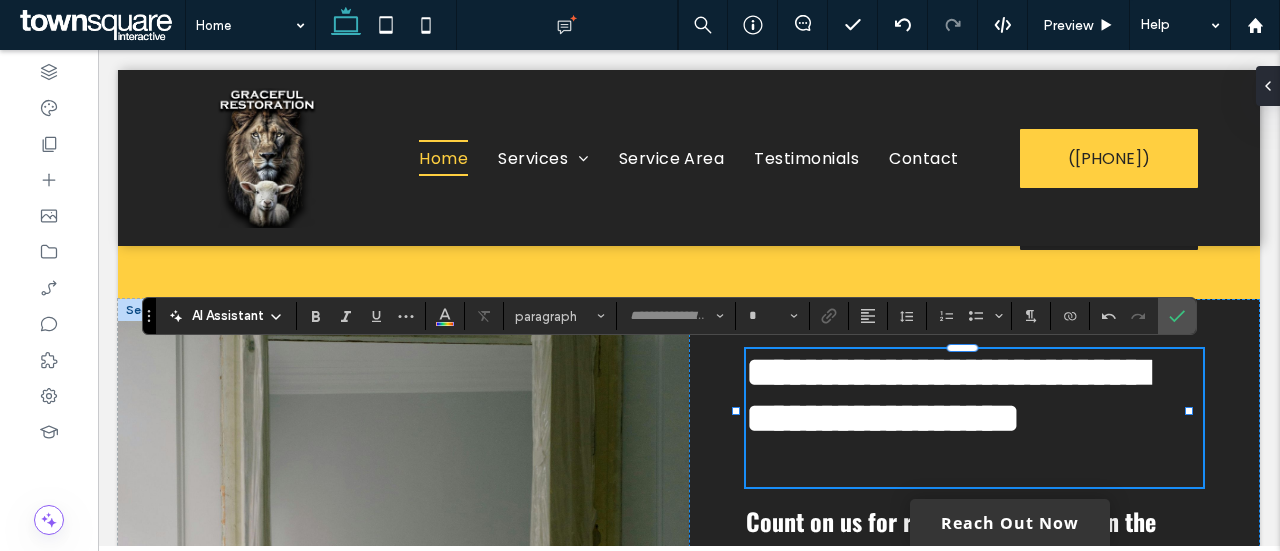 scroll, scrollTop: 24, scrollLeft: 0, axis: vertical 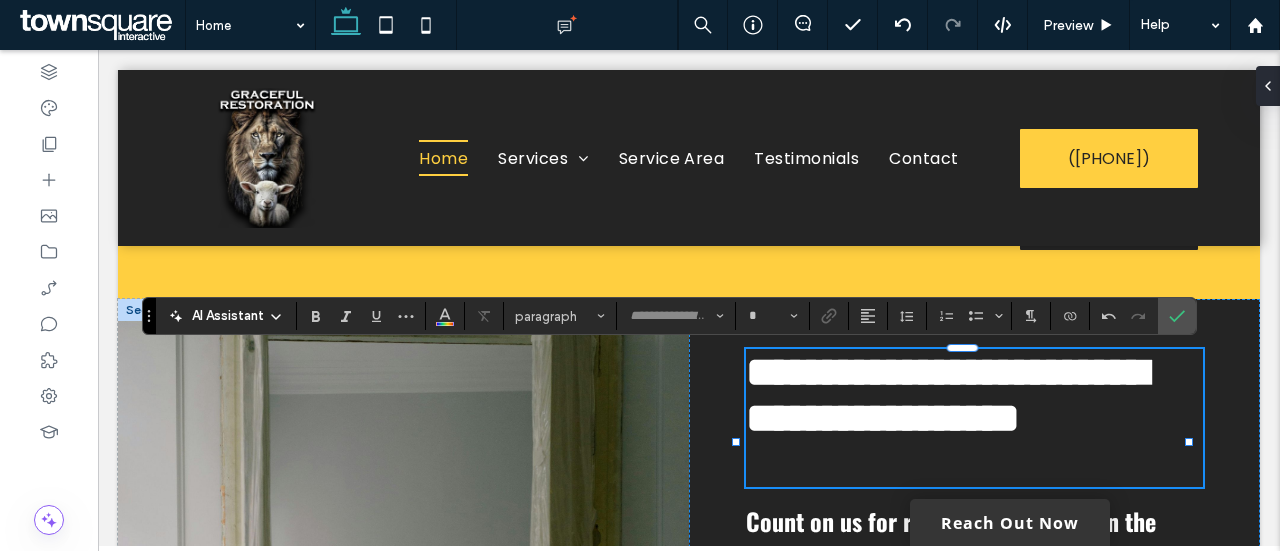 type on "******" 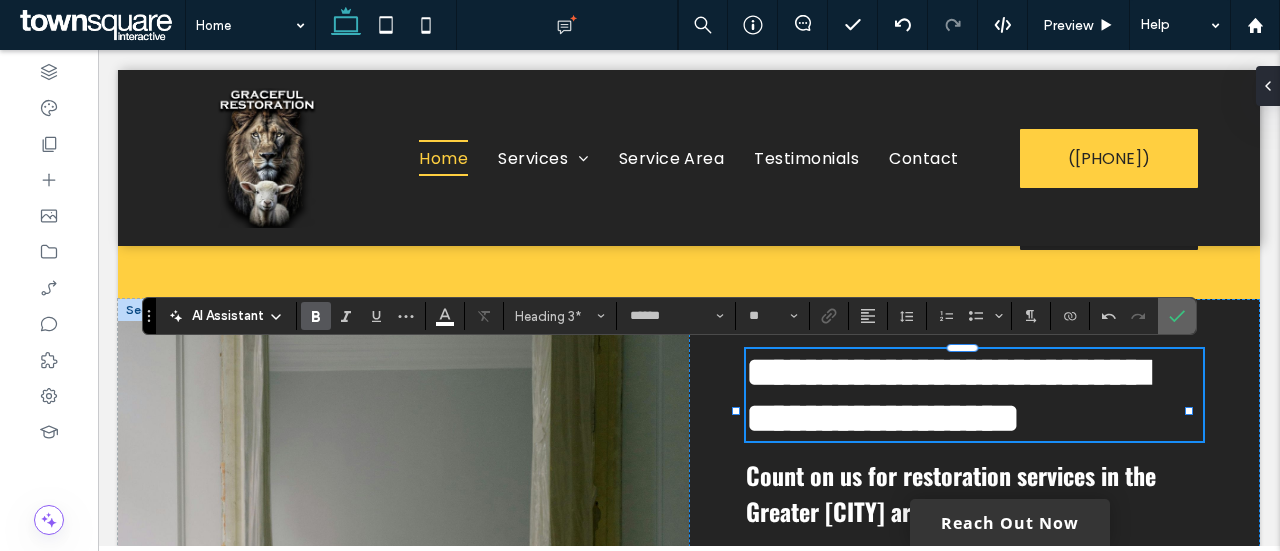 click at bounding box center (1177, 316) 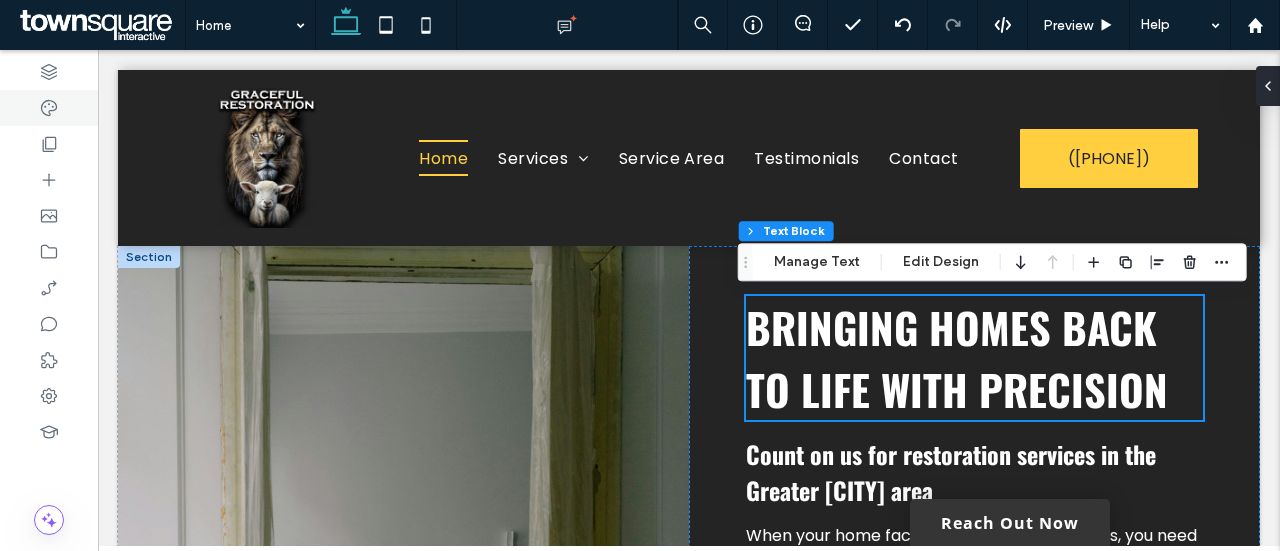 scroll, scrollTop: 683, scrollLeft: 0, axis: vertical 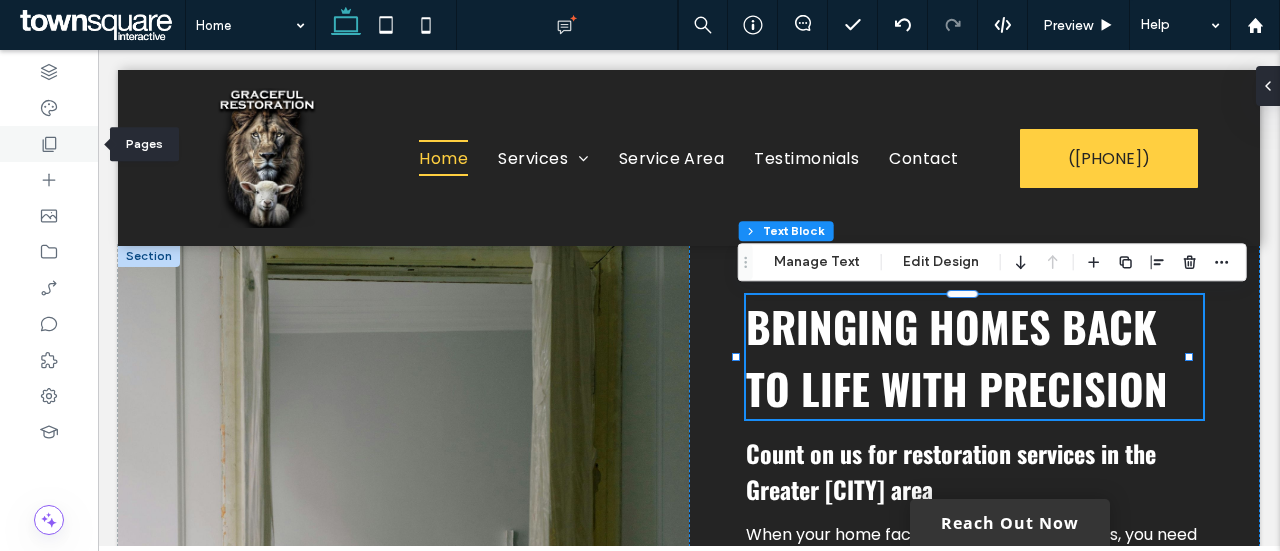 click at bounding box center (49, 144) 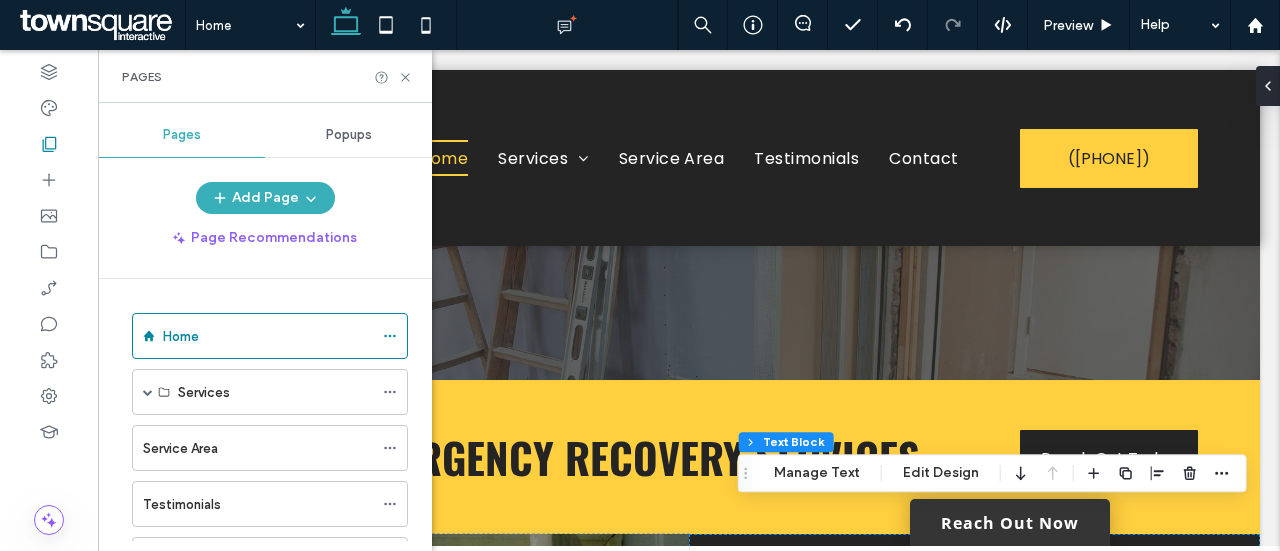 scroll, scrollTop: 0, scrollLeft: 0, axis: both 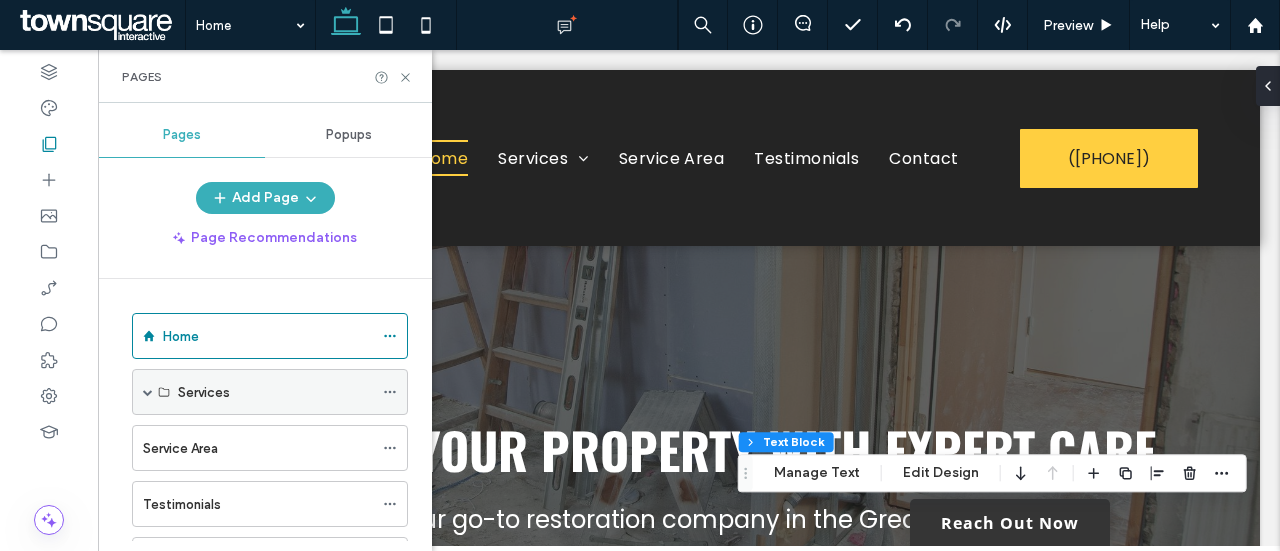 click at bounding box center [148, 392] 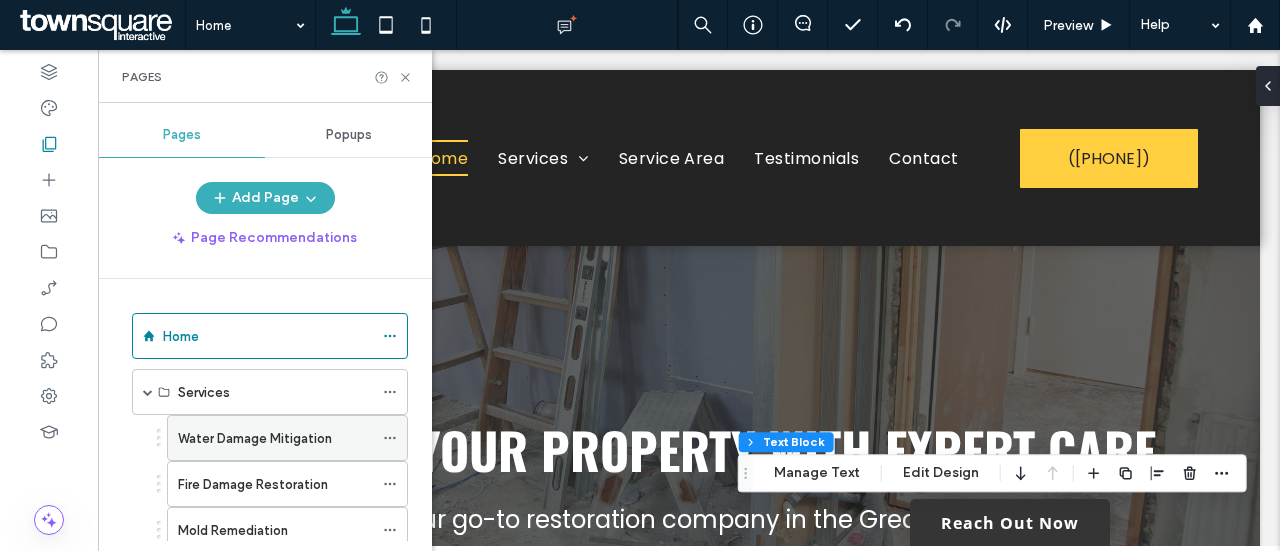 click on "Water Damage Mitigation" at bounding box center (255, 438) 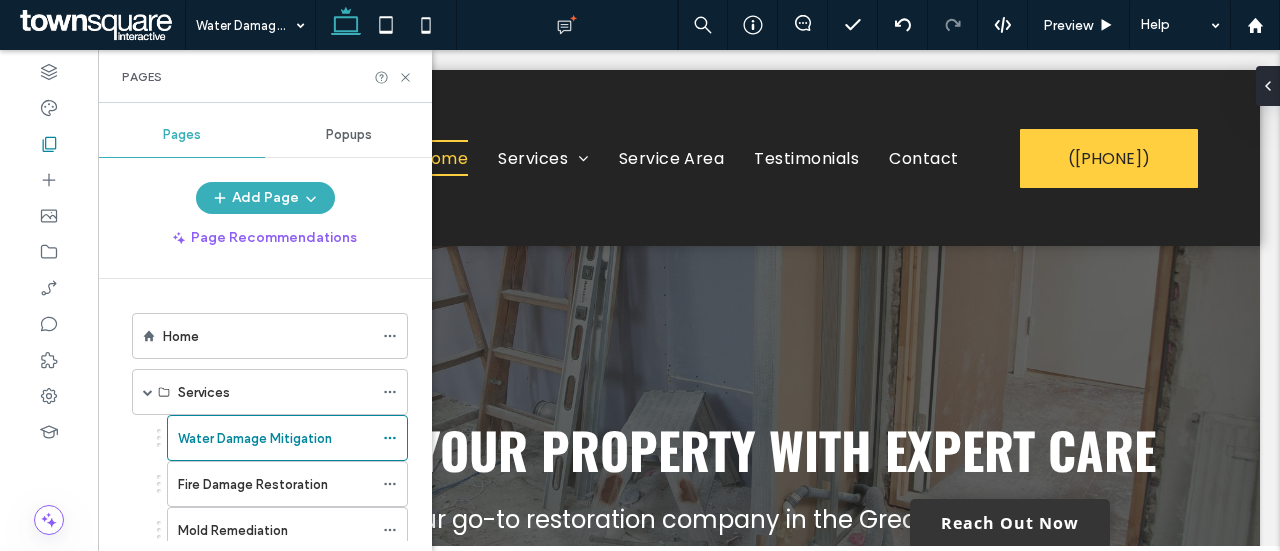 click on "Water Damage Mitigation Preview Help
Design Panel Site Comments Team & Clients Automate new comments Instantly notify your team when someone adds or updates a comment on a site. See Zap Examples
Pages Pages Popups Add Page Page Recommendations Home Services Water Damage Mitigation Fire Damage Restoration Mold Remediation Renovations Service Area Testimonials Contact Geo Pages
Select an element to start It’ll show the design panel with all the design options for that element right here." at bounding box center (640, 275) 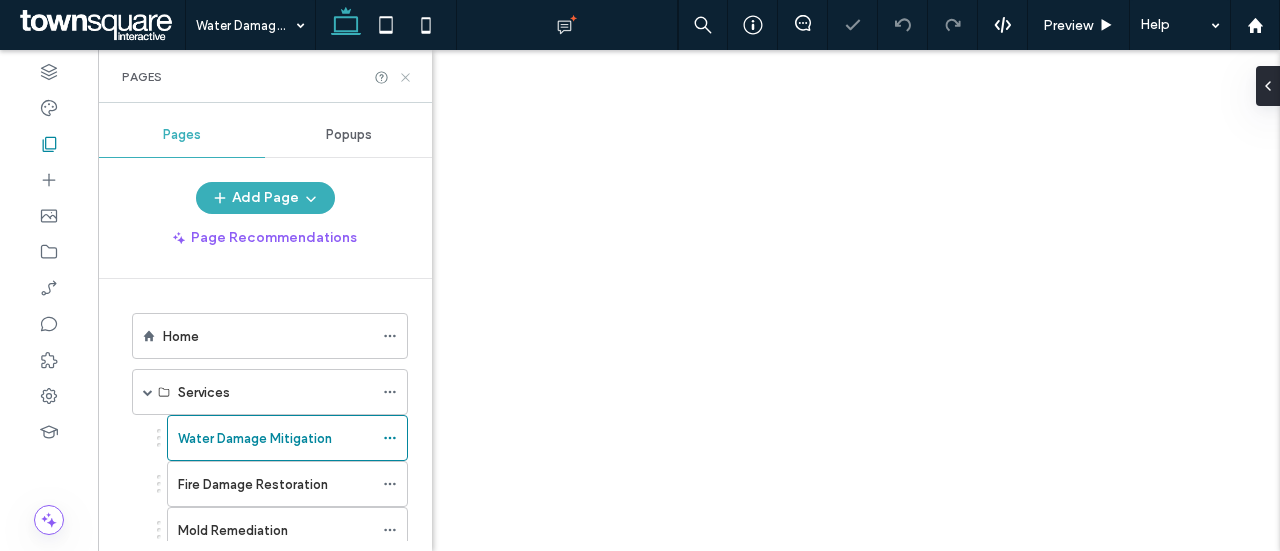 click 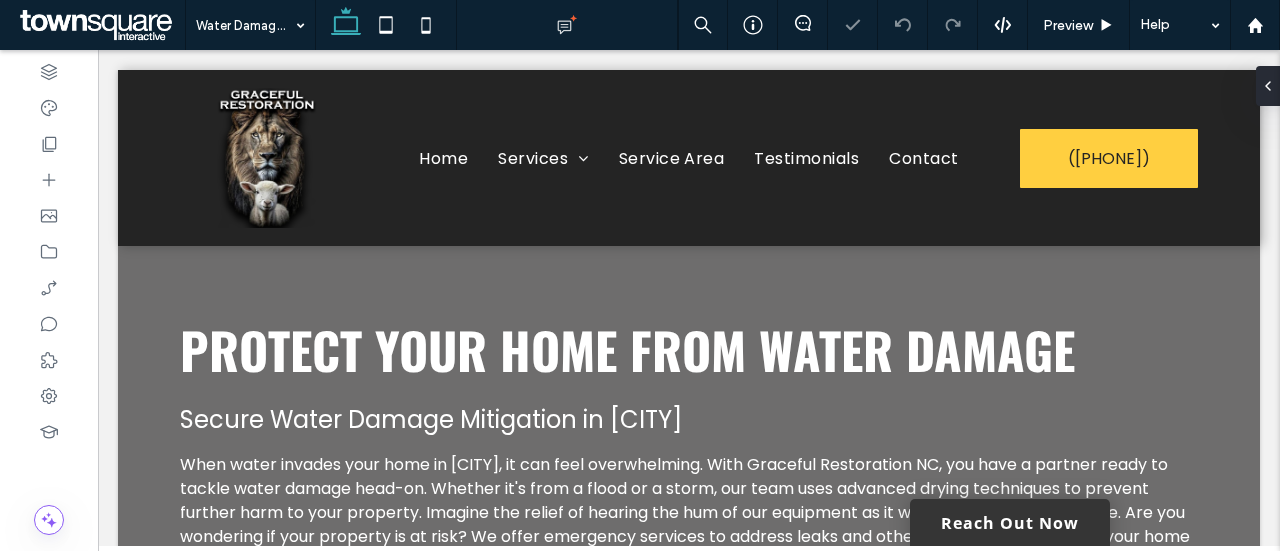 scroll, scrollTop: 0, scrollLeft: 0, axis: both 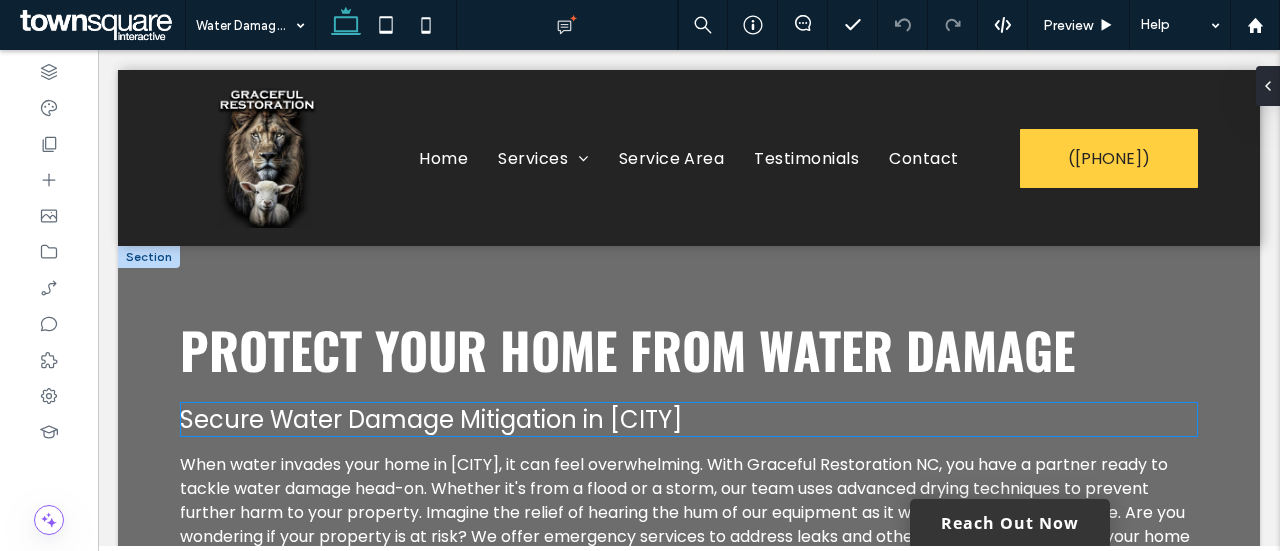 click on "Secure Water Damage Mitigation in [CITY]" at bounding box center [431, 419] 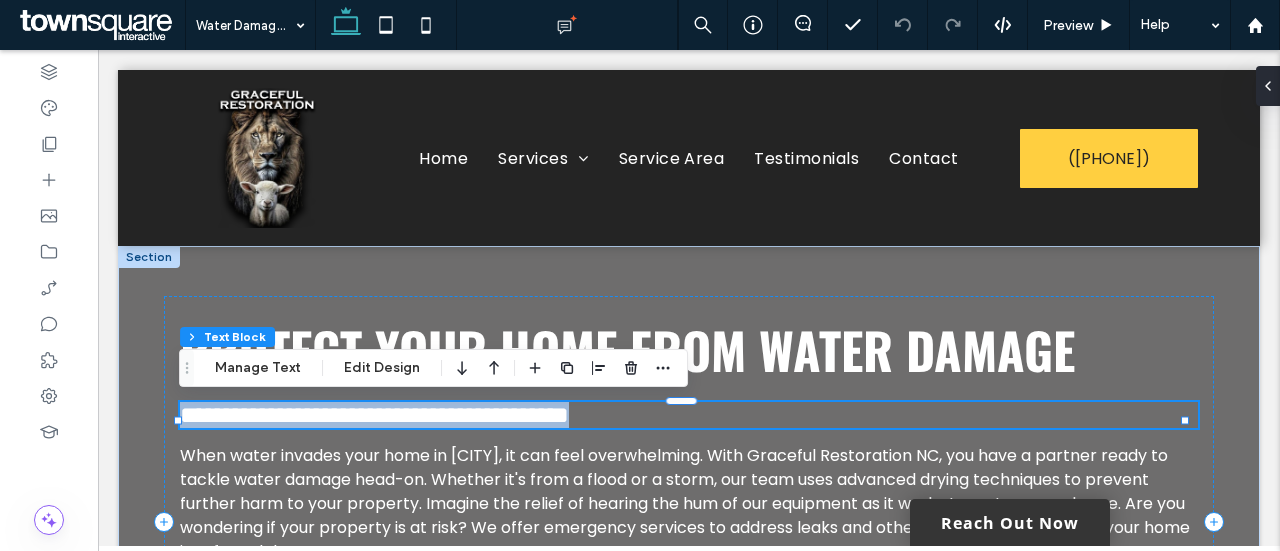 click on "**********" at bounding box center [374, 415] 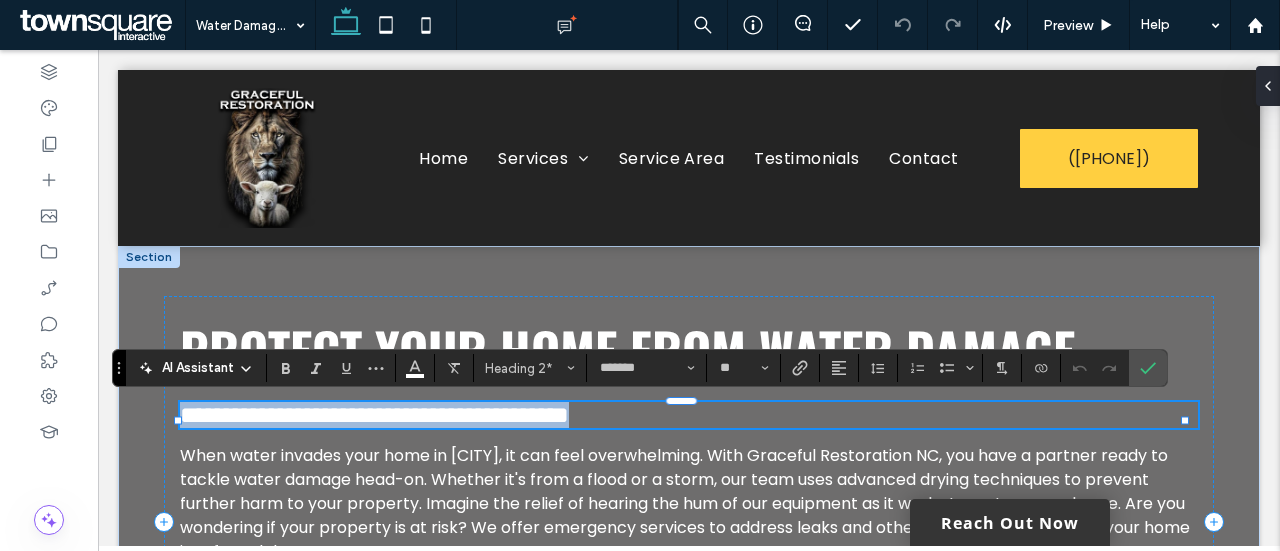 type 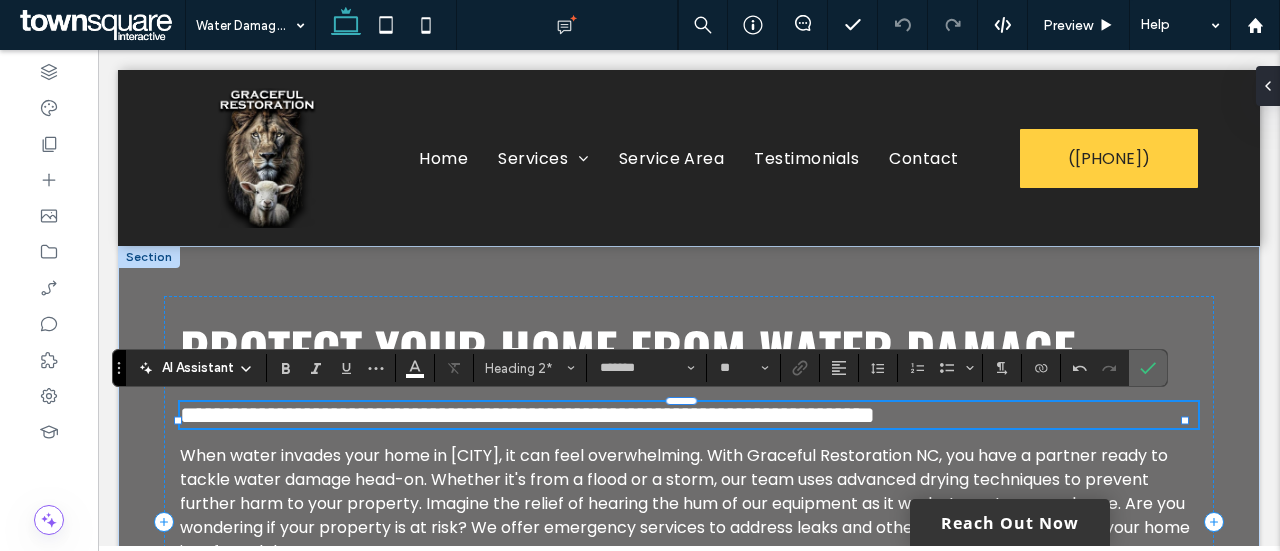 click 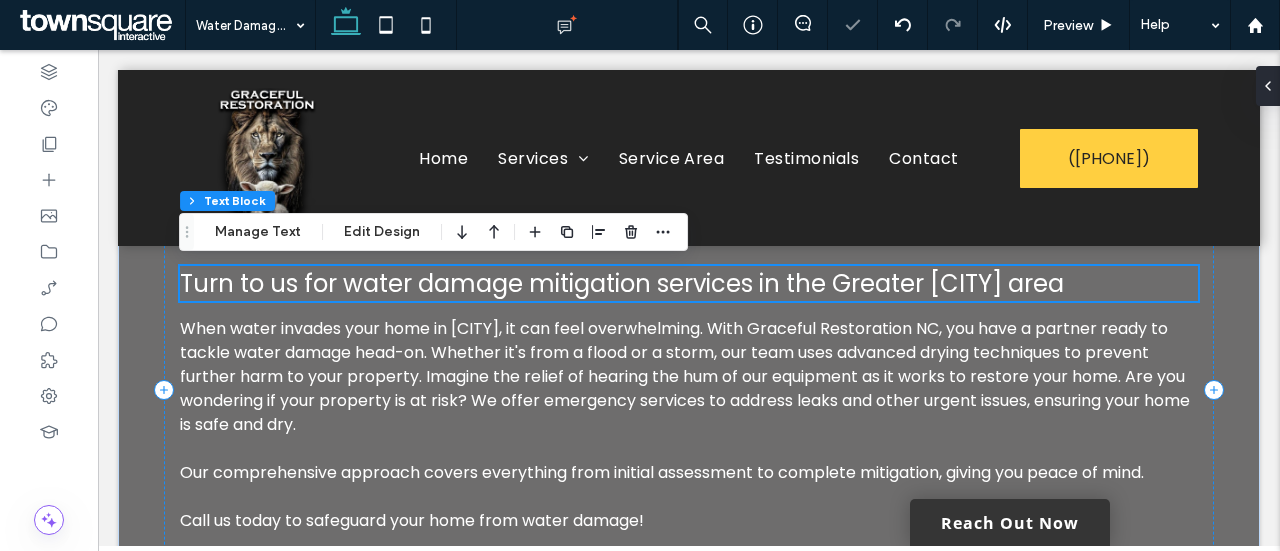 scroll, scrollTop: 138, scrollLeft: 0, axis: vertical 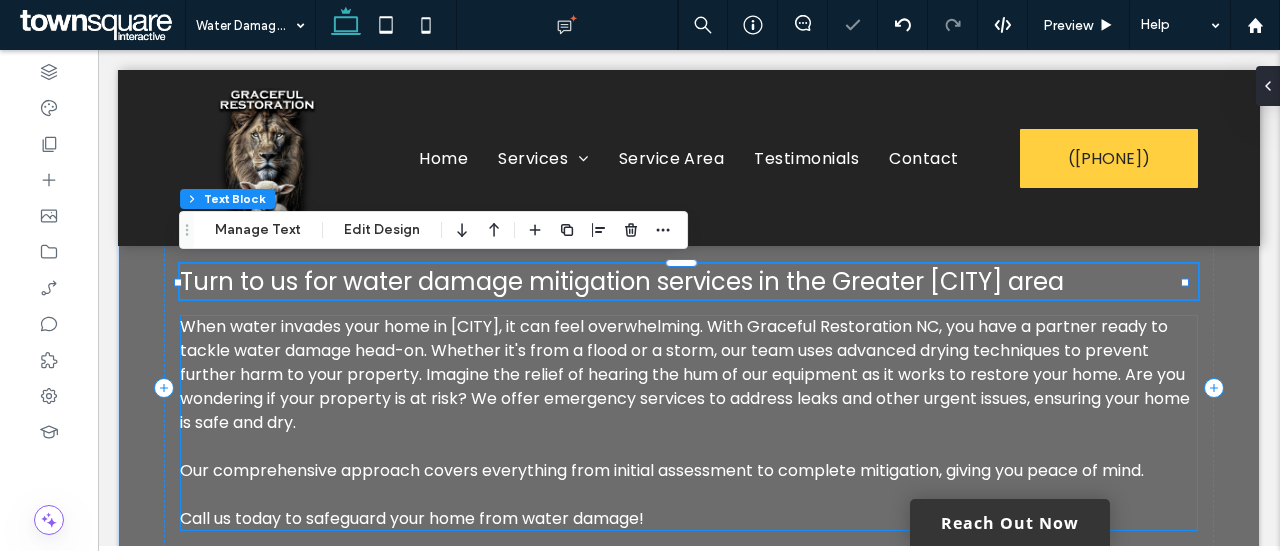 click on "When water invades your home in [CITY], it can feel overwhelming. With Graceful Restoration NC, you have a partner ready to tackle water damage head-on. Whether it's from a flood or a storm, our team uses advanced drying techniques to prevent further harm to your property. Imagine the relief of hearing the hum of our equipment as it works to restore your home. Are you wondering if your property is at risk? We offer emergency services to address leaks and other urgent issues, ensuring your home is safe and dry." at bounding box center (689, 387) 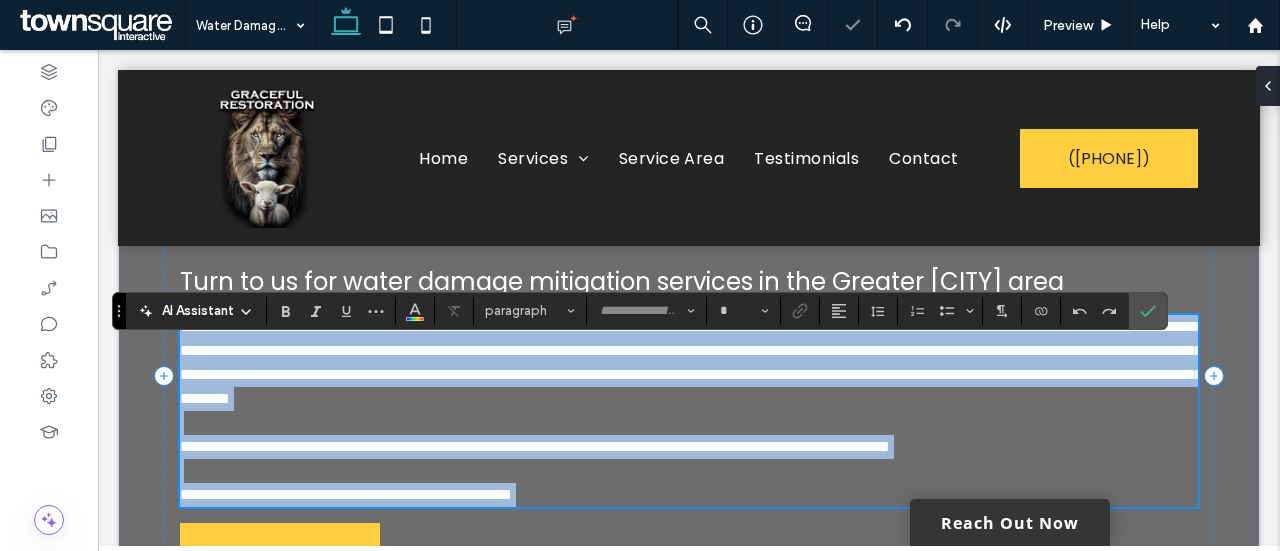 type on "*******" 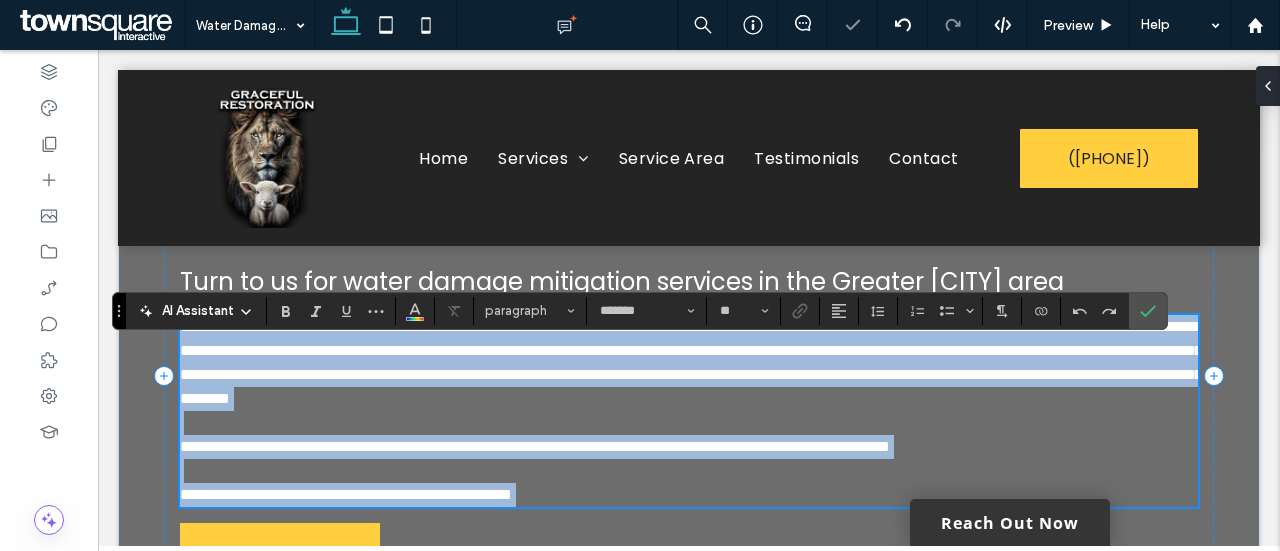 scroll, scrollTop: 106, scrollLeft: 0, axis: vertical 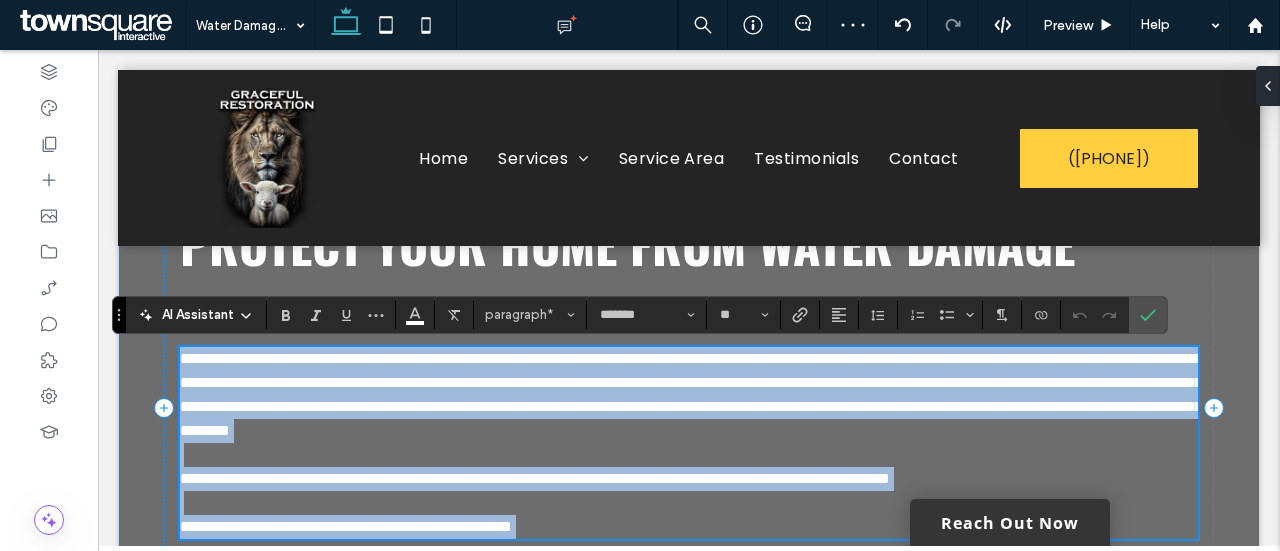click on "**********" at bounding box center (691, 394) 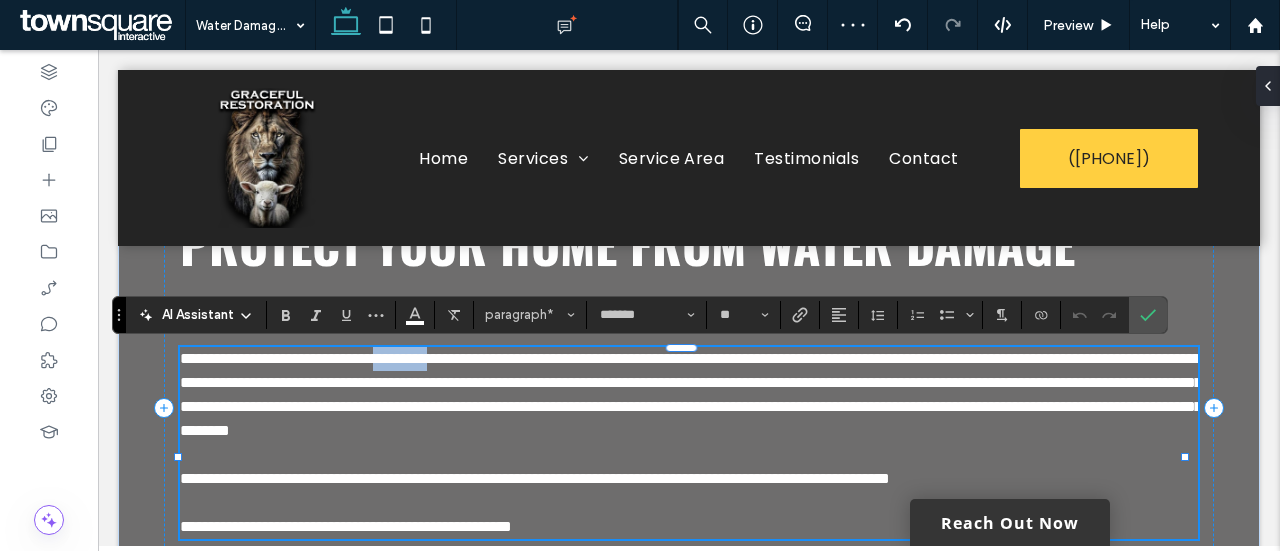 click on "**********" at bounding box center (691, 394) 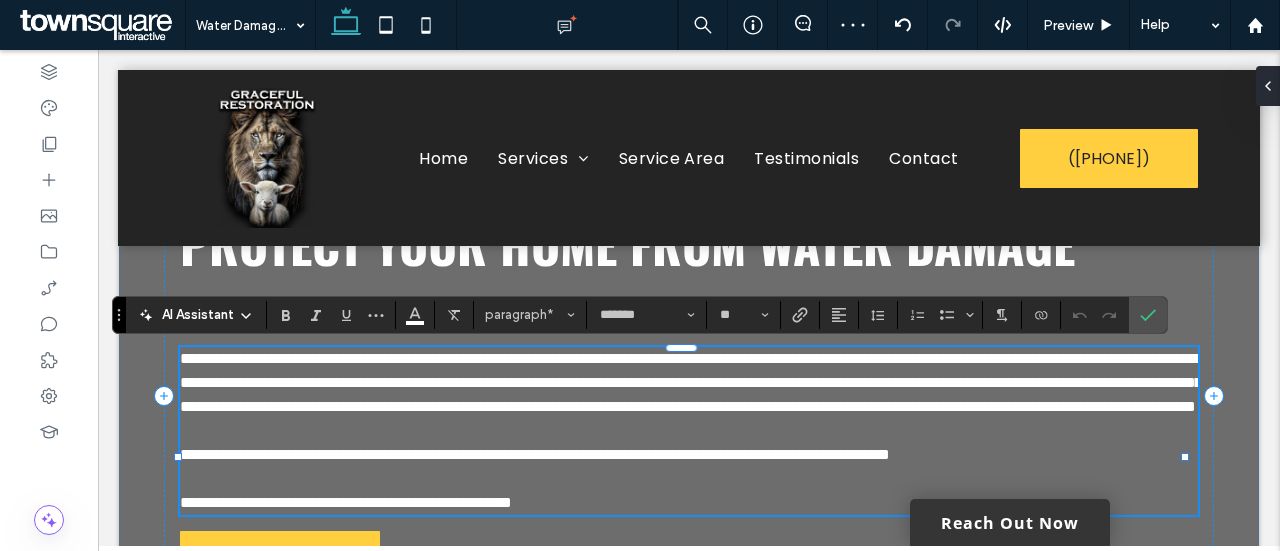 type 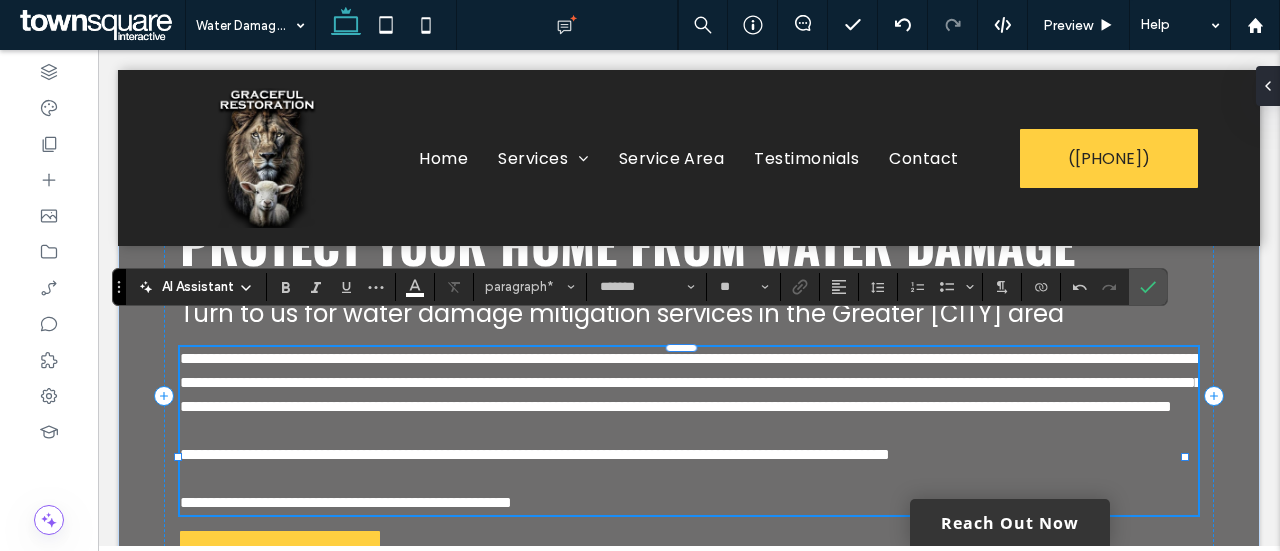 scroll, scrollTop: 134, scrollLeft: 0, axis: vertical 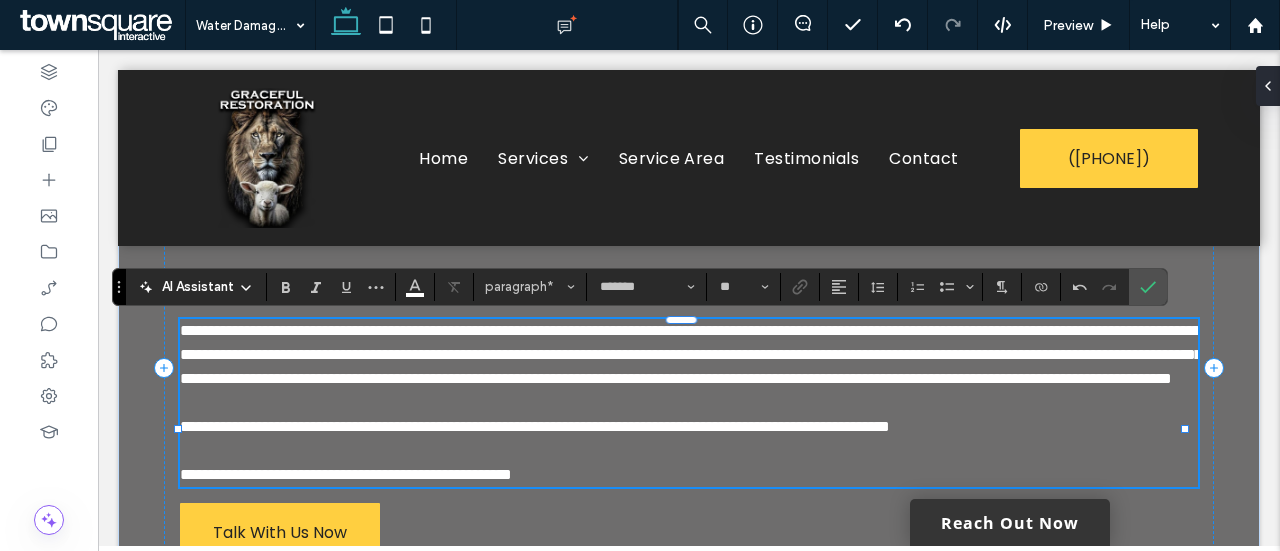click on "**********" at bounding box center (691, 354) 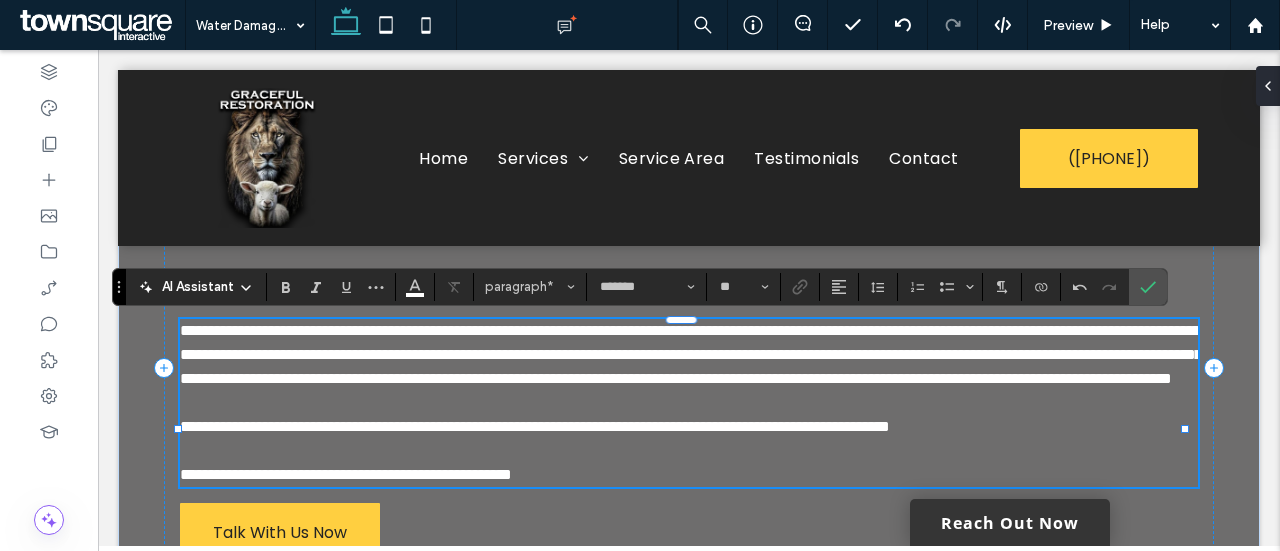 click on "**********" at bounding box center [691, 354] 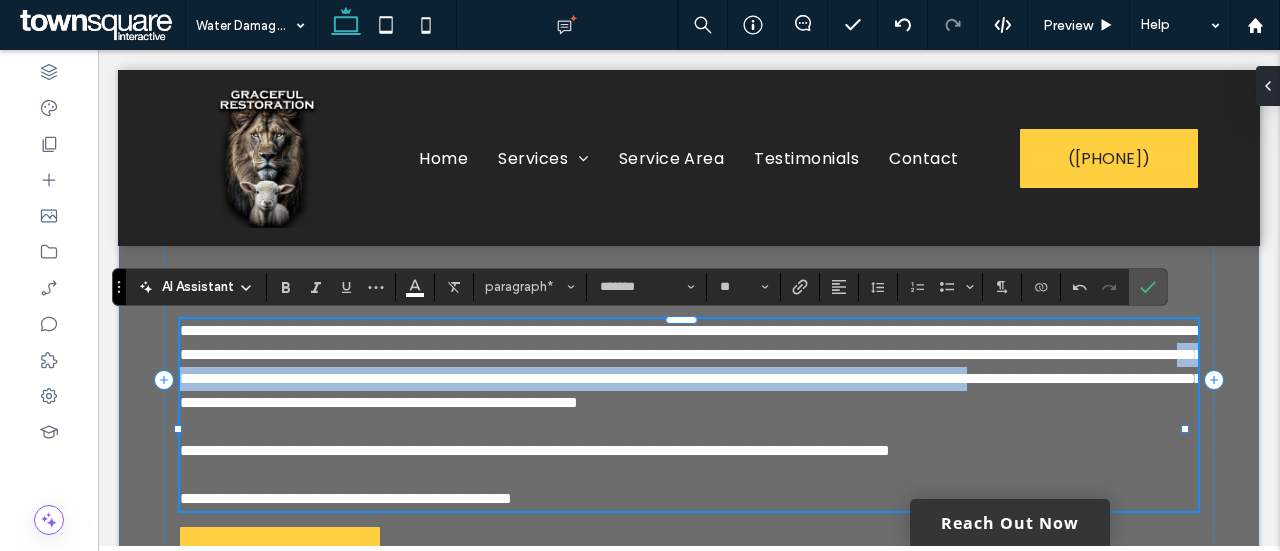 drag, startPoint x: 956, startPoint y: 379, endPoint x: 1019, endPoint y: 401, distance: 66.730804 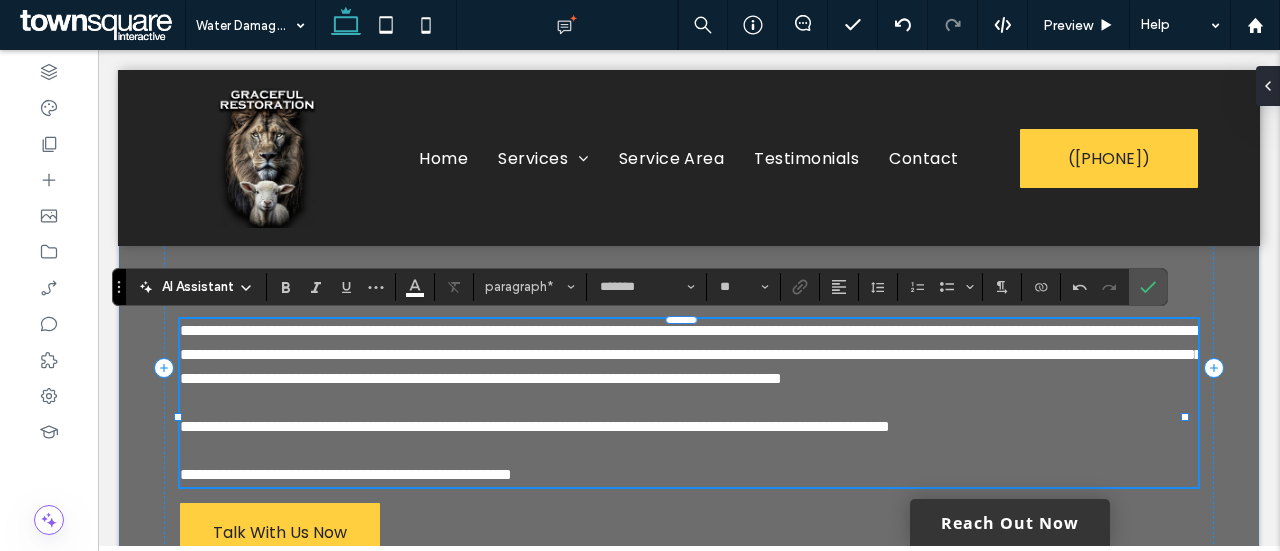 click on "**********" at bounding box center [535, 426] 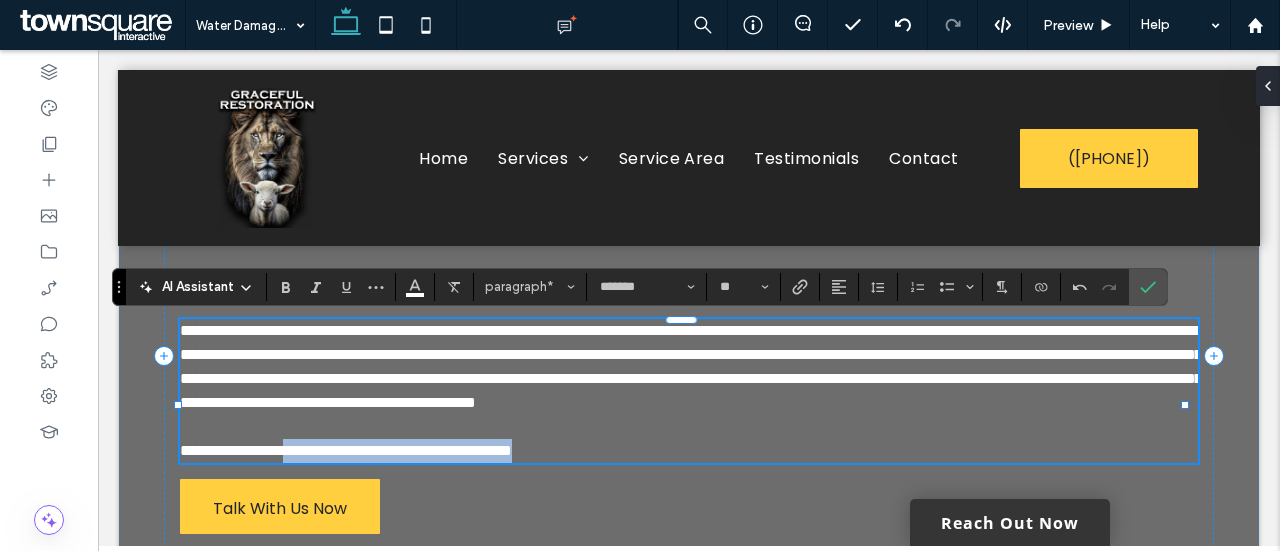drag, startPoint x: 700, startPoint y: 471, endPoint x: 307, endPoint y: 481, distance: 393.1272 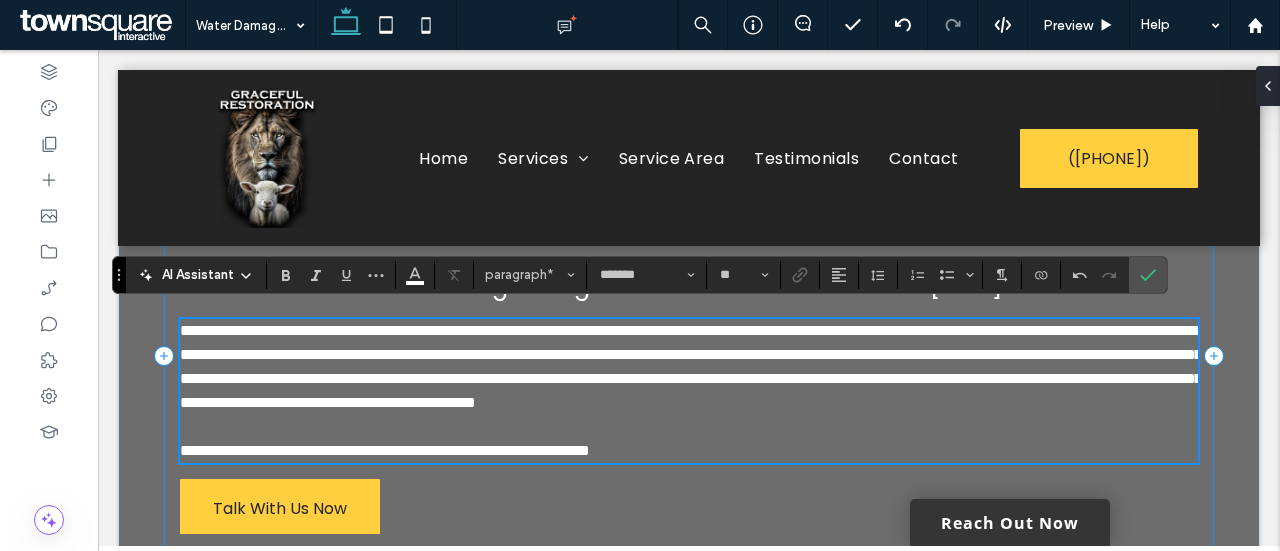 scroll, scrollTop: 148, scrollLeft: 0, axis: vertical 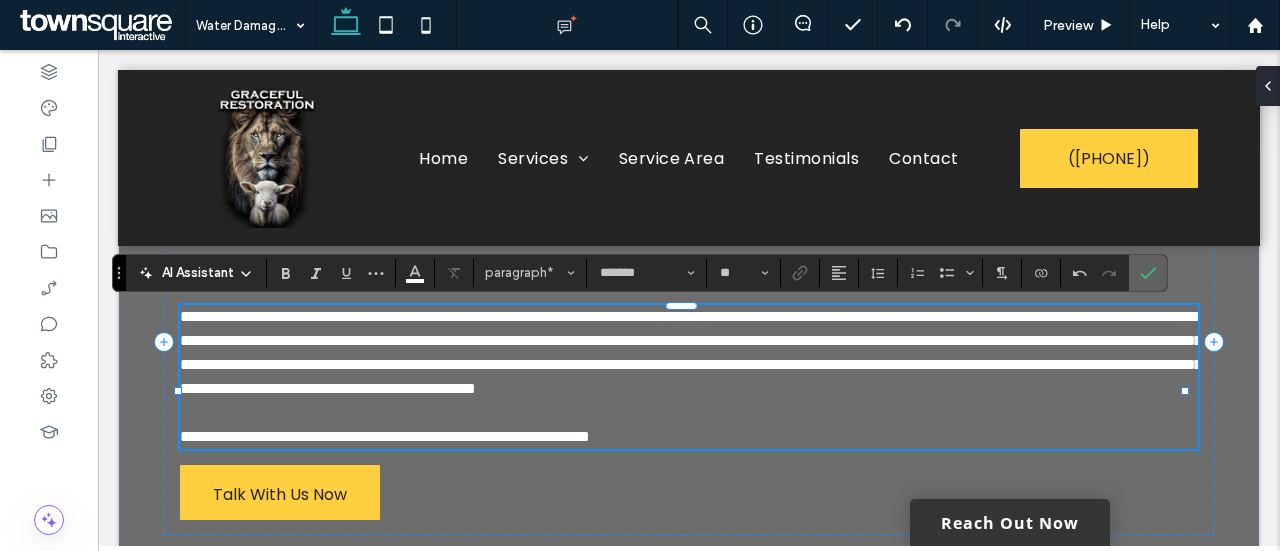 click 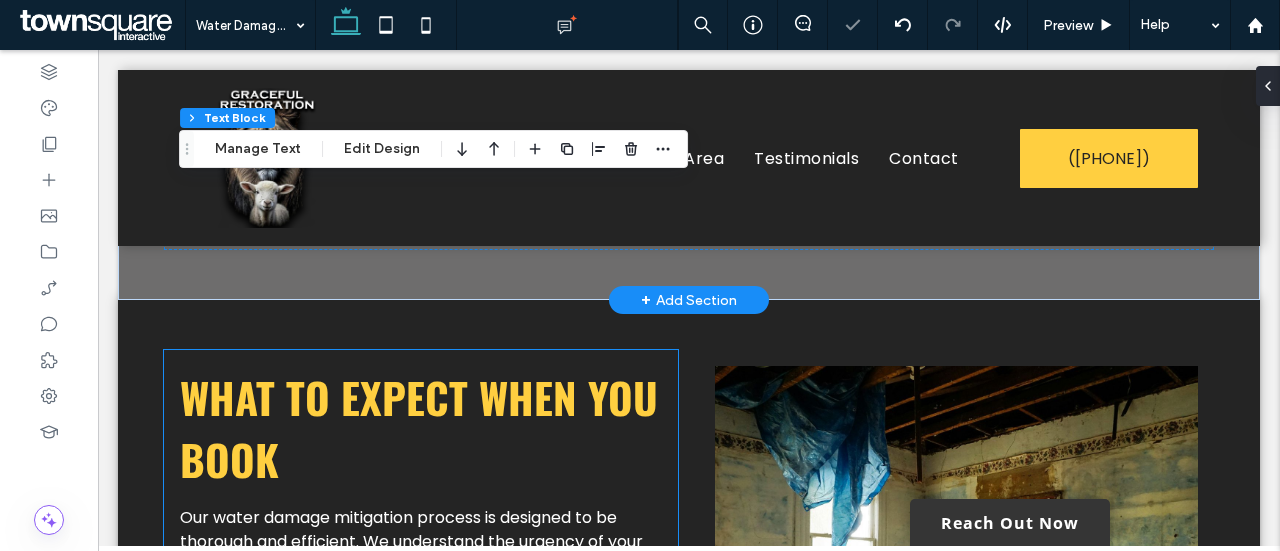 scroll, scrollTop: 543, scrollLeft: 0, axis: vertical 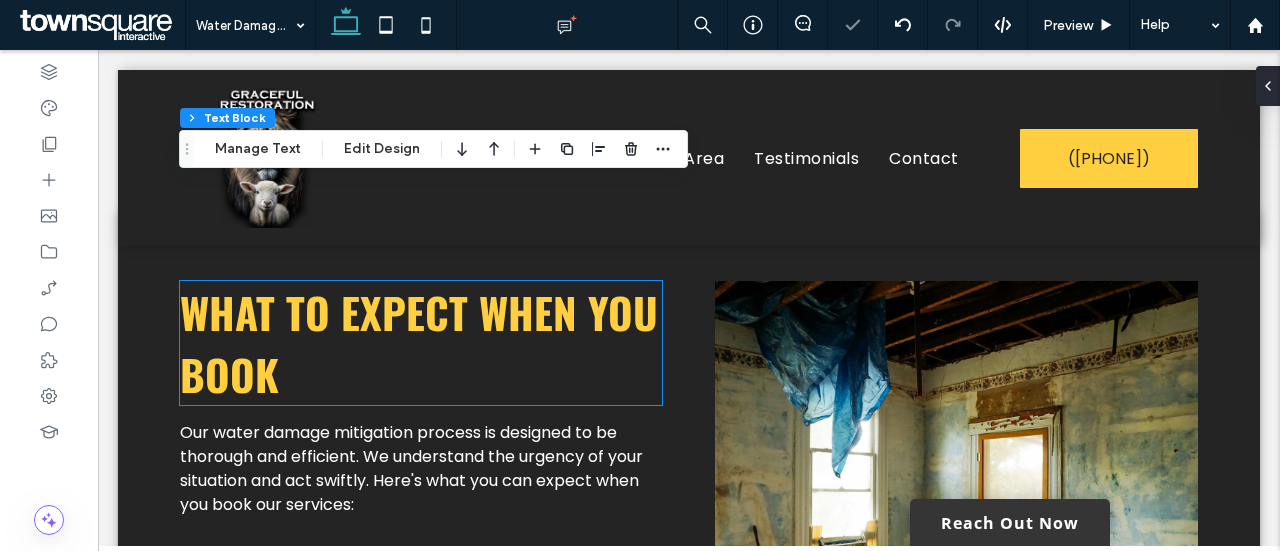 click on "What to Expect When You Book" at bounding box center (419, 343) 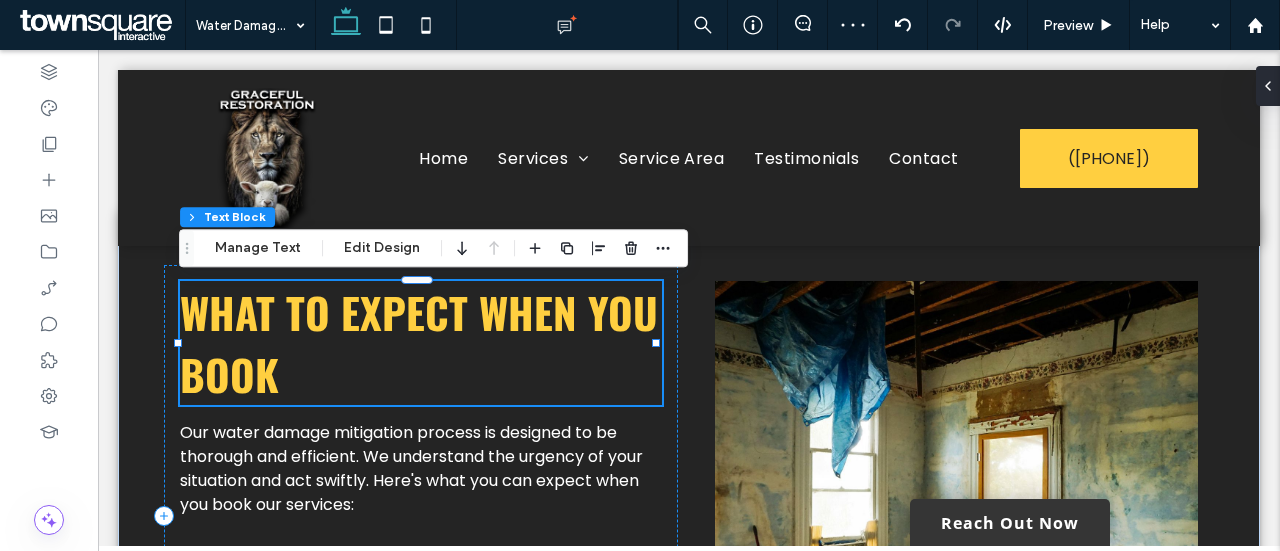 click on "What to Expect When You Book" at bounding box center (421, 343) 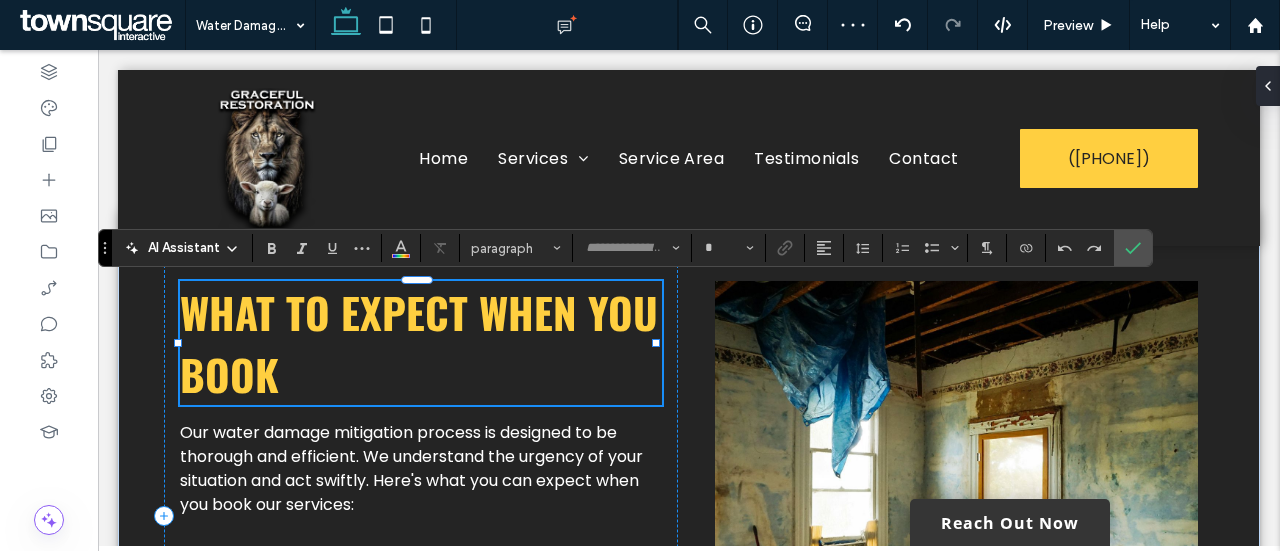 type on "******" 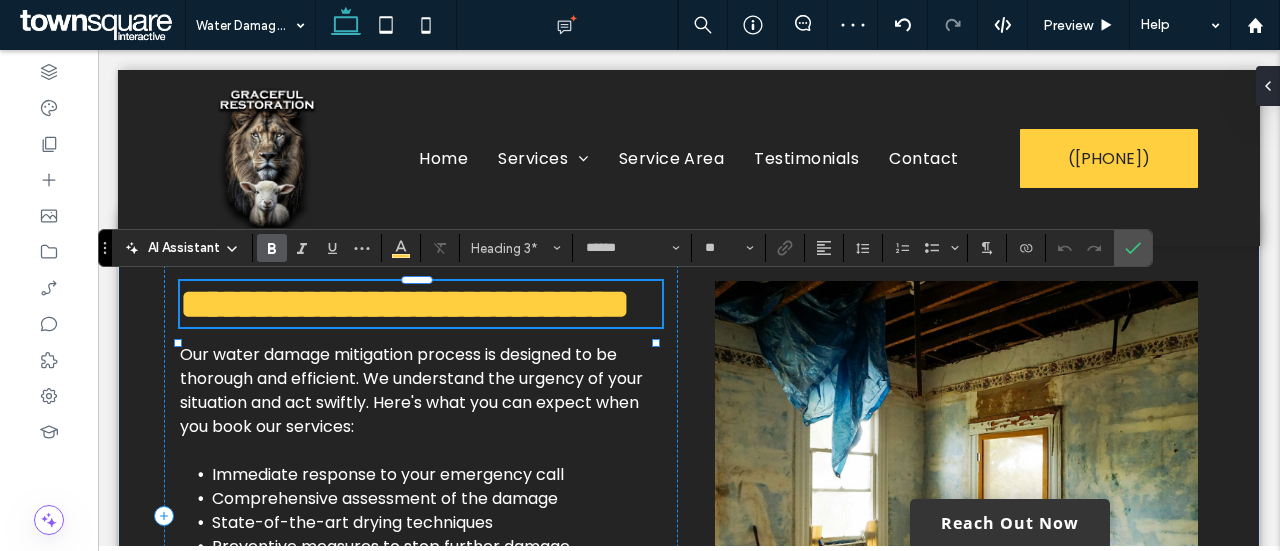 type 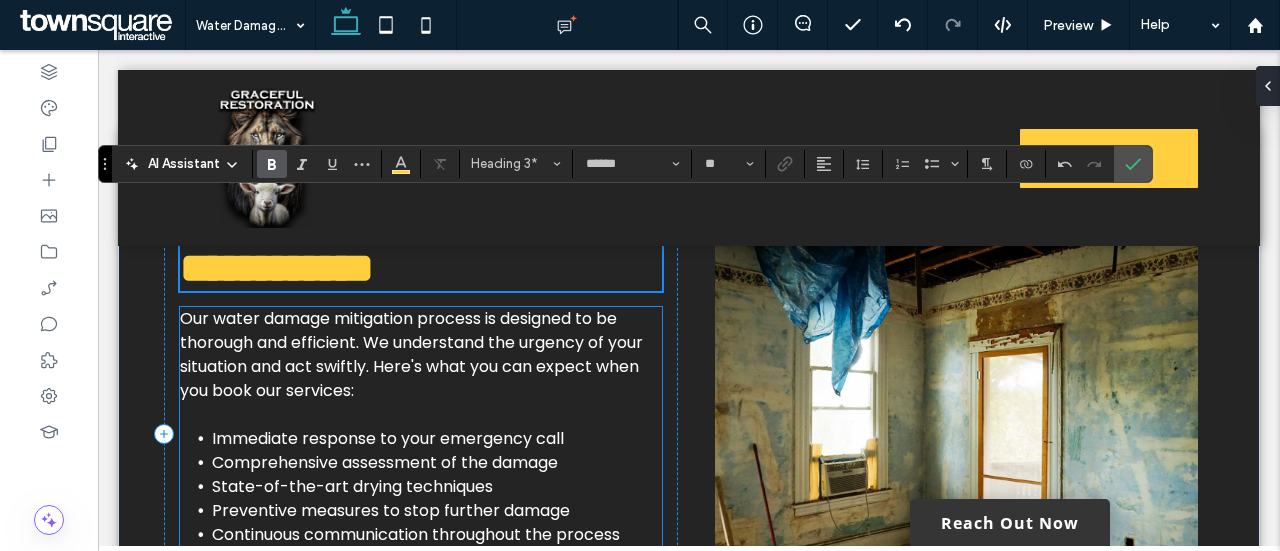 scroll, scrollTop: 668, scrollLeft: 0, axis: vertical 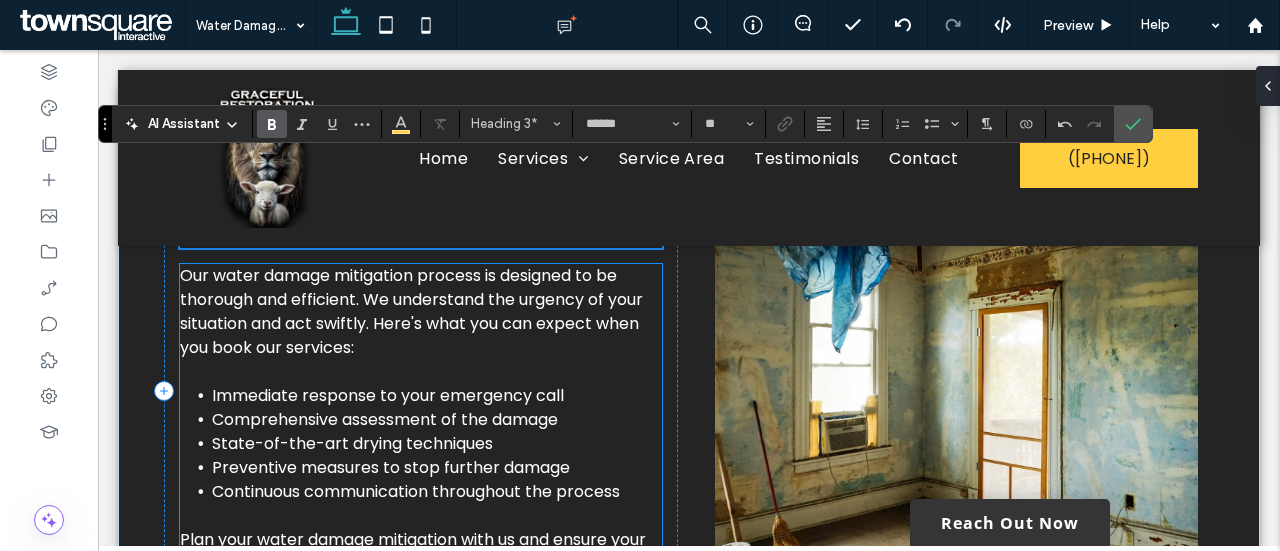 click on "Our water damage mitigation process is designed to be thorough and efficient. We understand the urgency of your situation and act swiftly. Here's what you can expect when you book our services:" at bounding box center (411, 311) 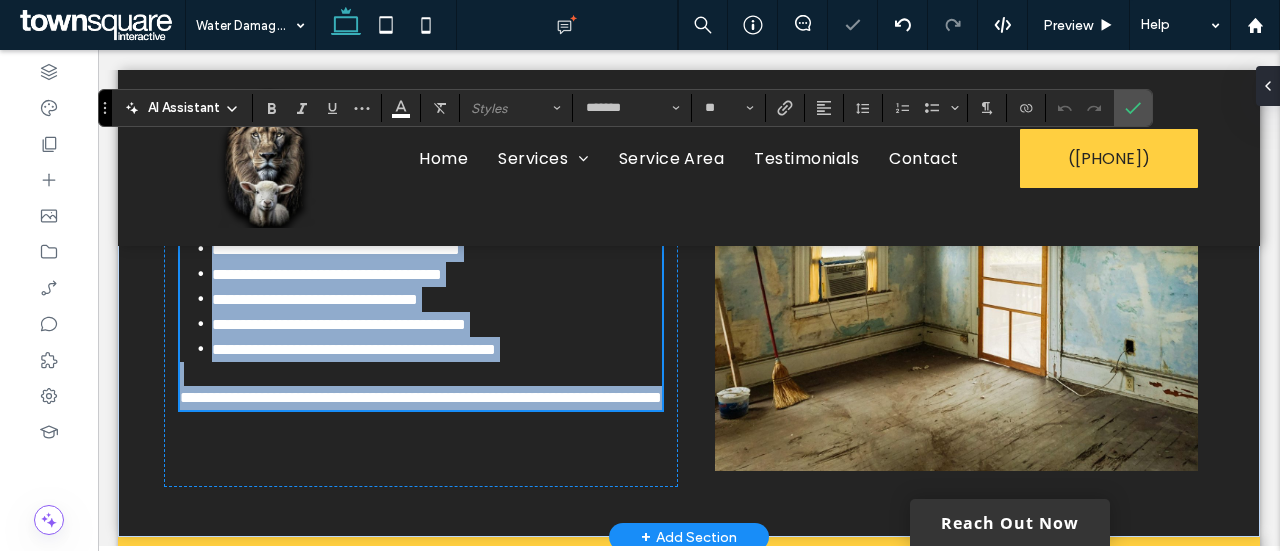 scroll, scrollTop: 736, scrollLeft: 0, axis: vertical 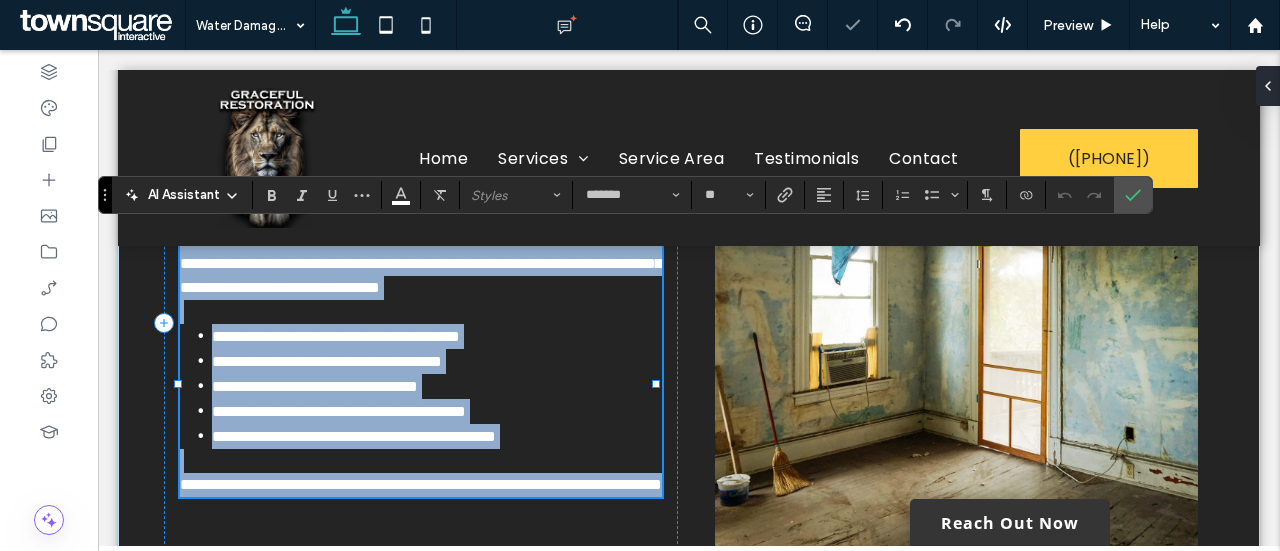 click on "**********" at bounding box center (421, 276) 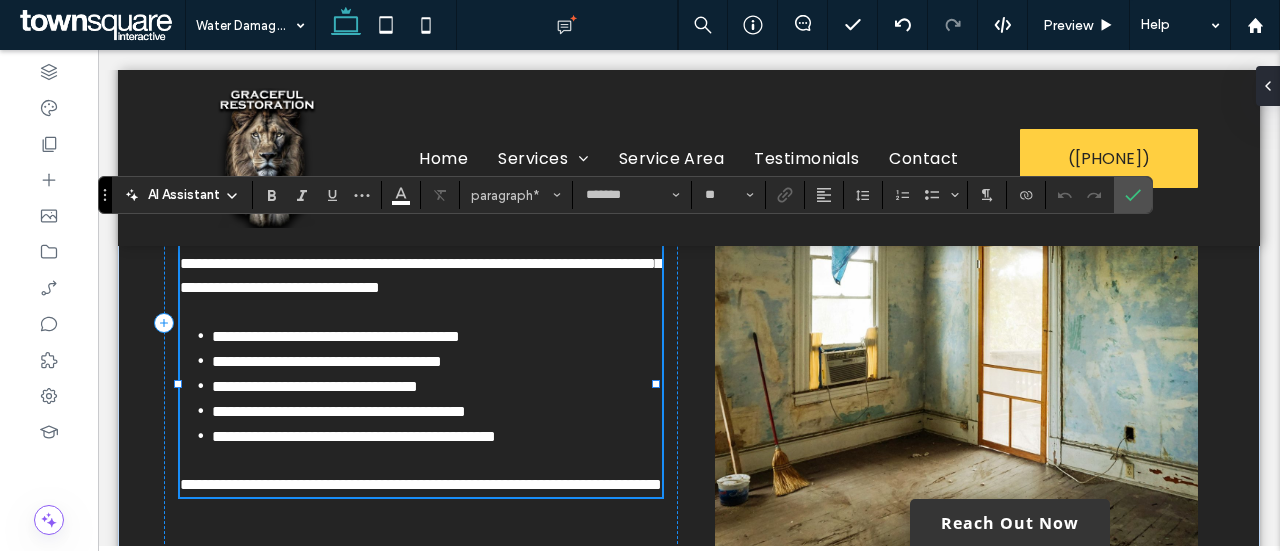 click on "**********" at bounding box center (336, 336) 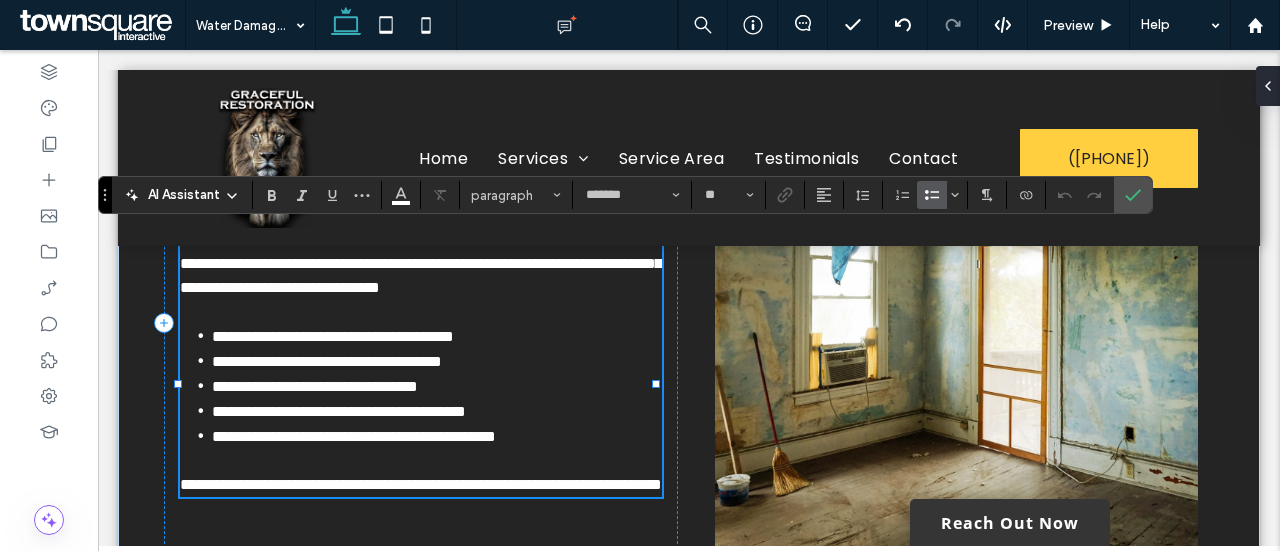 type 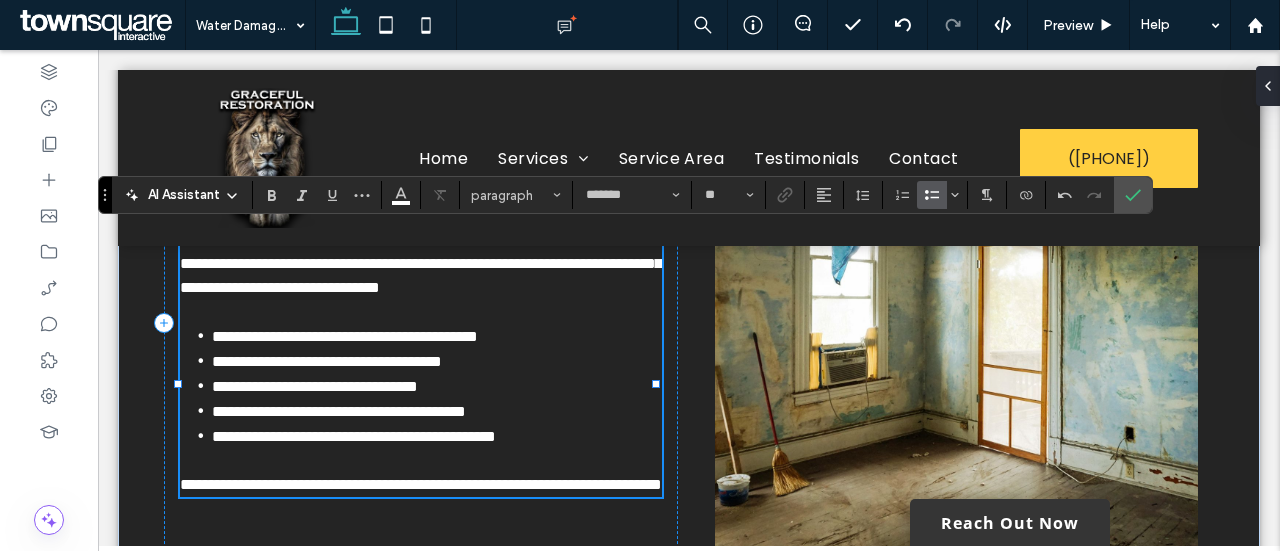 click on "**********" at bounding box center (327, 361) 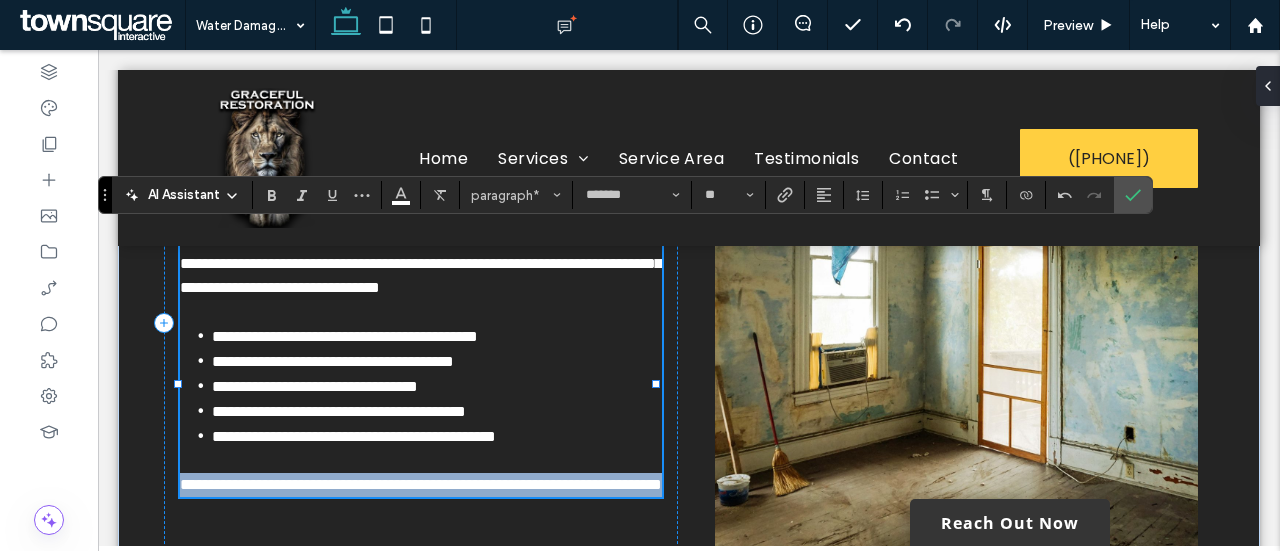 drag, startPoint x: 445, startPoint y: 527, endPoint x: 180, endPoint y: 508, distance: 265.68027 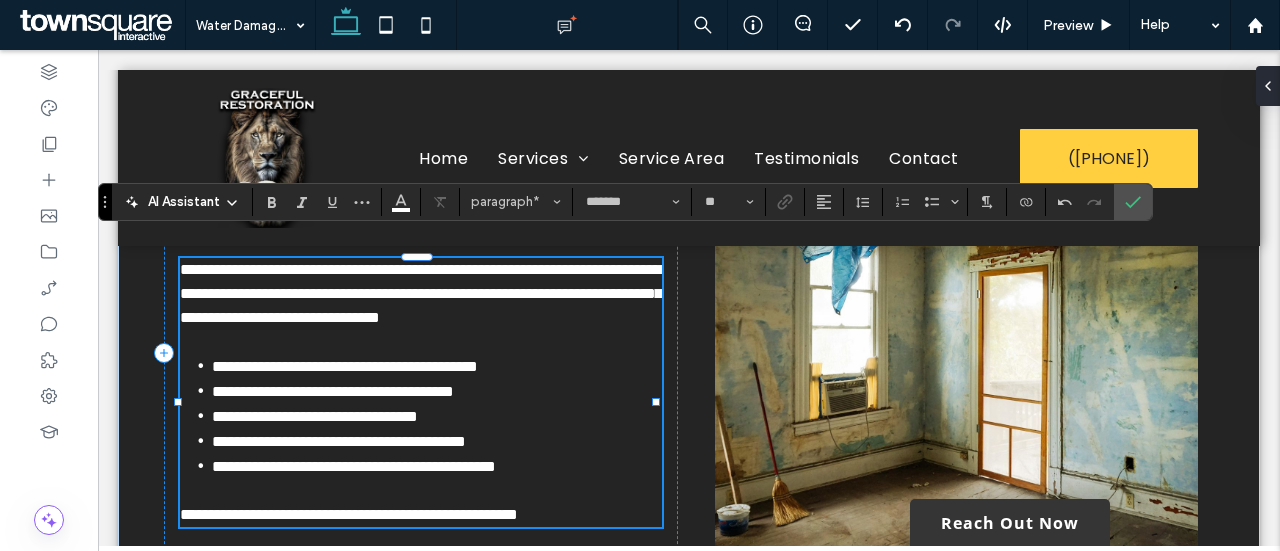 scroll, scrollTop: 730, scrollLeft: 0, axis: vertical 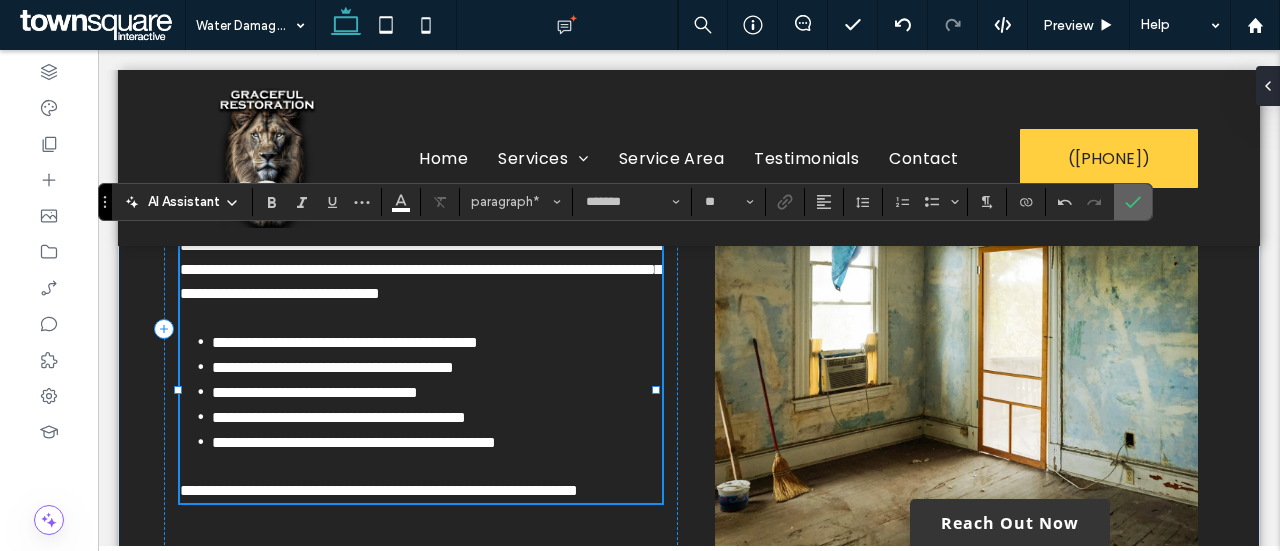 click at bounding box center [1129, 202] 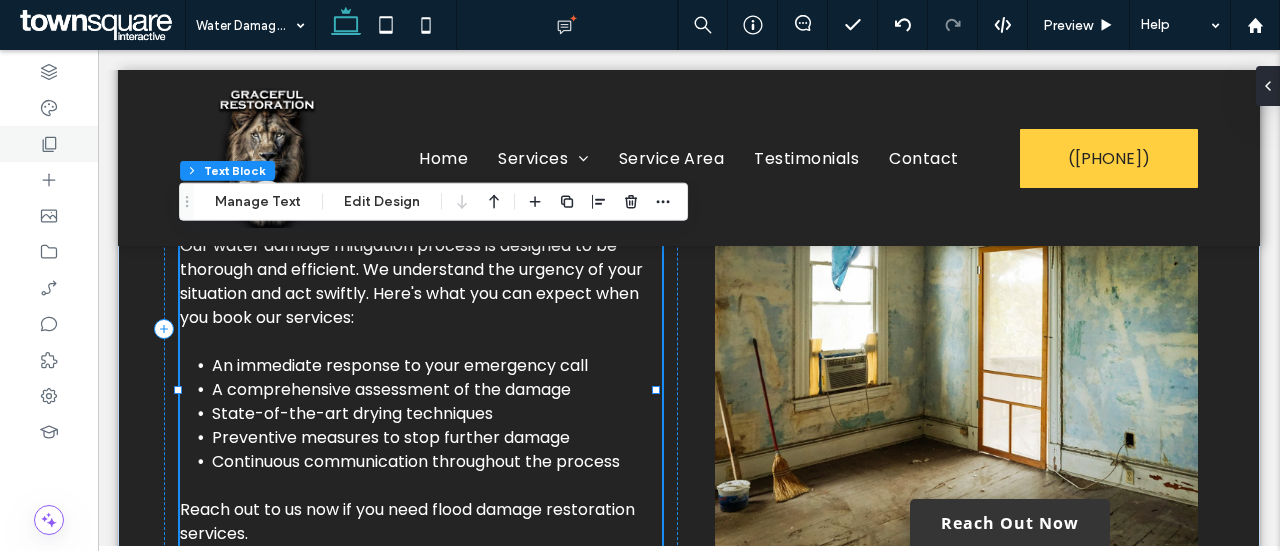 click at bounding box center (49, 144) 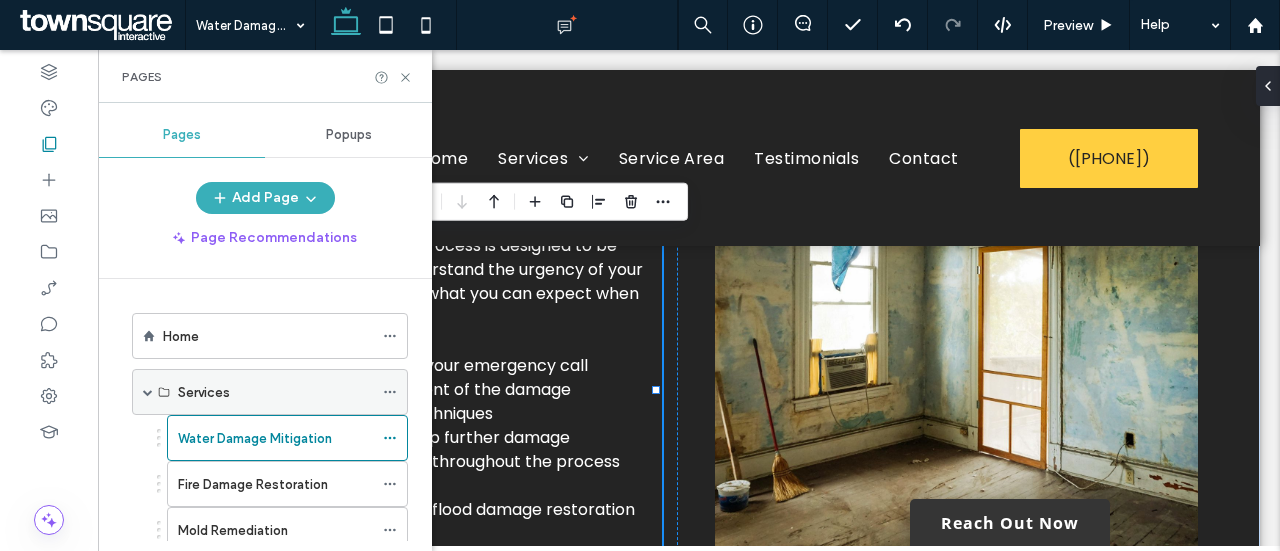 scroll, scrollTop: 78, scrollLeft: 0, axis: vertical 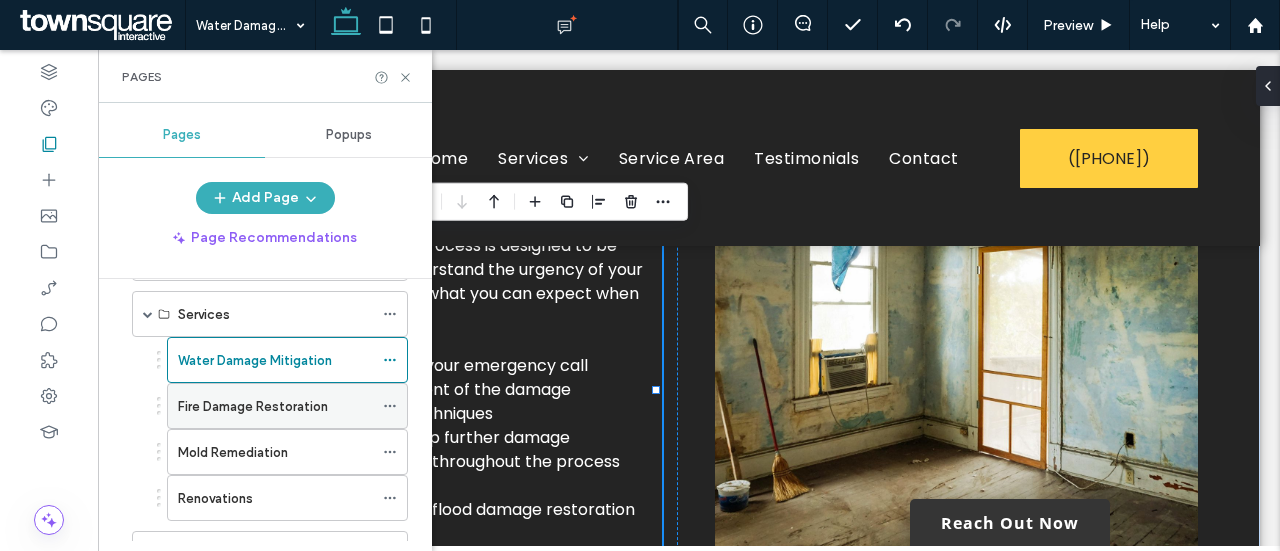 click on "Fire Damage Restoration" at bounding box center (253, 406) 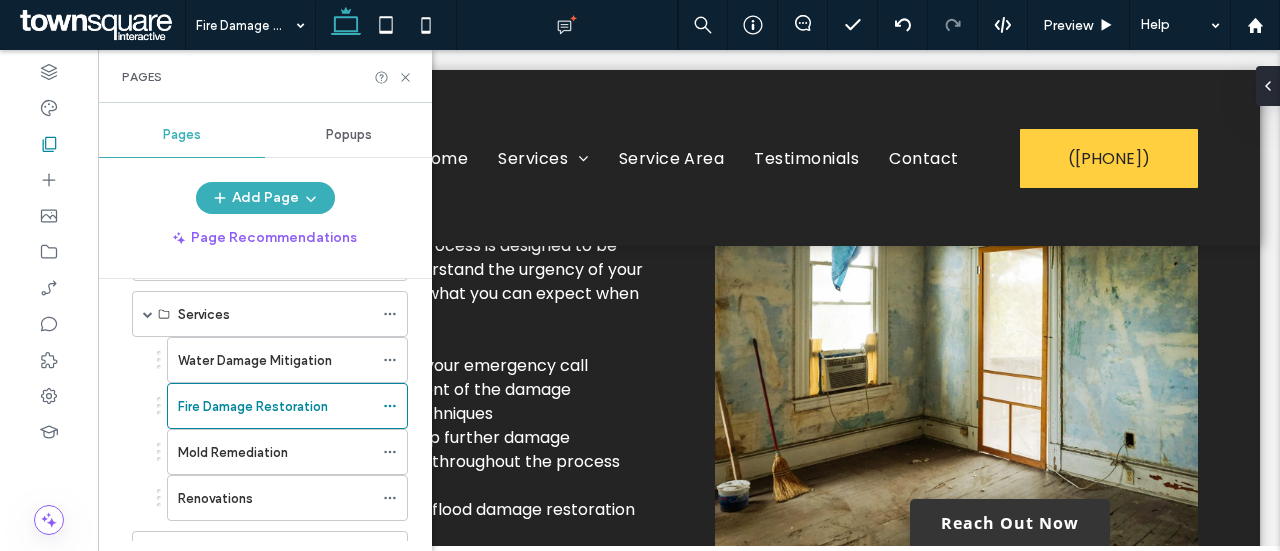 click on "Fire Damage Restoration Preview Help
Design Panel Site Comments Team & Clients Automate new comments Instantly notify your team when someone adds or updates a comment on a site. See Zap Examples
Pages Pages Popups Add Page Page Recommendations Home Services Water Damage Mitigation Fire Damage Restoration Mold Remediation Renovations Service Area Testimonials Contact Geo Pages
Select an element to start It’ll show the design panel with all the design options for that element right here." at bounding box center (640, 275) 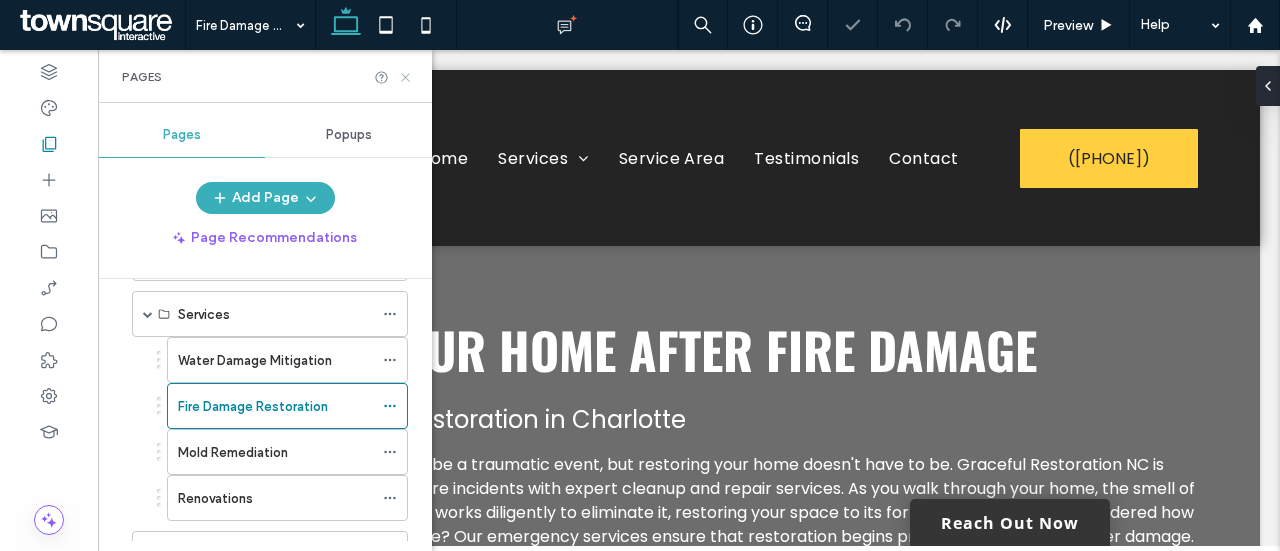 scroll, scrollTop: 0, scrollLeft: 0, axis: both 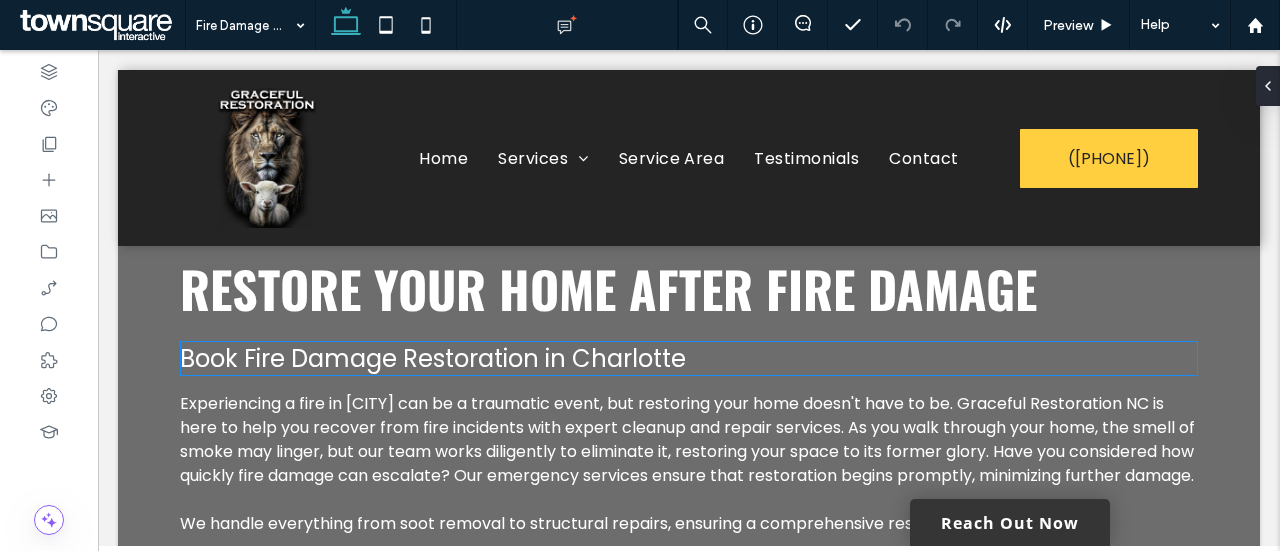 click on "Book Fire Damage Restoration in Charlotte" at bounding box center [433, 358] 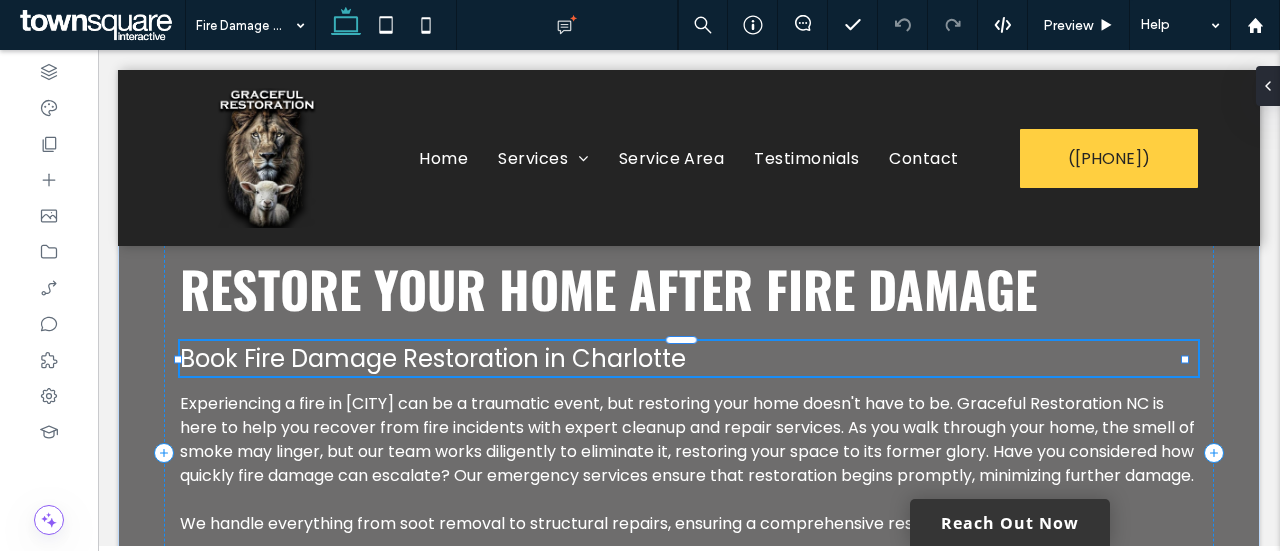 click on "Book Fire Damage Restoration in Charlotte" at bounding box center (689, 358) 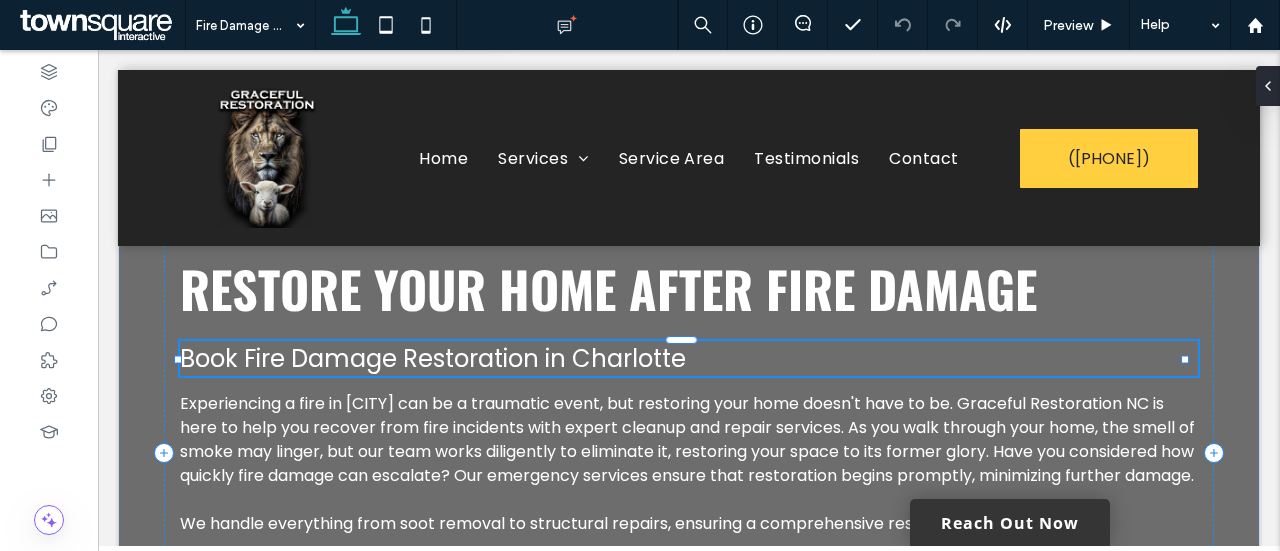 click on "Book Fire Damage Restoration in Charlotte" at bounding box center [689, 358] 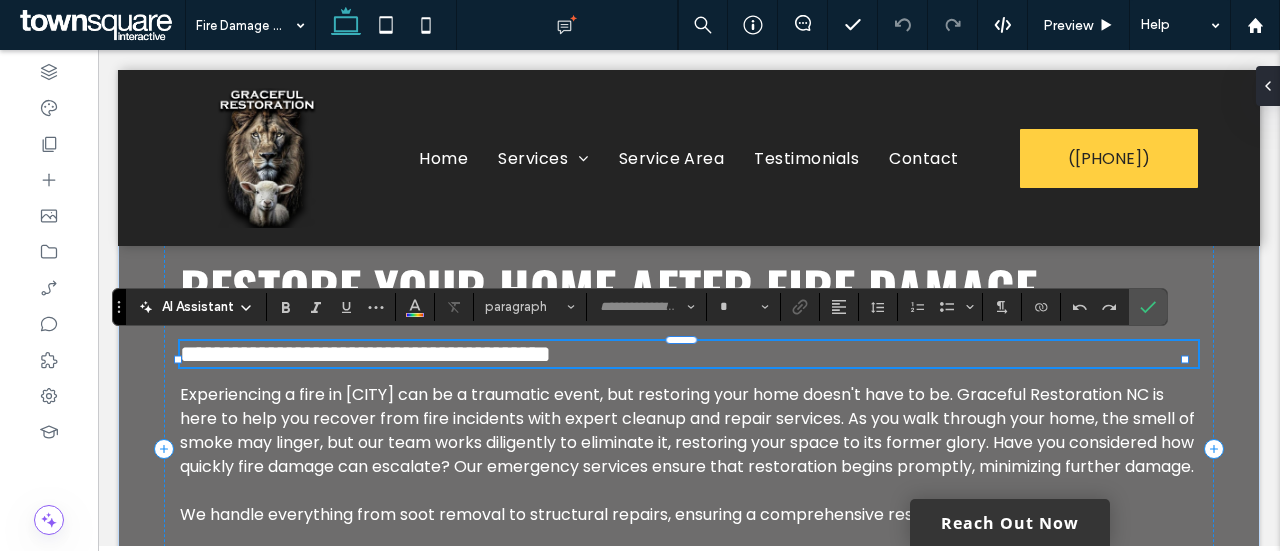 type on "*******" 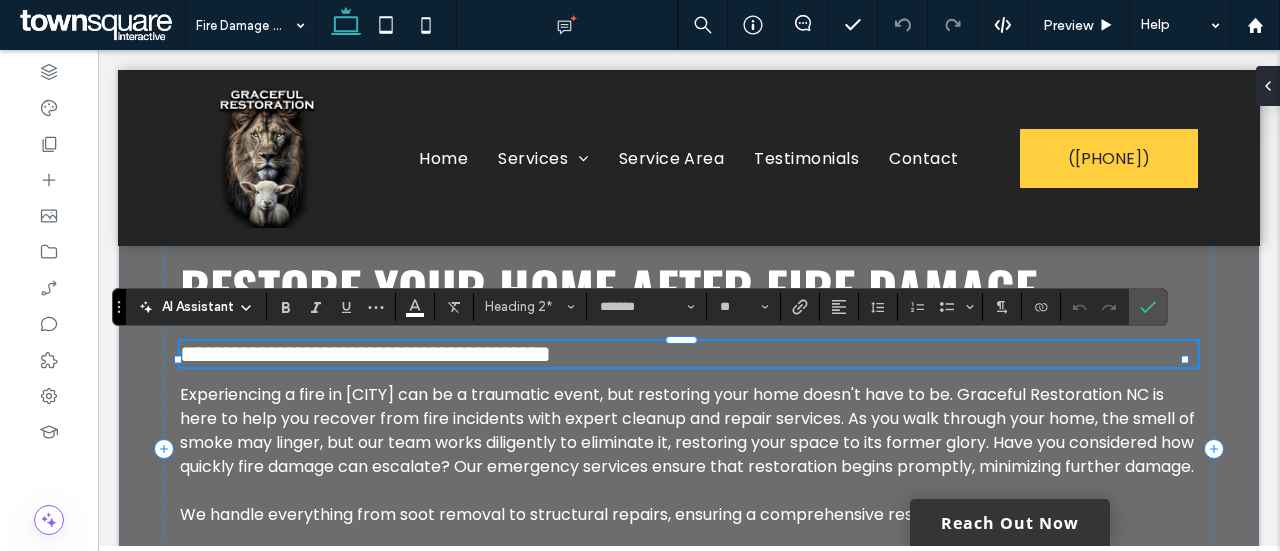 type 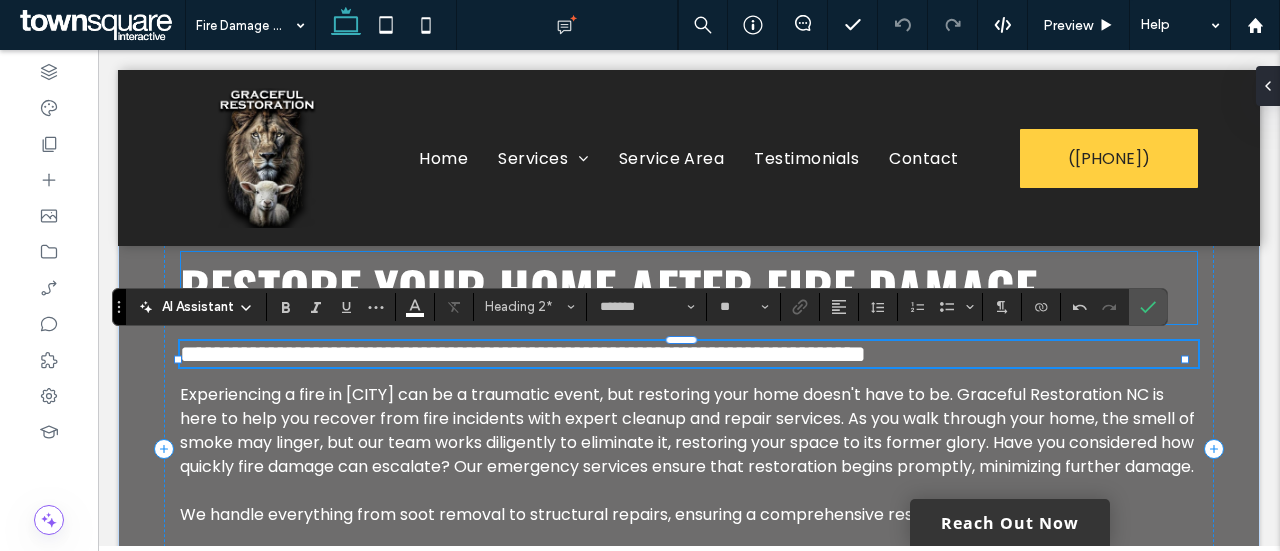 click on "Restore Your Home After Fire Damage" at bounding box center (608, 288) 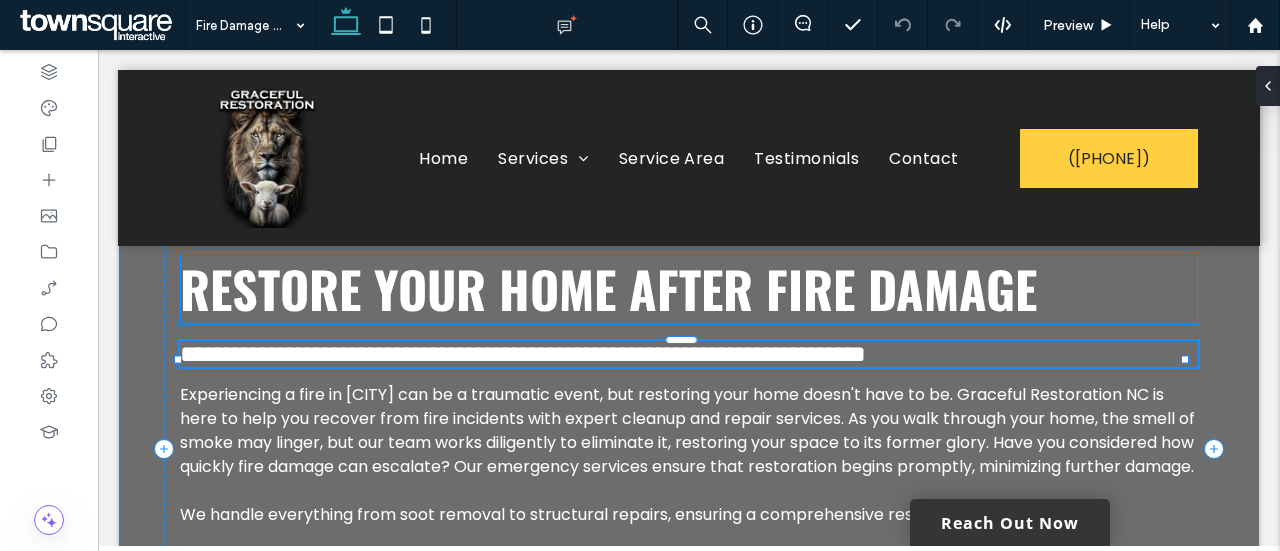 click on "Restore Your Home After Fire Damage" at bounding box center (689, 288) 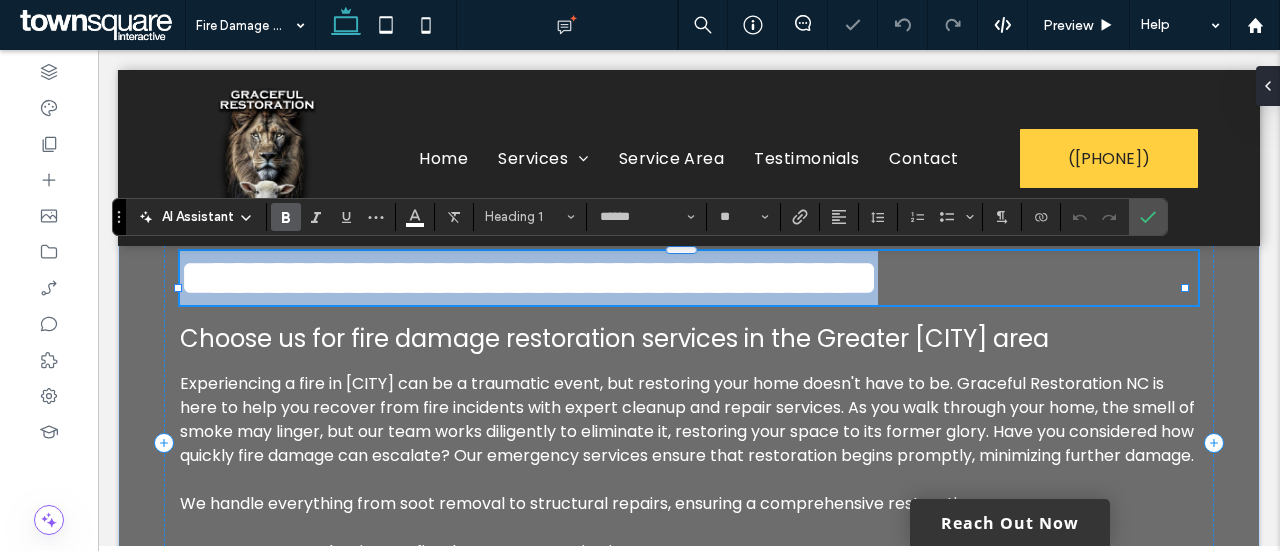 click on "**********" at bounding box center (529, 277) 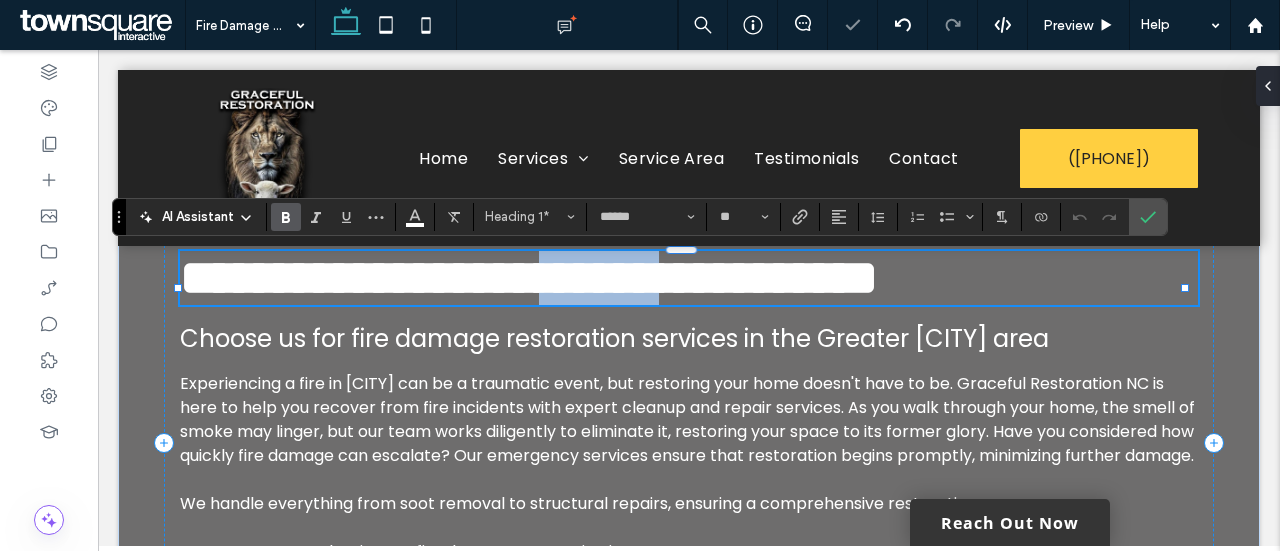 click on "**********" at bounding box center [529, 277] 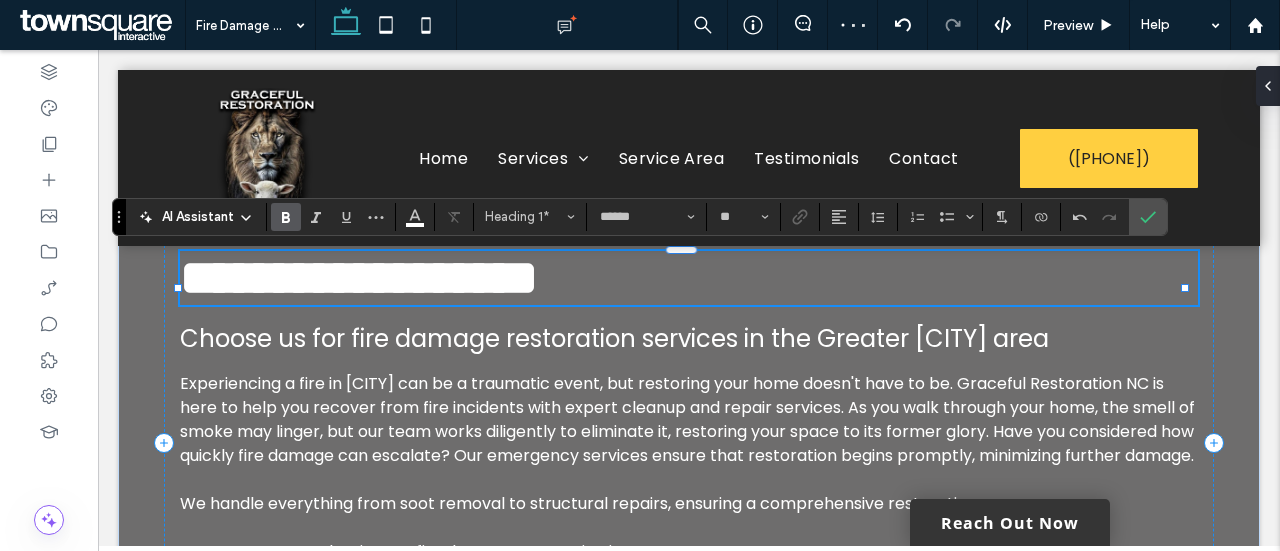 type 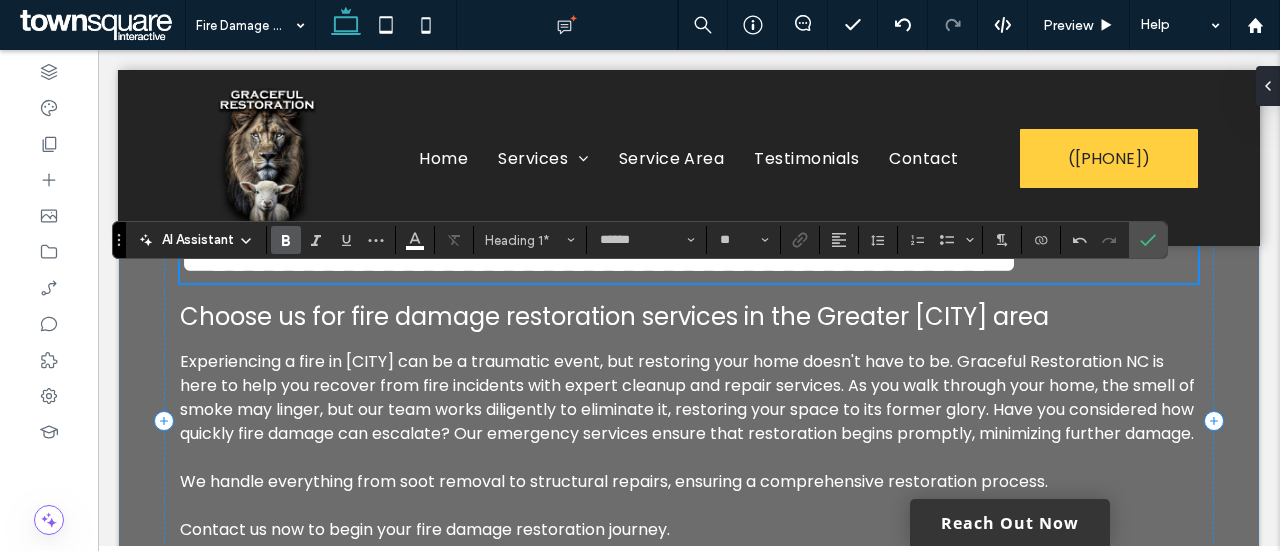 scroll, scrollTop: 15, scrollLeft: 0, axis: vertical 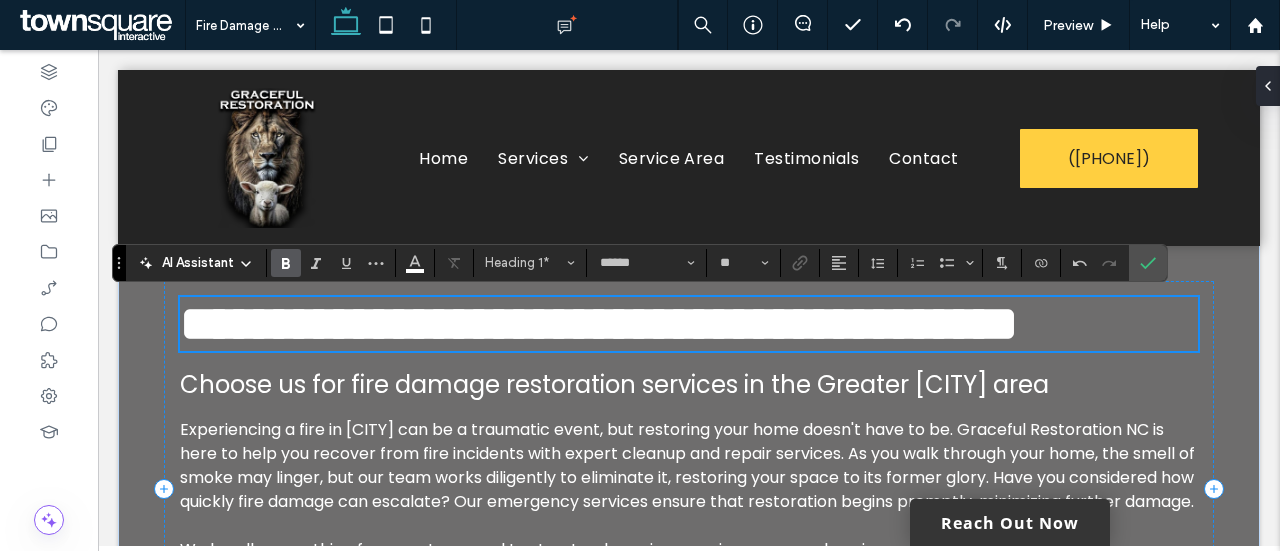 click on "**********" at bounding box center (599, 323) 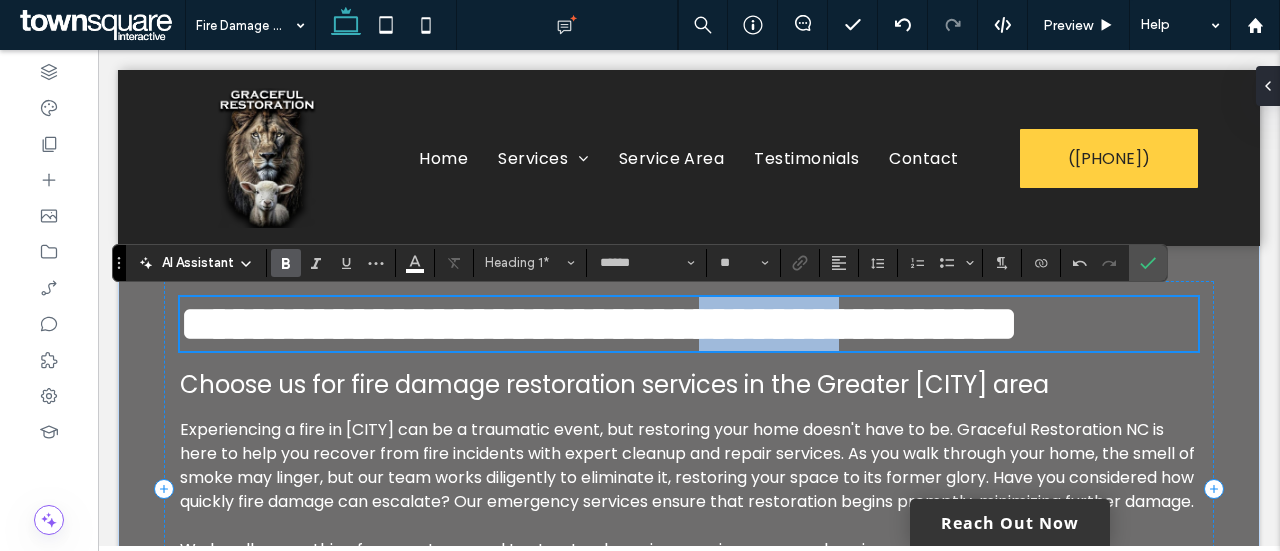click on "**********" at bounding box center (599, 323) 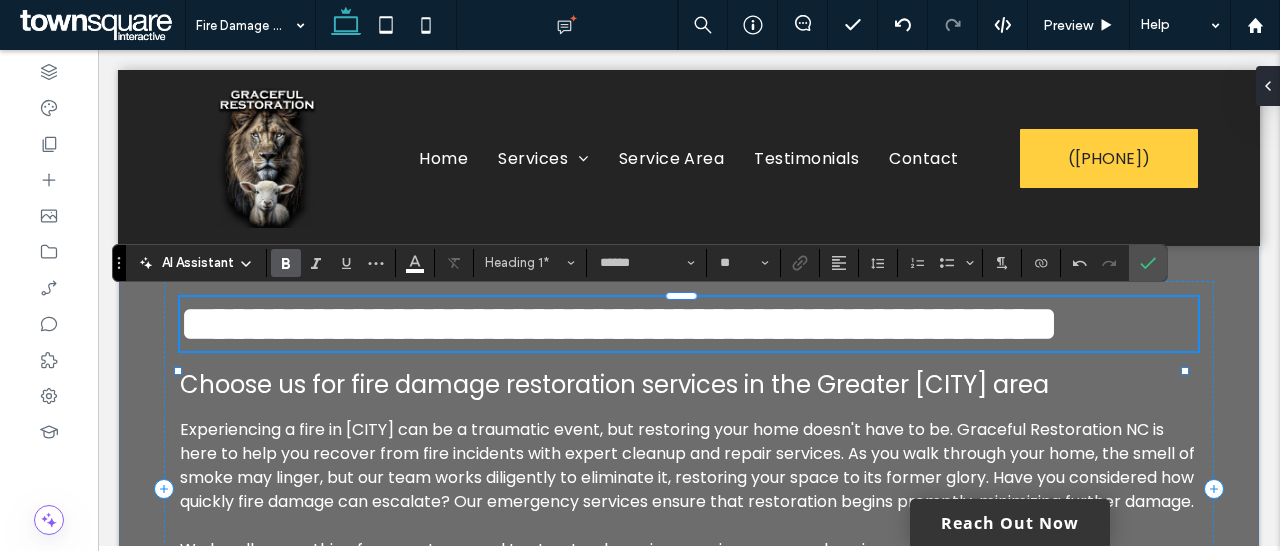click on "**********" at bounding box center [619, 323] 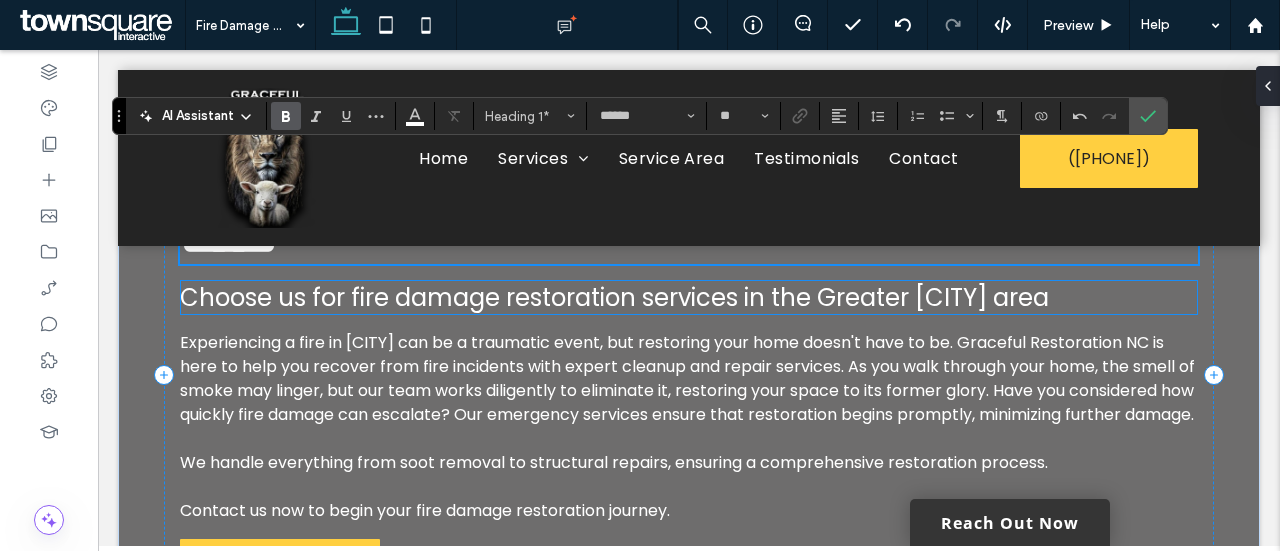 scroll, scrollTop: 228, scrollLeft: 0, axis: vertical 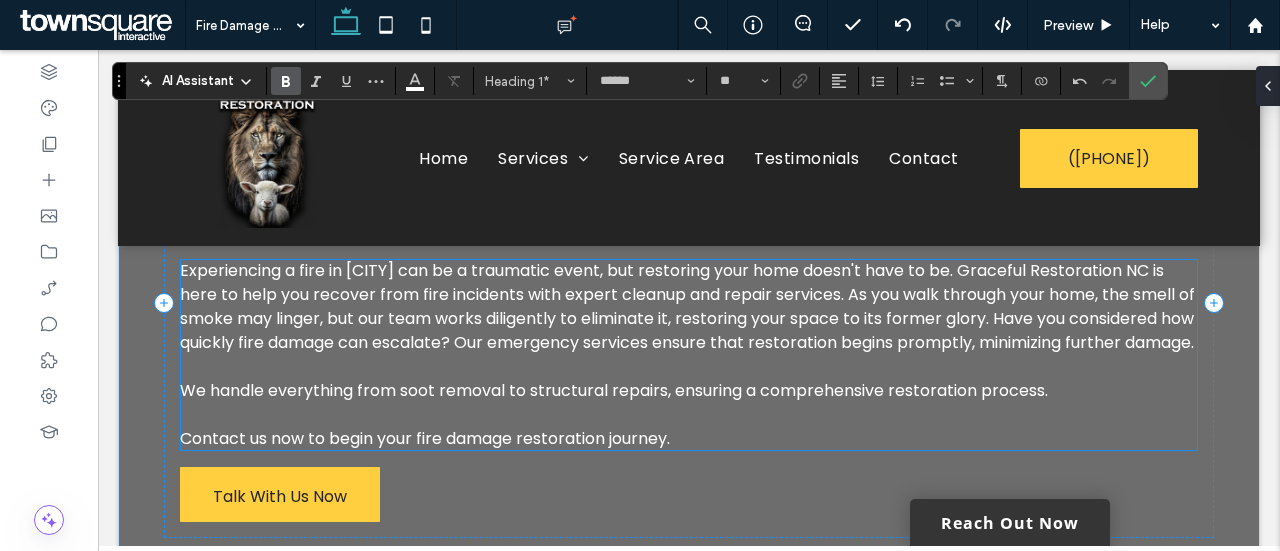 click on "Experiencing a fire in [CITY] can be a traumatic event, but restoring your home doesn't have to be. Graceful Restoration NC is here to help you recover from fire incidents with expert cleanup and repair services. As you walk through your home, the smell of smoke may linger, but our team works diligently to eliminate it, restoring your space to its former glory. Have you considered how quickly fire damage can escalate? Our emergency services ensure that restoration begins promptly, minimizing further damage." at bounding box center (687, 306) 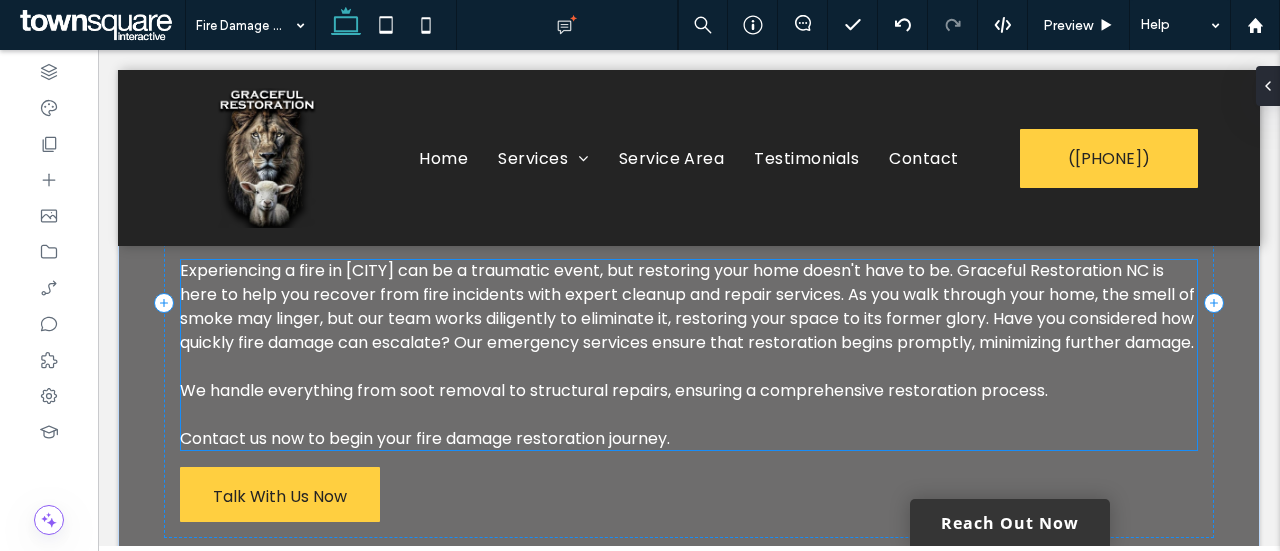click on "Experiencing a fire in [CITY] can be a traumatic event, but restoring your home doesn't have to be. Graceful Restoration NC is here to help you recover from fire incidents with expert cleanup and repair services. As you walk through your home, the smell of smoke may linger, but our team works diligently to eliminate it, restoring your space to its former glory. Have you considered how quickly fire damage can escalate? Our emergency services ensure that restoration begins promptly, minimizing further damage. We handle everything from soot removal to structural repairs, ensuring a comprehensive restoration process. Contact us now to begin your fire damage restoration journey." at bounding box center (689, 355) 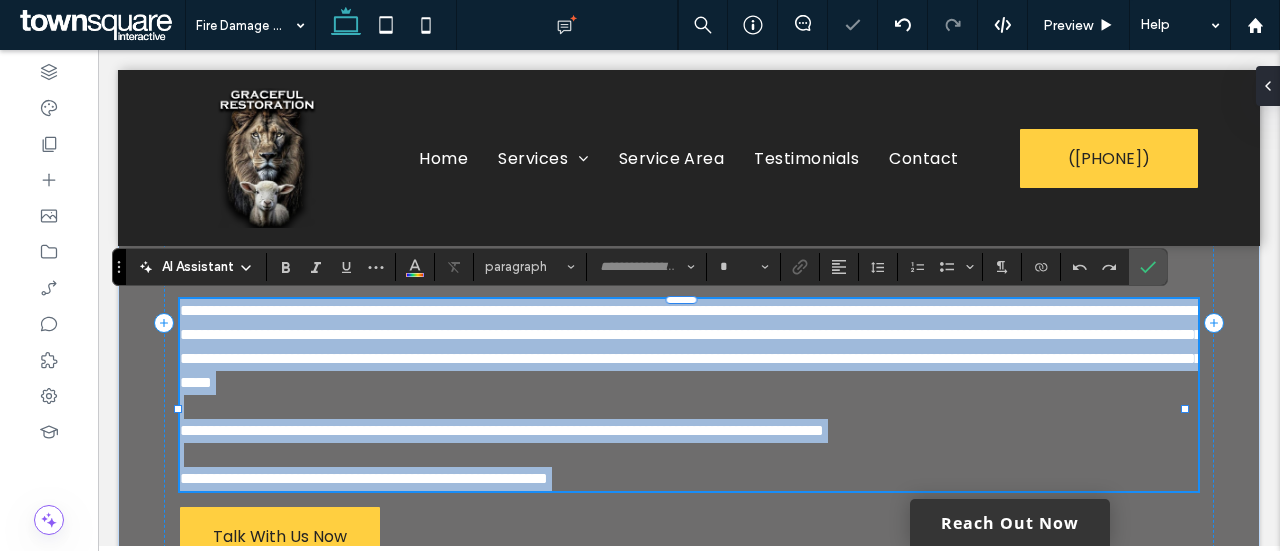 type on "*******" 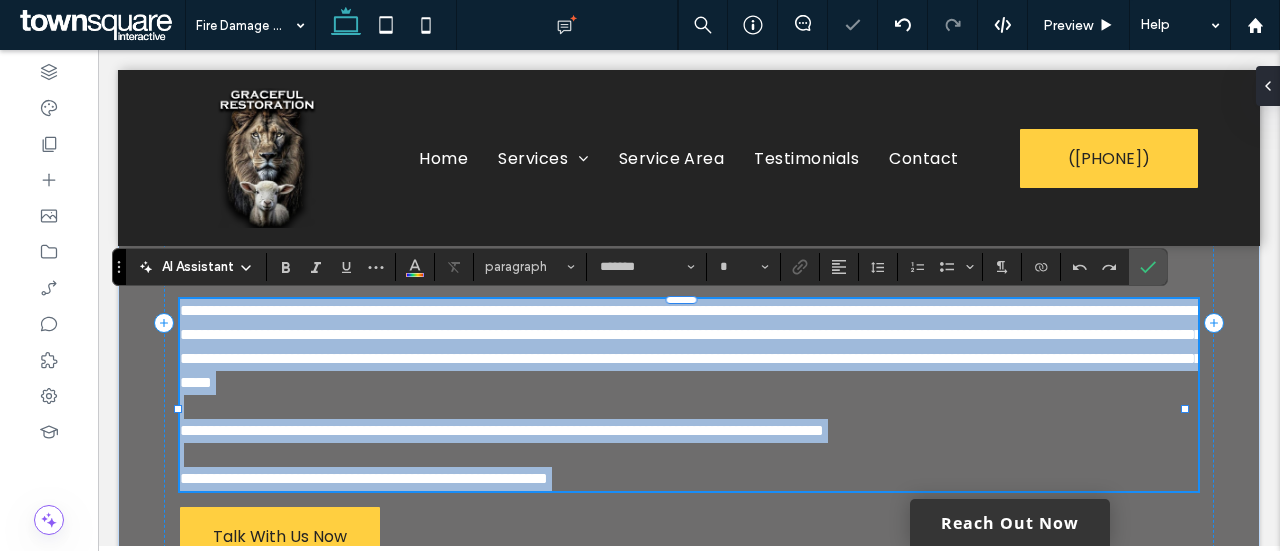 type on "**" 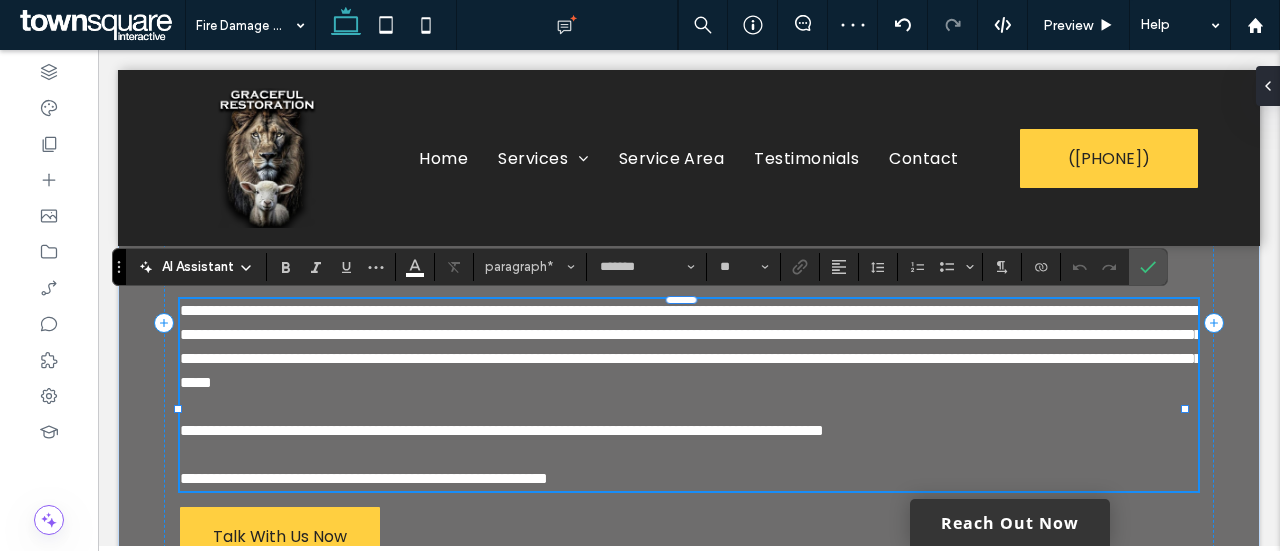 click on "**********" at bounding box center (691, 346) 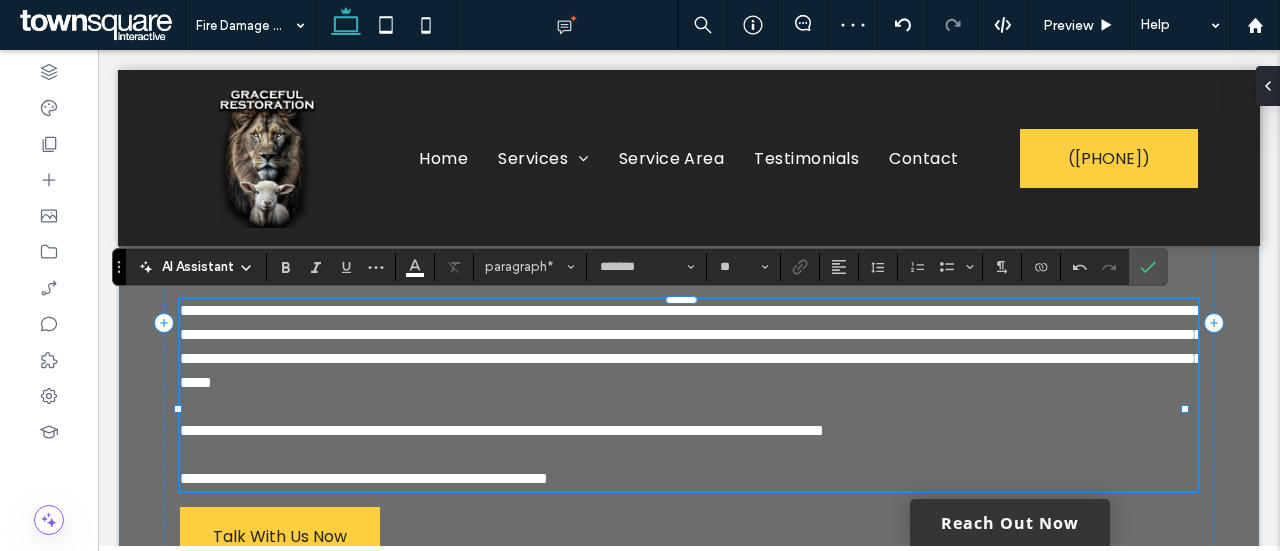 type 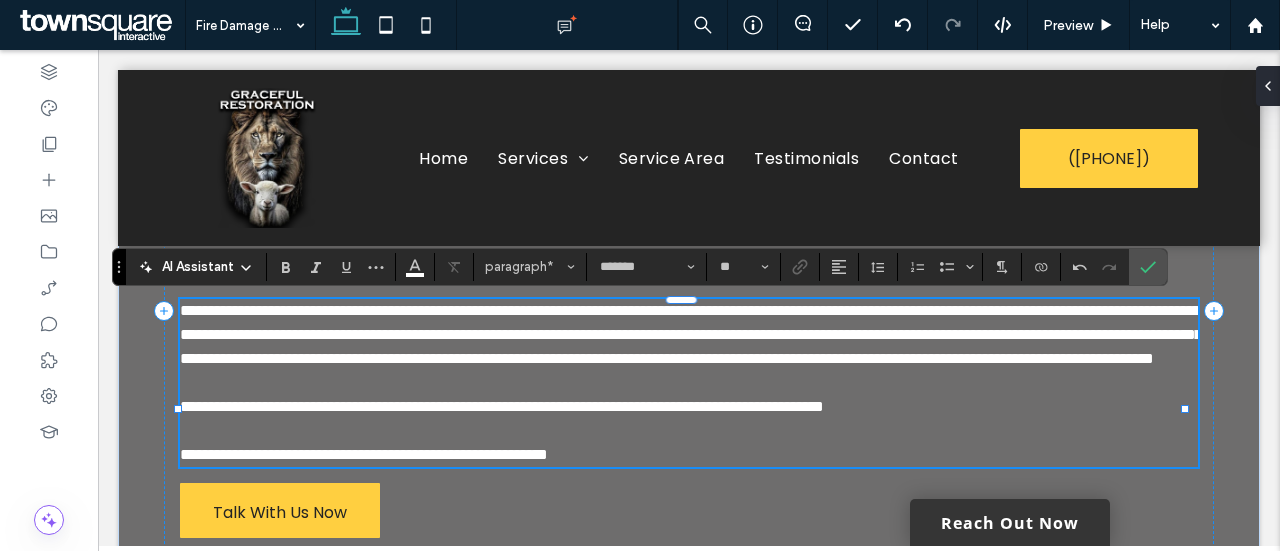 click on "**********" at bounding box center (691, 334) 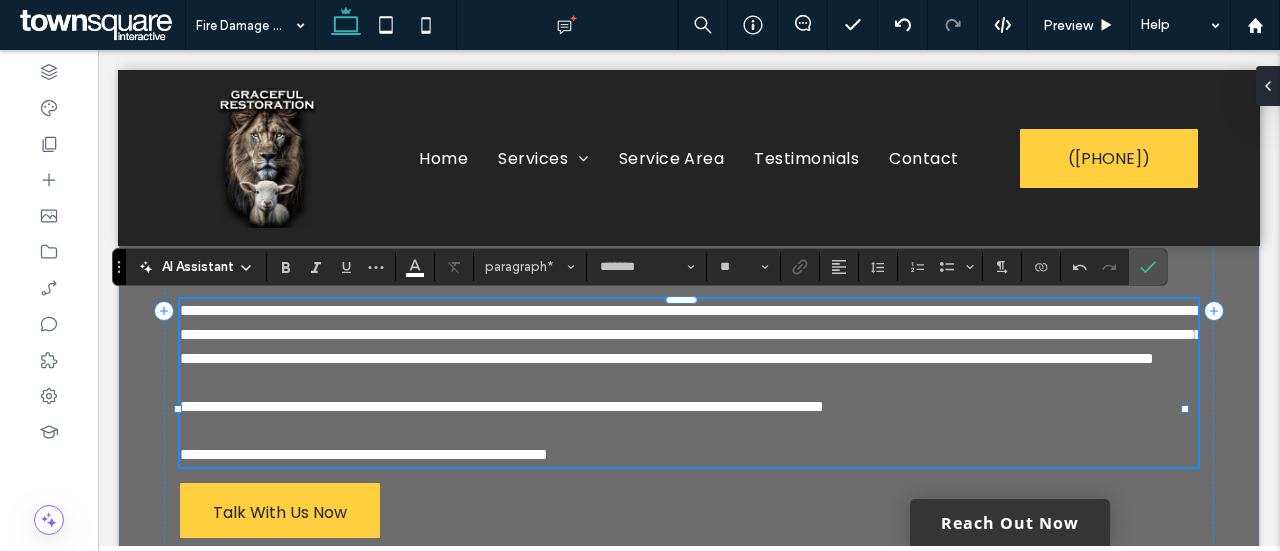 click on "**********" at bounding box center (691, 334) 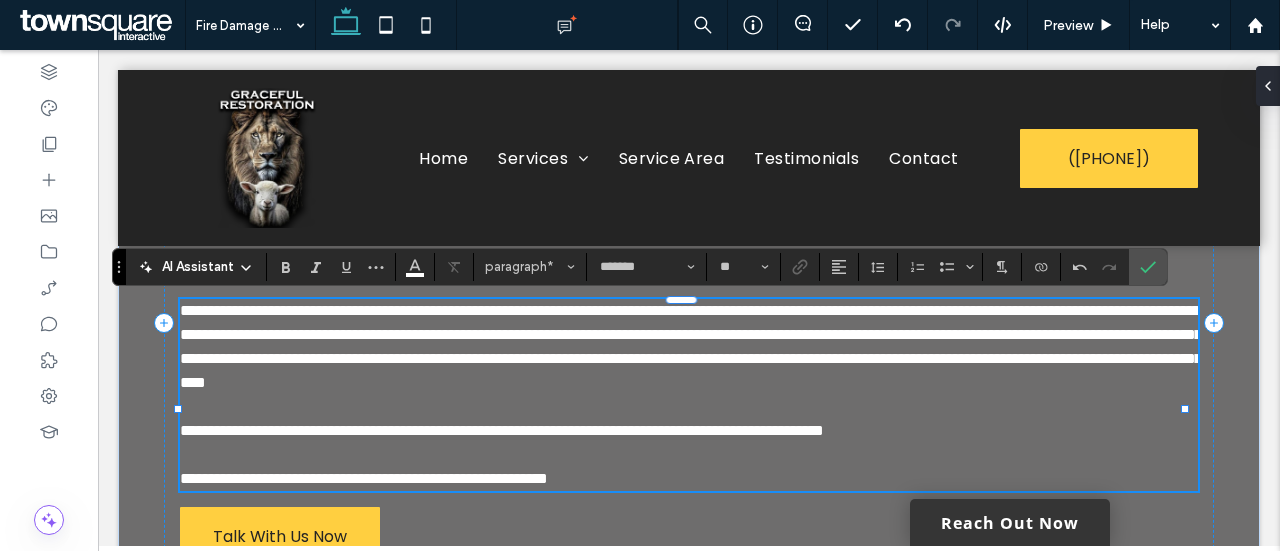 click on "**********" at bounding box center [691, 346] 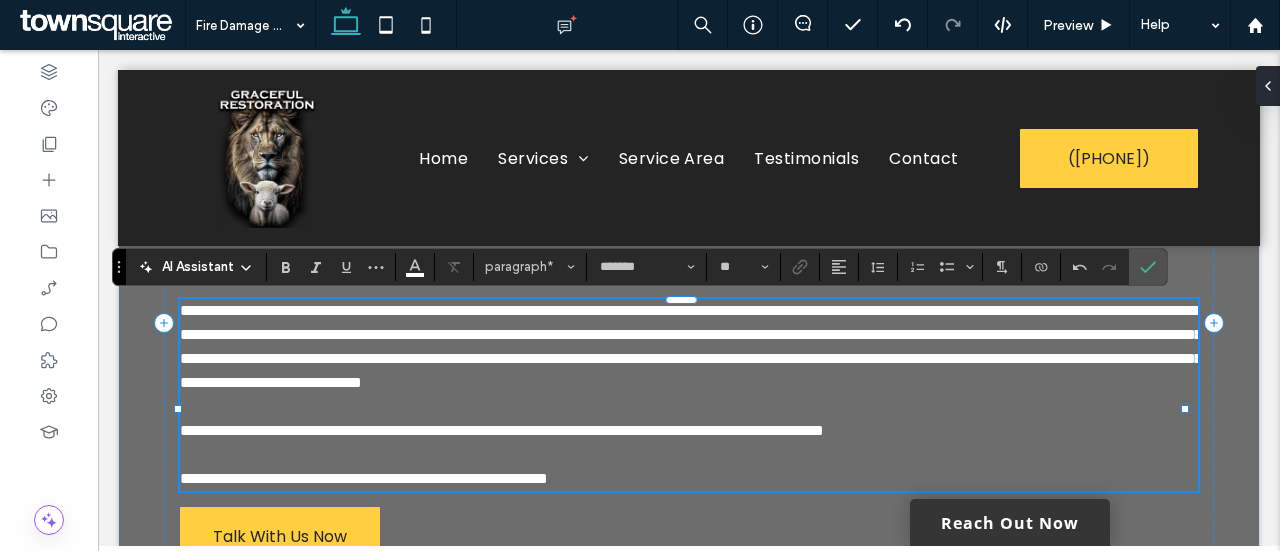 click on "**********" at bounding box center (691, 346) 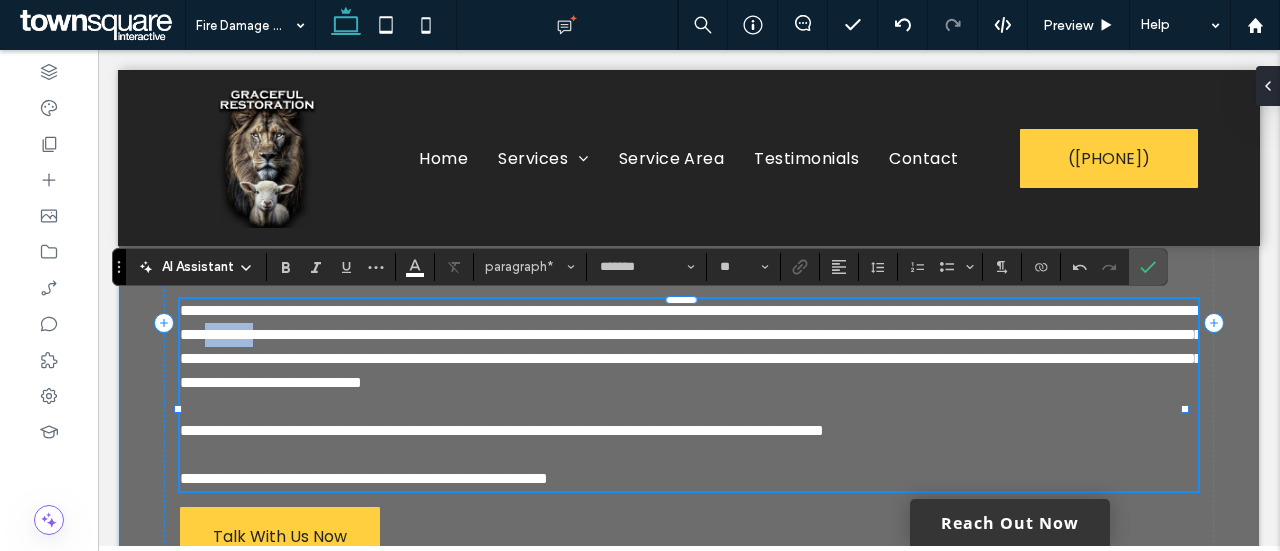 click on "**********" at bounding box center (691, 346) 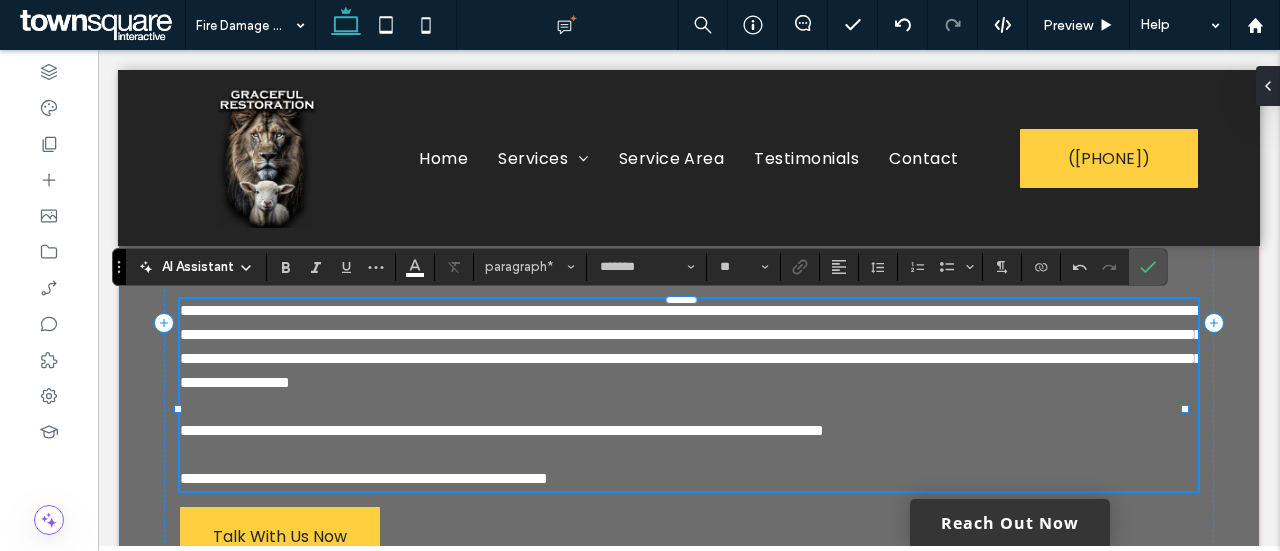 click on "**********" at bounding box center (691, 346) 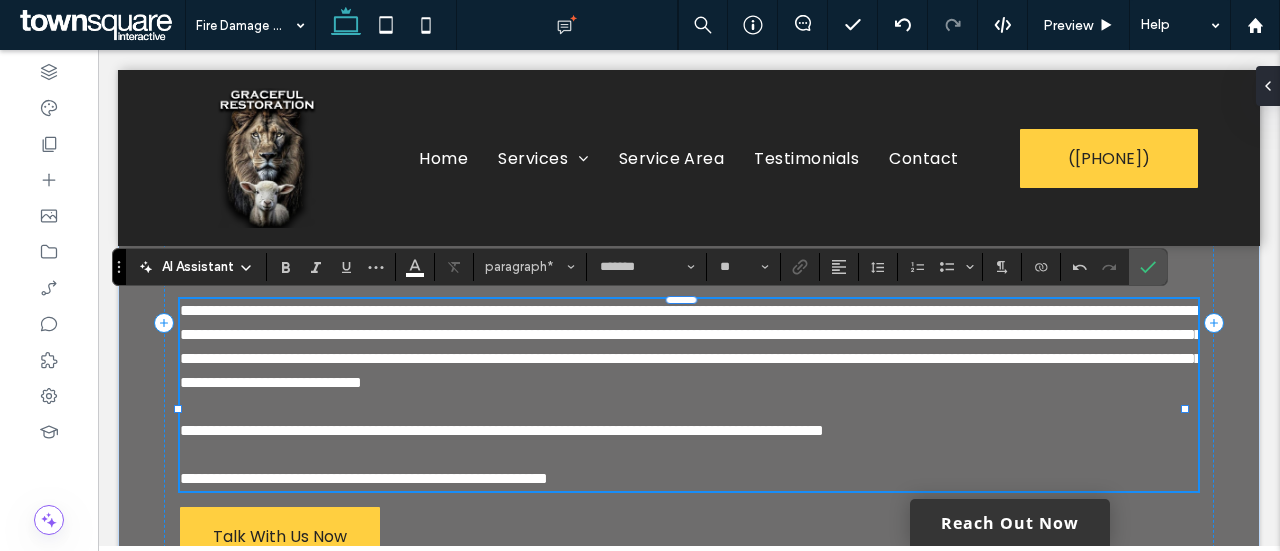 click on "**********" at bounding box center [689, 359] 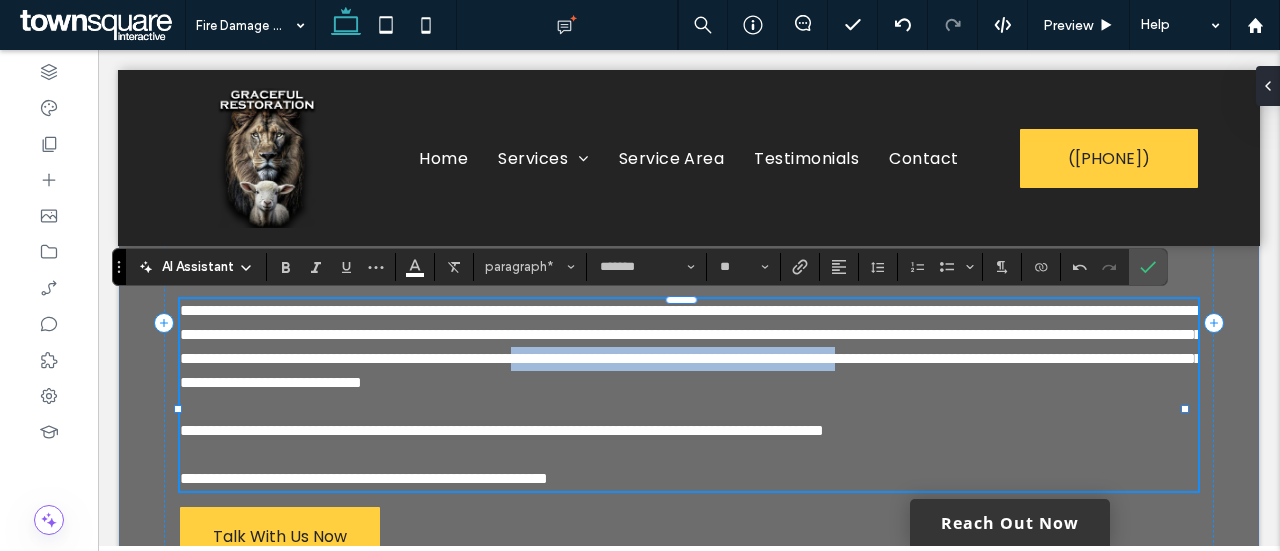 drag, startPoint x: 795, startPoint y: 387, endPoint x: 312, endPoint y: 382, distance: 483.02588 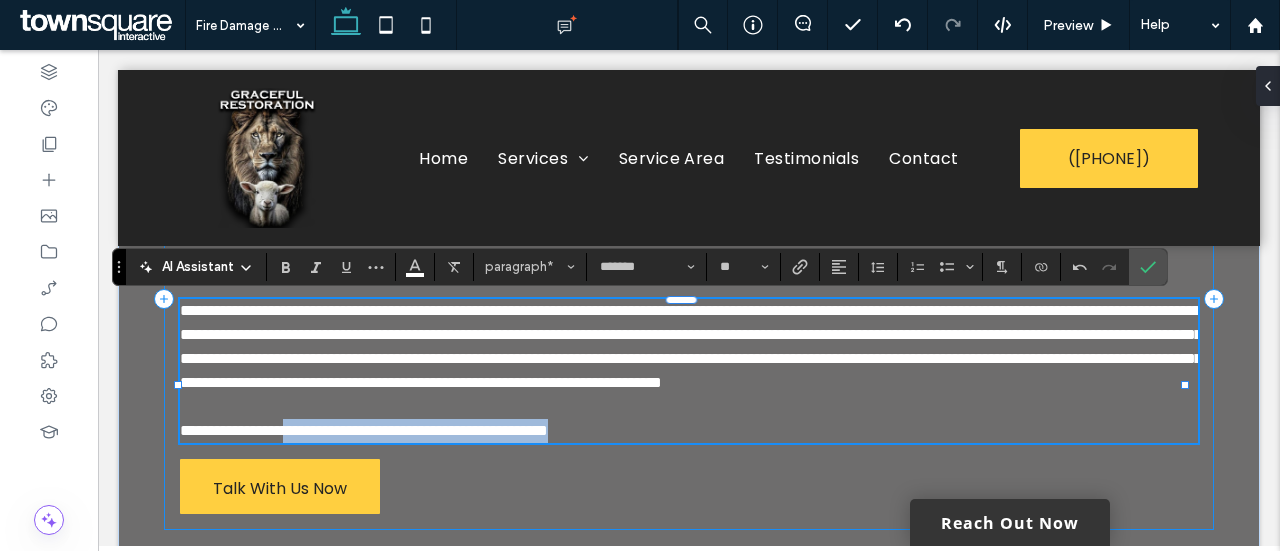 drag, startPoint x: 697, startPoint y: 459, endPoint x: 324, endPoint y: 471, distance: 373.193 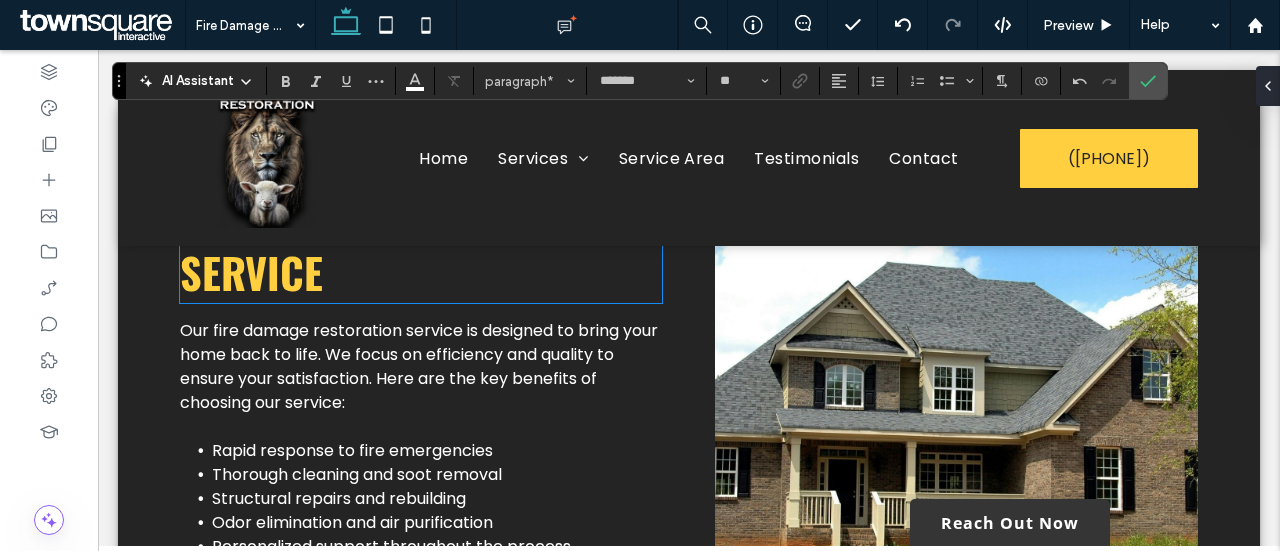 scroll, scrollTop: 657, scrollLeft: 0, axis: vertical 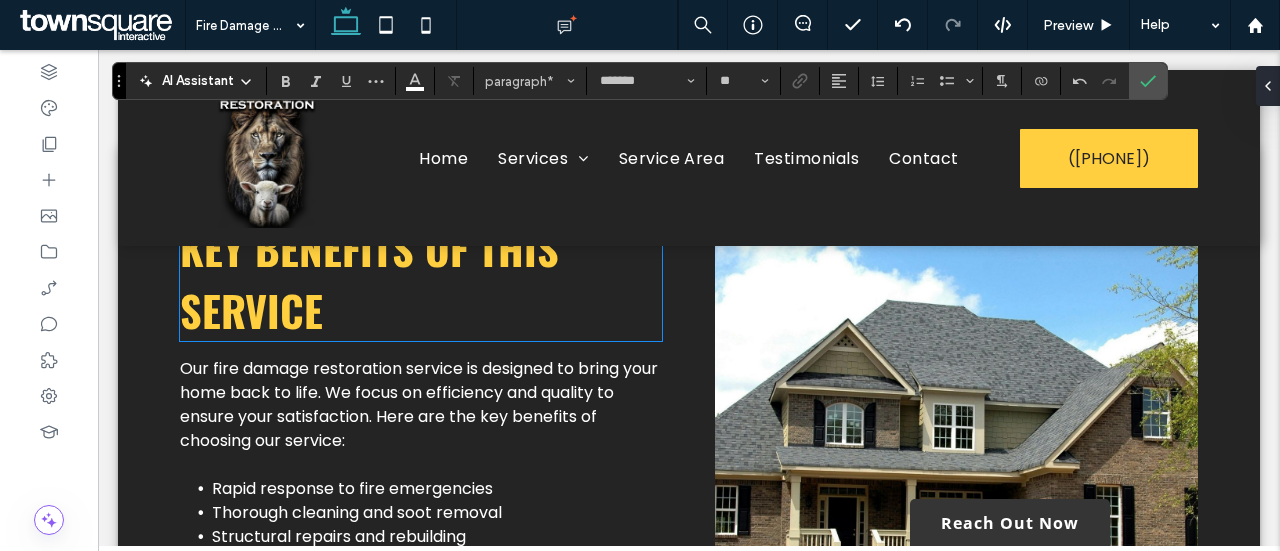 click on "Key Benefits of This Service" at bounding box center [421, 279] 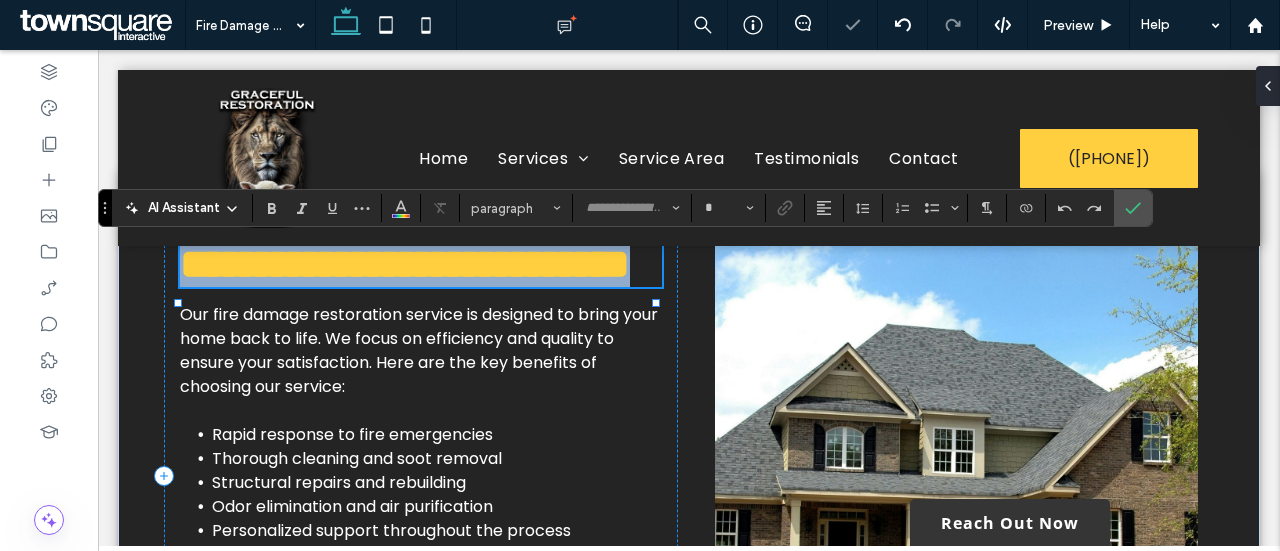 type on "******" 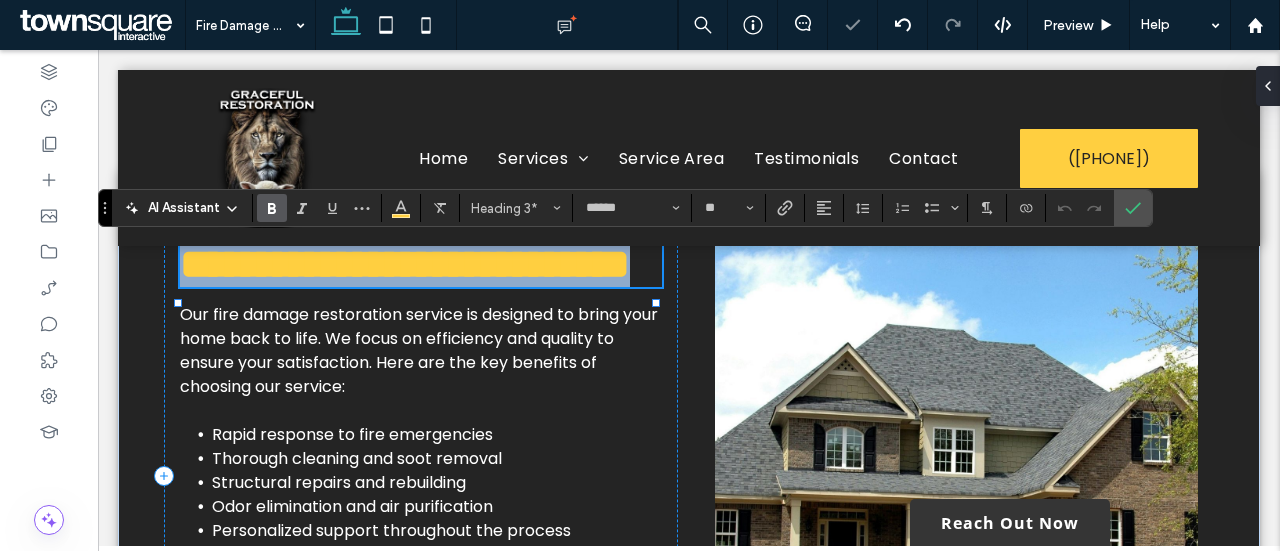 type 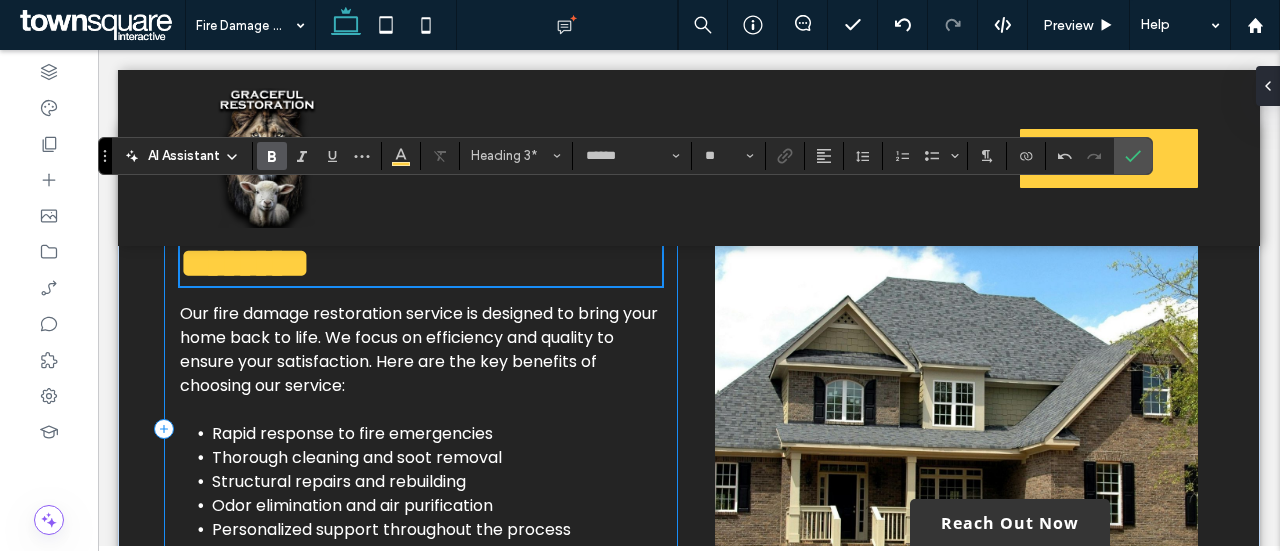 scroll, scrollTop: 711, scrollLeft: 0, axis: vertical 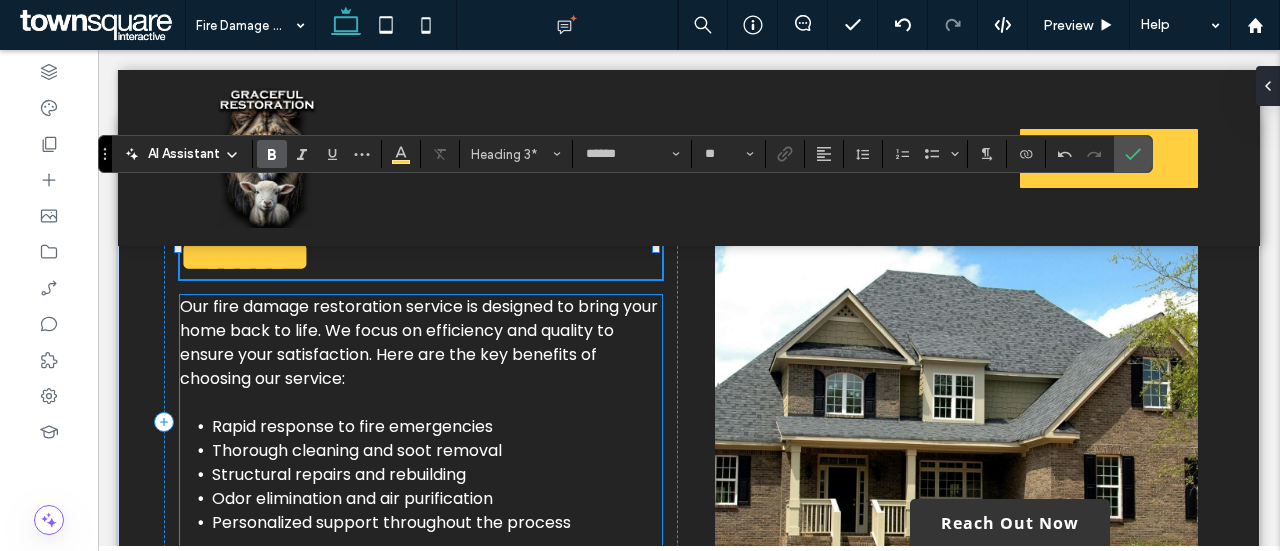 click on "Our fire damage restoration service is designed to bring your home back to life. We focus on efficiency and quality to ensure your satisfaction. Here are the key benefits of choosing our service:" at bounding box center (419, 342) 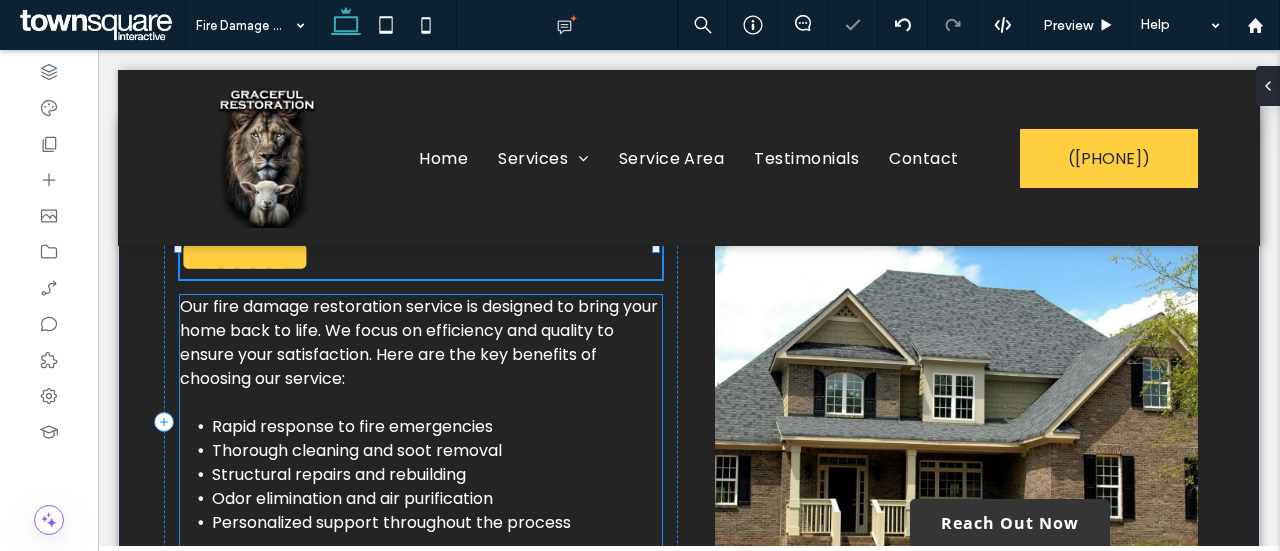 click on "Our fire damage restoration service is designed to bring your home back to life. We focus on efficiency and quality to ensure your satisfaction. Here are the key benefits of choosing our service:   Rapid response to fire emergencies Thorough cleaning and soot removal Structural repairs and rebuilding Odor elimination and air purification Personalized support throughout the process
Secure your fire damage restoration with us and restore your home today." at bounding box center [421, 451] 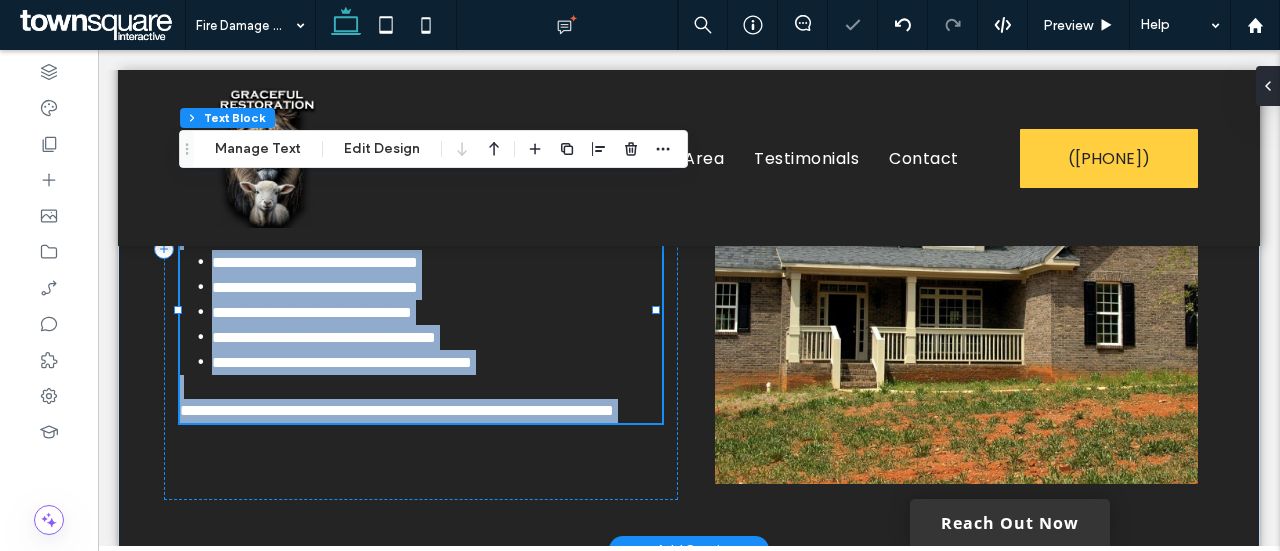 type on "*******" 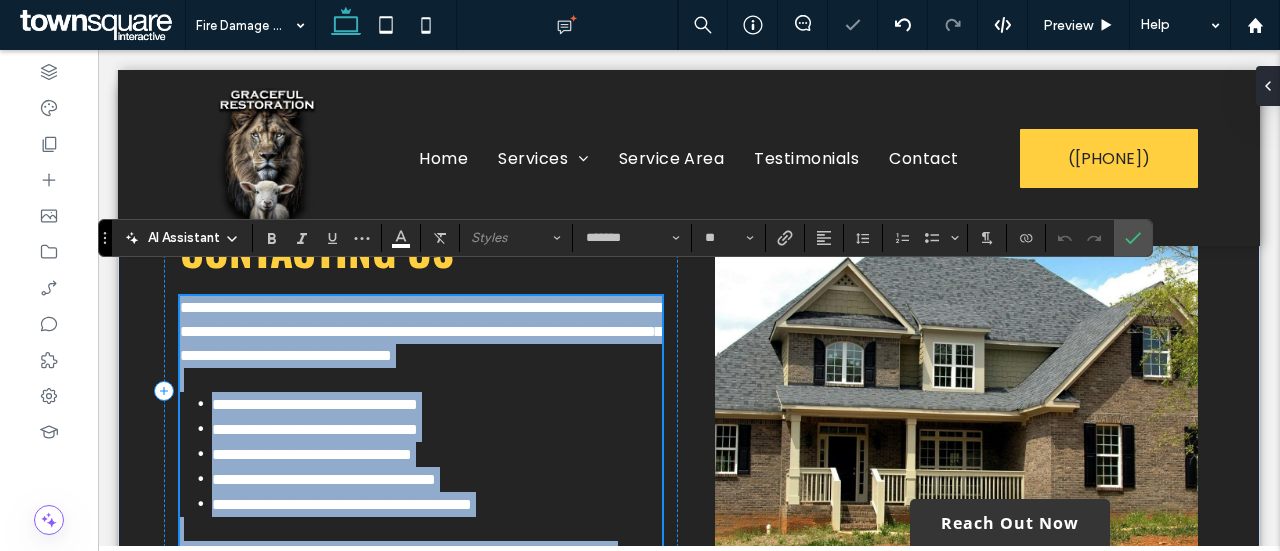 scroll, scrollTop: 729, scrollLeft: 0, axis: vertical 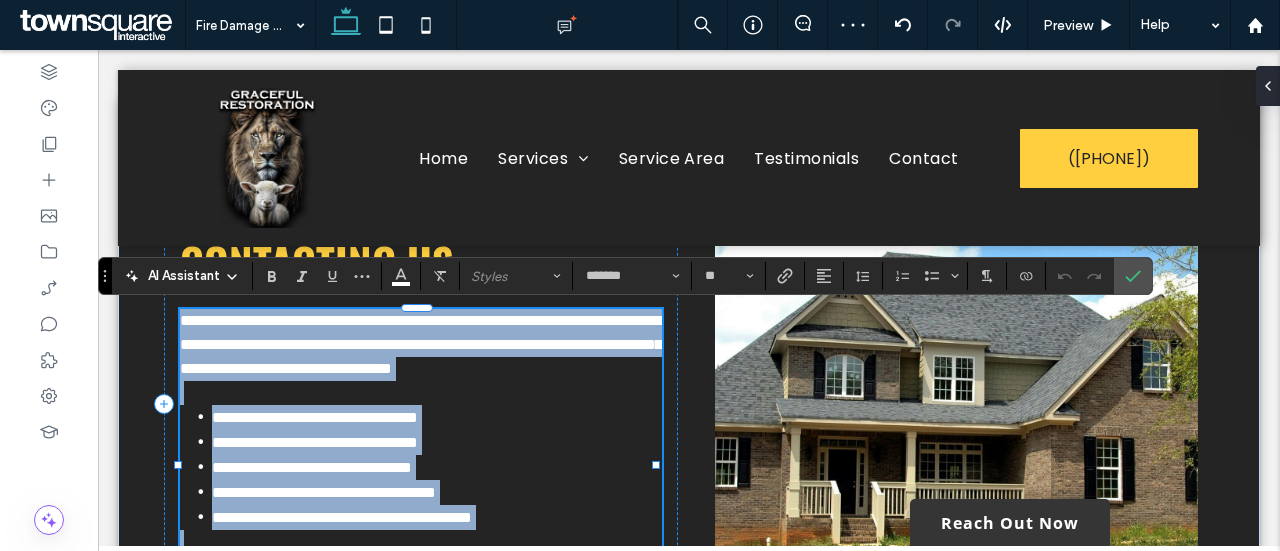 click on "**********" at bounding box center [421, 344] 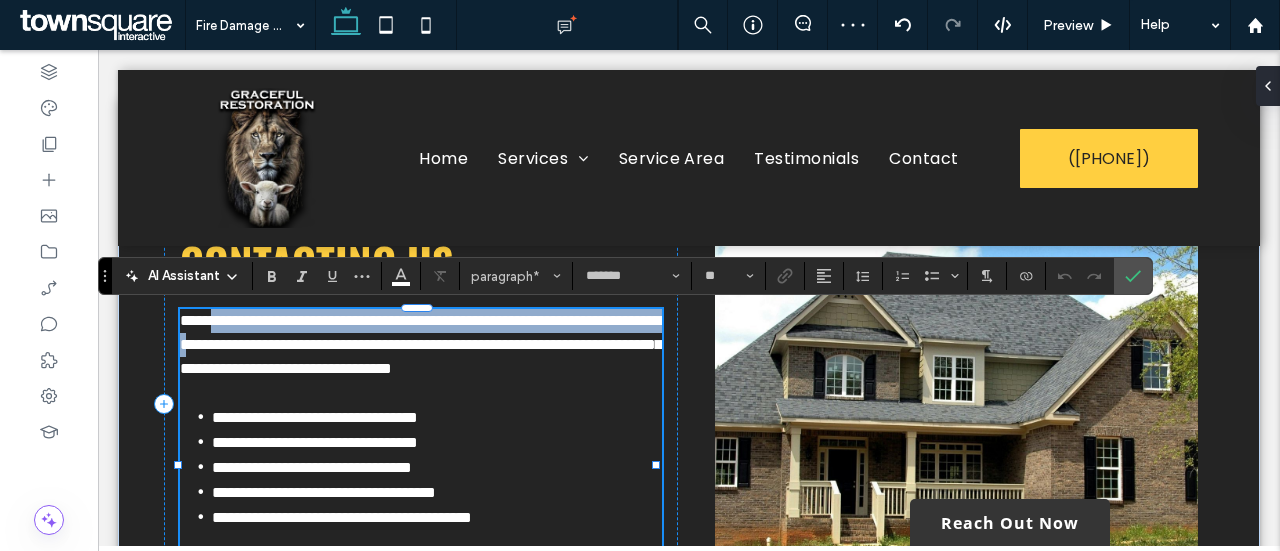 drag, startPoint x: 363, startPoint y: 345, endPoint x: 168, endPoint y: 312, distance: 197.7726 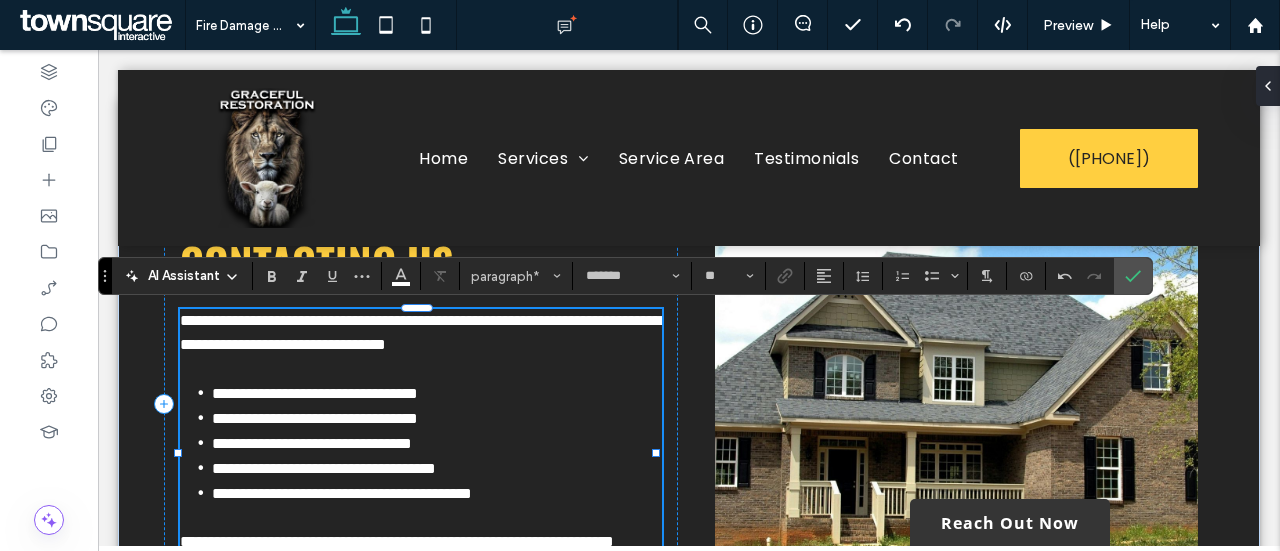 click on "**********" at bounding box center (421, 345) 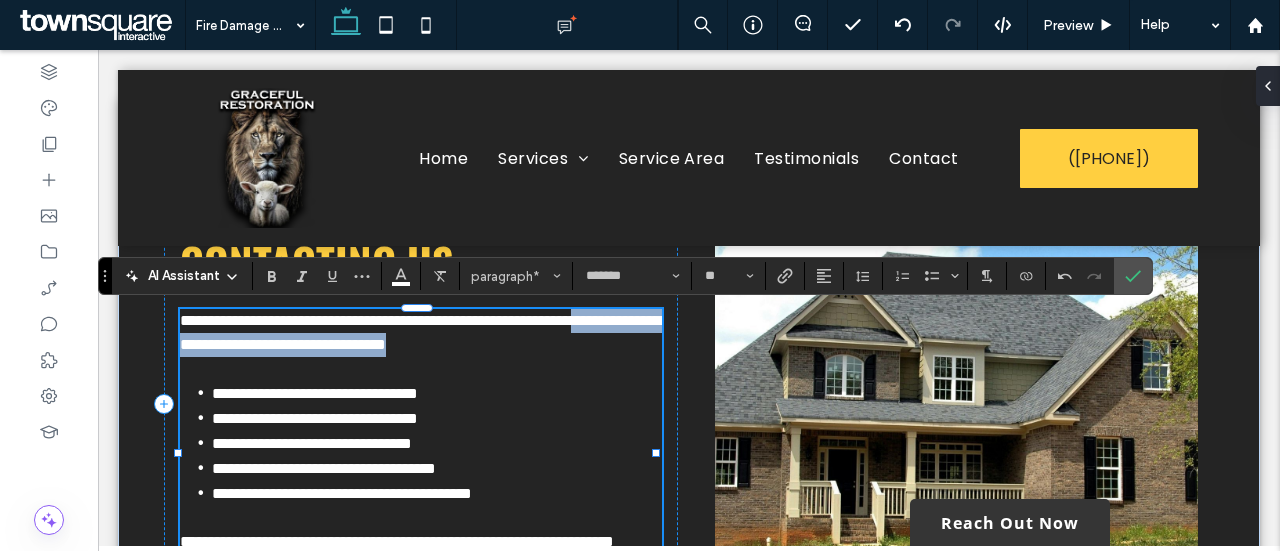 drag, startPoint x: 555, startPoint y: 366, endPoint x: 294, endPoint y: 339, distance: 262.39282 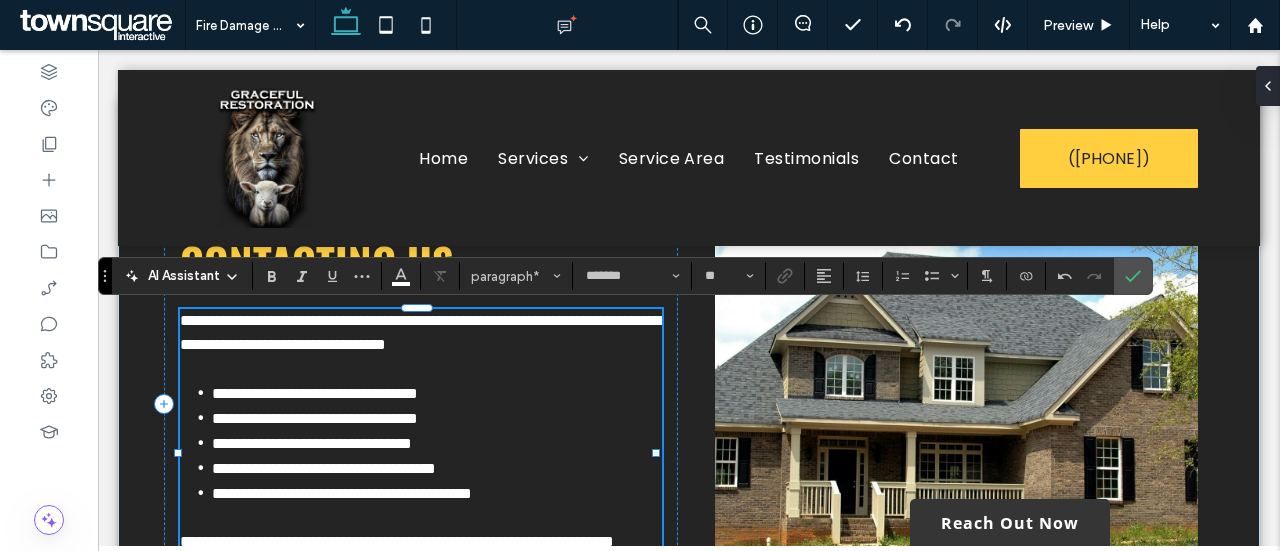 type 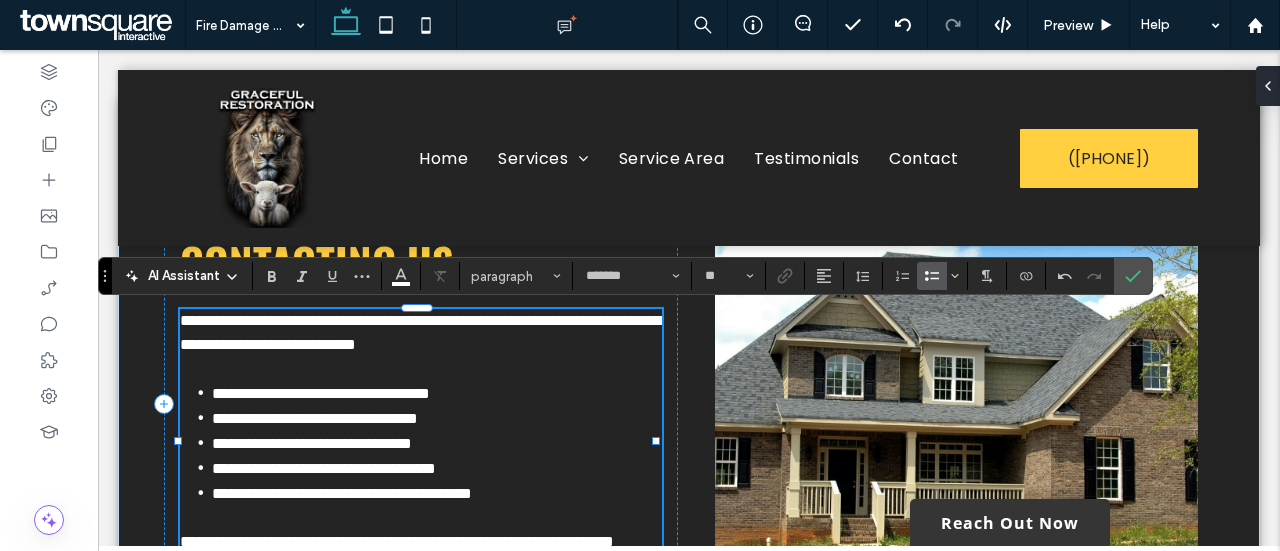 click on "**********" at bounding box center (312, 443) 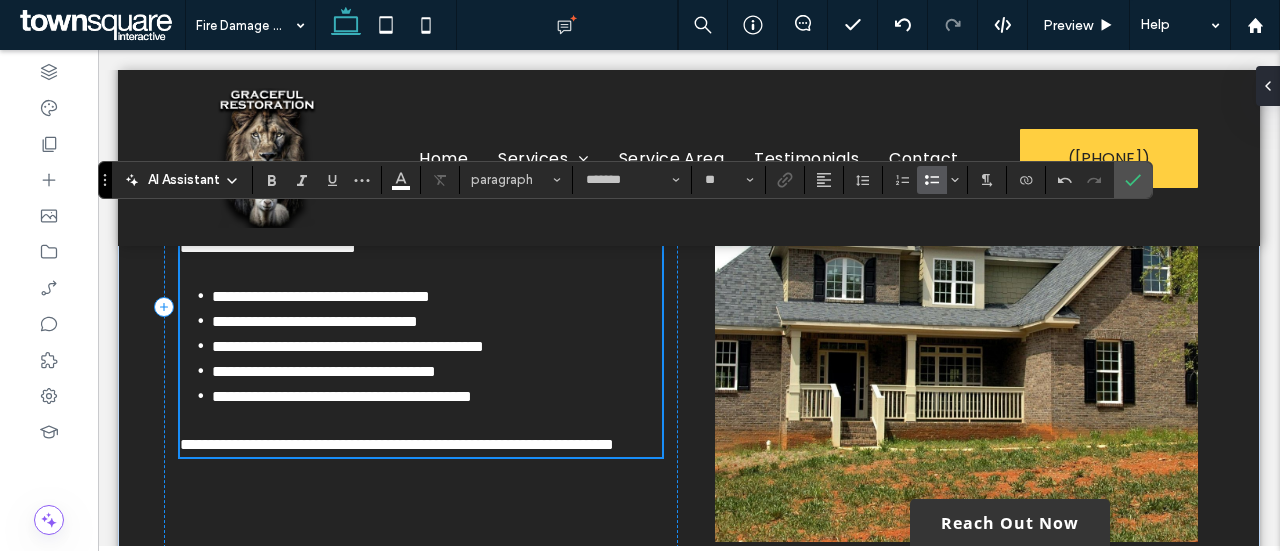 scroll, scrollTop: 825, scrollLeft: 0, axis: vertical 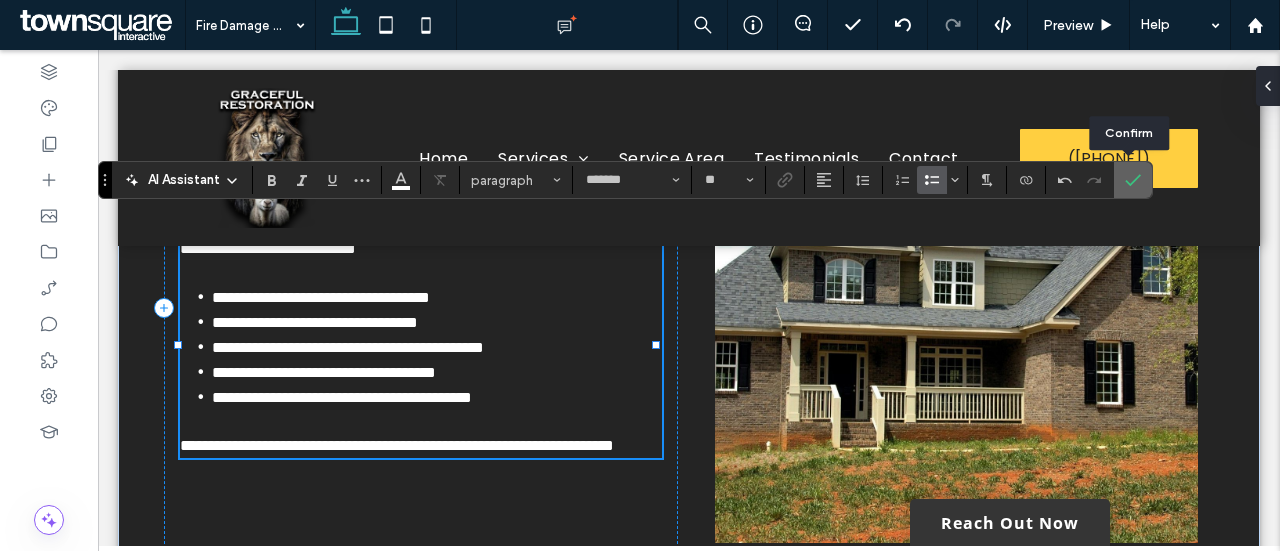 click 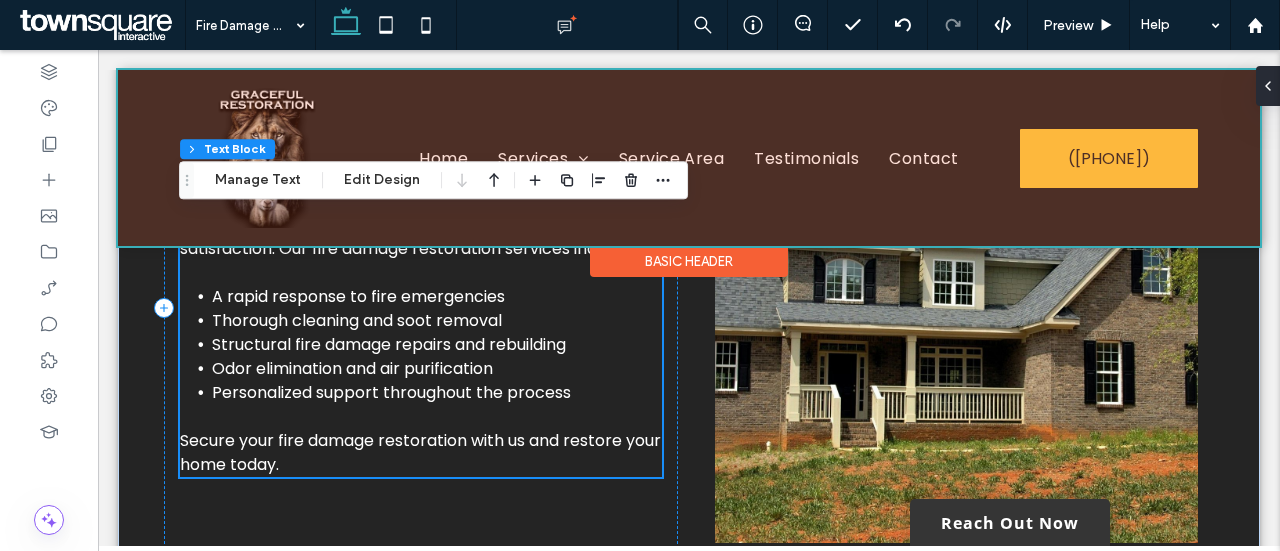 scroll, scrollTop: 0, scrollLeft: 0, axis: both 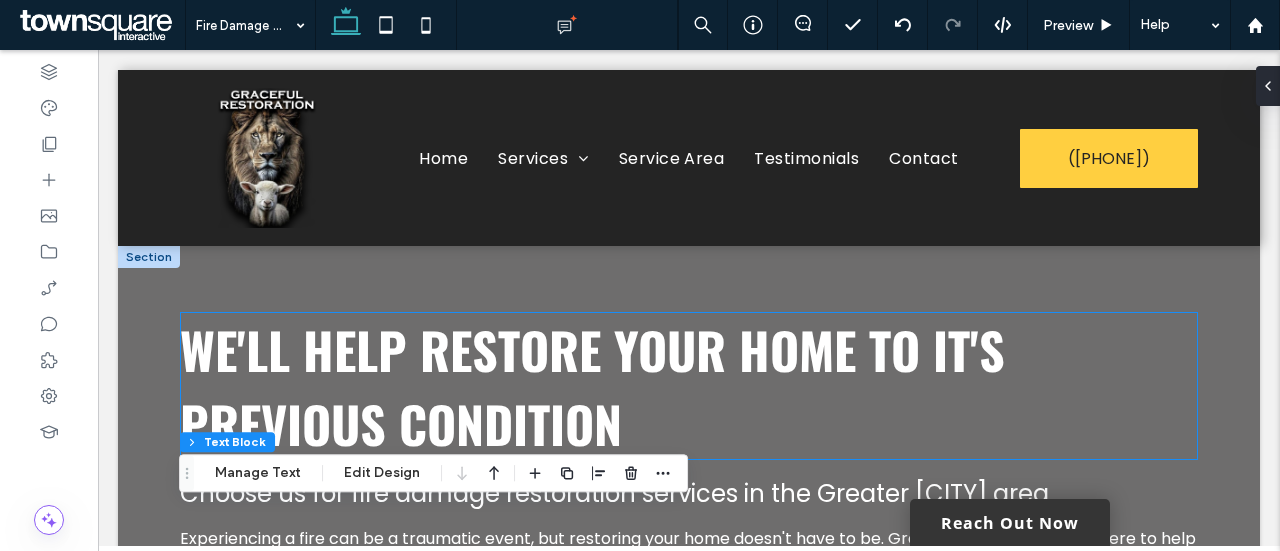click on "We'll Help Restore Your Home to It's Previous Condition" at bounding box center [592, 386] 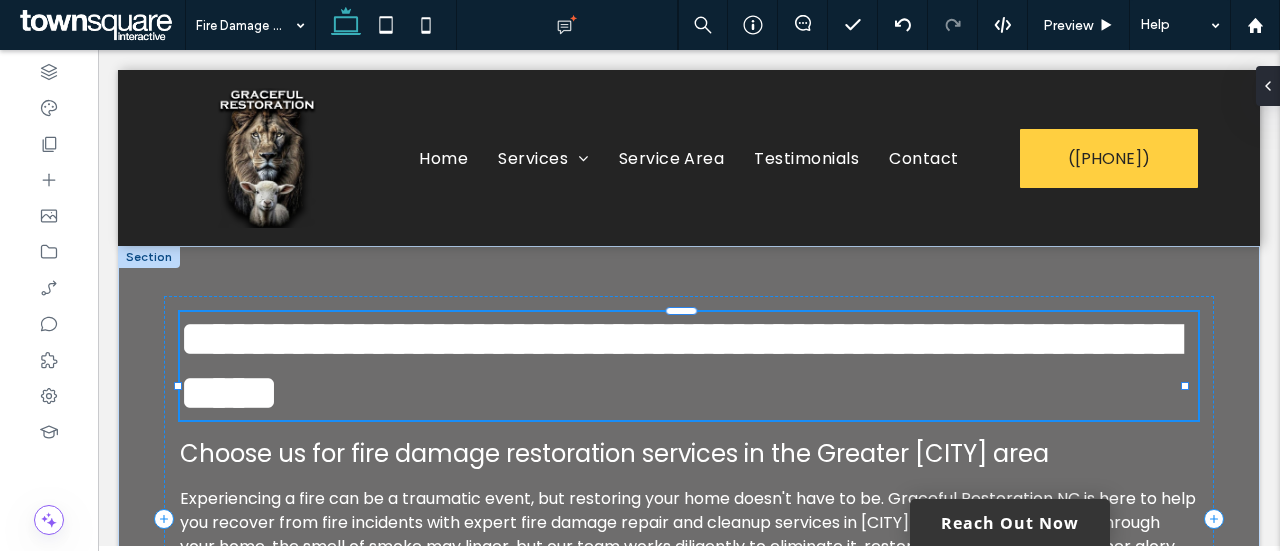 type on "******" 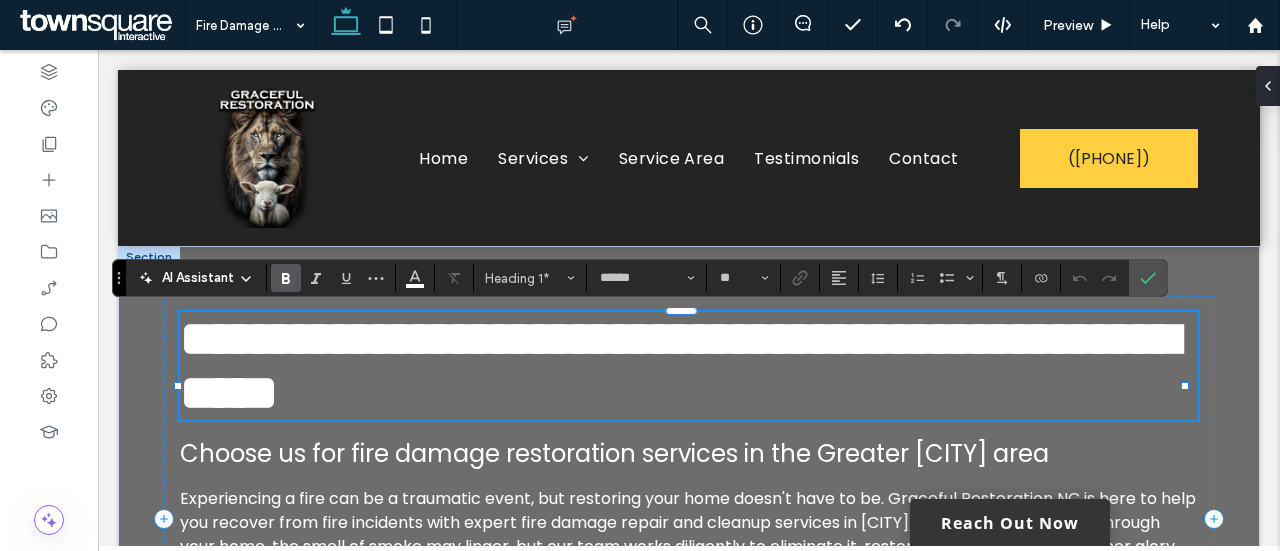 type 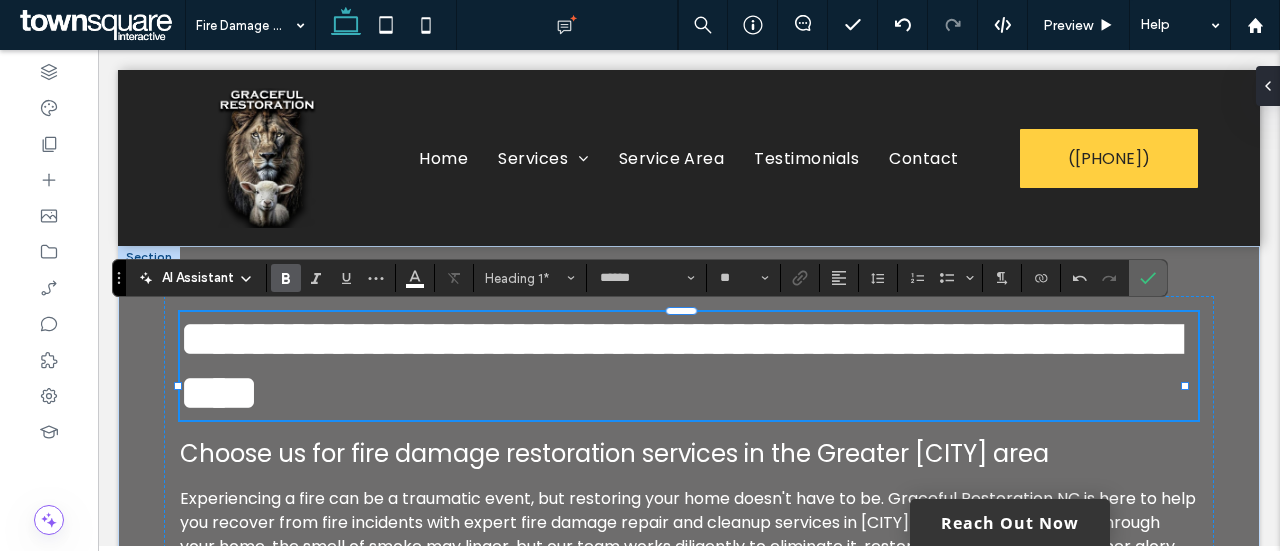 click 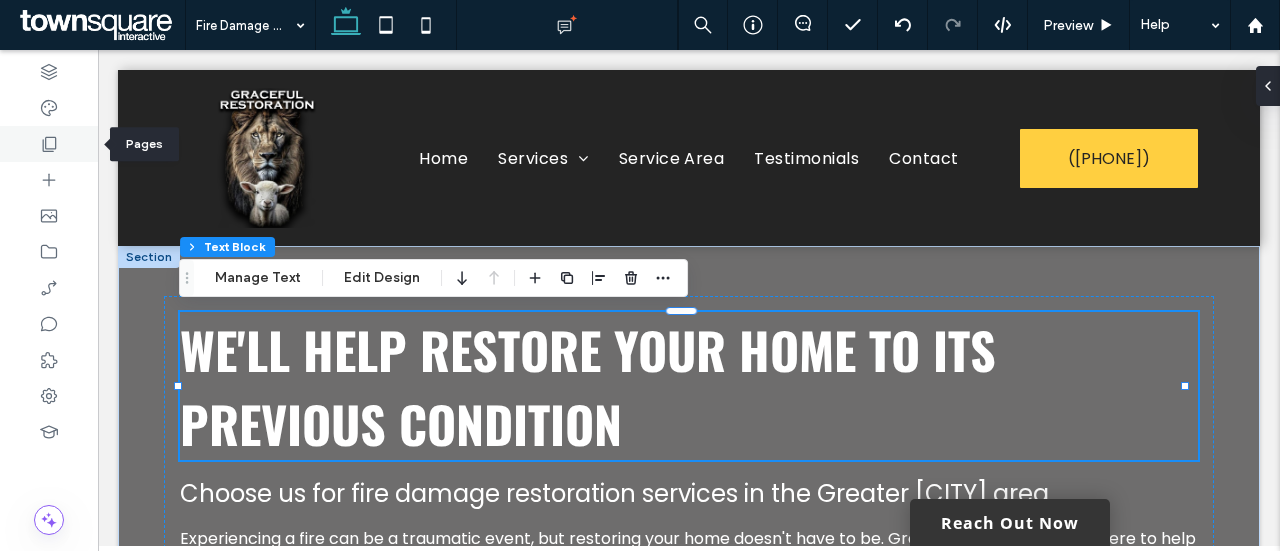 click at bounding box center [49, 144] 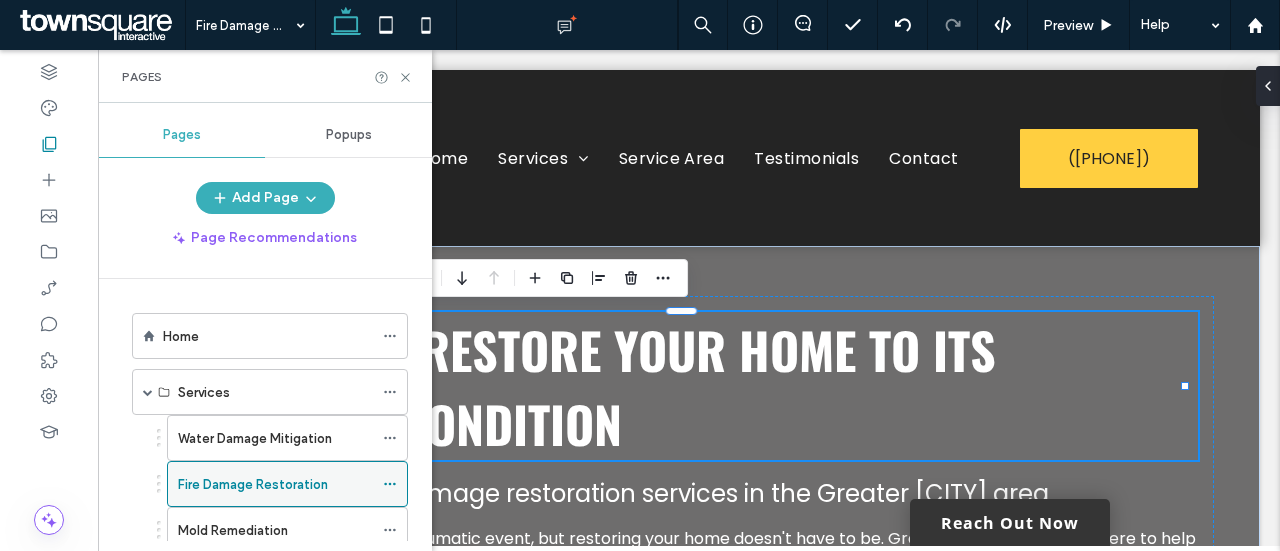 scroll, scrollTop: 101, scrollLeft: 0, axis: vertical 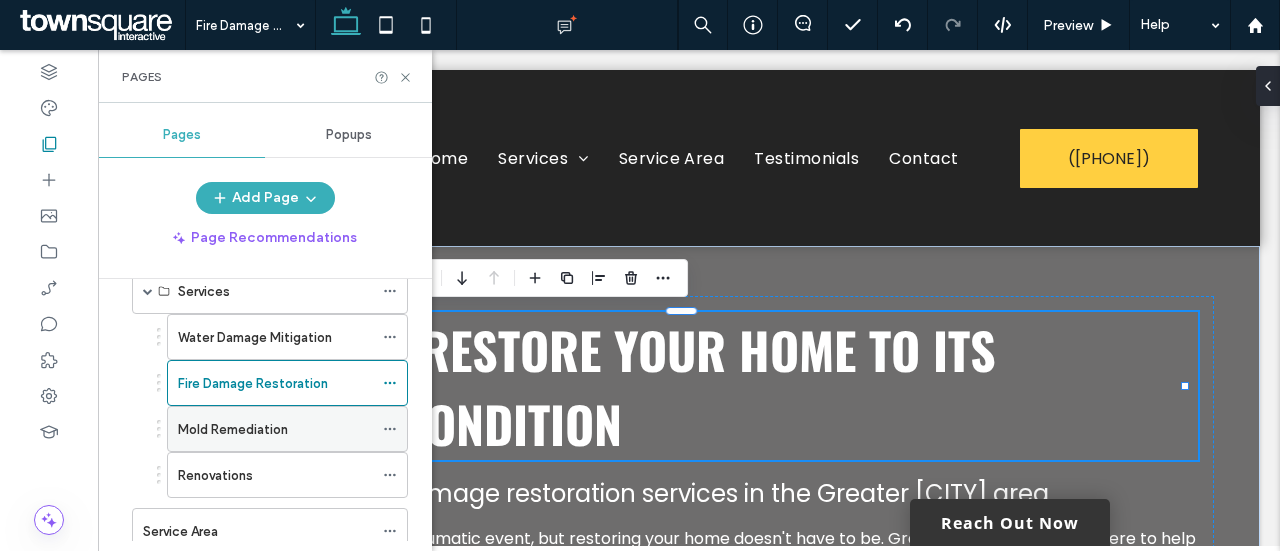 click on "Mold Remediation" at bounding box center (233, 429) 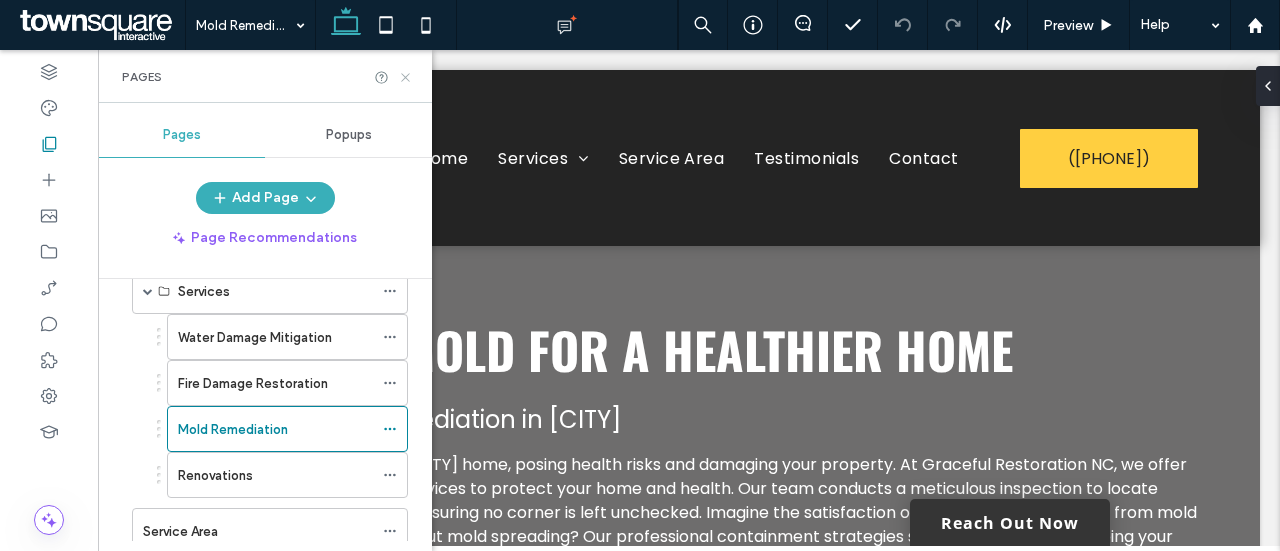 click 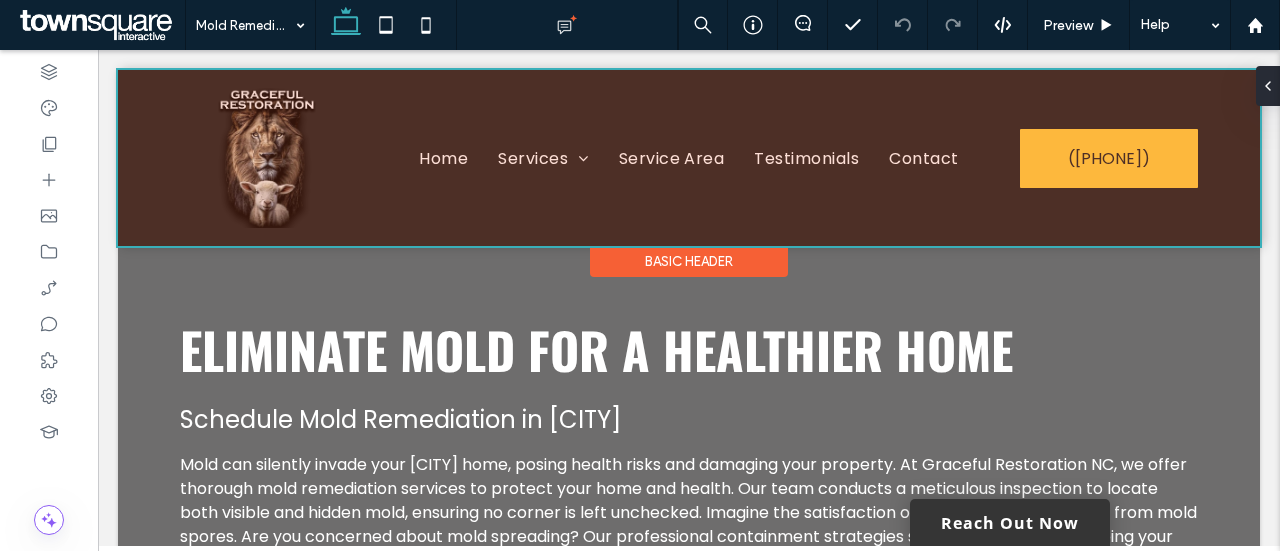 scroll, scrollTop: 96, scrollLeft: 0, axis: vertical 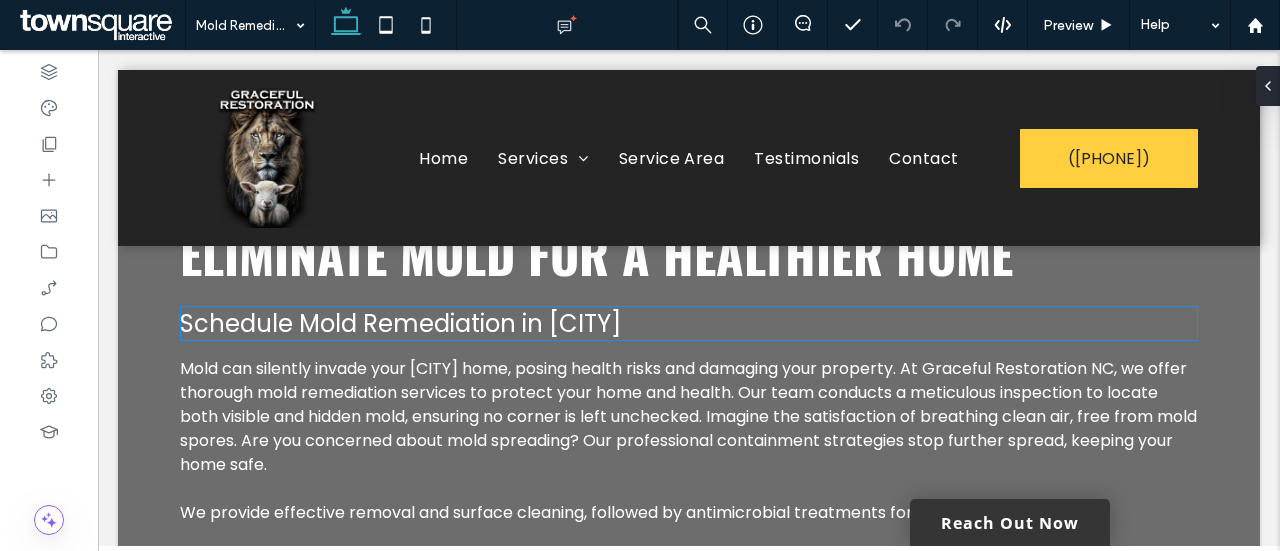 click on "Schedule Mold Remediation in [CITY]" at bounding box center [400, 323] 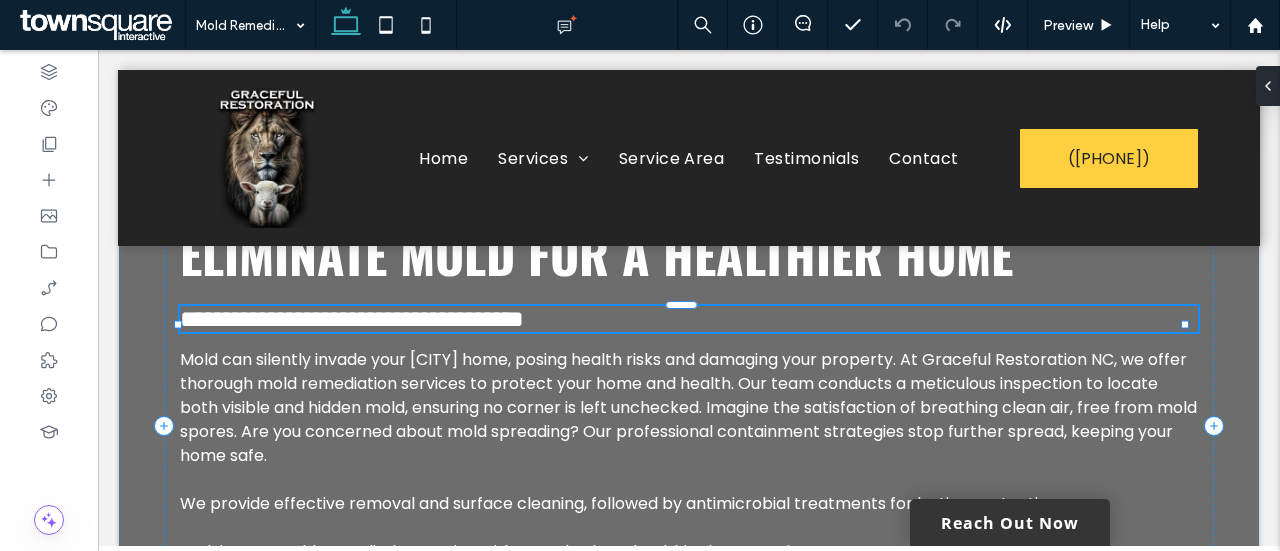 click on "**********" at bounding box center (689, 319) 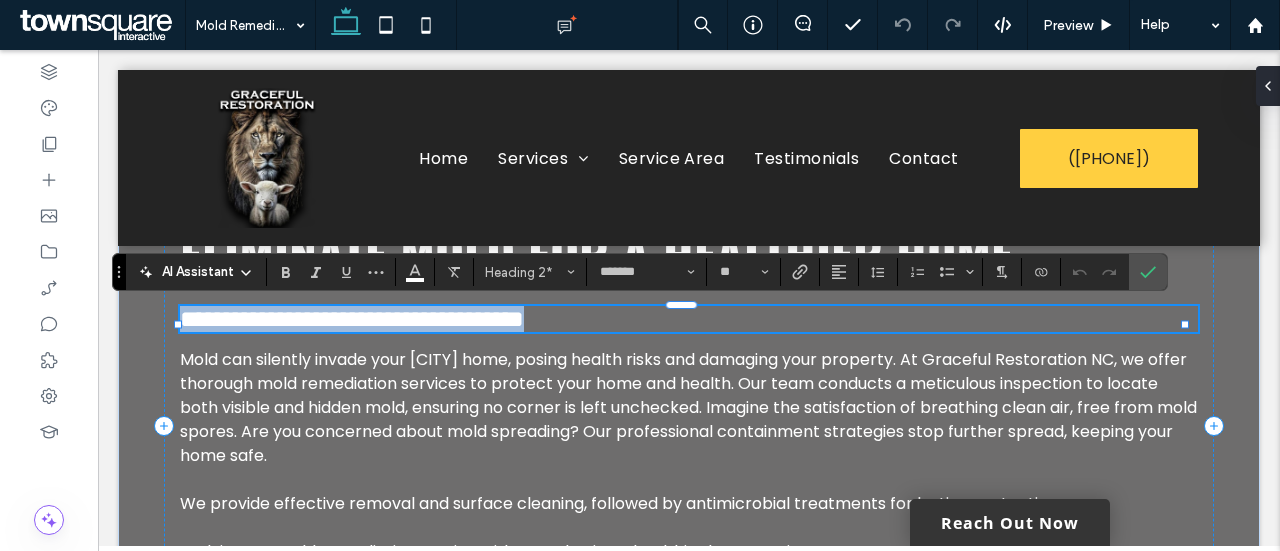 click on "**********" at bounding box center [352, 319] 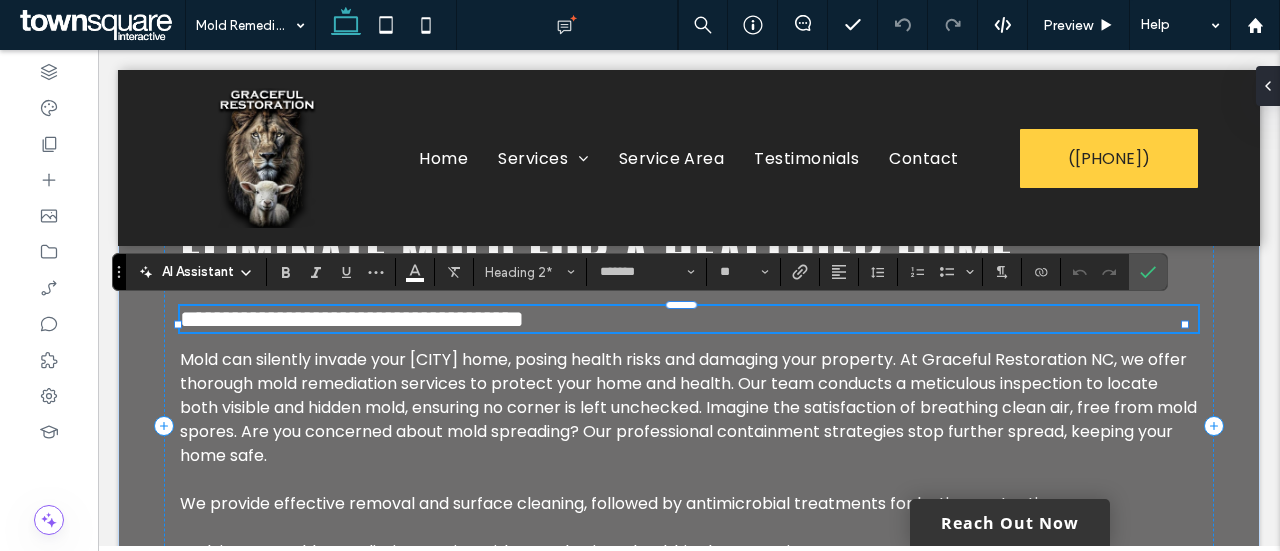 click on "**********" at bounding box center [352, 319] 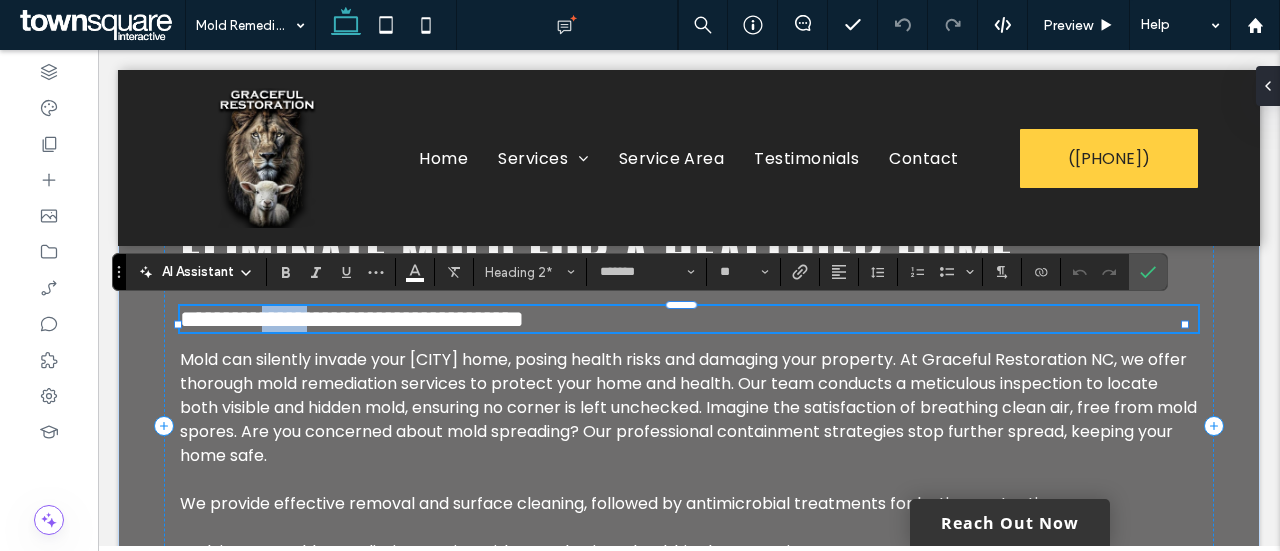 type 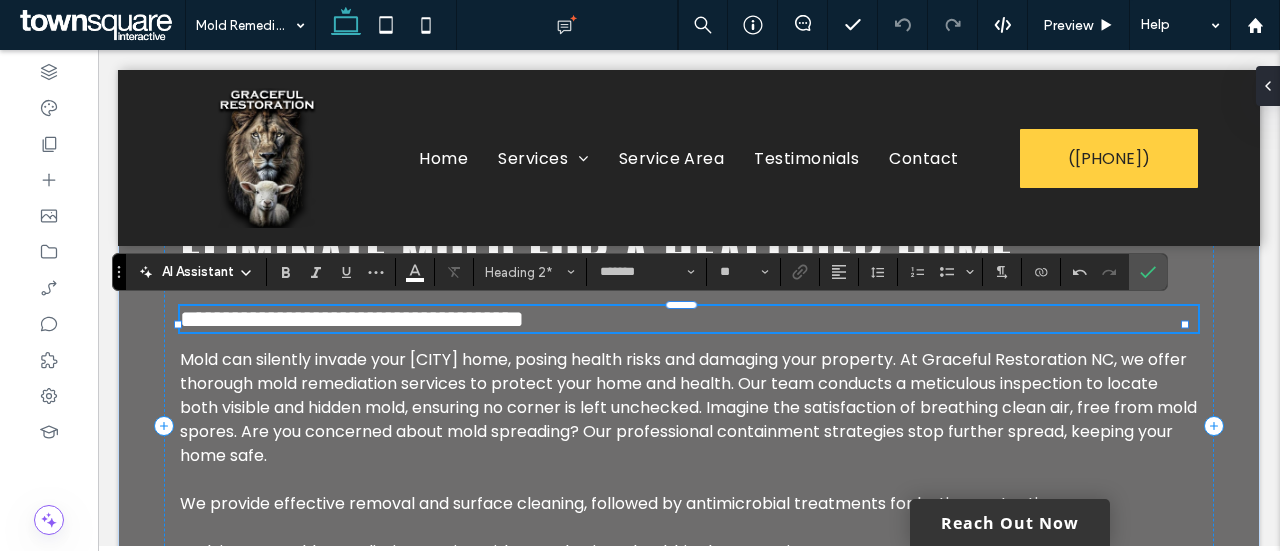 click on "**********" at bounding box center [352, 319] 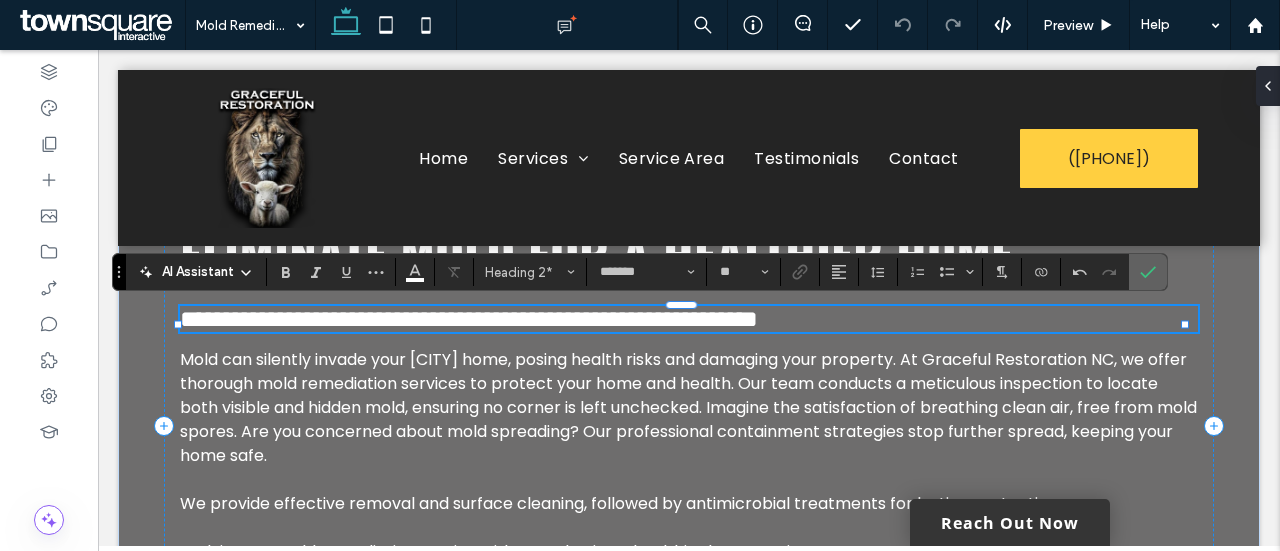drag, startPoint x: 1151, startPoint y: 272, endPoint x: 998, endPoint y: 231, distance: 158.39824 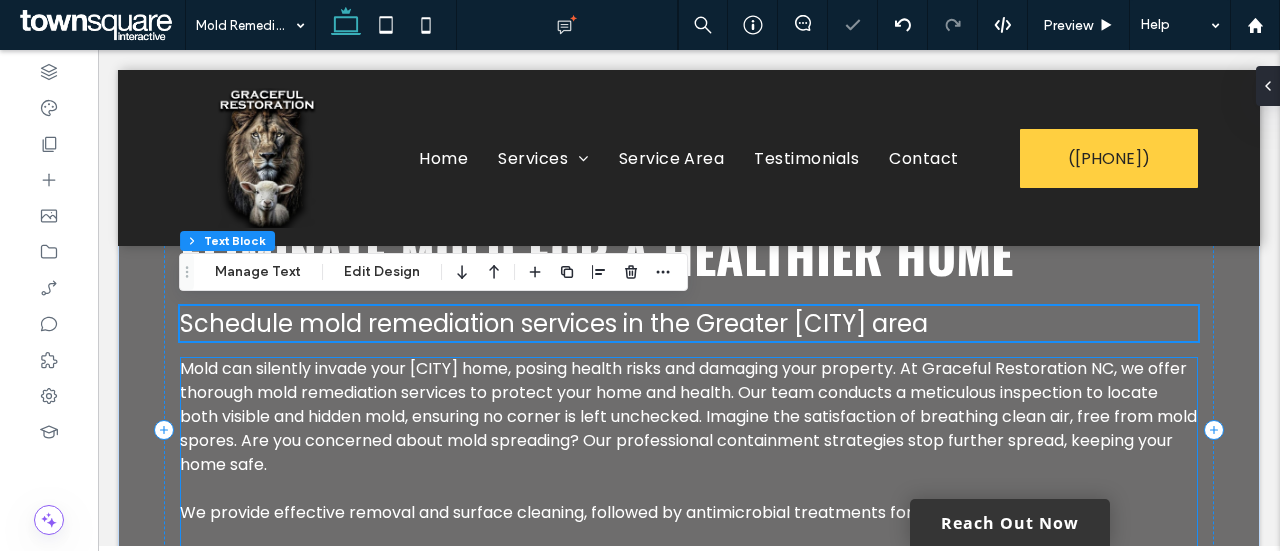 scroll, scrollTop: 160, scrollLeft: 0, axis: vertical 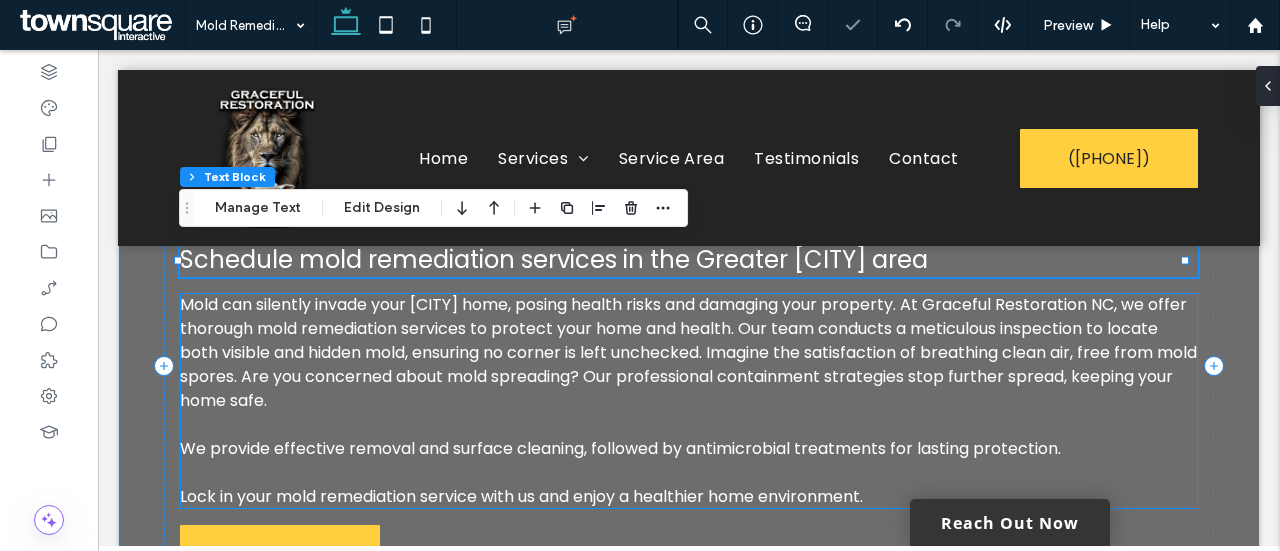 click on "Mold can silently invade your [CITY] home, posing health risks and damaging your property. At Graceful Restoration NC, we offer thorough mold remediation services to protect your home and health. Our team conducts a meticulous inspection to locate both visible and hidden mold, ensuring no corner is left unchecked. Imagine the satisfaction of breathing clean air, free from mold spores. Are you concerned about mold spreading? Our professional containment strategies stop further spread, keeping your home safe." at bounding box center (688, 352) 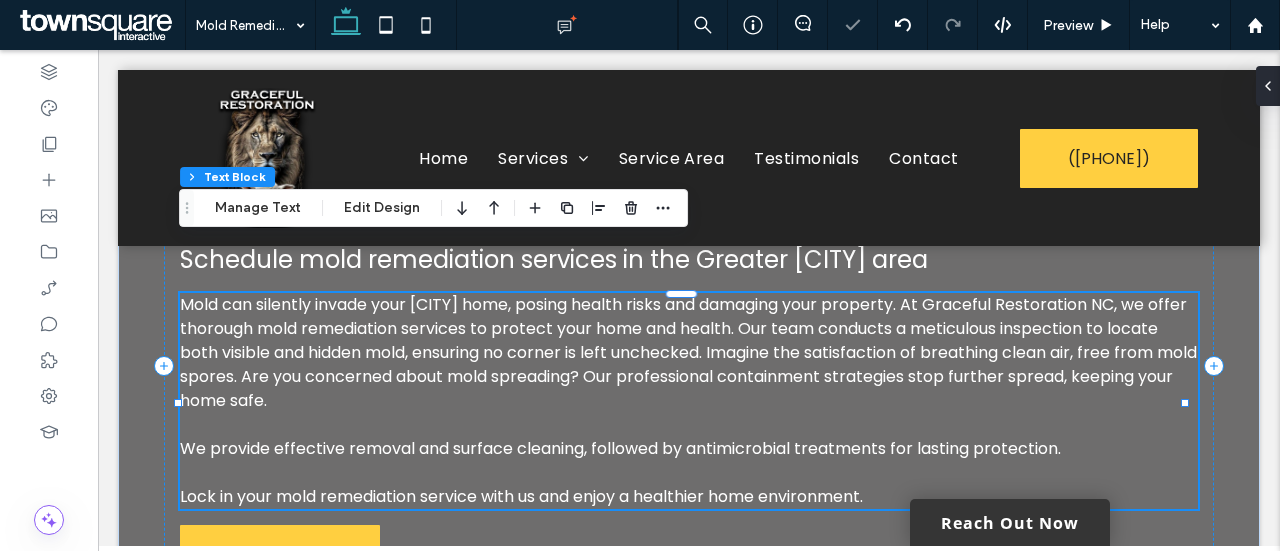 click on "Mold can silently invade your [CITY] home, posing health risks and damaging your property. At Graceful Restoration NC, we offer thorough mold remediation services to protect your home and health. Our team conducts a meticulous inspection to locate both visible and hidden mold, ensuring no corner is left unchecked. Imagine the satisfaction of breathing clean air, free from mold spores. Are you concerned about mold spreading? Our professional containment strategies stop further spread, keeping your home safe." at bounding box center [688, 352] 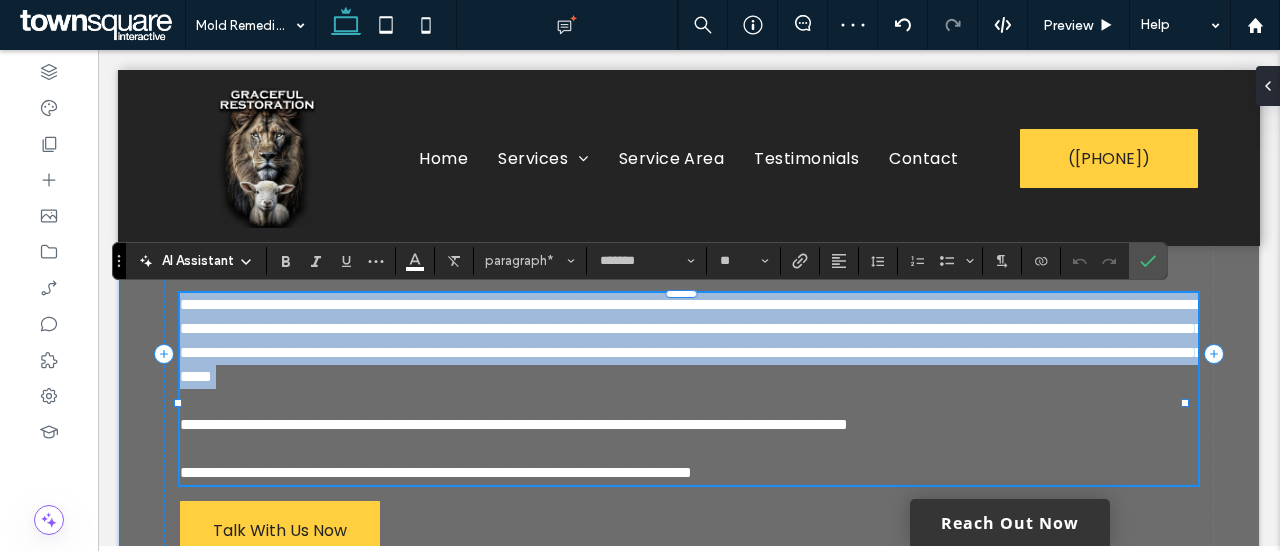 click on "**********" at bounding box center (691, 340) 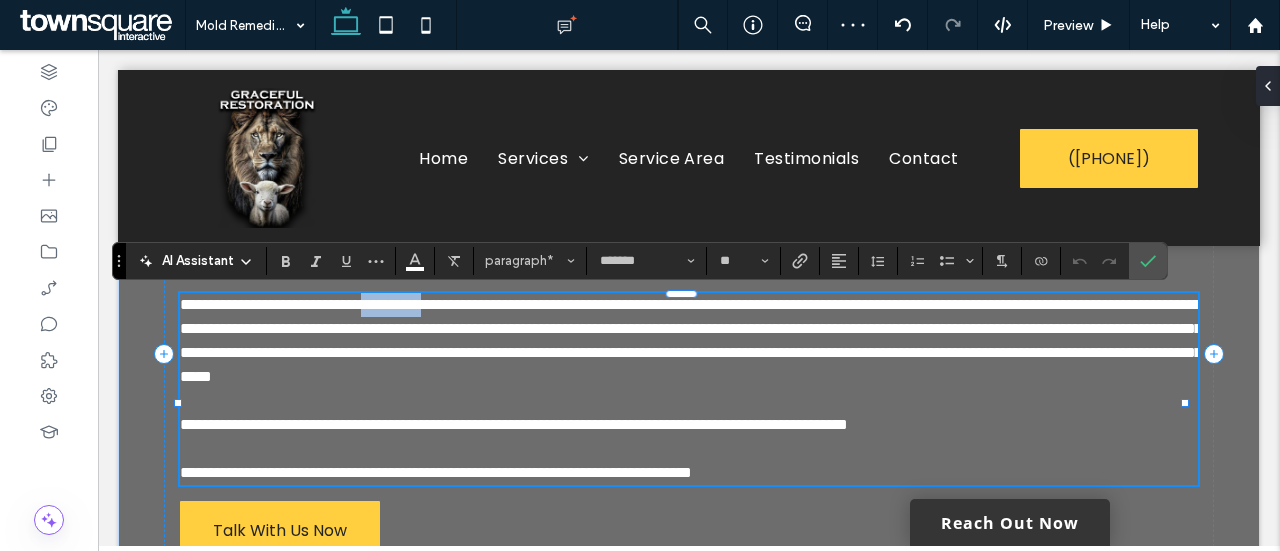 click on "**********" at bounding box center (691, 340) 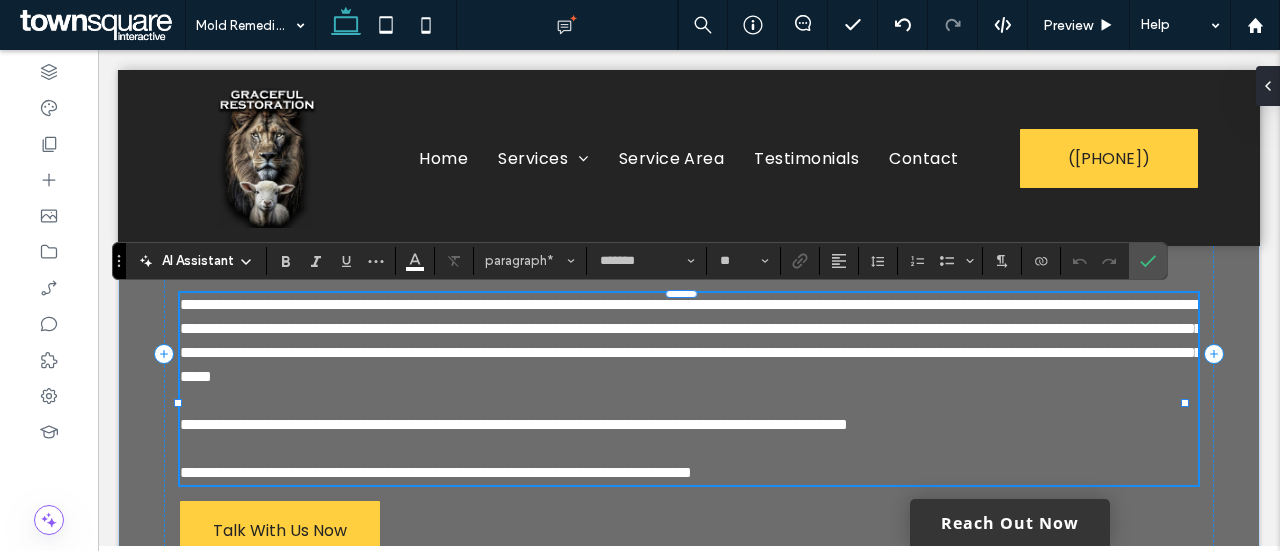type 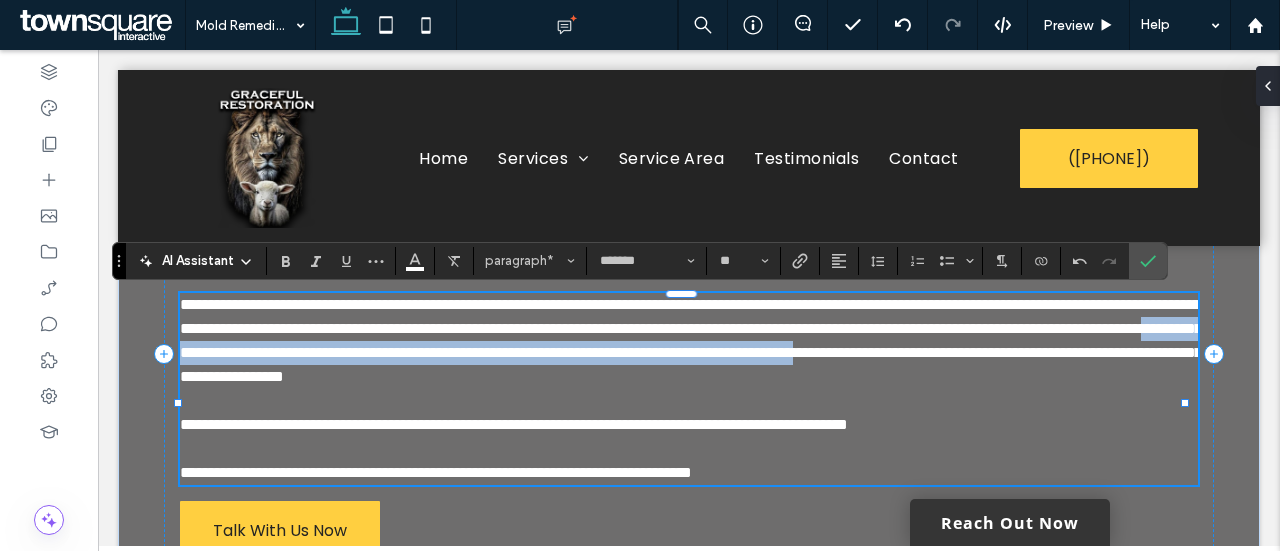drag, startPoint x: 953, startPoint y: 353, endPoint x: 885, endPoint y: 382, distance: 73.92564 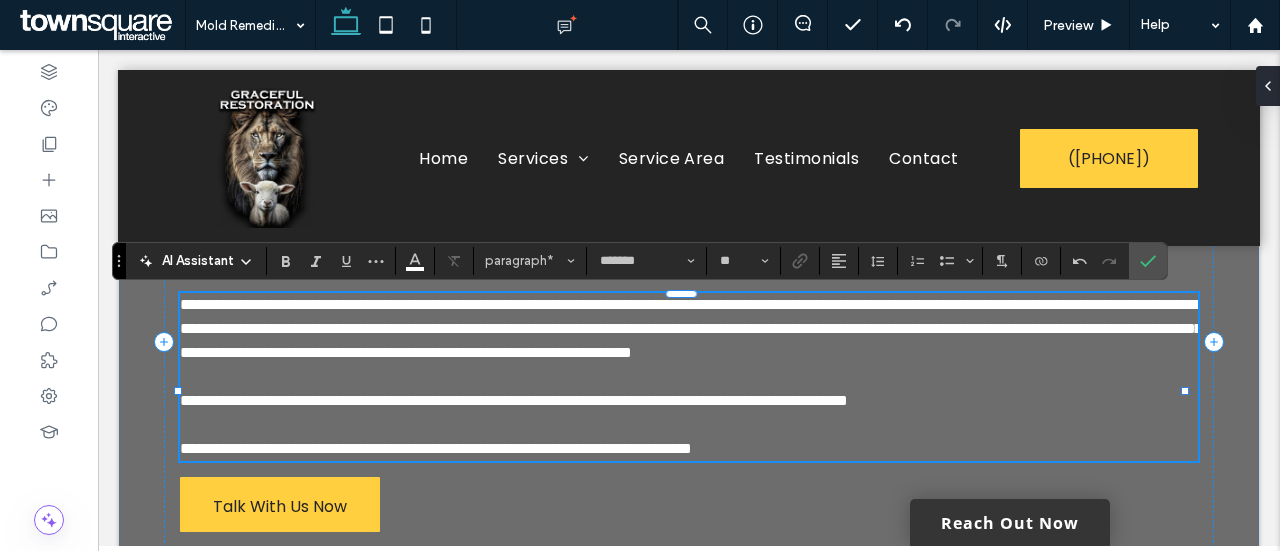 click on "**********" at bounding box center [689, 341] 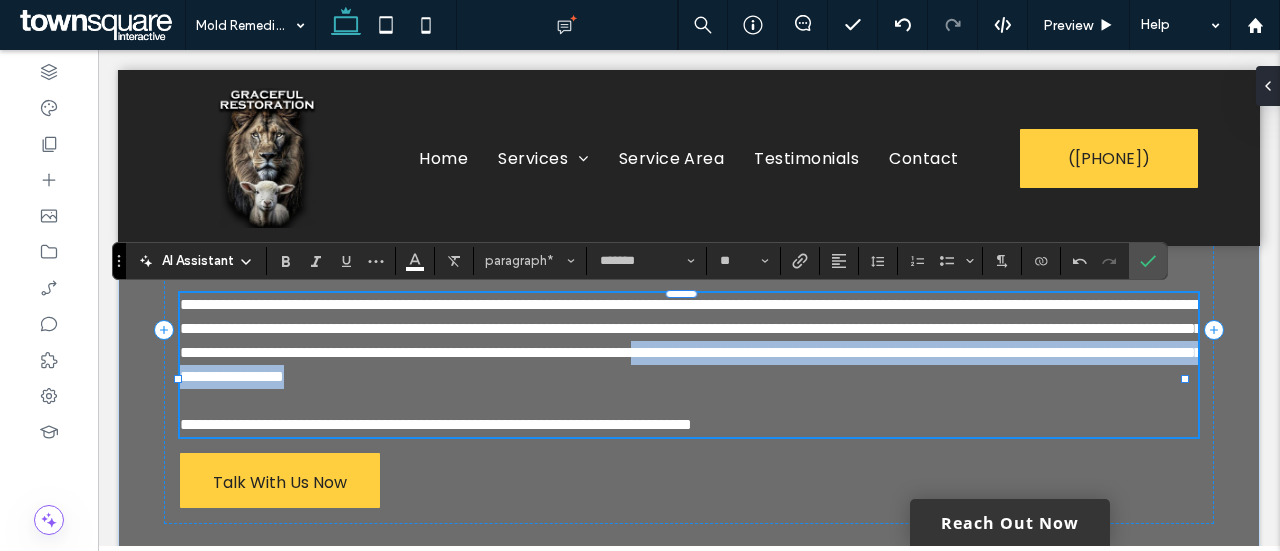 drag, startPoint x: 748, startPoint y: 408, endPoint x: 729, endPoint y: 376, distance: 37.215588 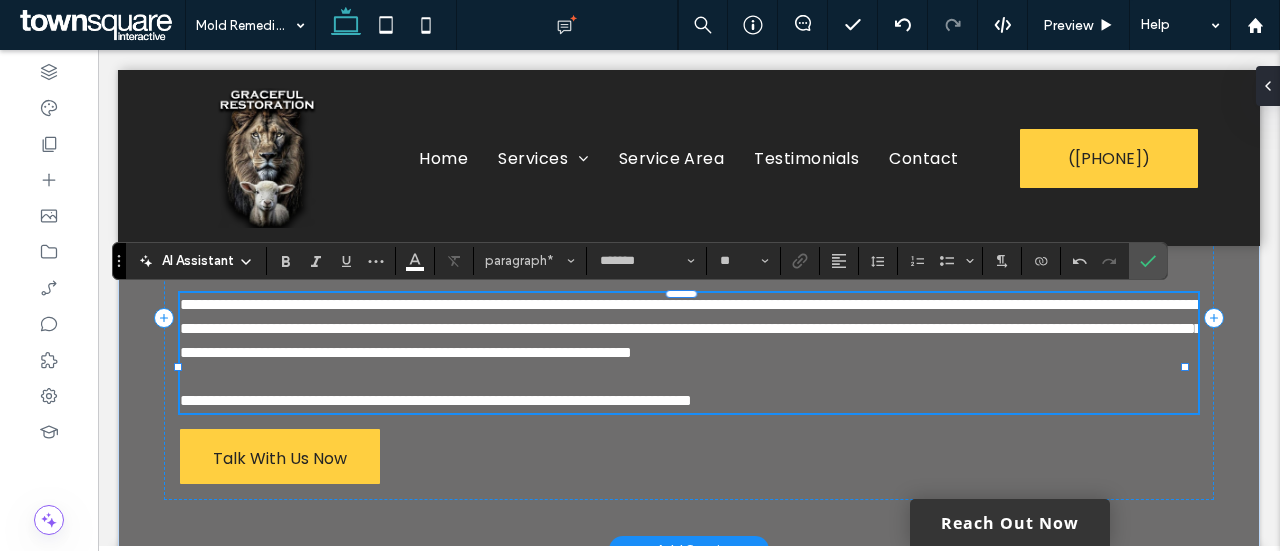 click on "**********" at bounding box center [691, 328] 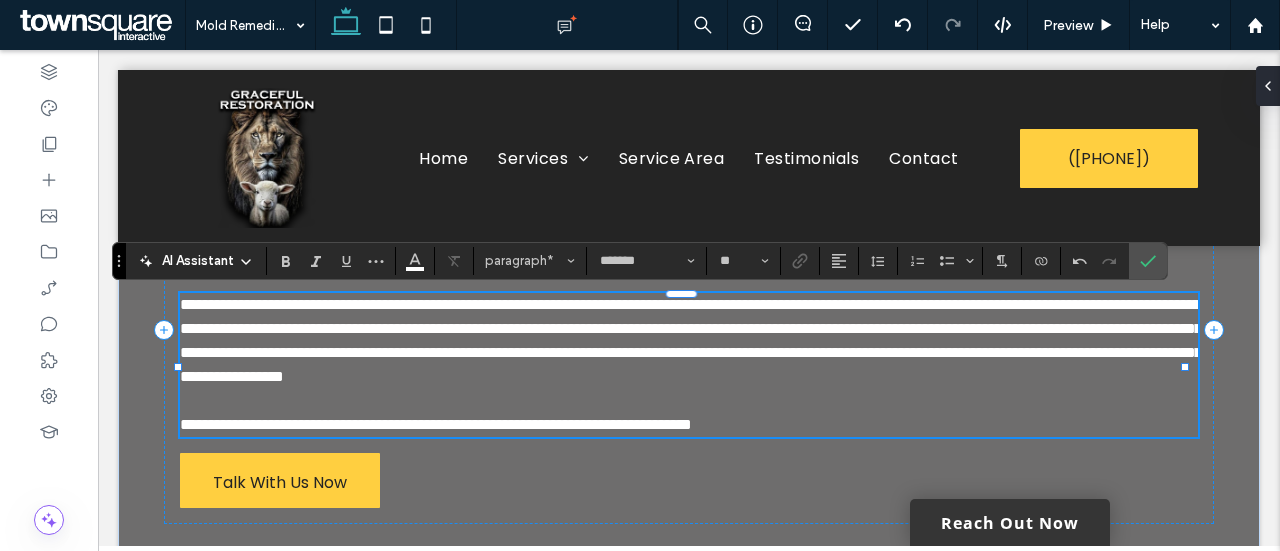 scroll, scrollTop: 0, scrollLeft: 0, axis: both 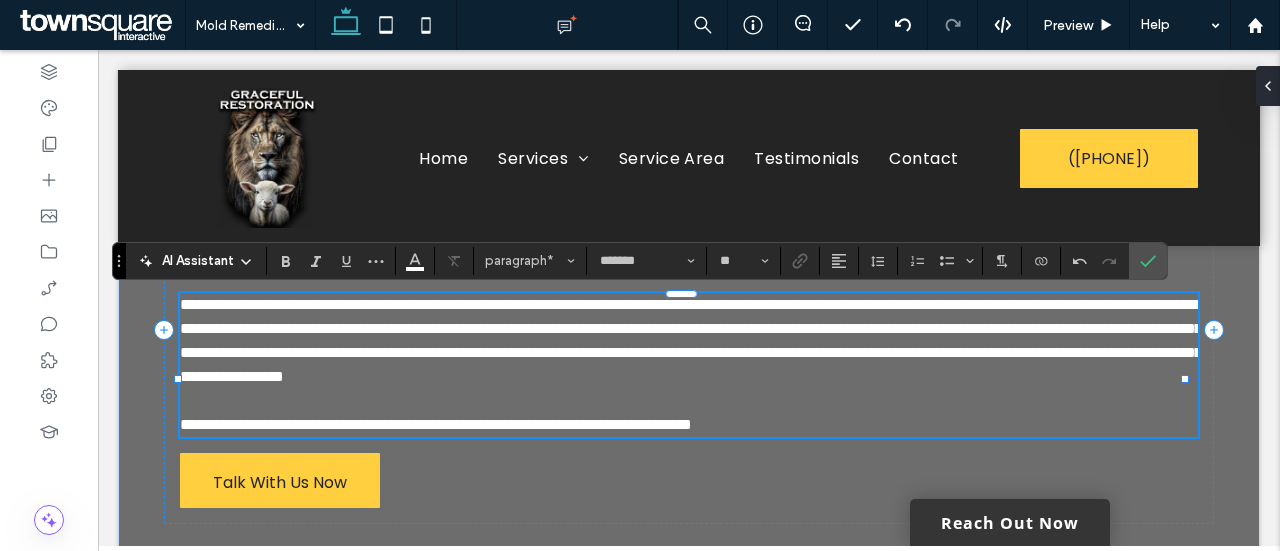 click on "**********" at bounding box center [691, 340] 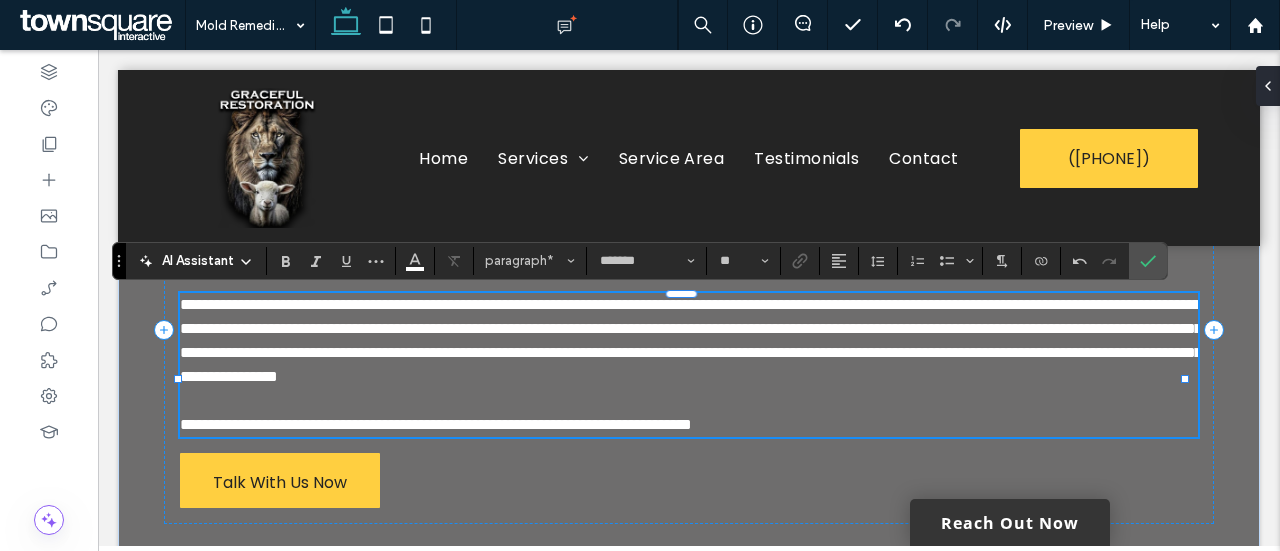 click on "**********" at bounding box center [691, 340] 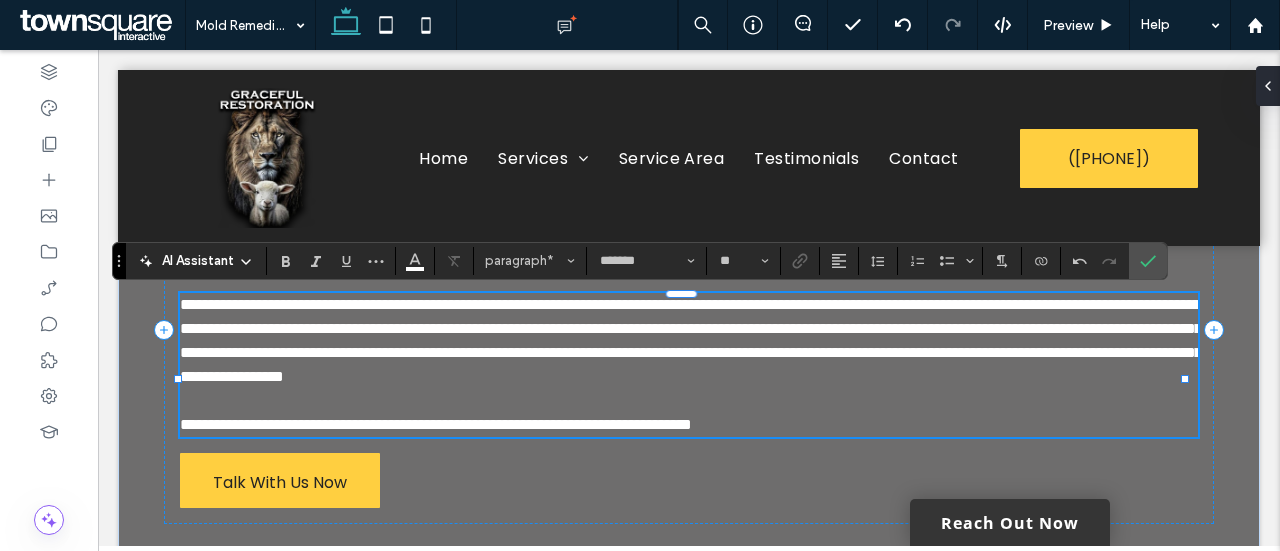 click on "**********" at bounding box center (436, 424) 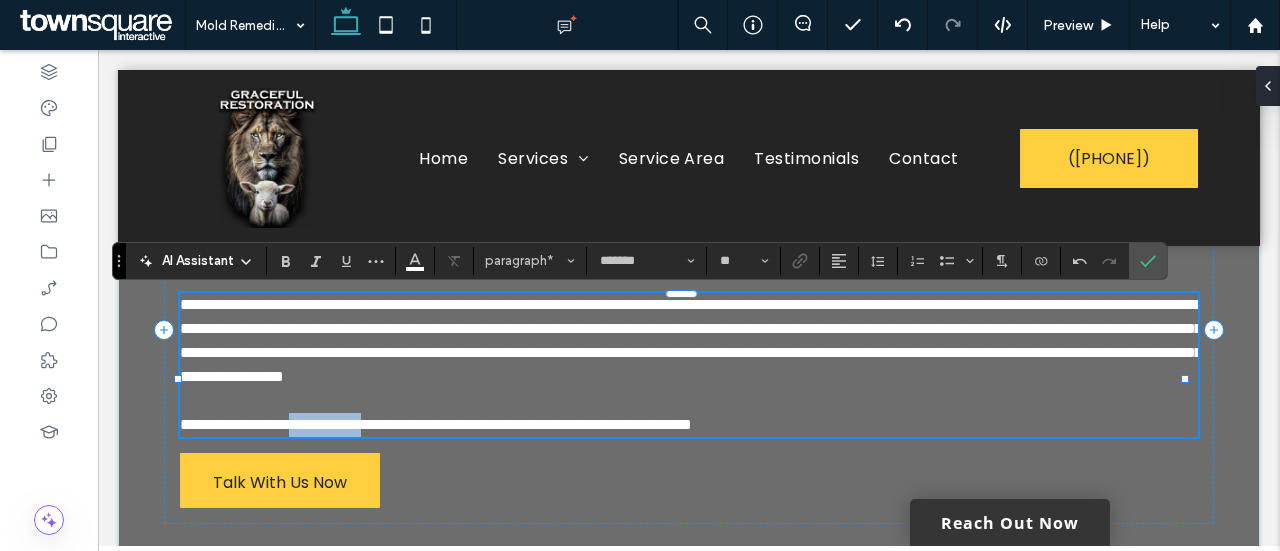 click on "**********" at bounding box center (436, 424) 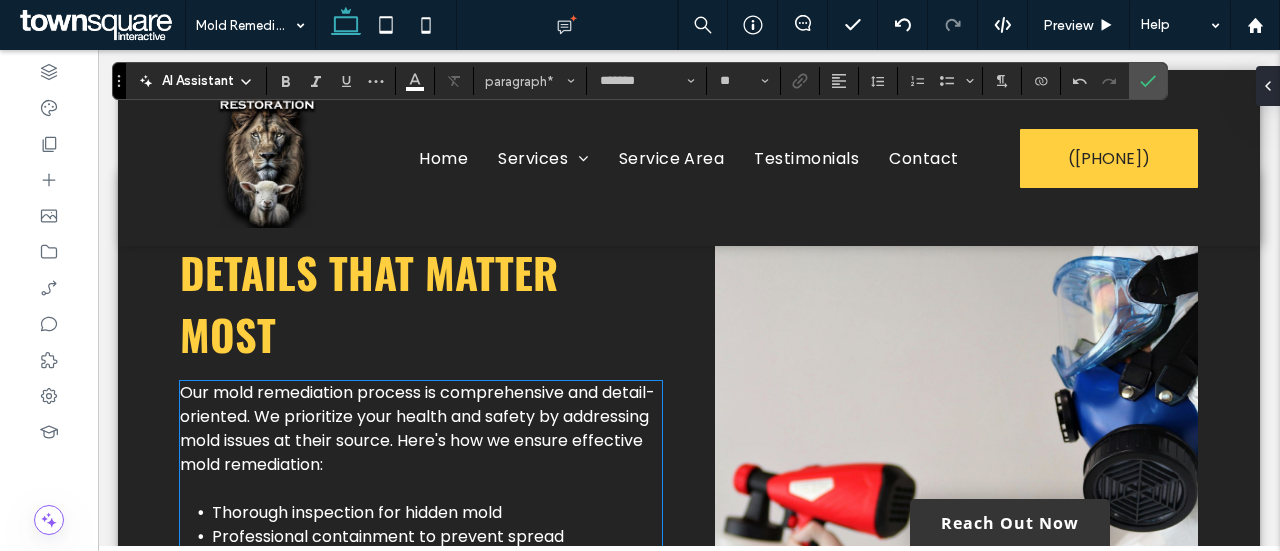 scroll, scrollTop: 614, scrollLeft: 0, axis: vertical 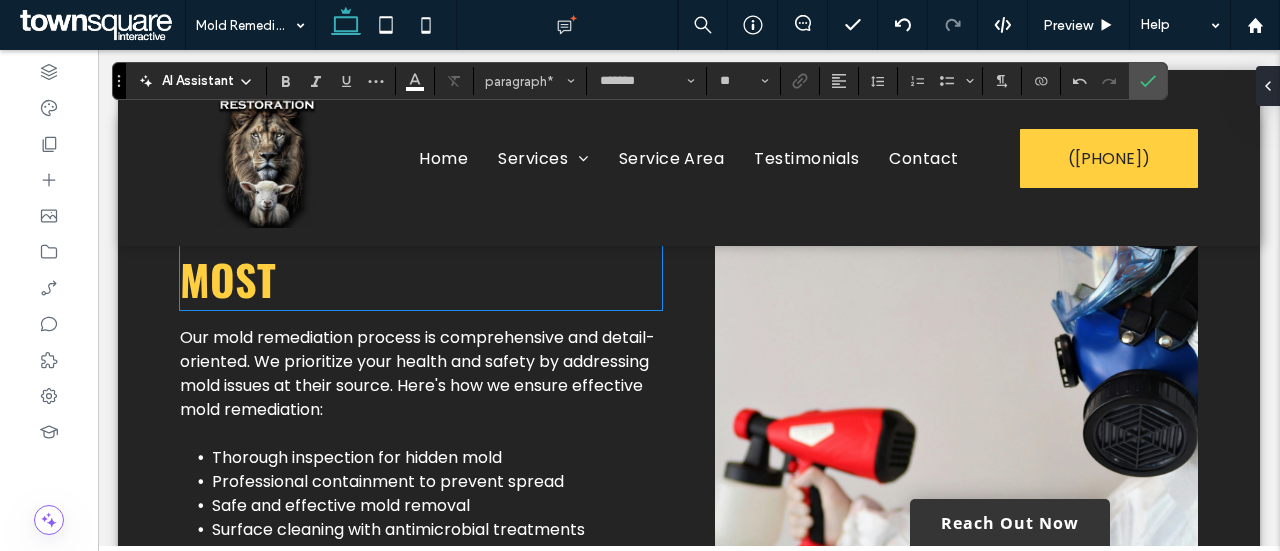 click on "Details That Matter Most" at bounding box center (421, 248) 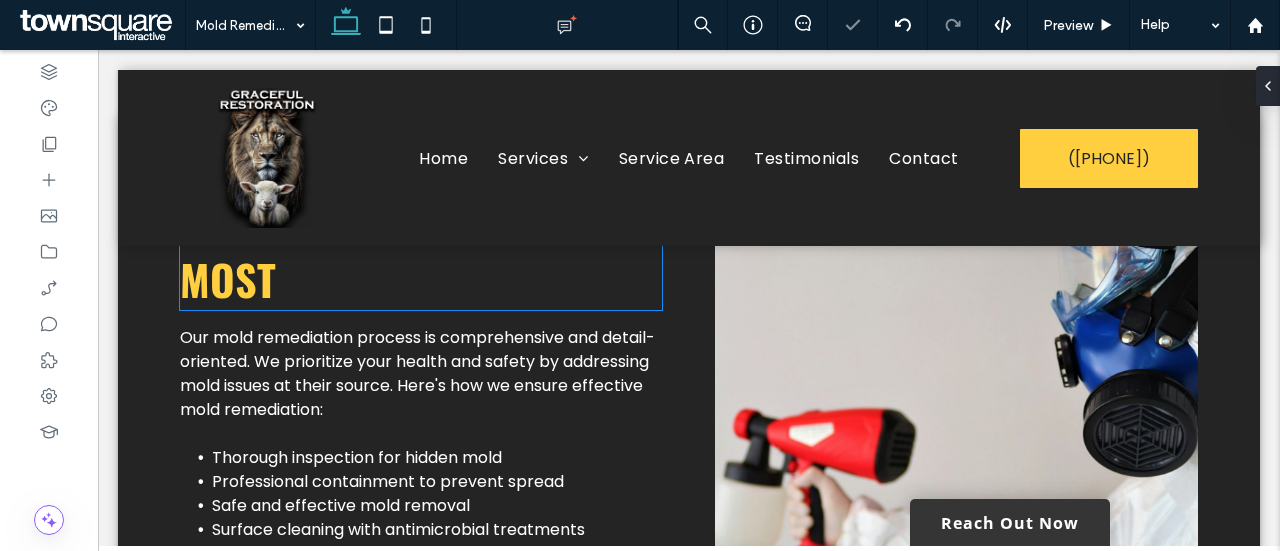 click on "Details That Matter Most" at bounding box center (421, 248) 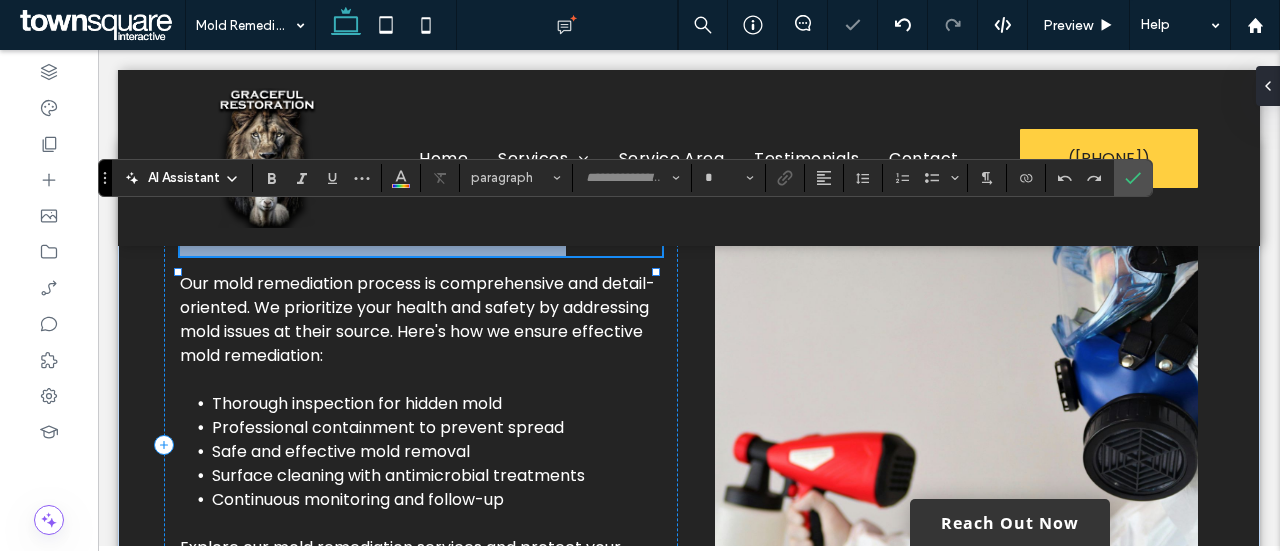 type on "******" 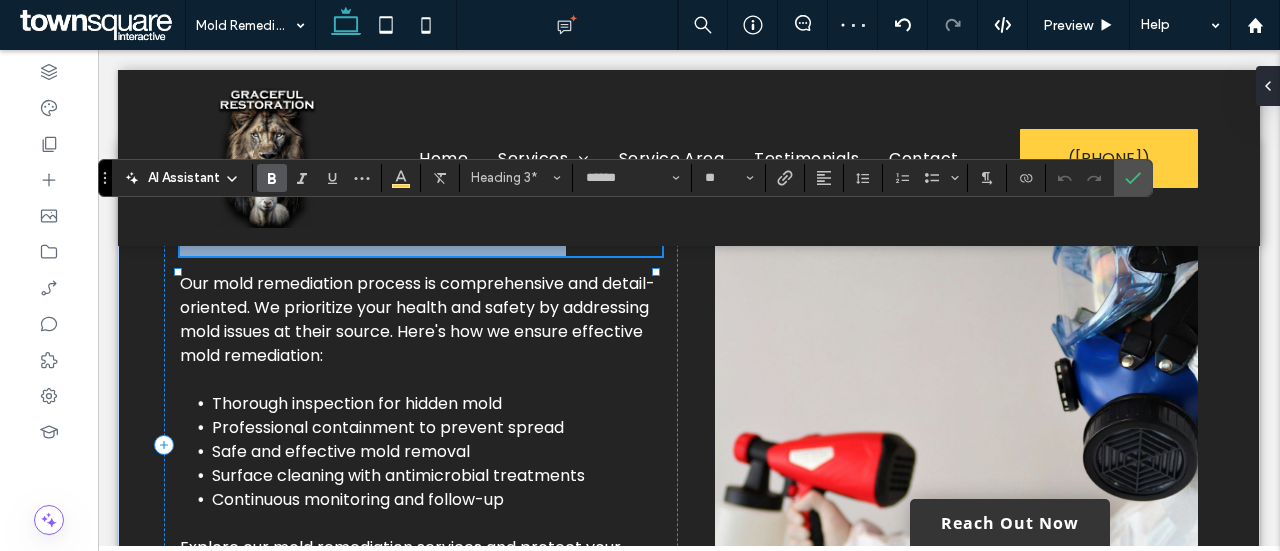 type 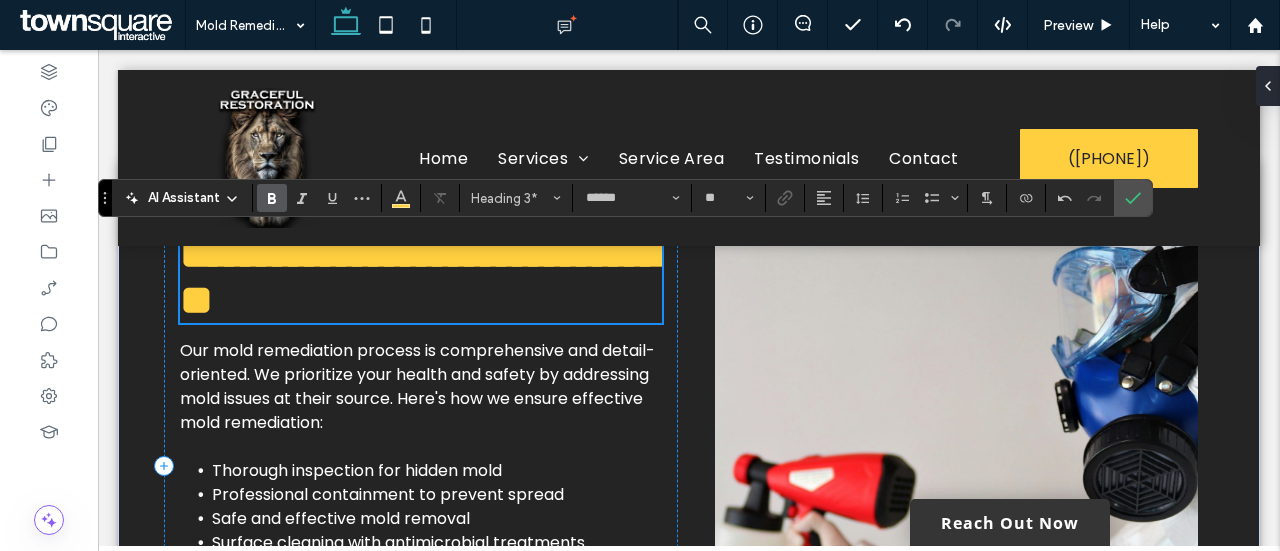 scroll, scrollTop: 667, scrollLeft: 0, axis: vertical 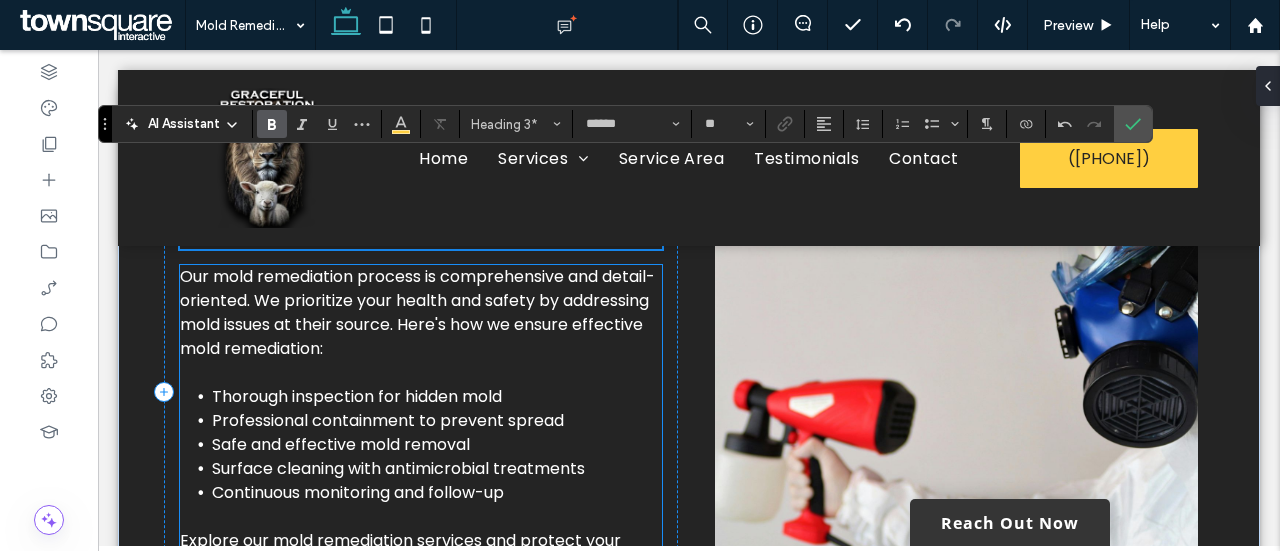 click on "Our mold remediation process is comprehensive and detail-oriented. We prioritize your health and safety by addressing mold issues at their source. Here's how we ensure effective mold remediation:" at bounding box center [417, 312] 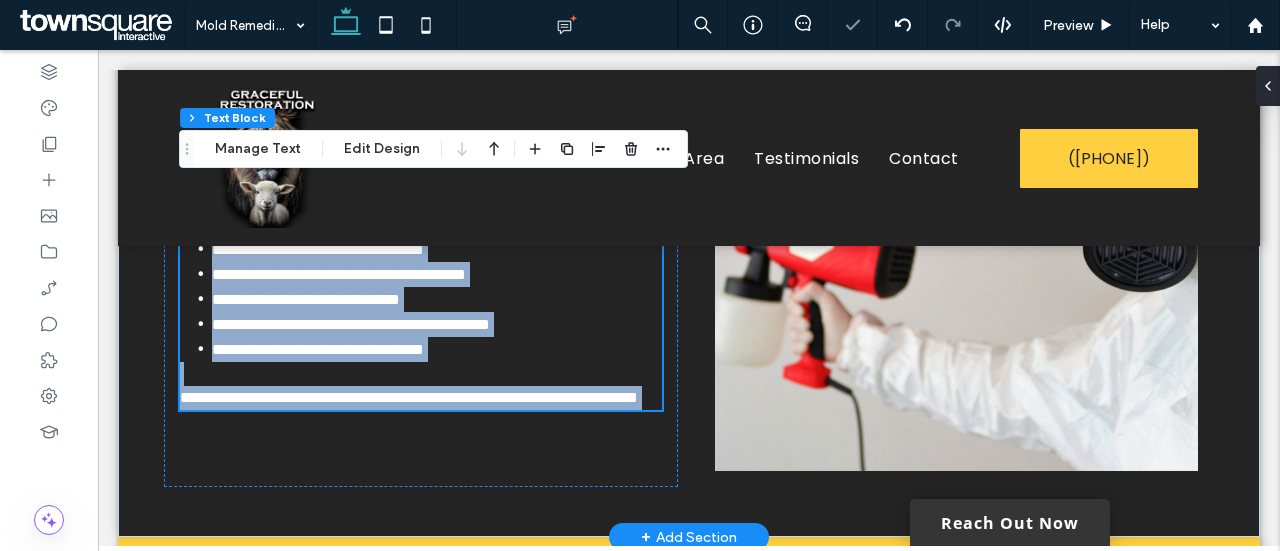 type on "*******" 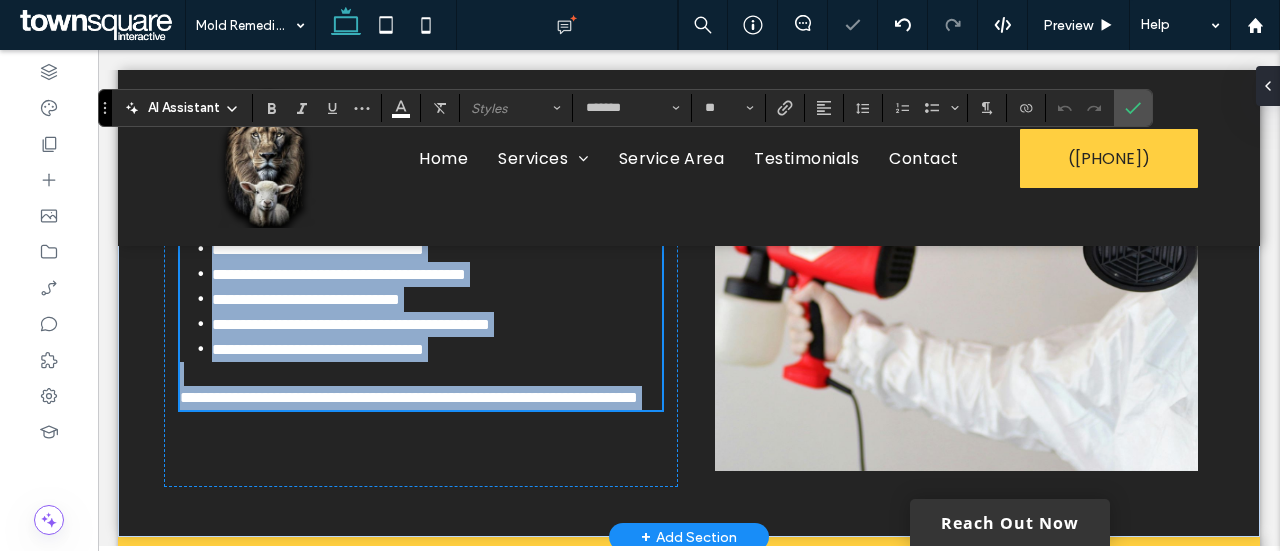 scroll, scrollTop: 646, scrollLeft: 0, axis: vertical 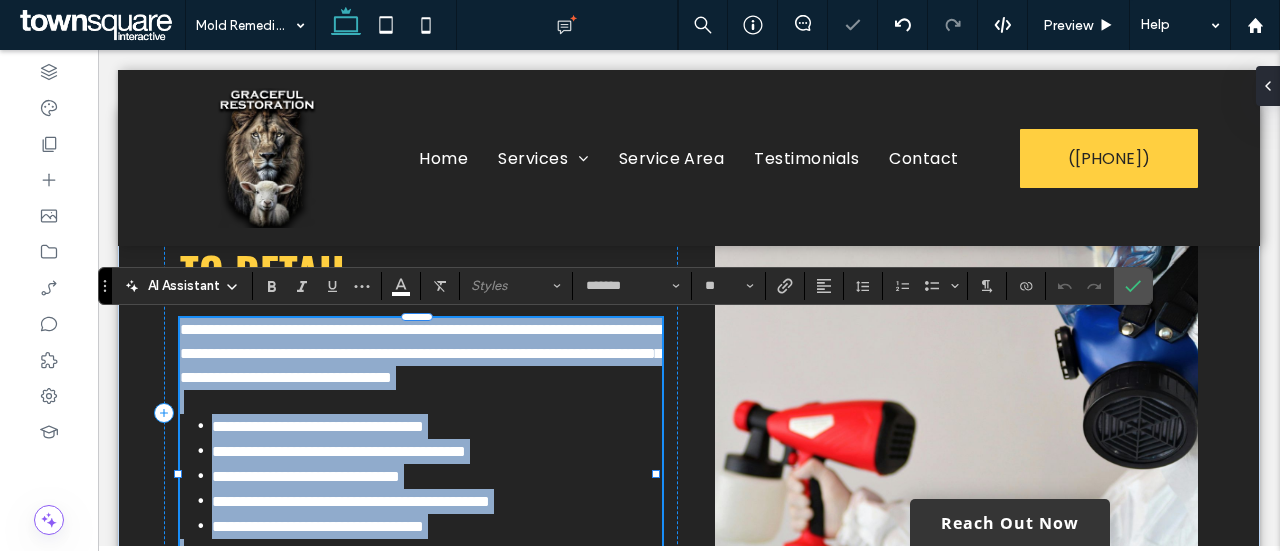 click on "**********" at bounding box center [421, 353] 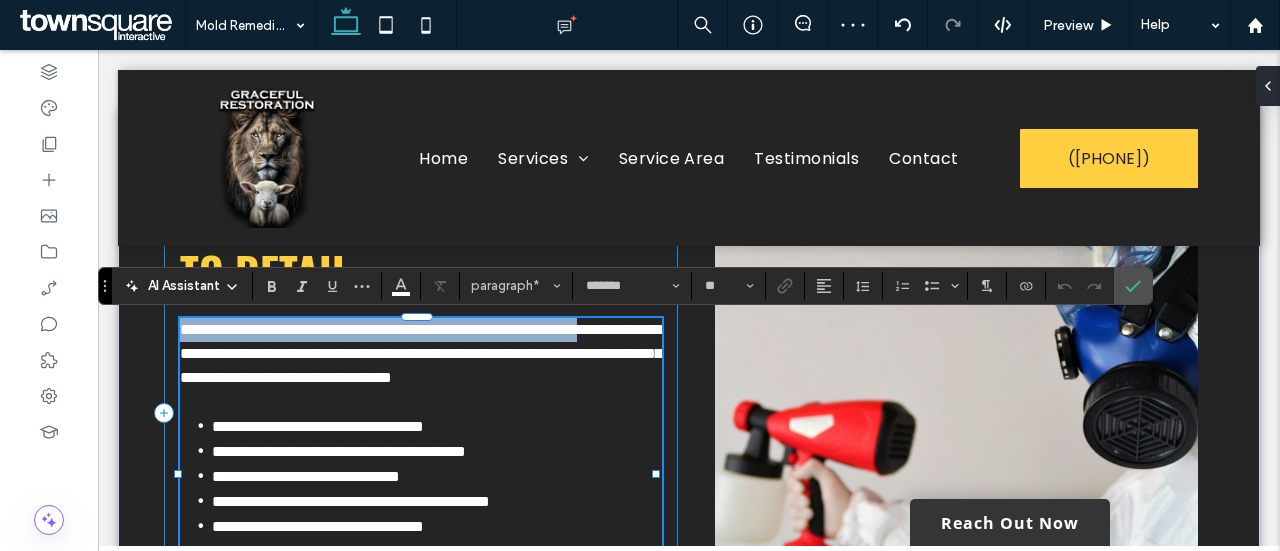 drag, startPoint x: 305, startPoint y: 359, endPoint x: 159, endPoint y: 337, distance: 147.64822 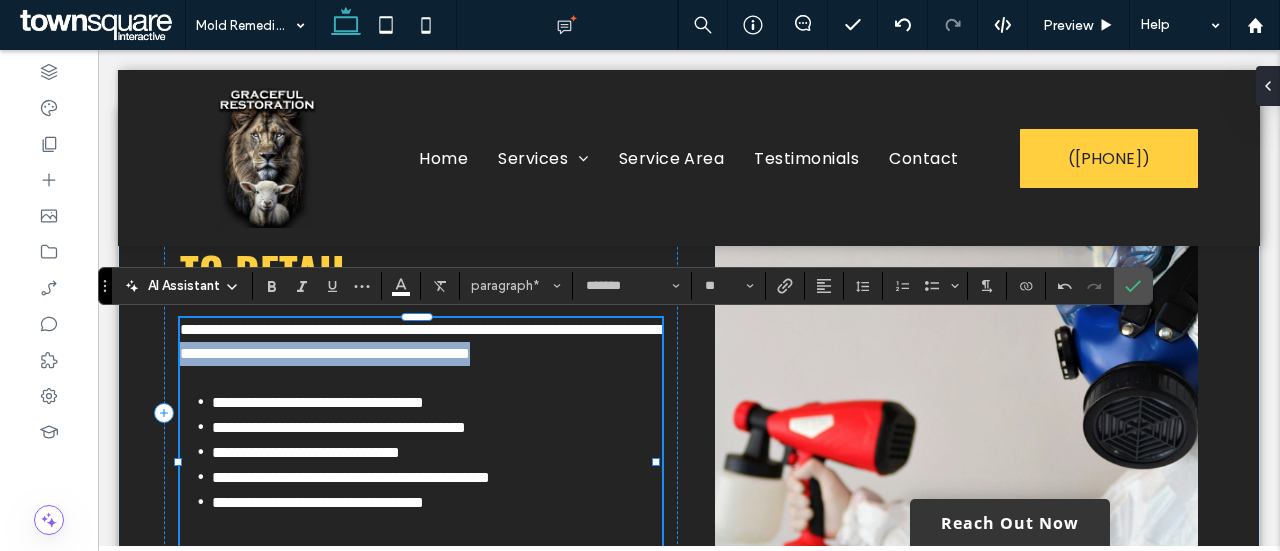 drag, startPoint x: 398, startPoint y: 393, endPoint x: 357, endPoint y: 361, distance: 52.009613 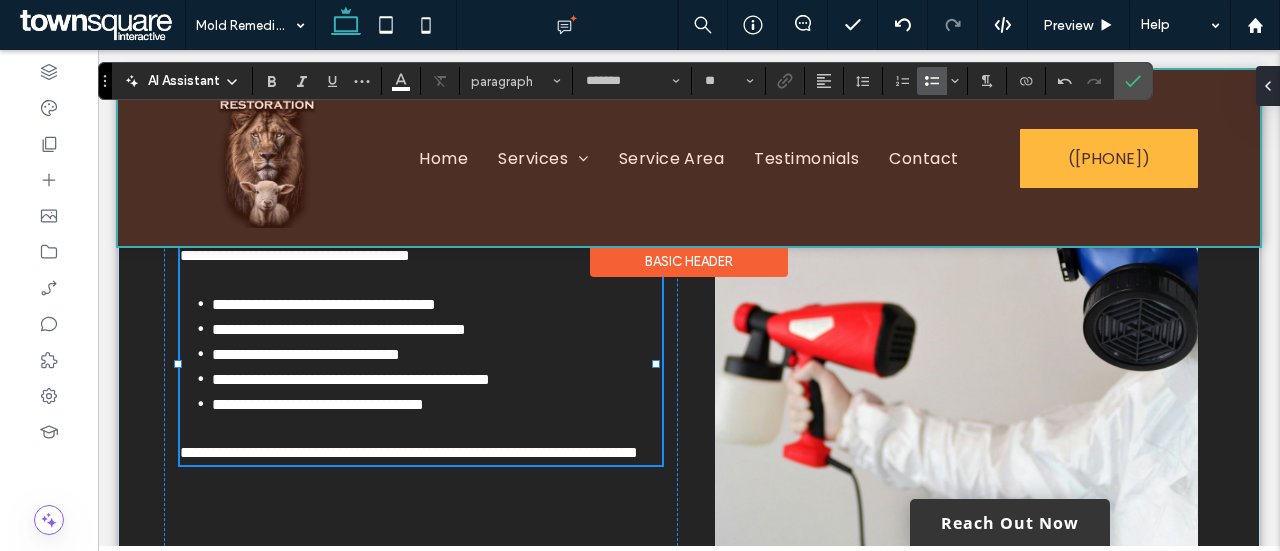 scroll, scrollTop: 933, scrollLeft: 0, axis: vertical 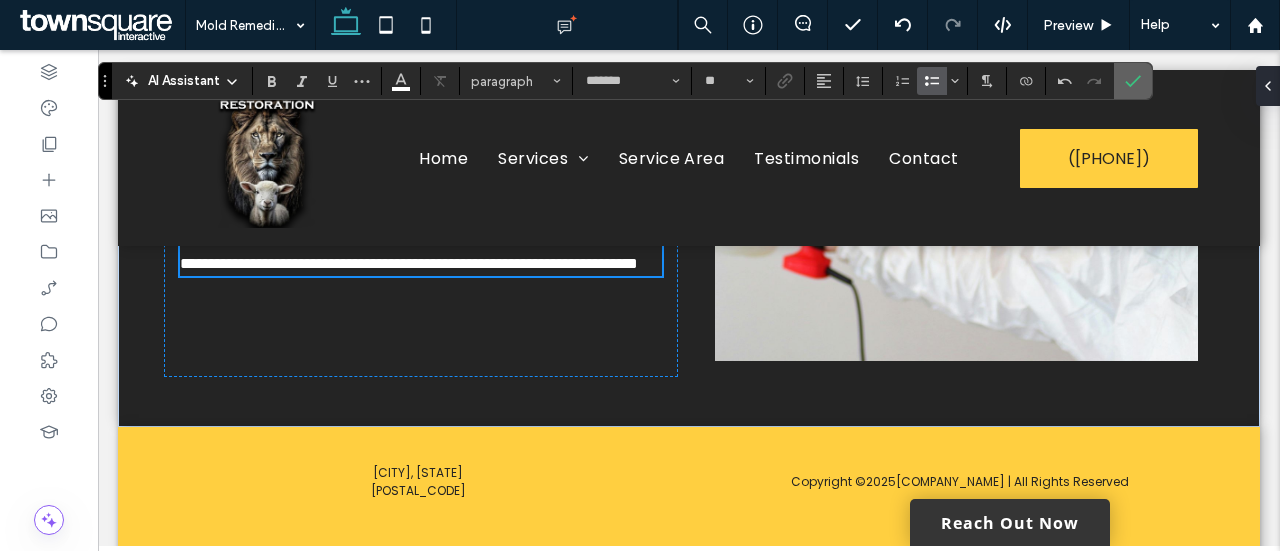 click 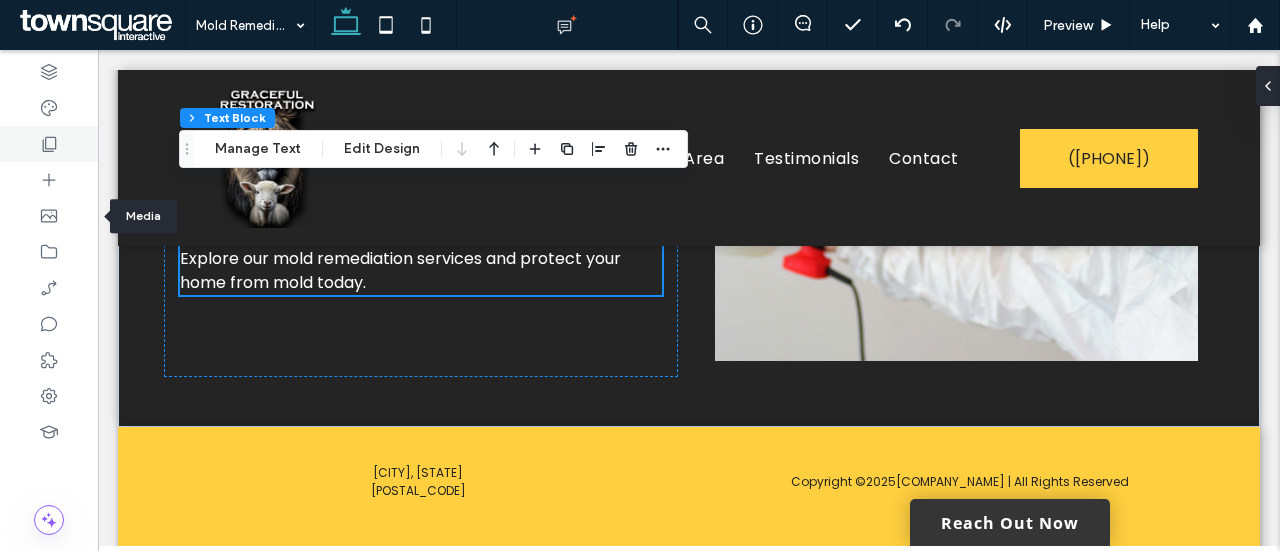 click 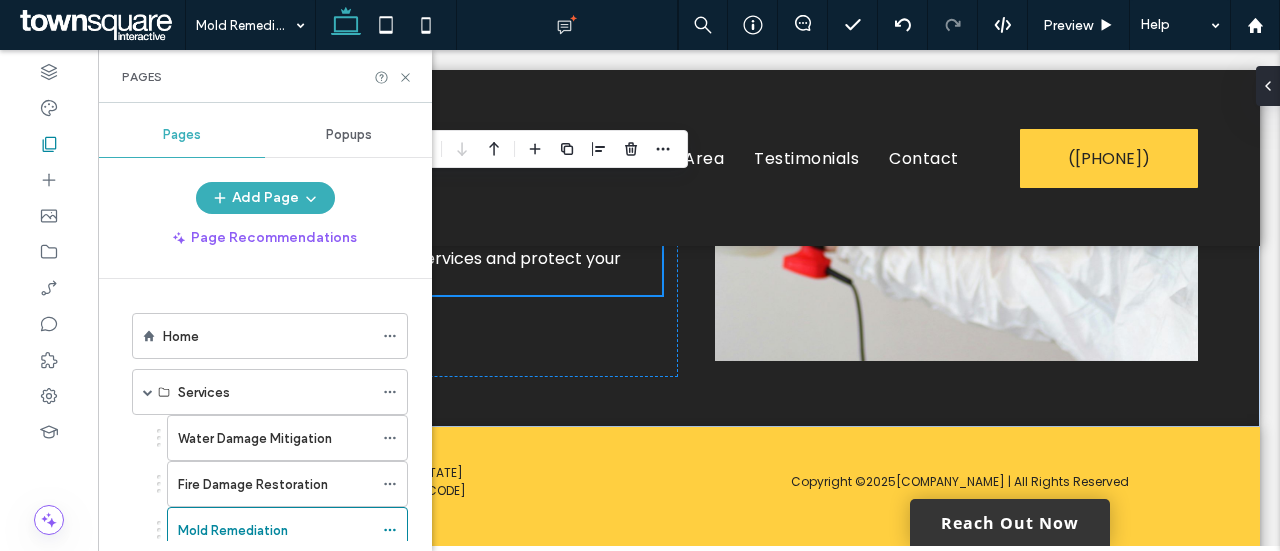 scroll, scrollTop: 120, scrollLeft: 0, axis: vertical 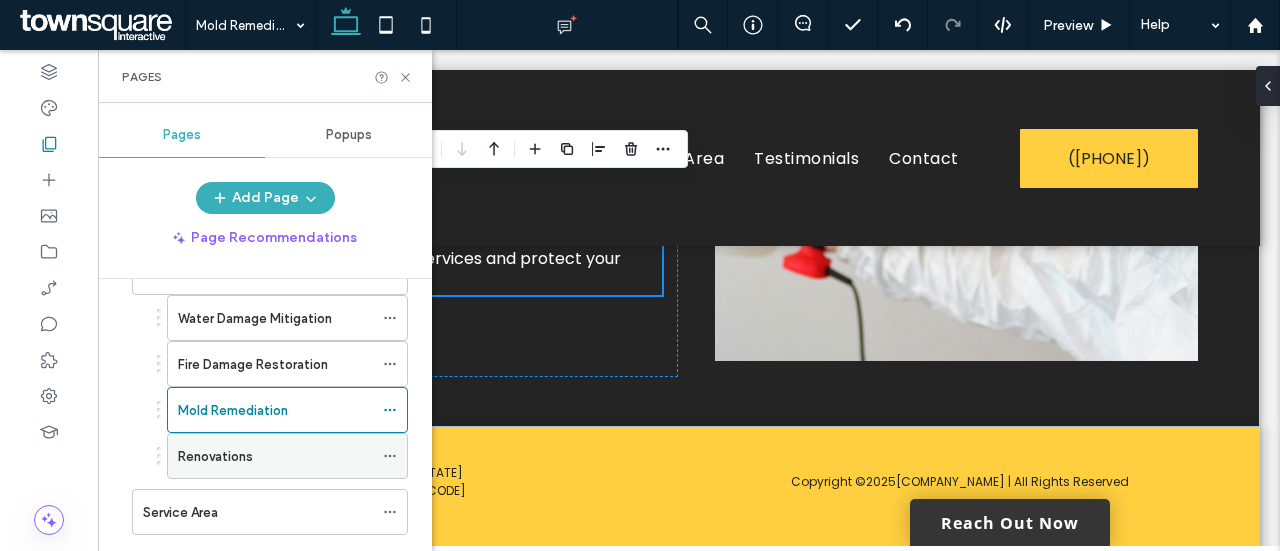 click on "Renovations" at bounding box center (215, 456) 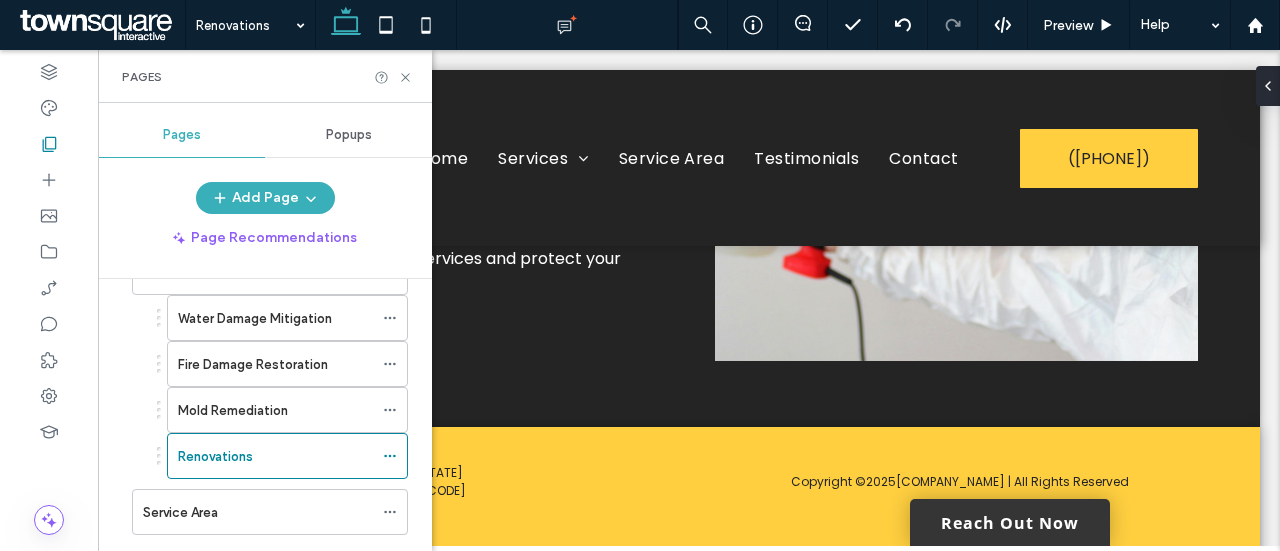 click on "Renovations Preview Help
Design Panel Site Comments Team & Clients Automate new comments Instantly notify your team when someone adds or updates a comment on a site. See Zap Examples
Pages Pages Popups Add Page Page Recommendations Home Services Water Damage Mitigation Fire Damage Restoration Mold Remediation Renovations Service Area Testimonials Contact Geo Pages
Select an element to start It’ll show the design panel with all the design options for that element right here." at bounding box center [640, 275] 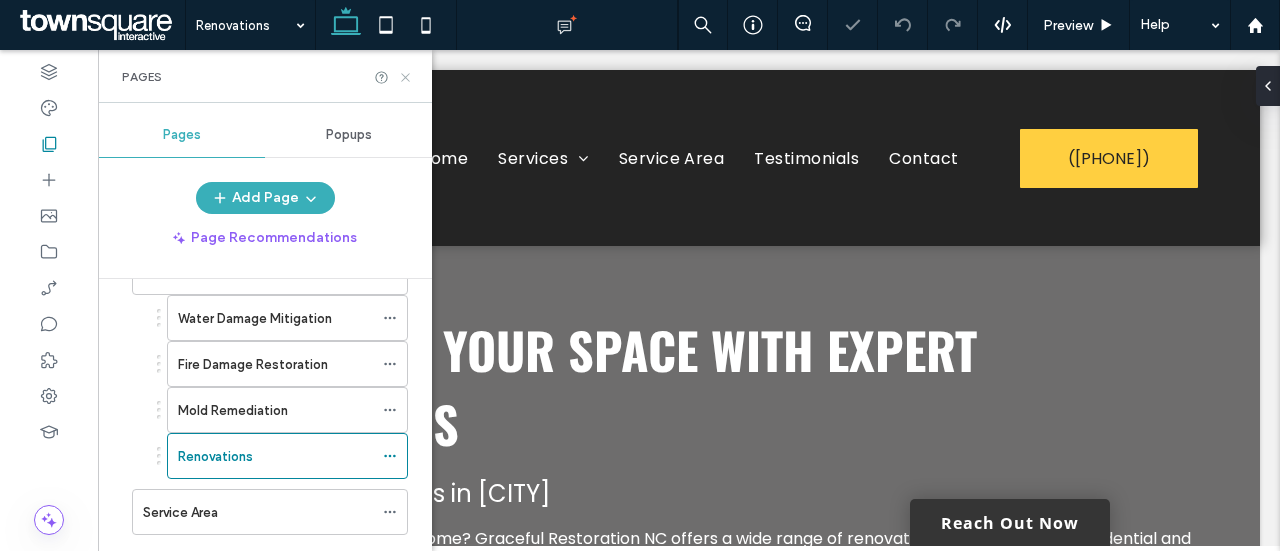 scroll, scrollTop: 0, scrollLeft: 0, axis: both 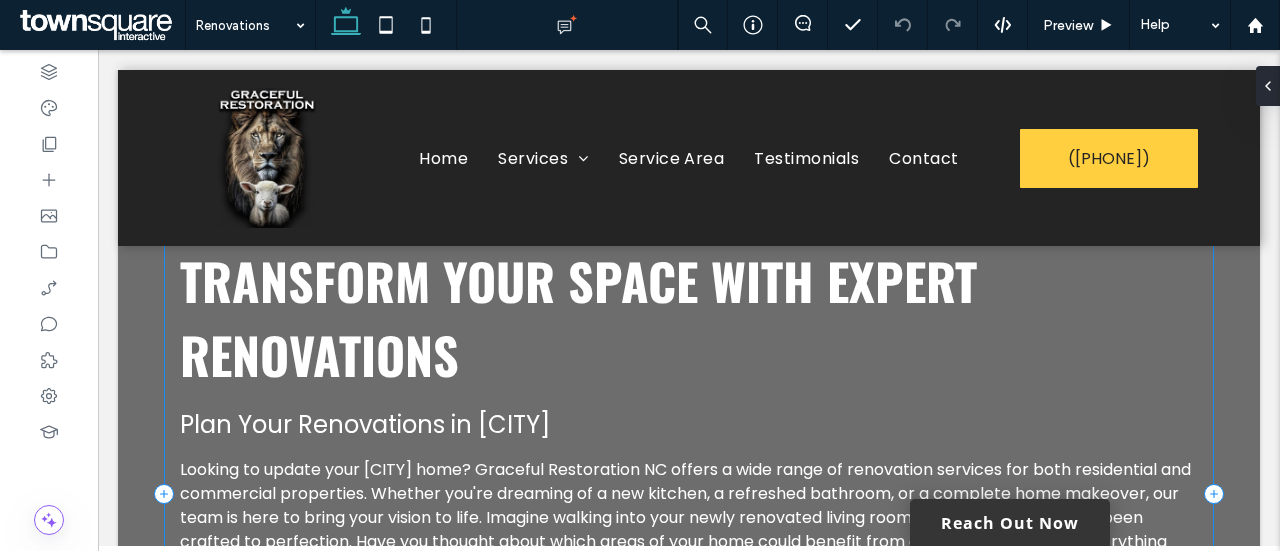 click on "Plan Your Renovations in [CITY]" at bounding box center (365, 424) 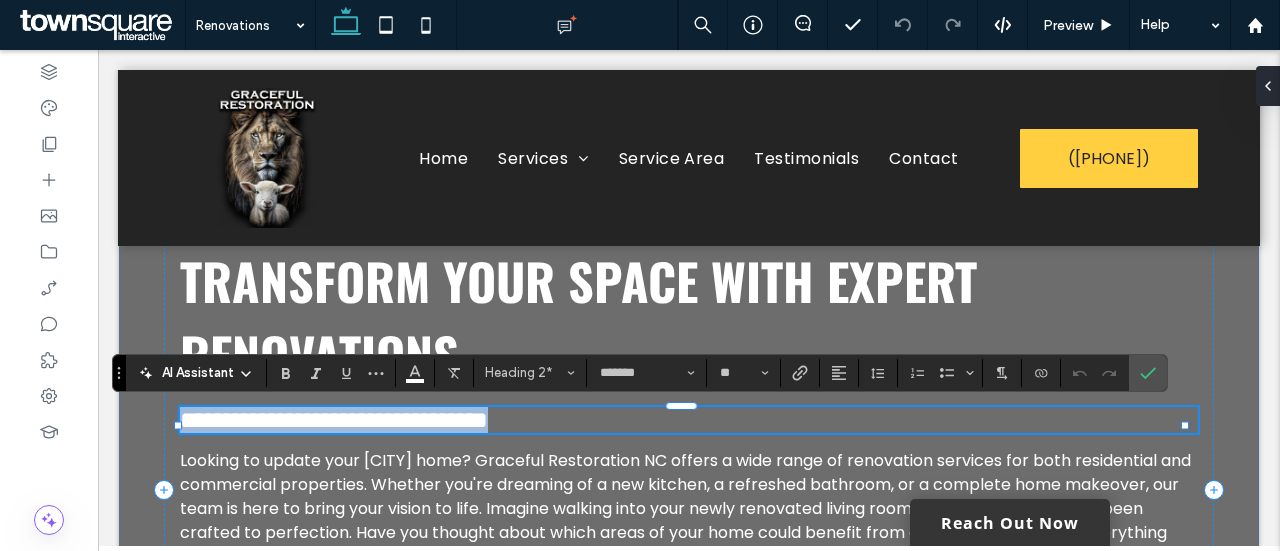 type 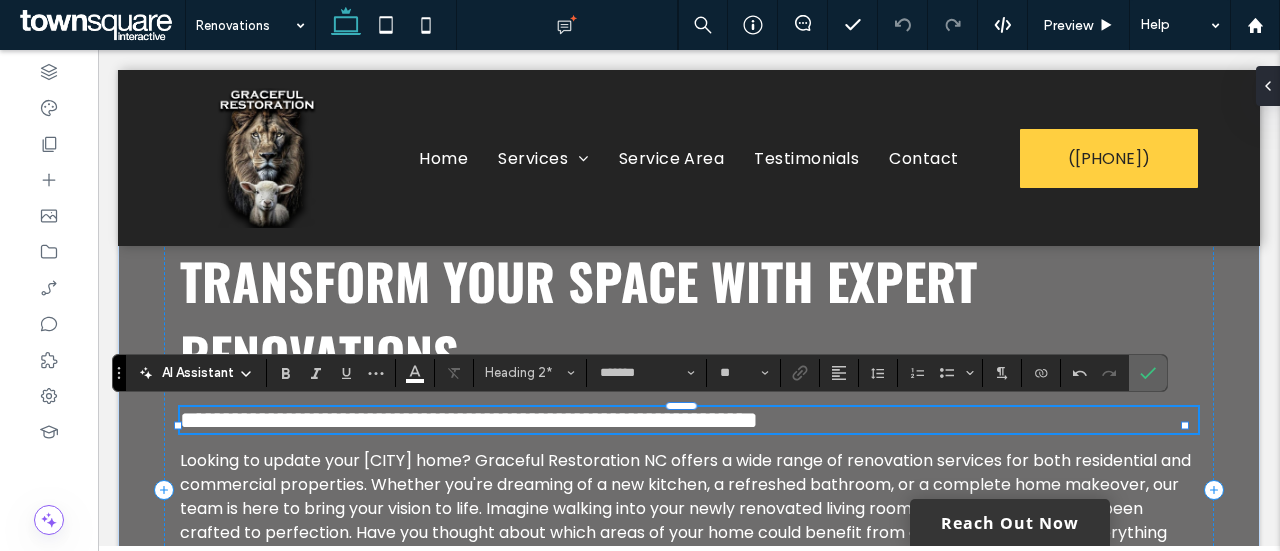 click at bounding box center (1148, 373) 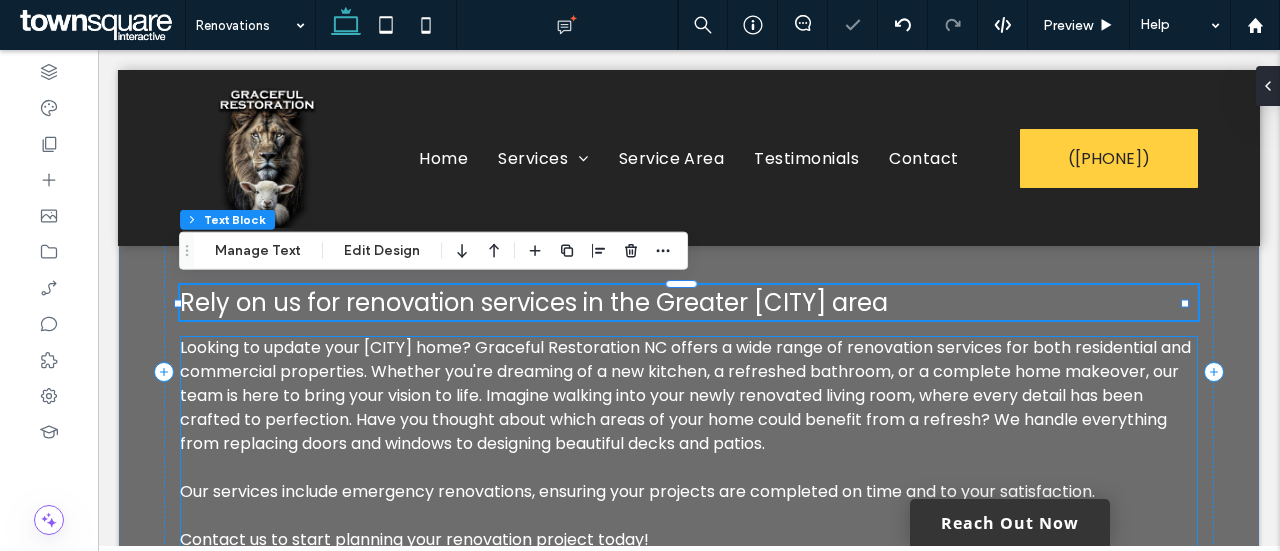 click on "Looking to update your [CITY] home? Graceful Restoration NC offers a wide range of renovation services for both residential and commercial properties. Whether you're dreaming of a new kitchen, a refreshed bathroom, or a complete home makeover, our team is here to bring your vision to life. Imagine walking into your newly renovated living room, where every detail has been crafted to perfection. Have you thought about which areas of your home could benefit from a refresh? We handle everything from replacing doors and windows to designing beautiful decks and patios." at bounding box center (685, 395) 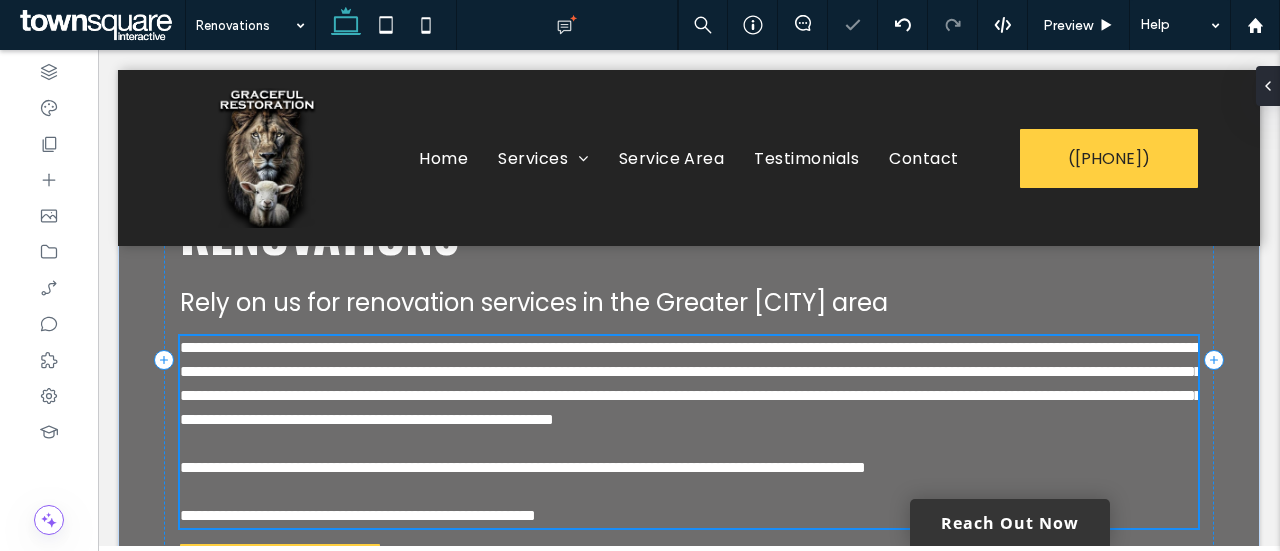 type on "*******" 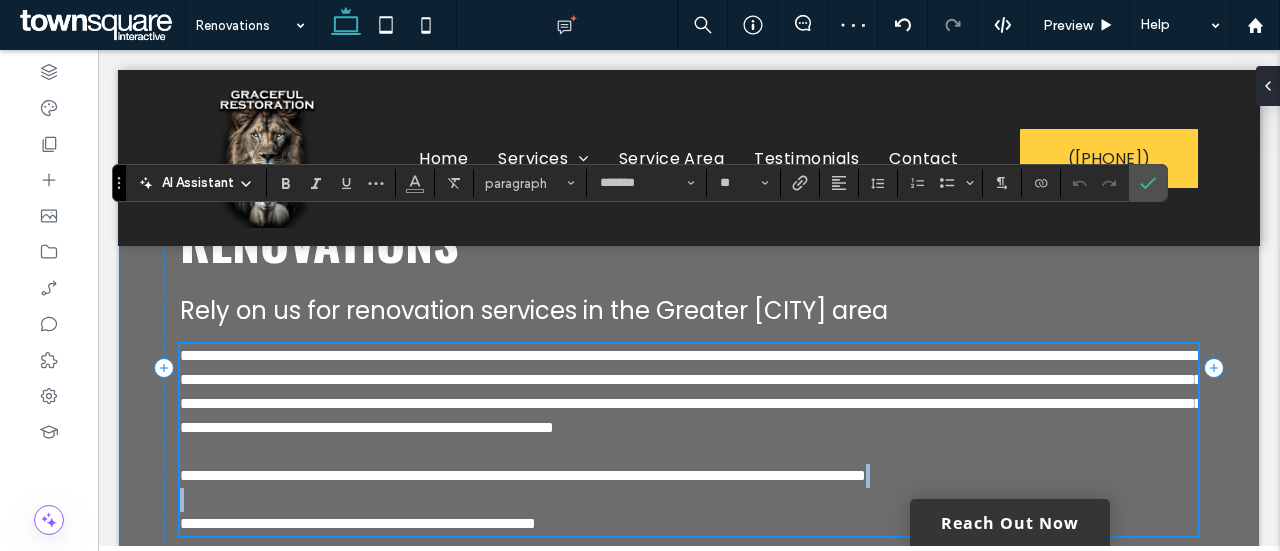 scroll, scrollTop: 162, scrollLeft: 0, axis: vertical 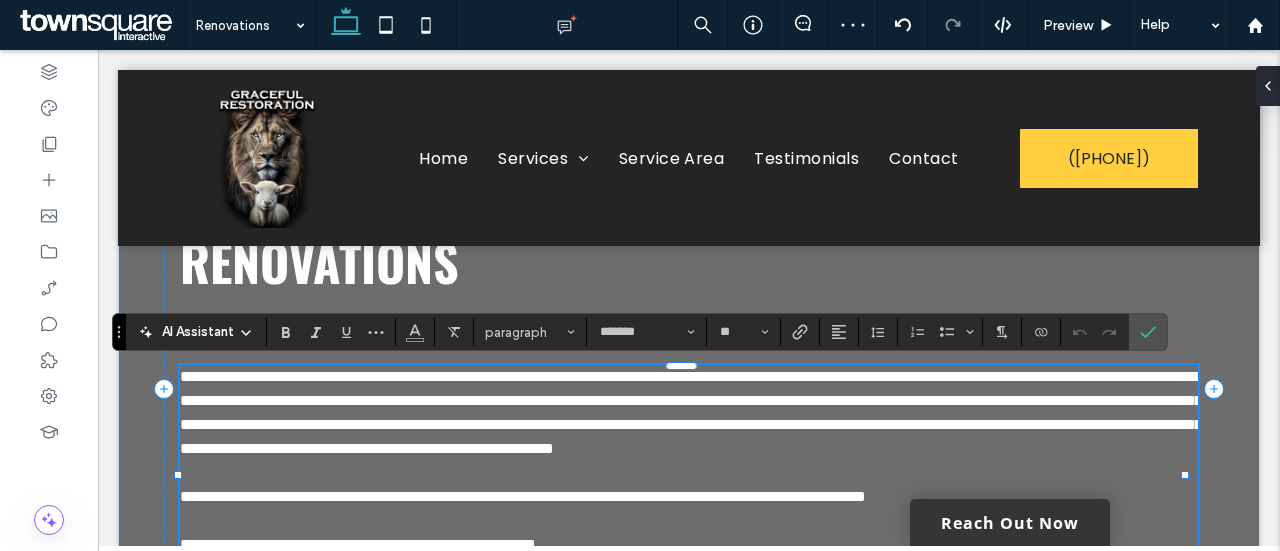 click on "**********" at bounding box center [691, 412] 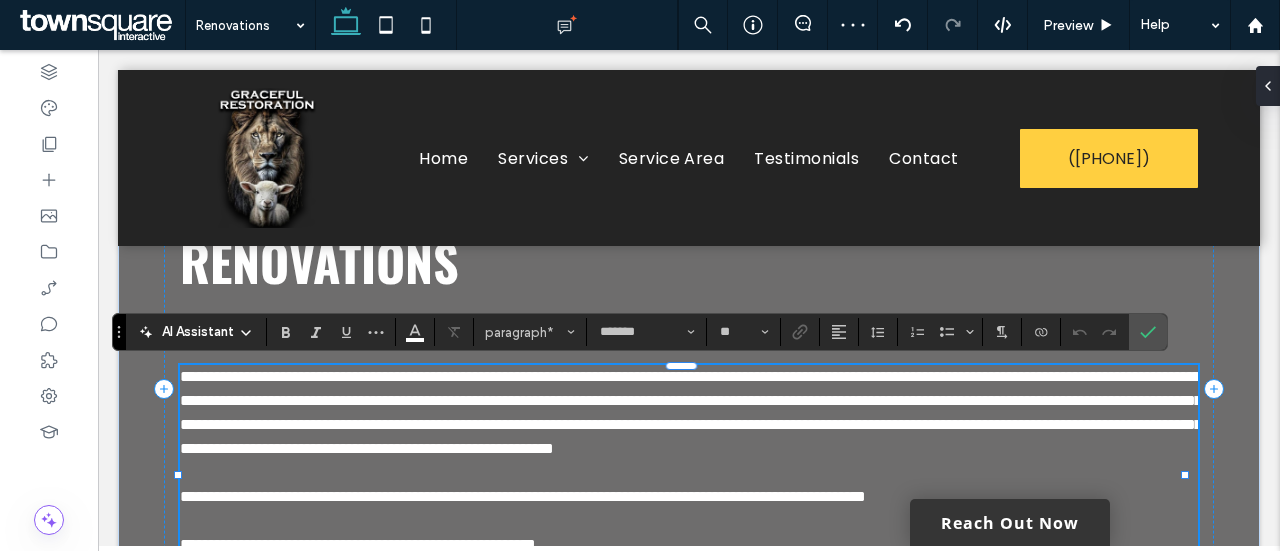 type 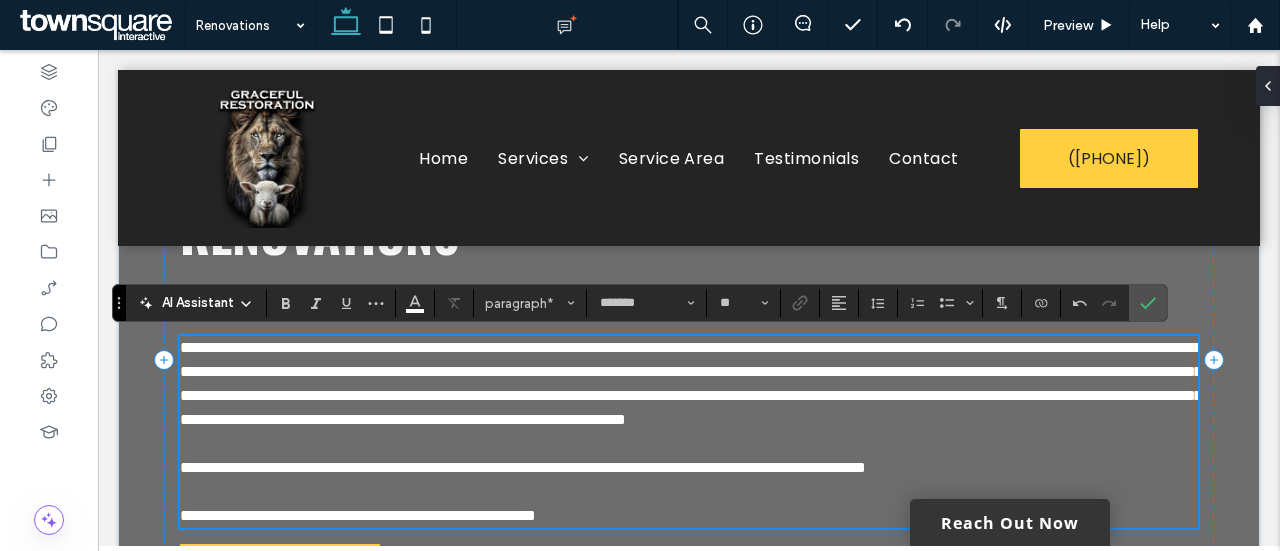 scroll, scrollTop: 193, scrollLeft: 0, axis: vertical 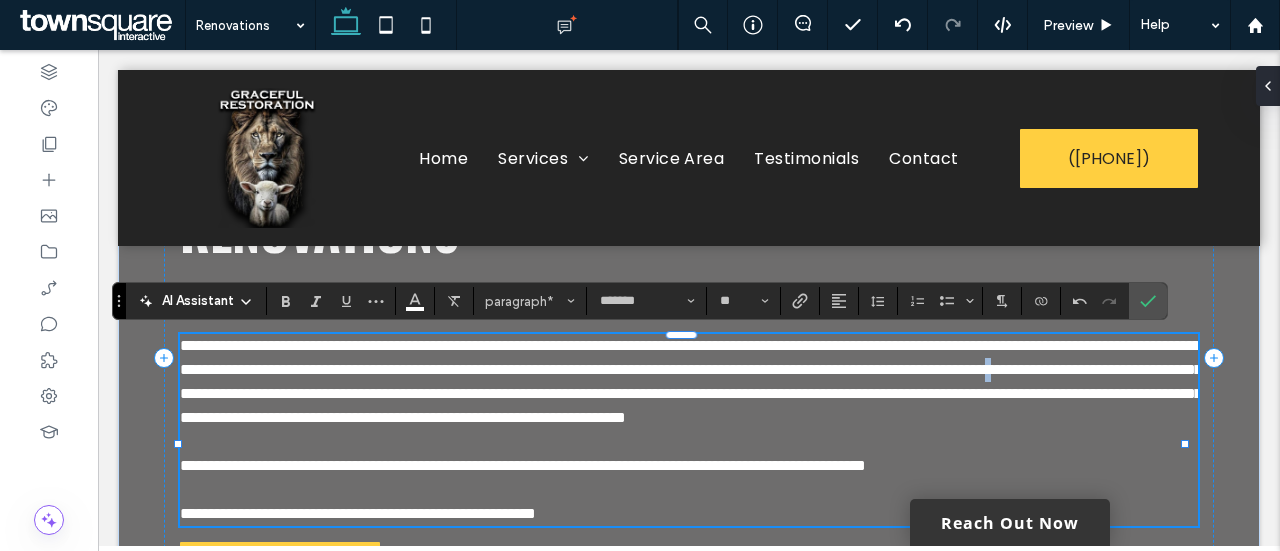 click on "**********" at bounding box center (691, 381) 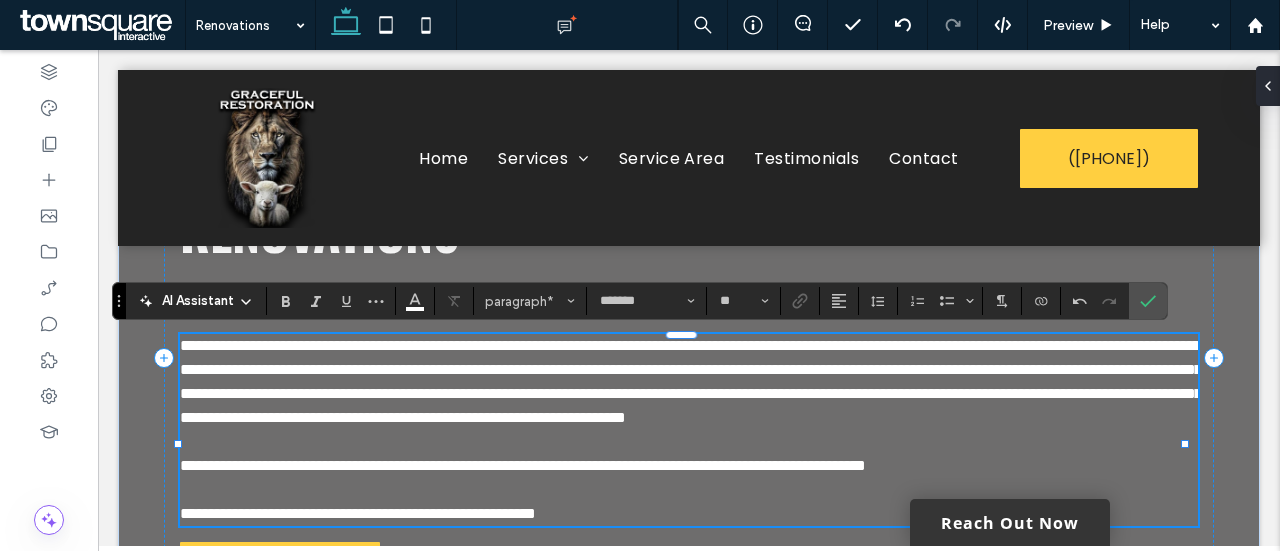 scroll, scrollTop: 254, scrollLeft: 0, axis: vertical 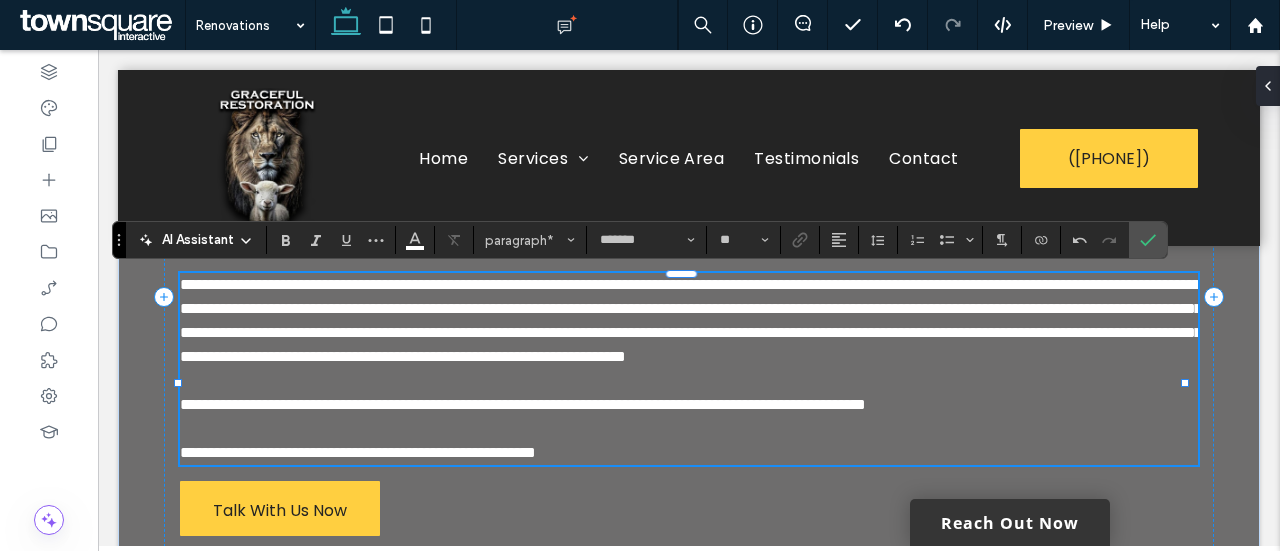 click on "**********" at bounding box center [523, 404] 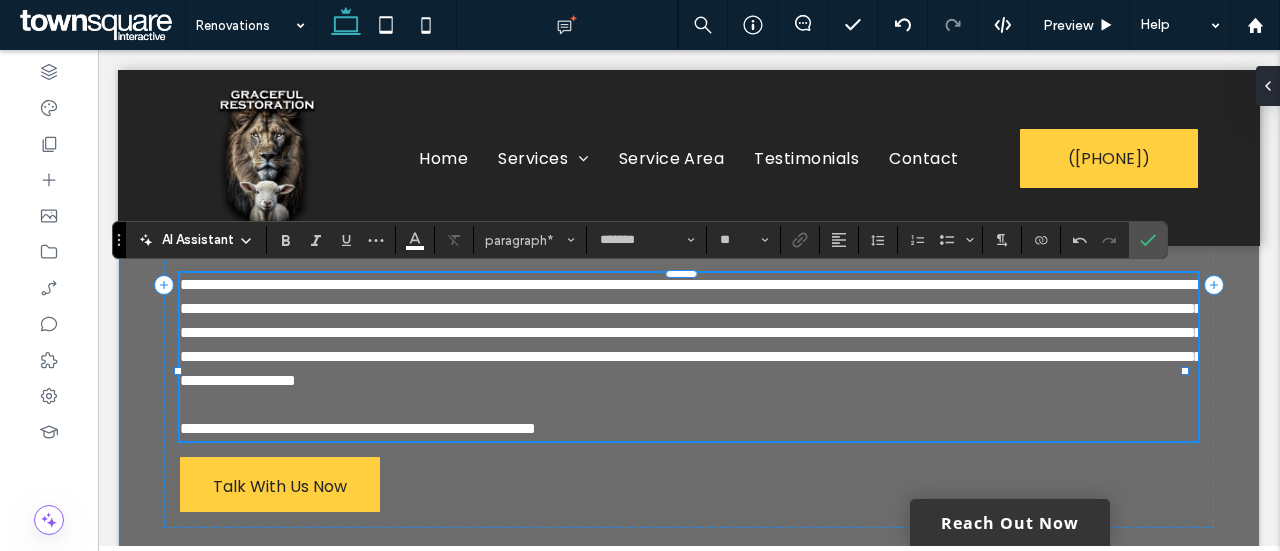 click on "**********" at bounding box center [691, 332] 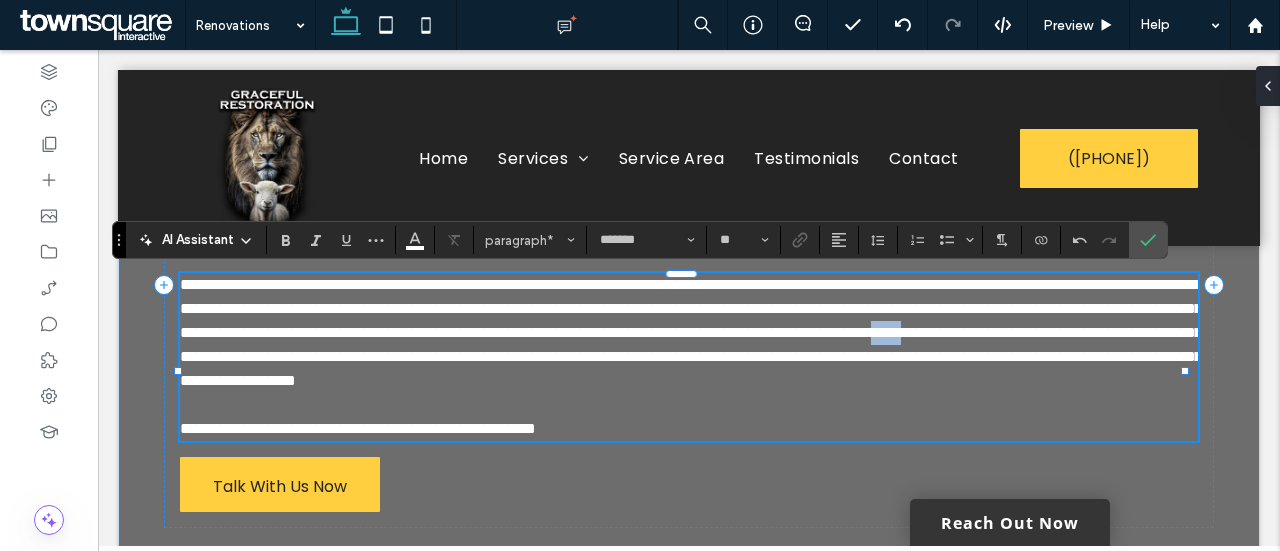 click on "**********" at bounding box center [691, 332] 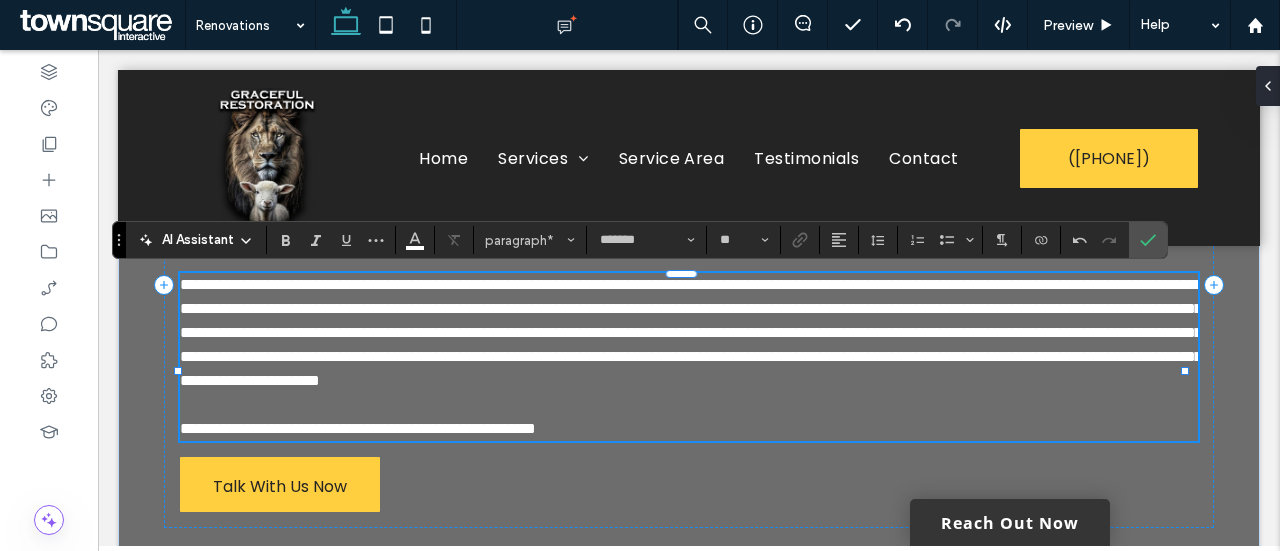 click on "**********" at bounding box center (358, 428) 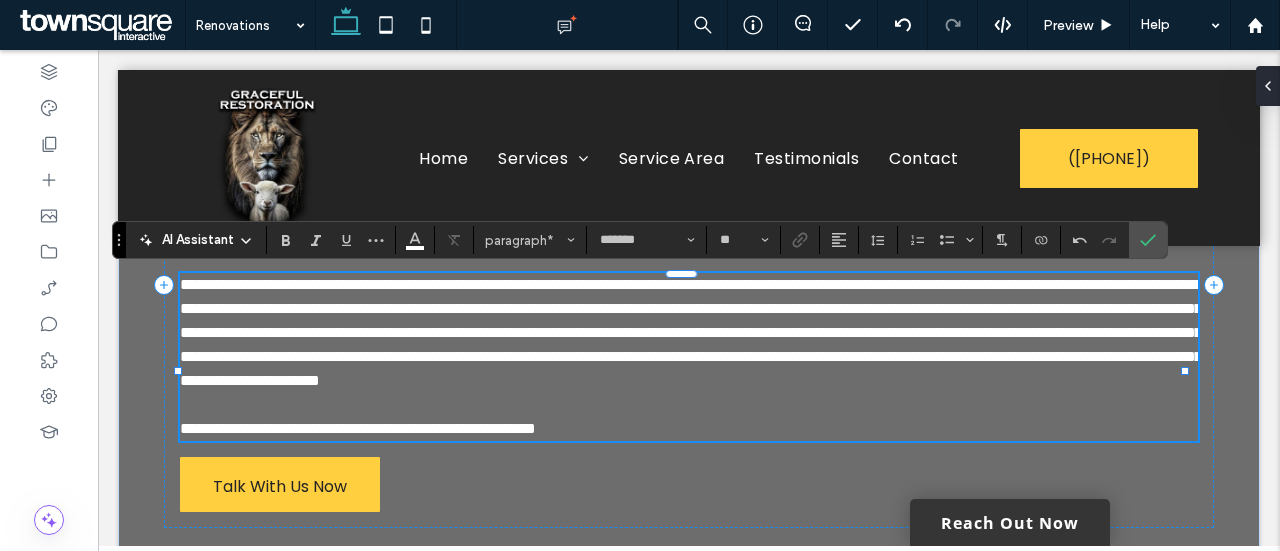 click on "**********" at bounding box center [358, 428] 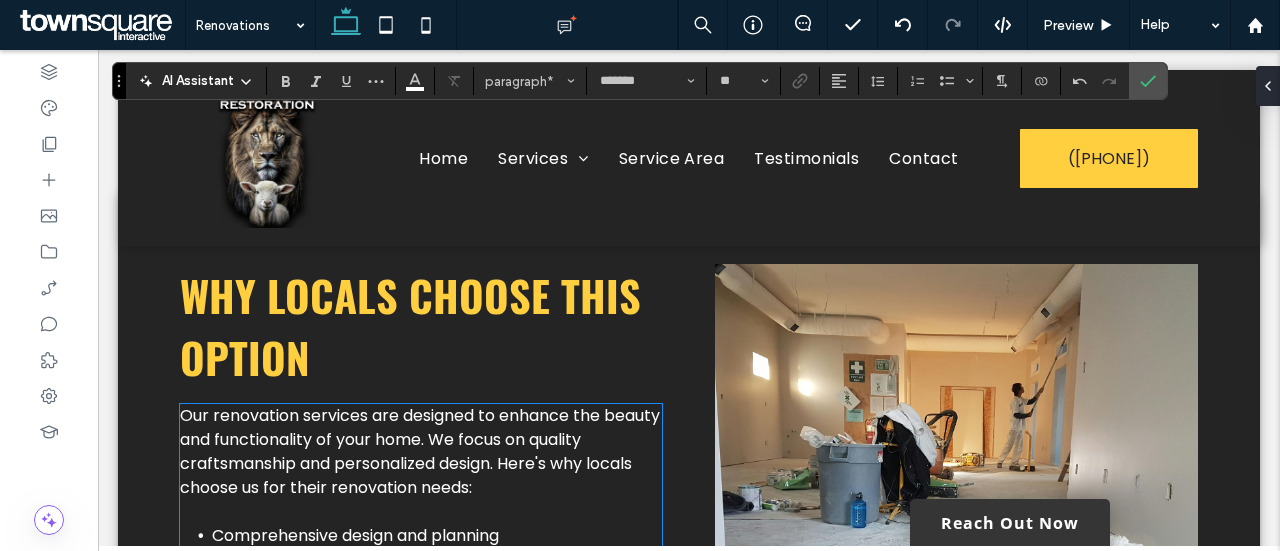 scroll, scrollTop: 656, scrollLeft: 0, axis: vertical 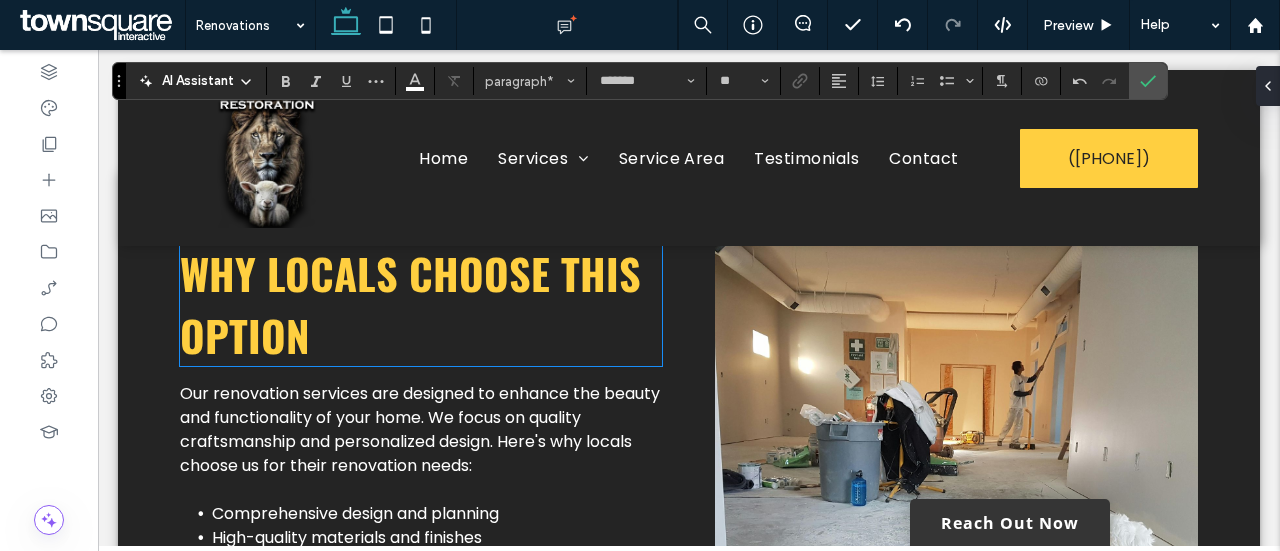 click on "Why Locals Choose This Option" at bounding box center (421, 304) 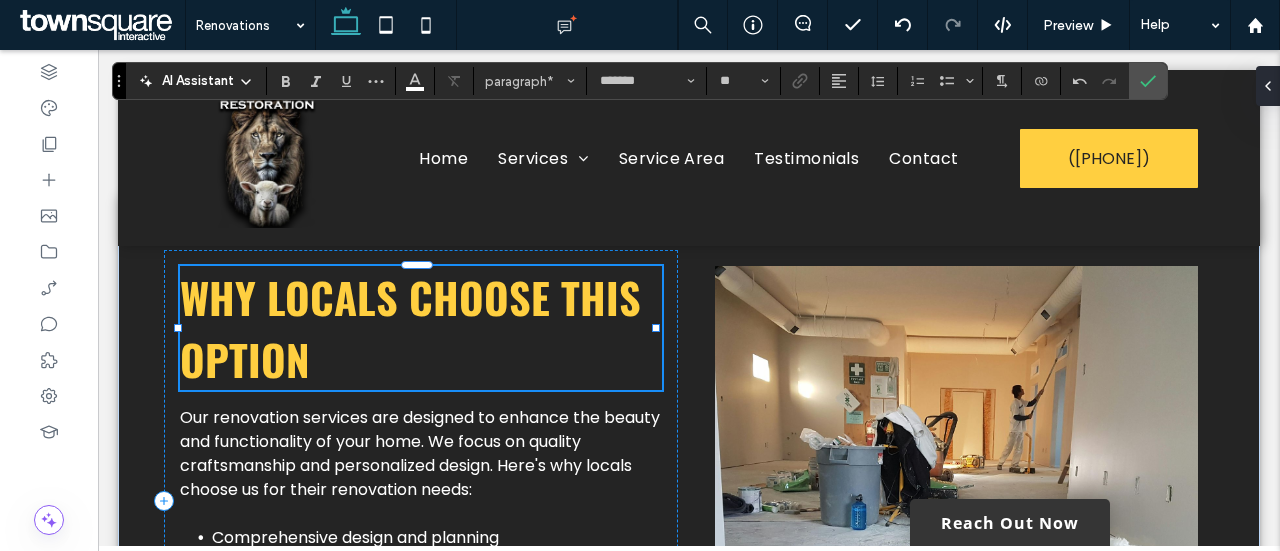 click on "Why Locals Choose This Option" at bounding box center (421, 328) 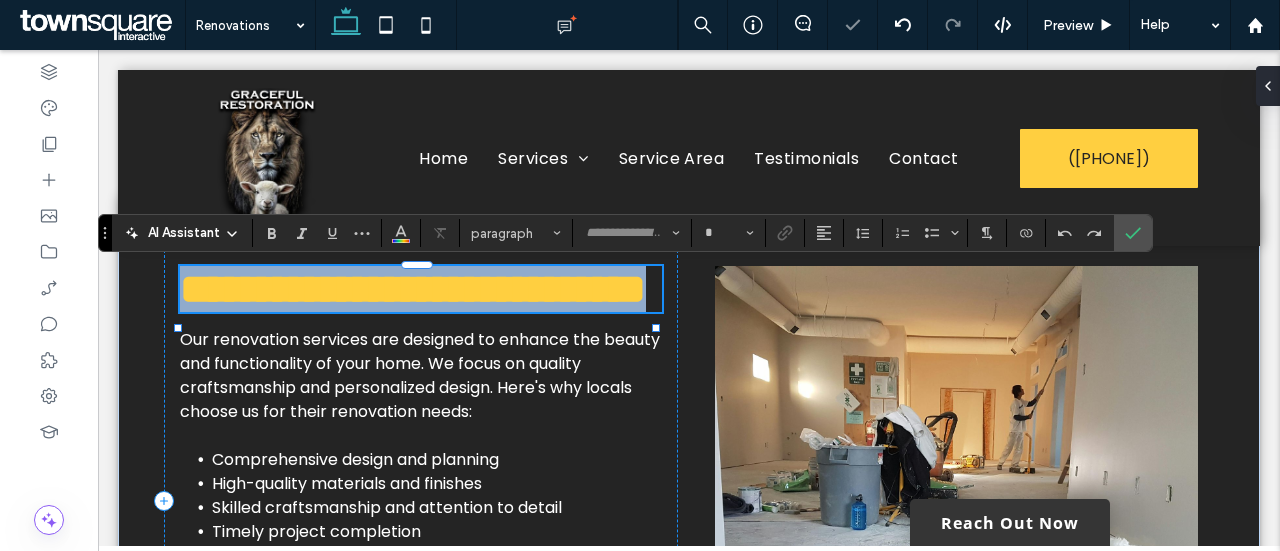 type on "******" 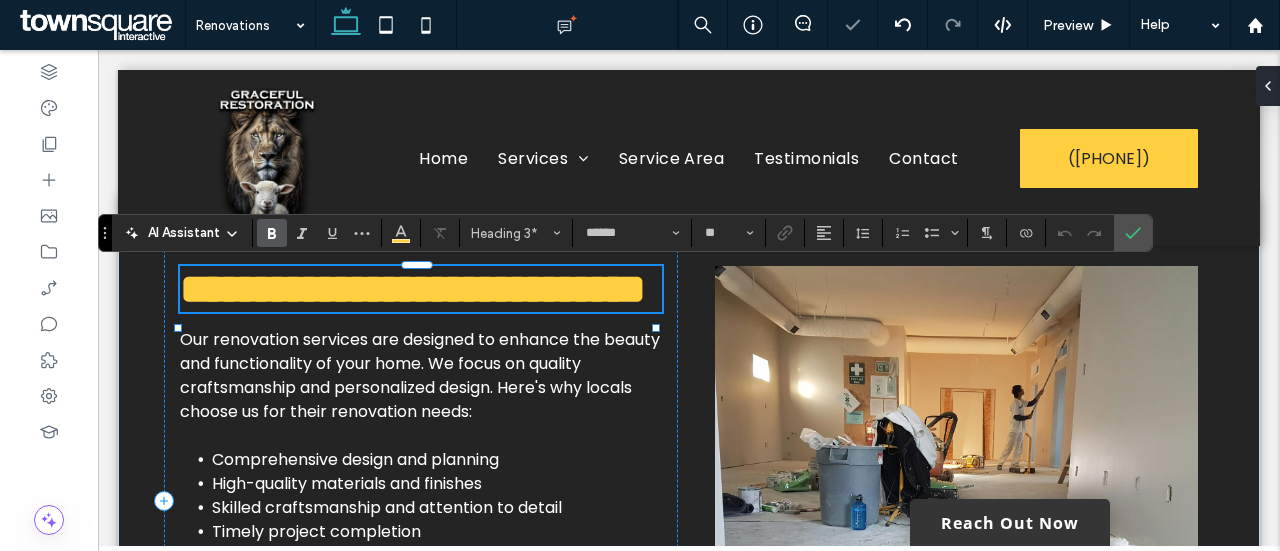 type 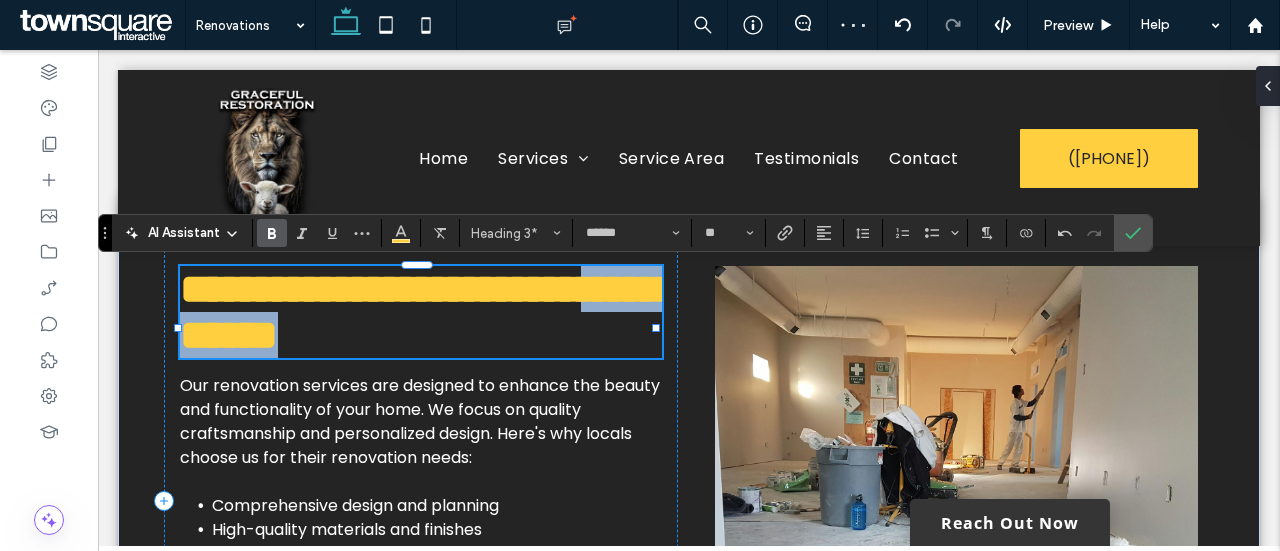 drag, startPoint x: 504, startPoint y: 347, endPoint x: 330, endPoint y: 351, distance: 174.04597 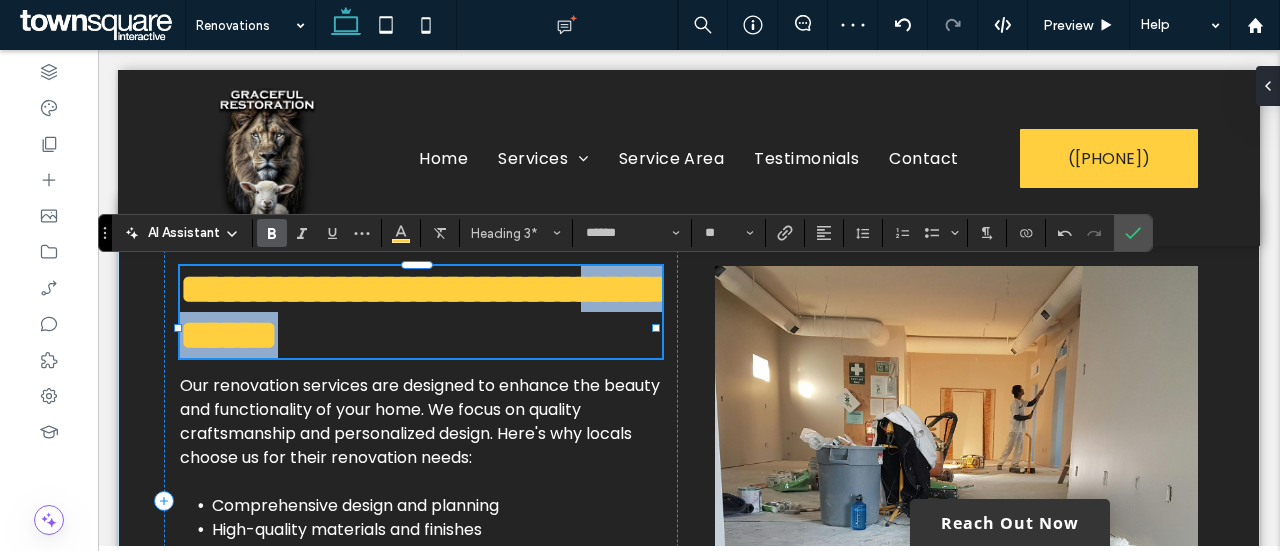 click on "**********" at bounding box center (421, 312) 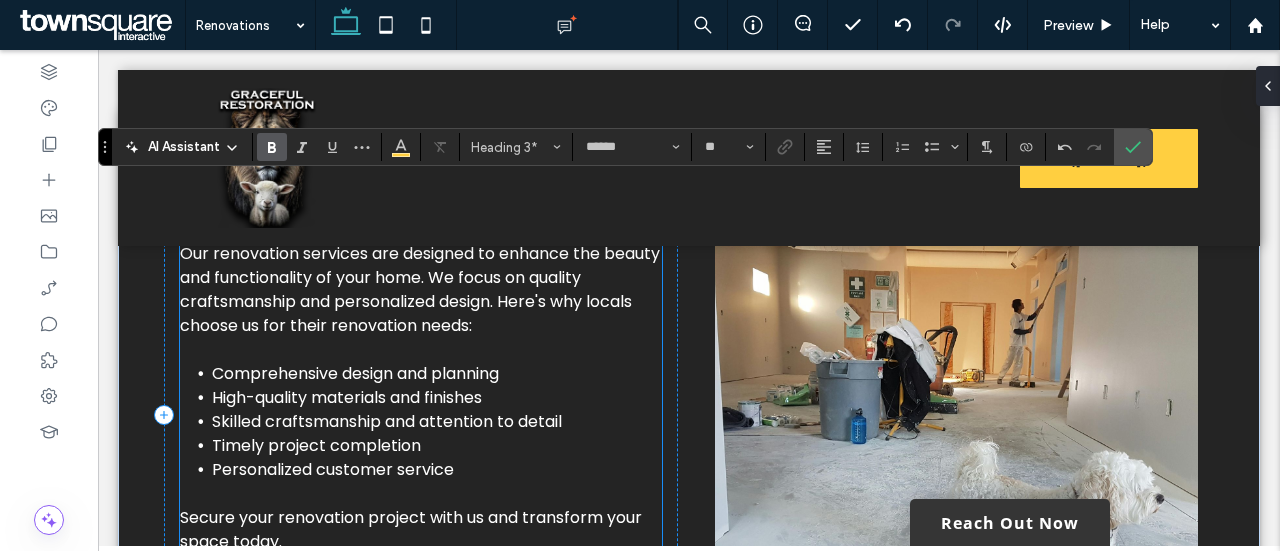 click on "Our renovation services are designed to enhance the beauty and functionality of your home. We focus on quality craftsmanship and personalized design. Here's why locals choose us for their renovation needs:" at bounding box center (420, 289) 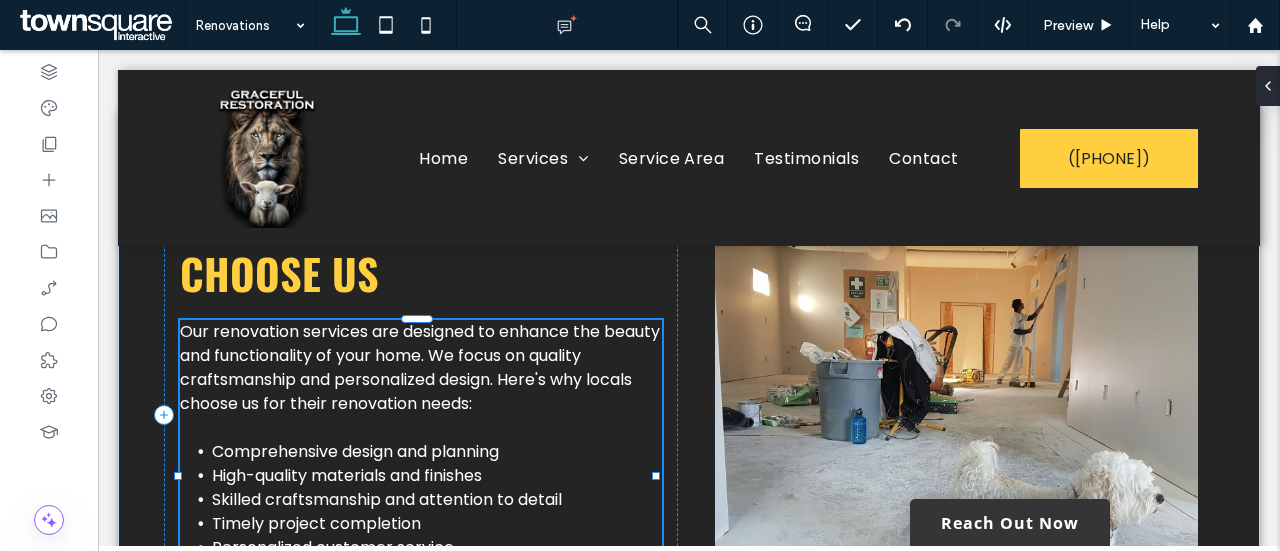 click on "Our renovation services are designed to enhance the beauty and functionality of your home. We focus on quality craftsmanship and personalized design. Here's why locals choose us for their renovation needs:   Comprehensive design and planning High-quality materials and finishes Skilled craftsmanship and attention to detail Timely project completion Personalized customer service
Secure your renovation project with us and transform your space today." at bounding box center (421, 476) 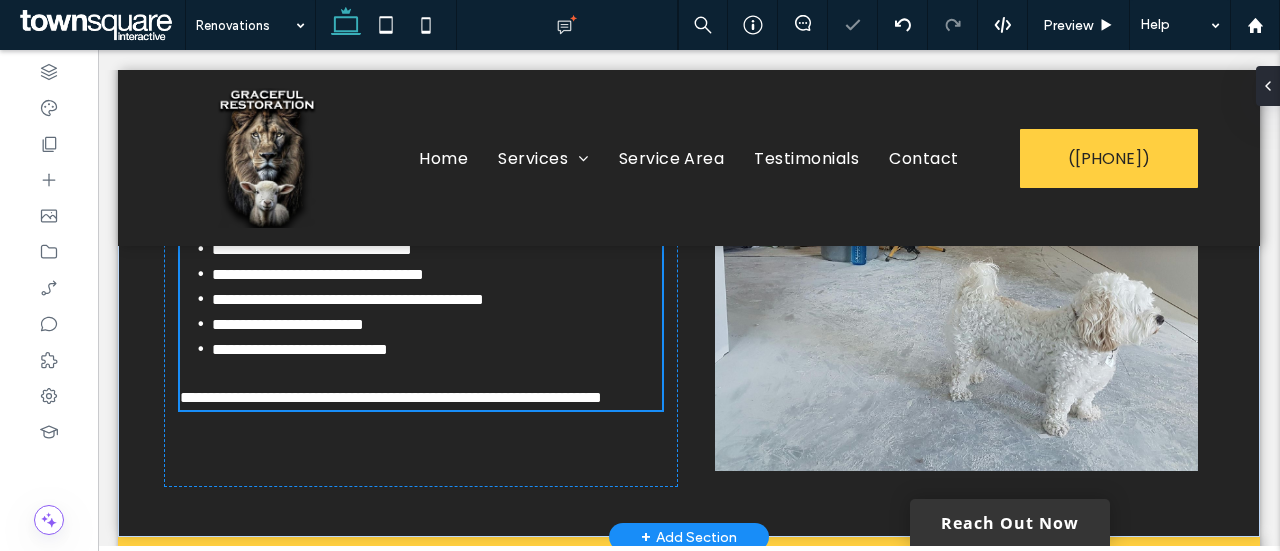 type on "*******" 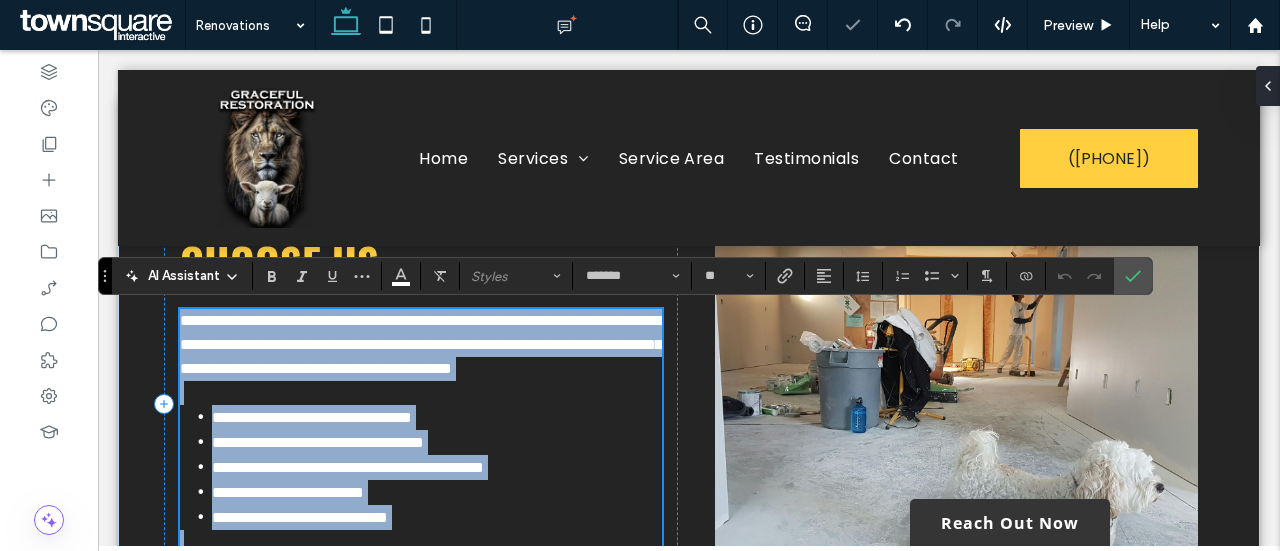scroll, scrollTop: 794, scrollLeft: 0, axis: vertical 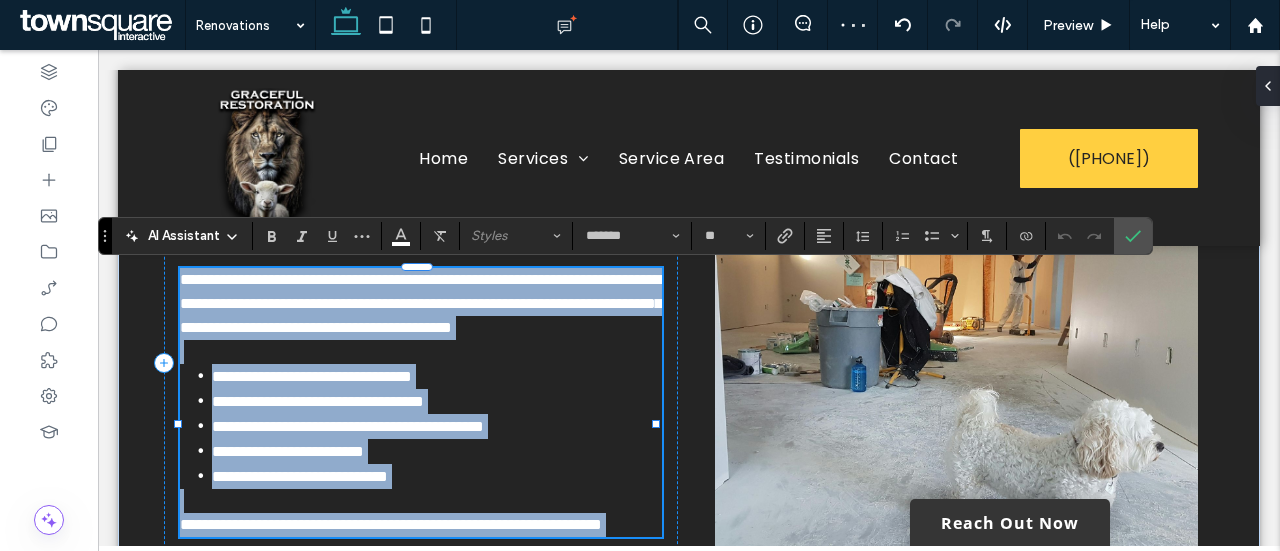 click on "**********" at bounding box center (421, 316) 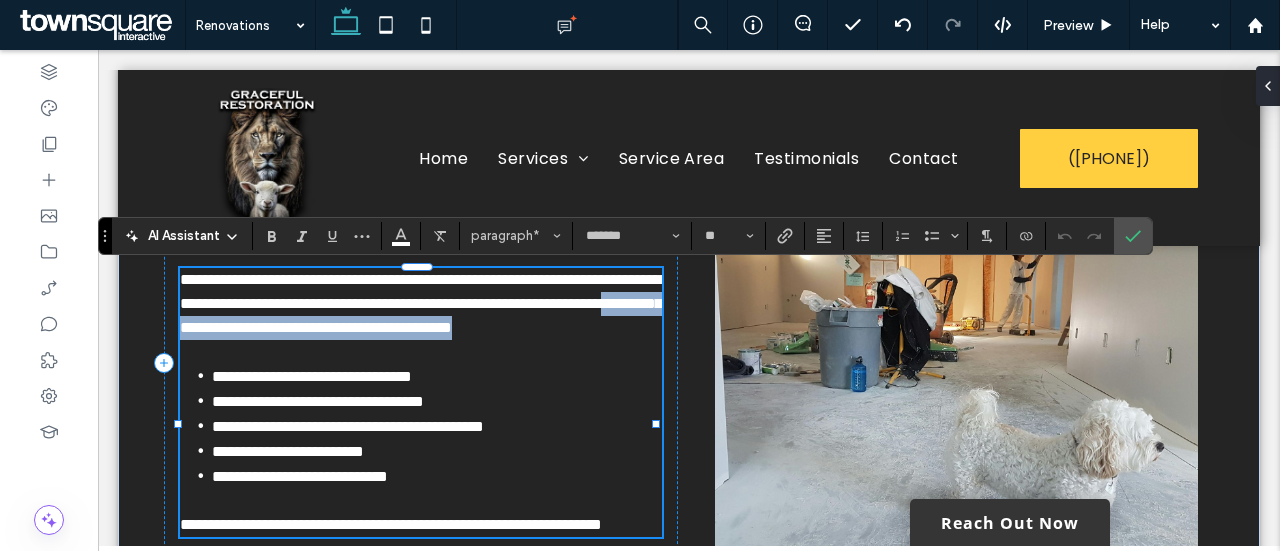 drag, startPoint x: 520, startPoint y: 347, endPoint x: 510, endPoint y: 335, distance: 15.6205 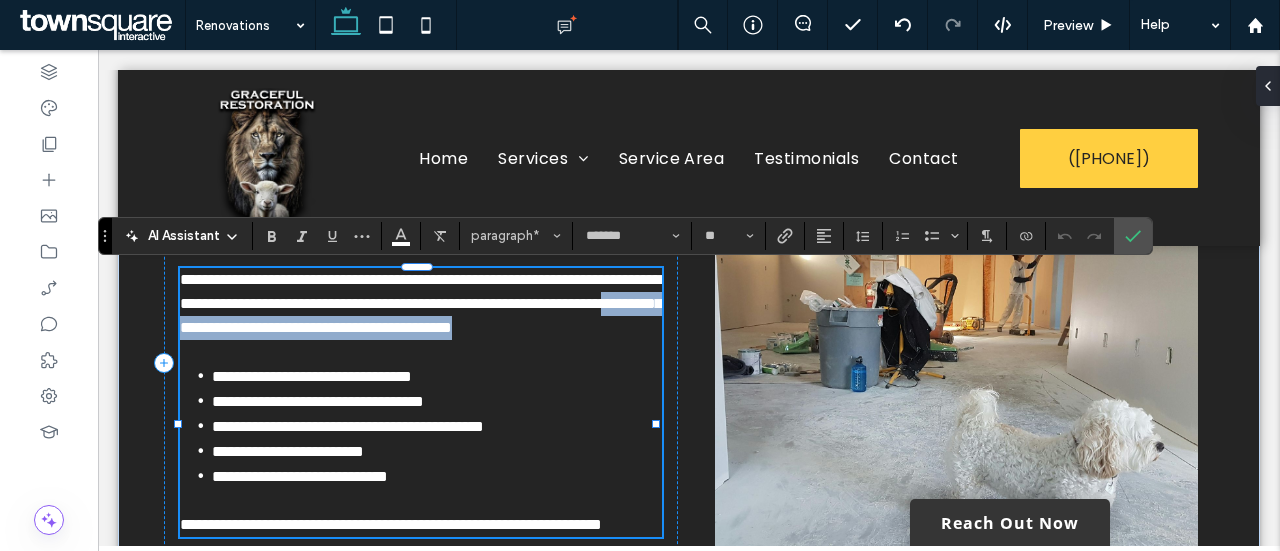 type 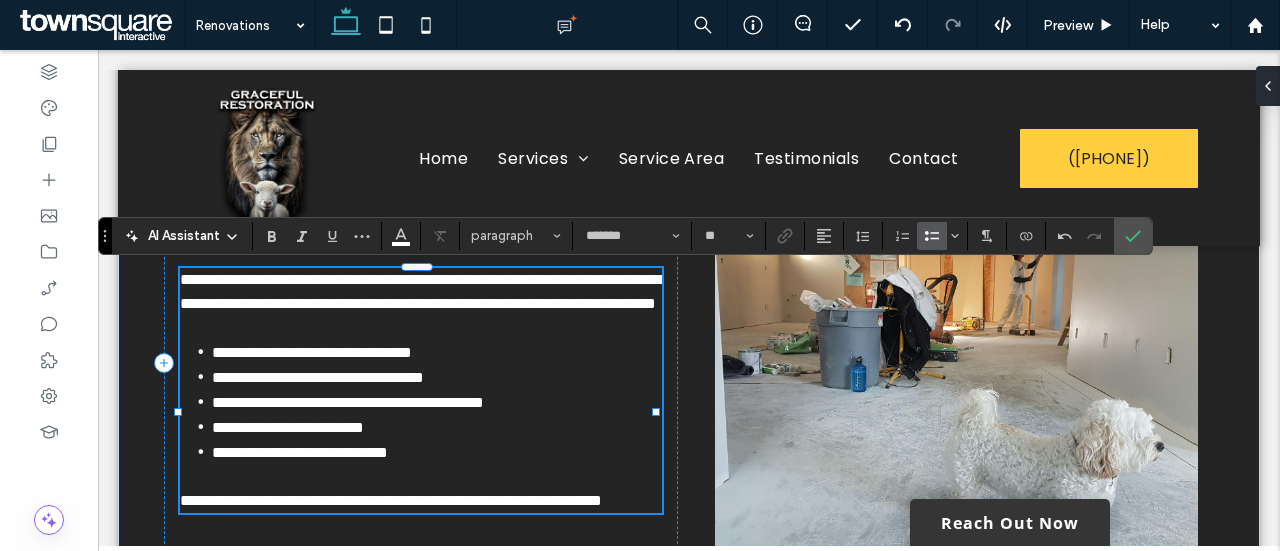 scroll, scrollTop: 833, scrollLeft: 0, axis: vertical 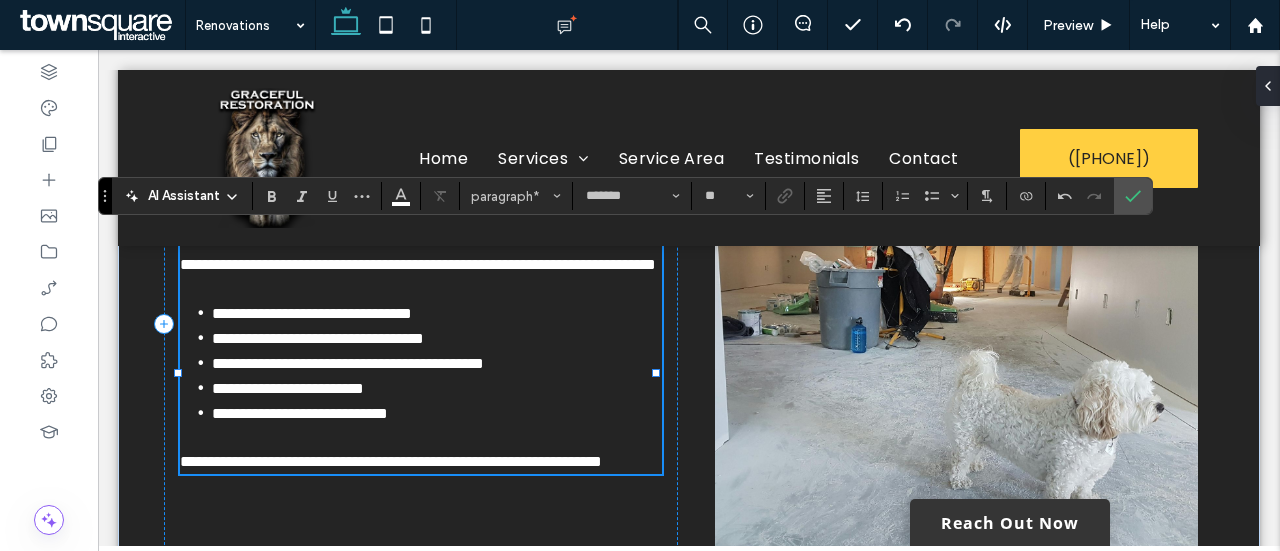 click on "**********" at bounding box center [391, 461] 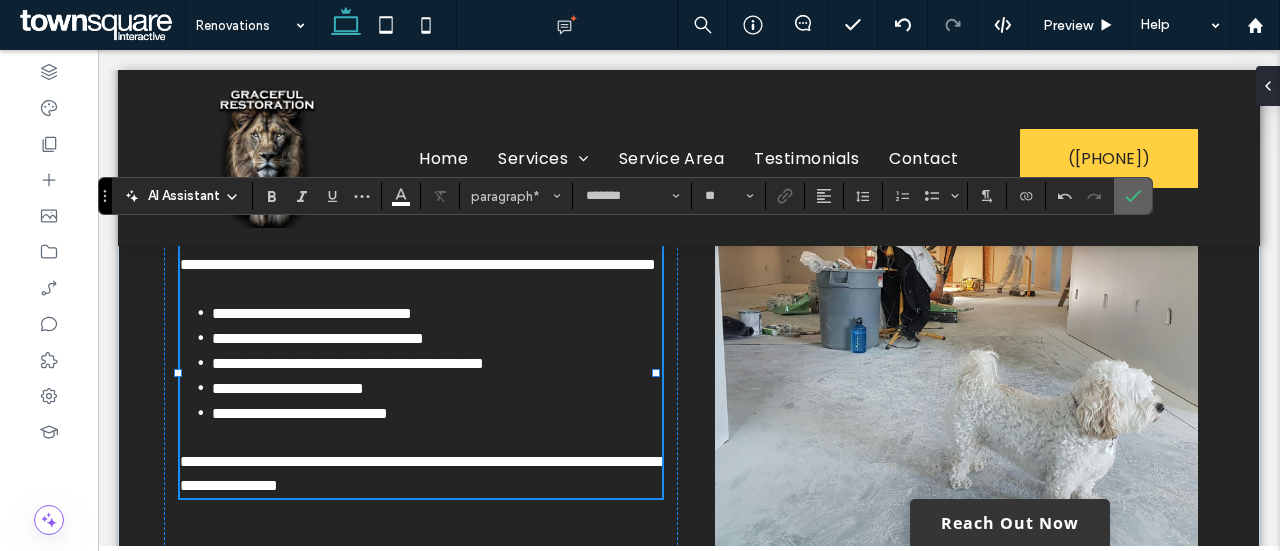 click 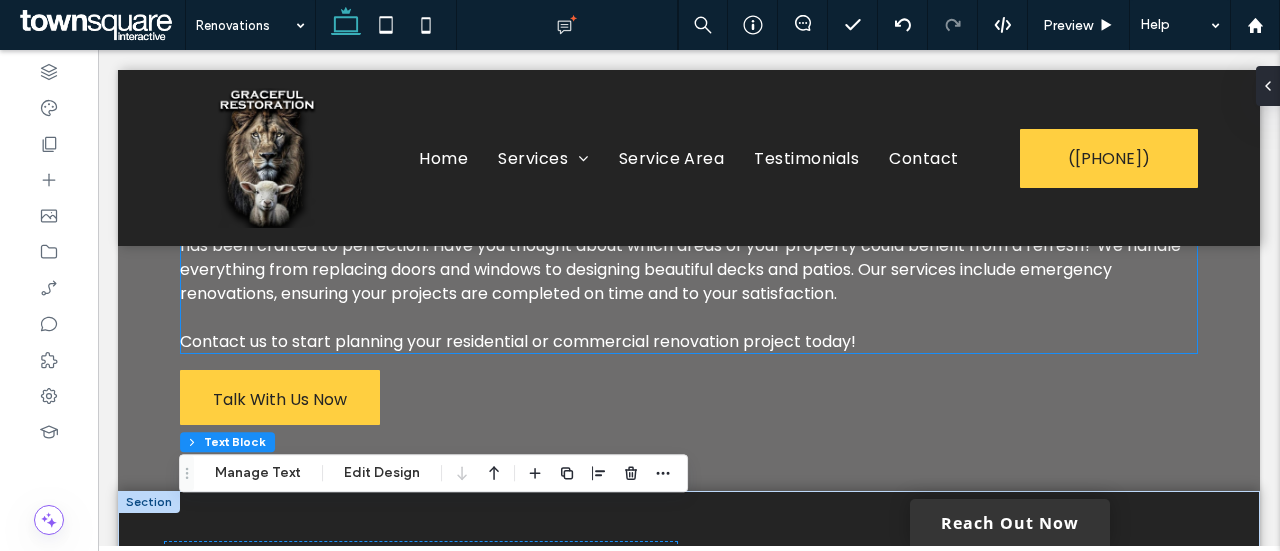 scroll, scrollTop: 379, scrollLeft: 0, axis: vertical 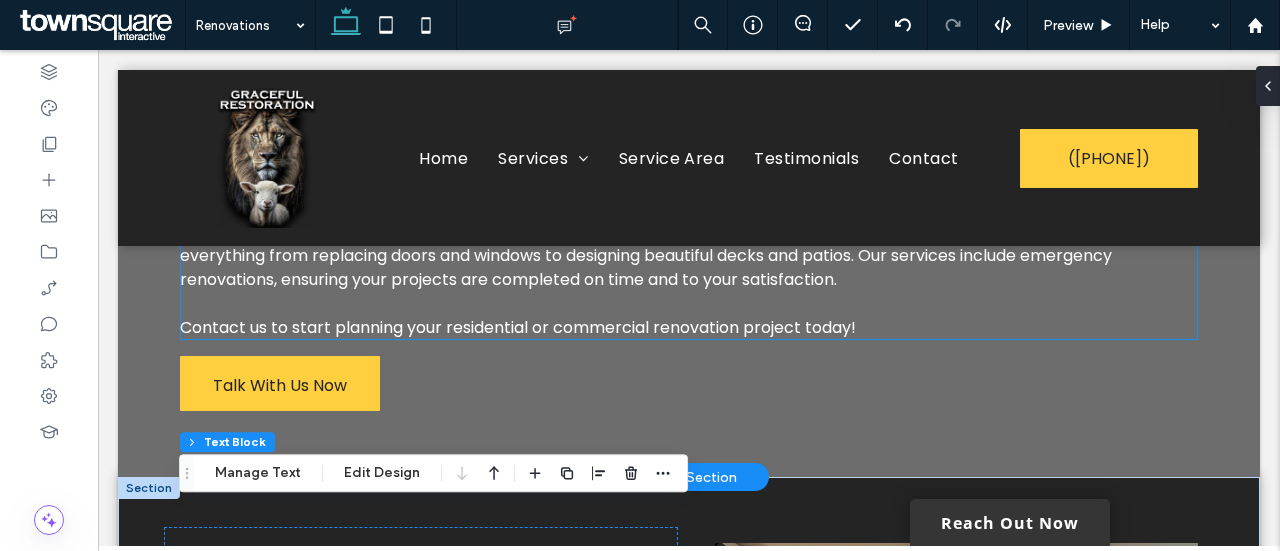click on "Looking to update your [CITY] or [CITY] home? Graceful Restoration NC offers a wide range of renovation services for both residential and commercial properties. Whether you're dreaming of a new kitchen, a refreshed bathroom, or a complete home makeover, our team is here to bring your vision to life. Imagine walking into your newly renovated living room, where every detail has been crafted to perfection. Have you thought about which areas of your property could benefit from a refresh? We handle everything from replacing doors and windows to designing beautiful decks and patios. Our services include emergency renovations, ensuring your projects are completed on time and to your satisfaction." at bounding box center [689, 232] 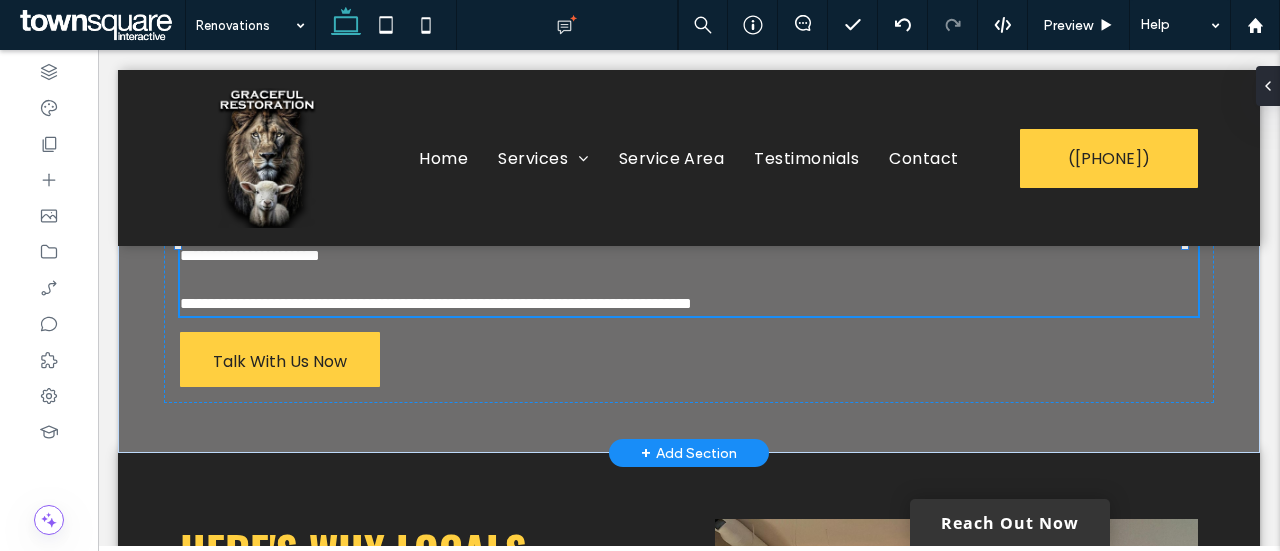 type on "*******" 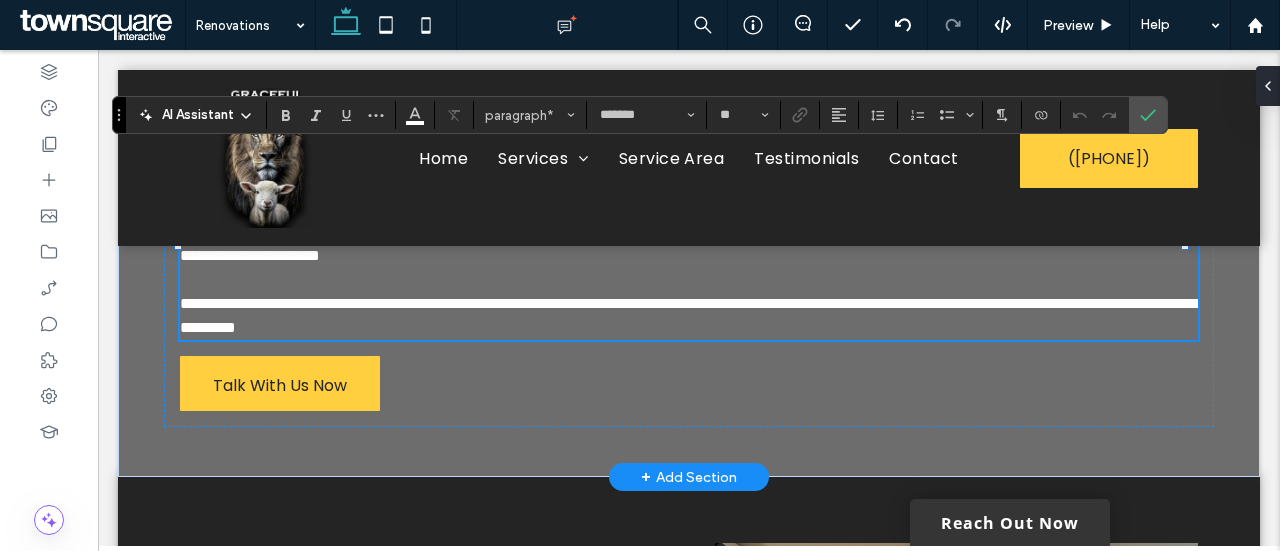 scroll, scrollTop: 0, scrollLeft: 0, axis: both 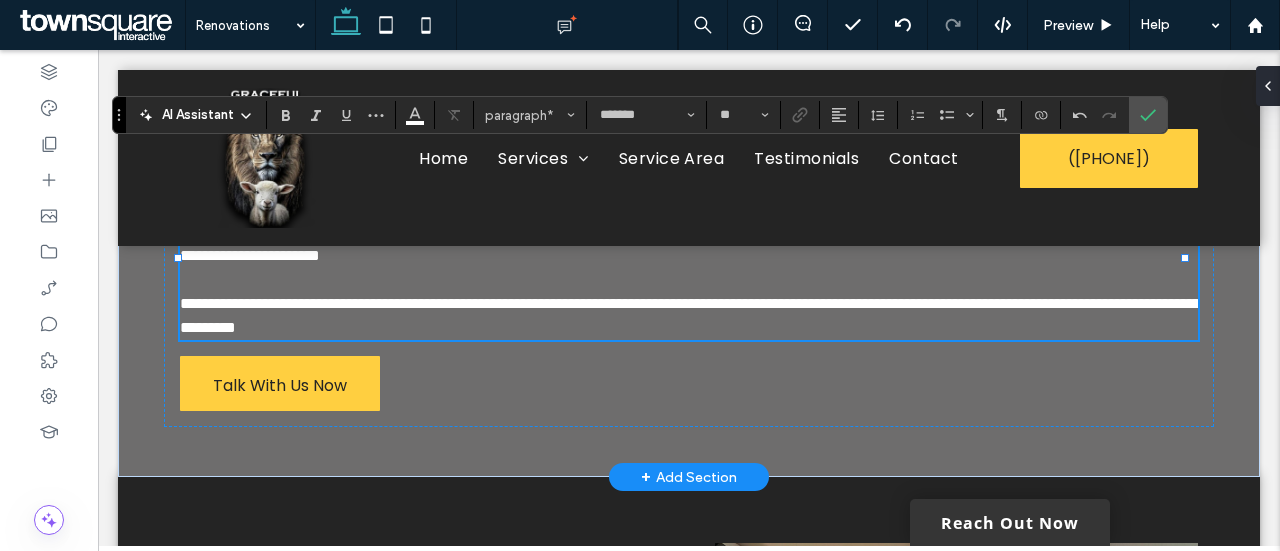 click on "**********" at bounding box center [690, 315] 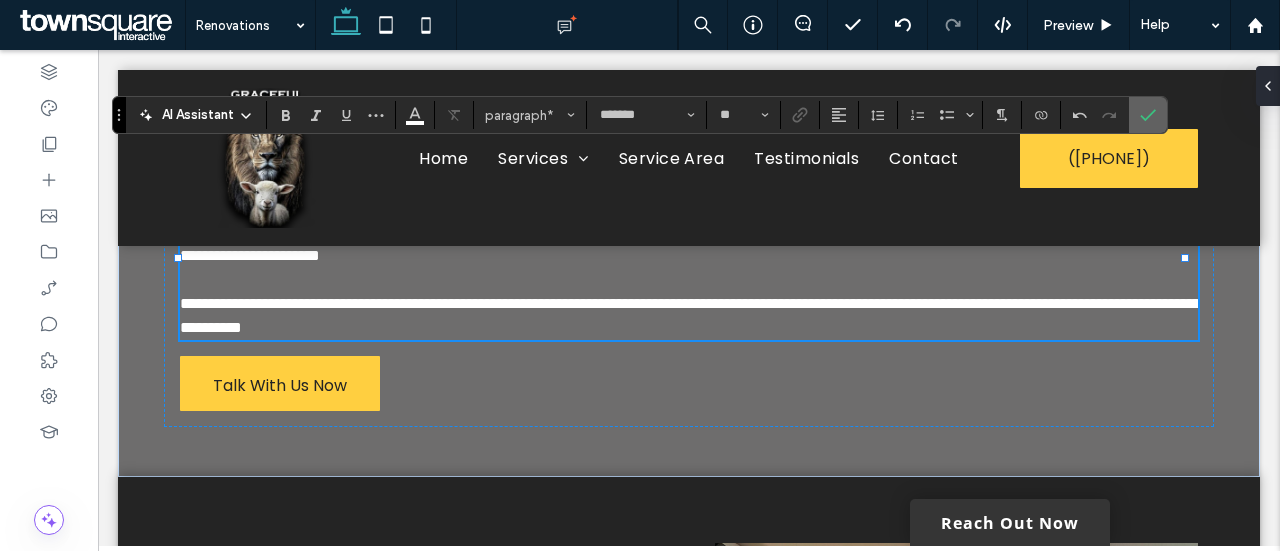 click 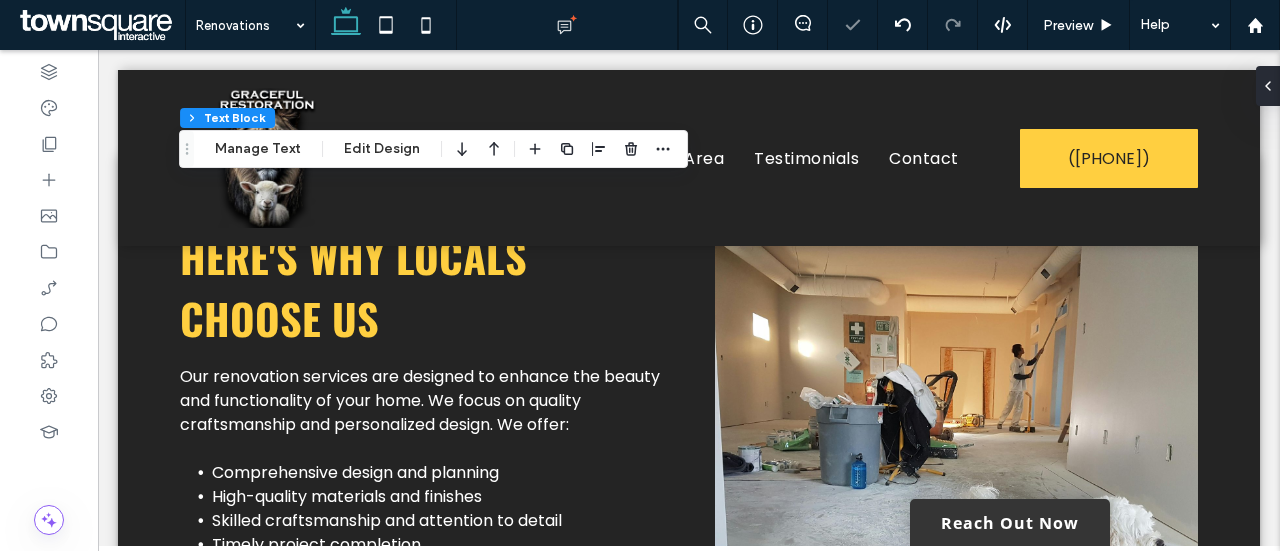 scroll, scrollTop: 720, scrollLeft: 0, axis: vertical 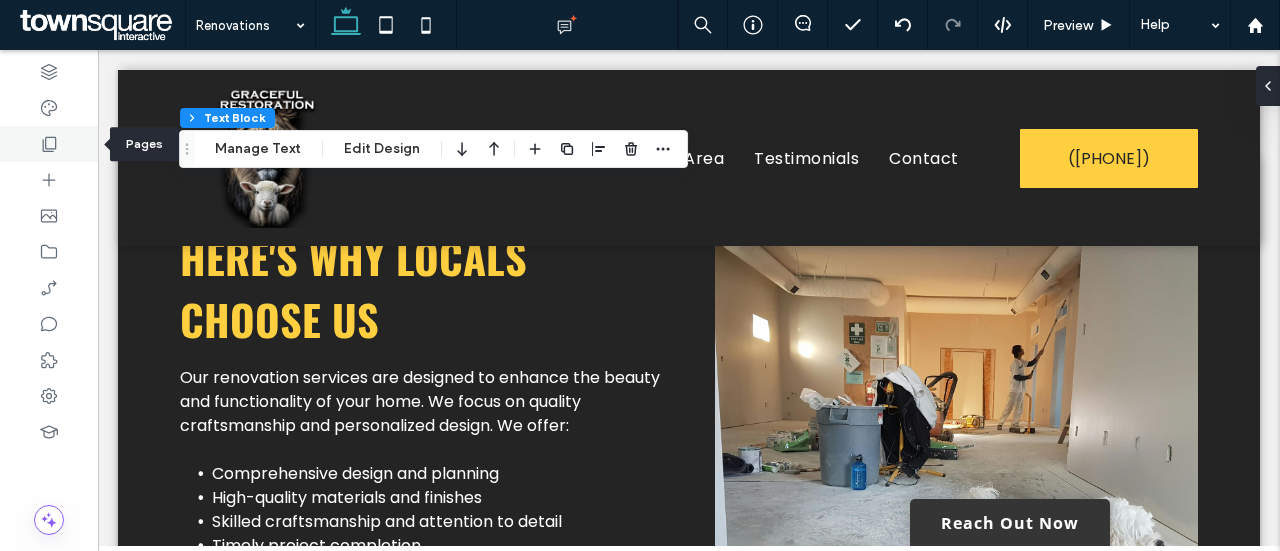 click at bounding box center [49, 144] 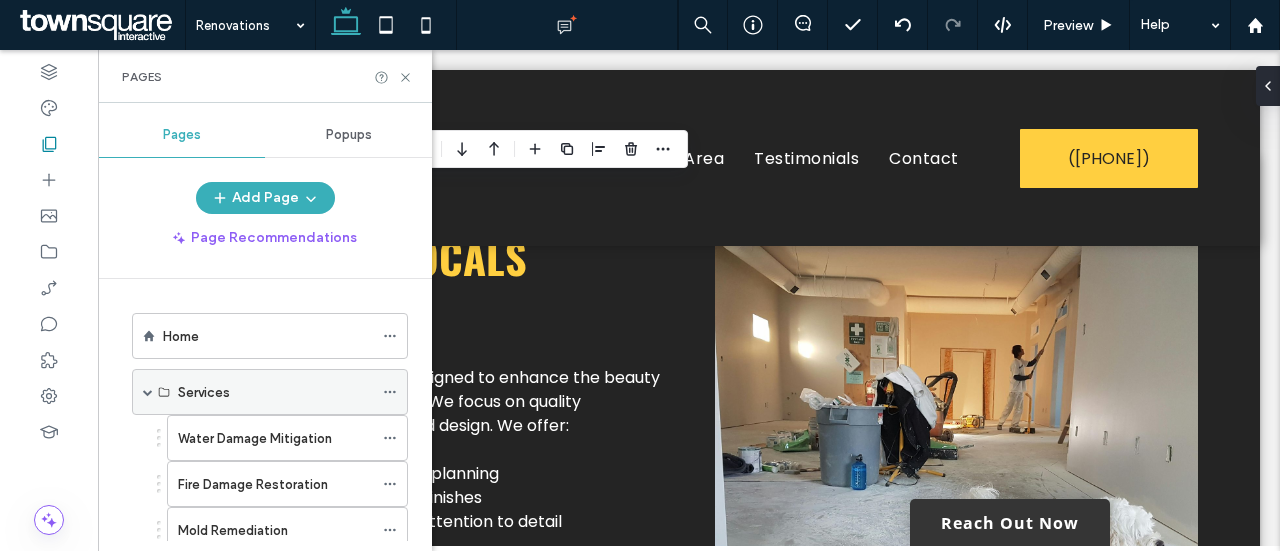 scroll, scrollTop: 324, scrollLeft: 0, axis: vertical 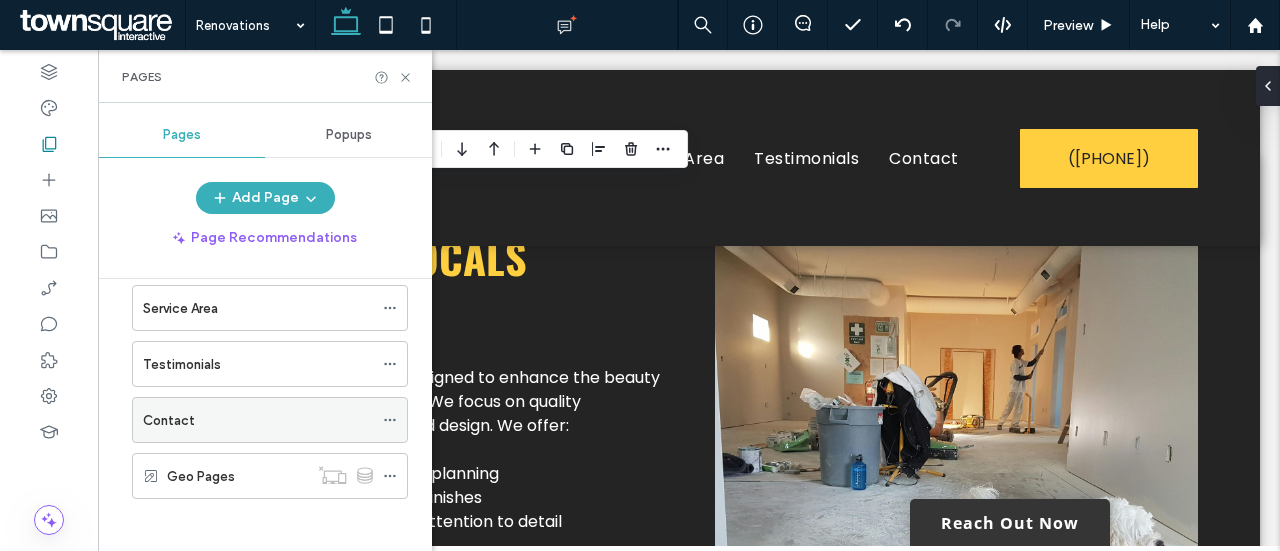 click on "Contact" at bounding box center (258, 420) 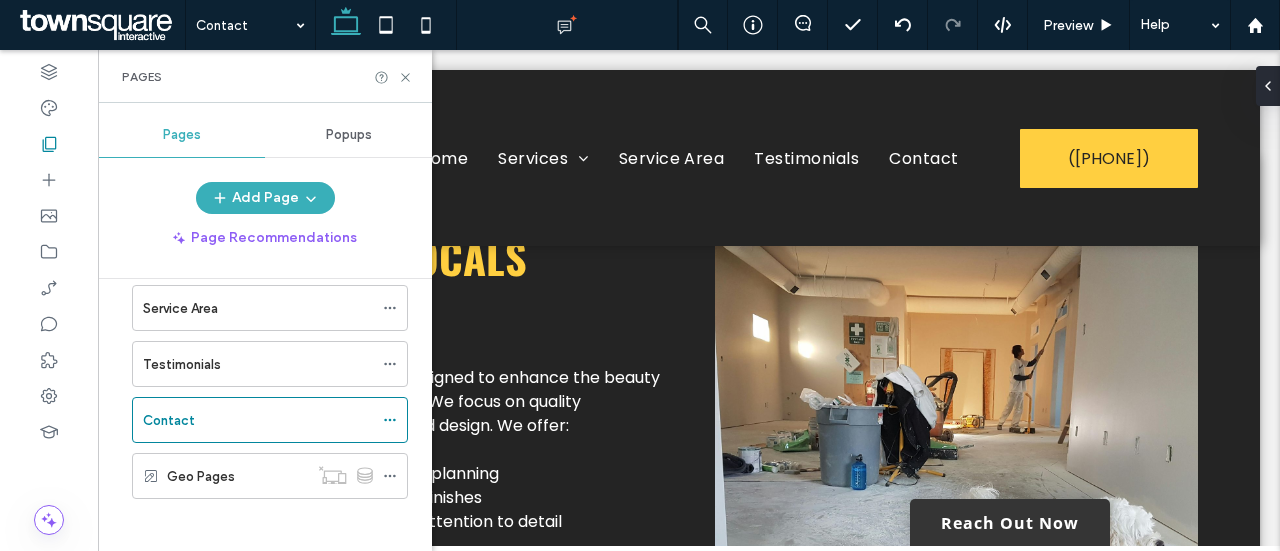 click on "Contact Preview Help
Design Panel Site Comments Team & Clients Automate new comments Instantly notify your team when someone adds or updates a comment on a site. See Zap Examples
Pages Pages Popups Add Page Page Recommendations Home Services Water Damage Mitigation Fire Damage Restoration Mold Remediation Renovations Service Area Testimonials Contact Geo Pages
Select an element to start It’ll show the design panel with all the design options for that element right here." at bounding box center [640, 275] 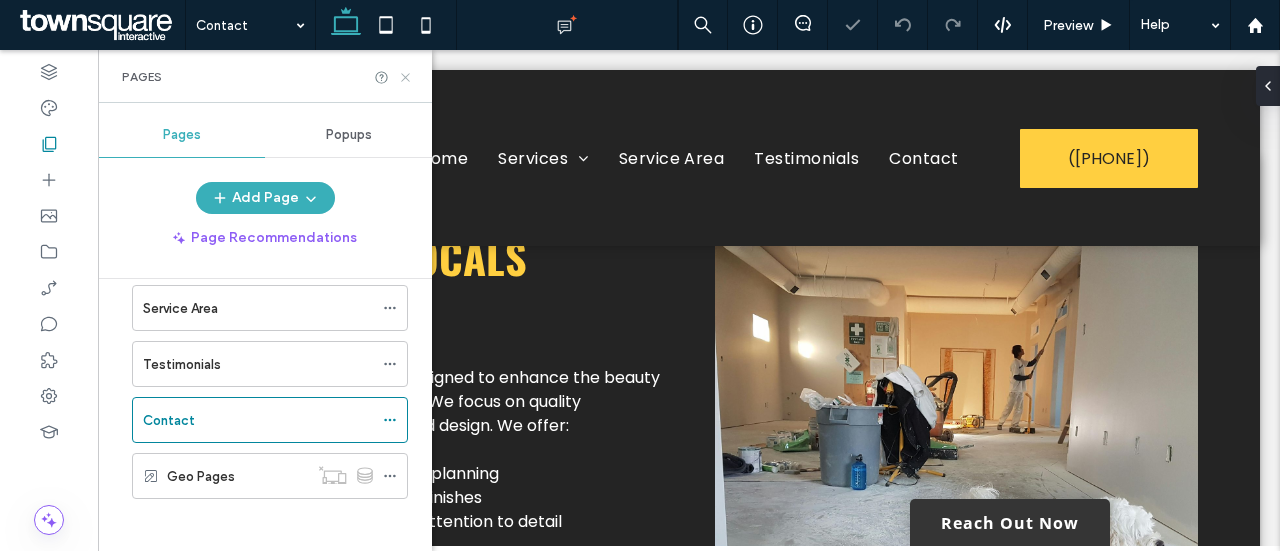 click 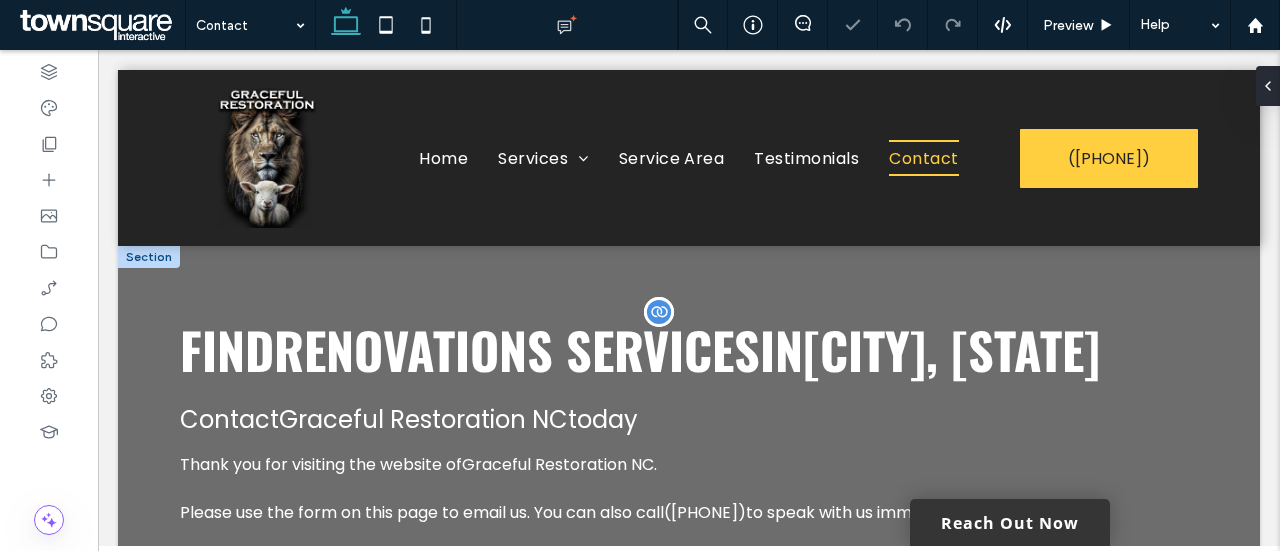 scroll, scrollTop: 0, scrollLeft: 0, axis: both 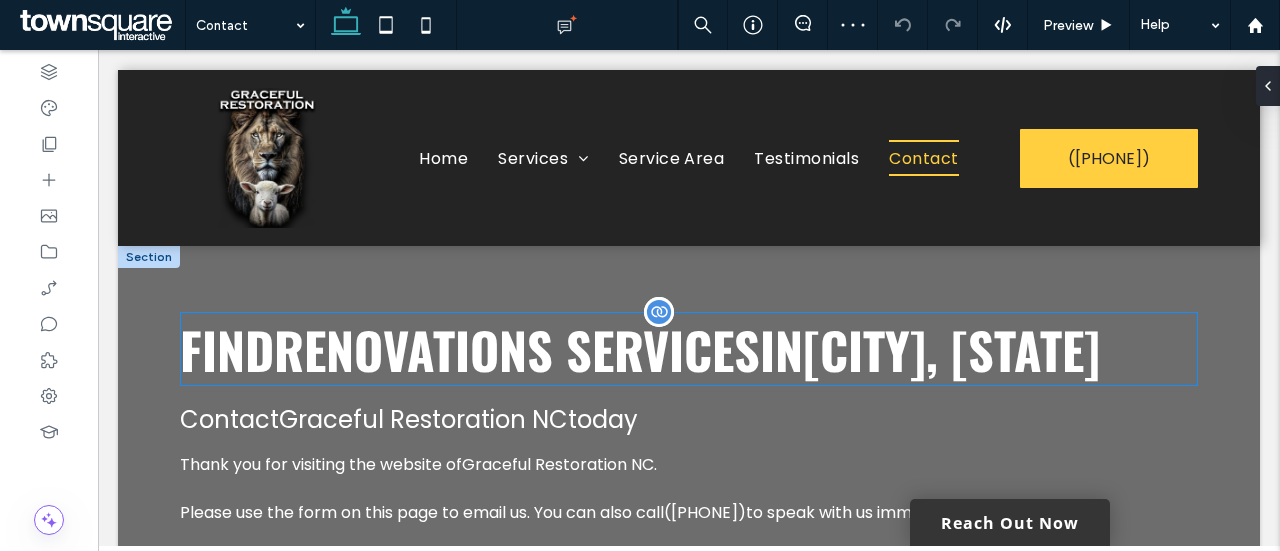 click on "Renovations Services" at bounding box center [517, 349] 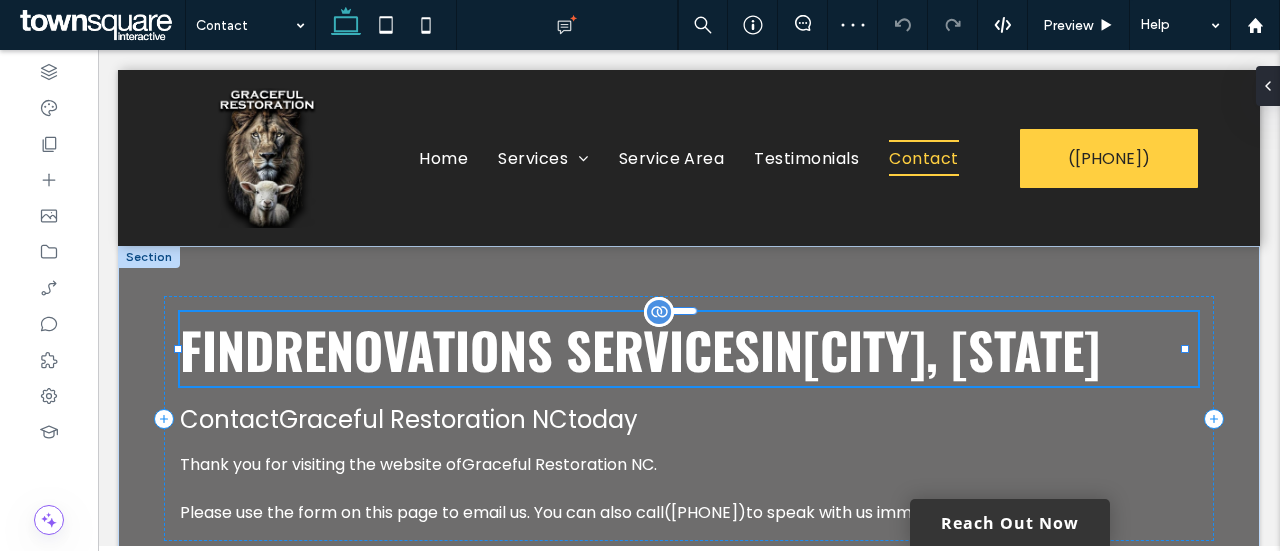 click on "Find Renovations Services in [CITY], [STATE]" at bounding box center (689, 349) 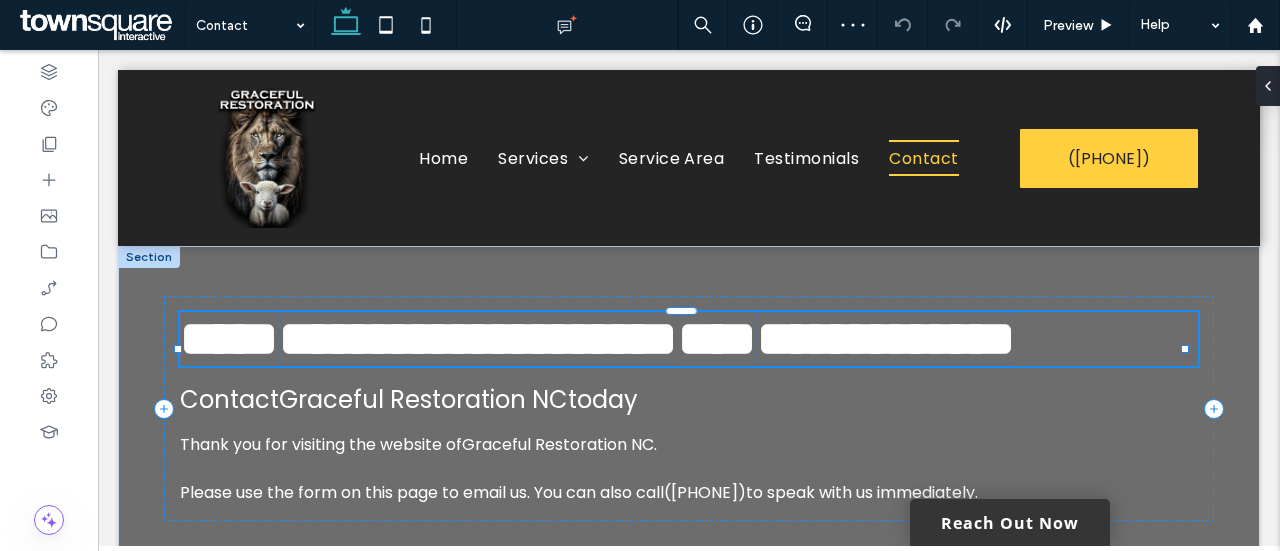 click on "**********" at bounding box center (478, 338) 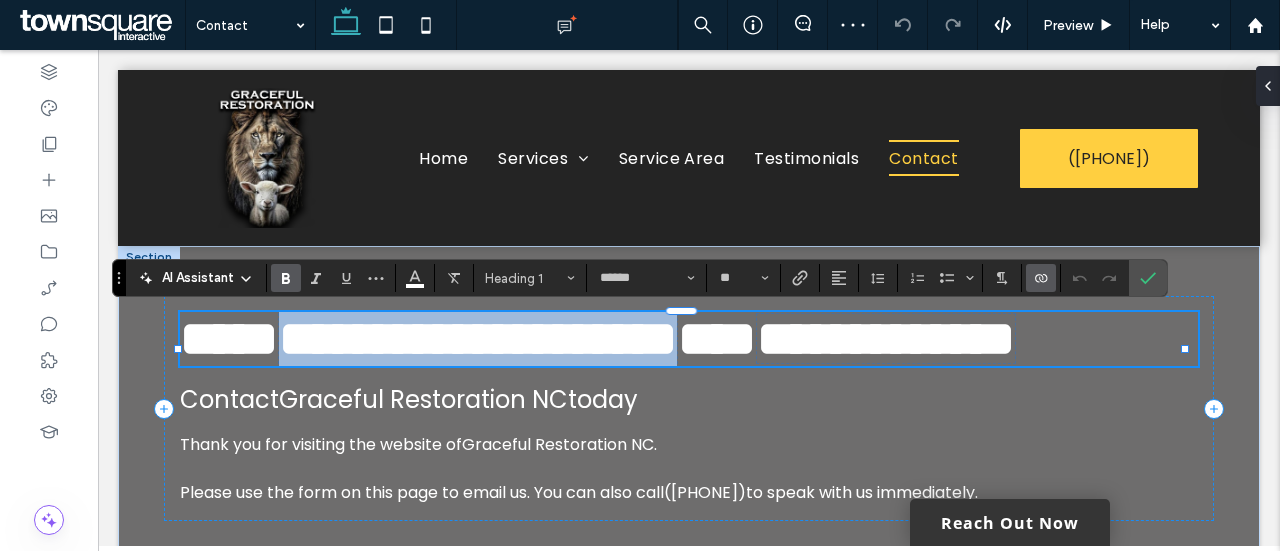 type on "******" 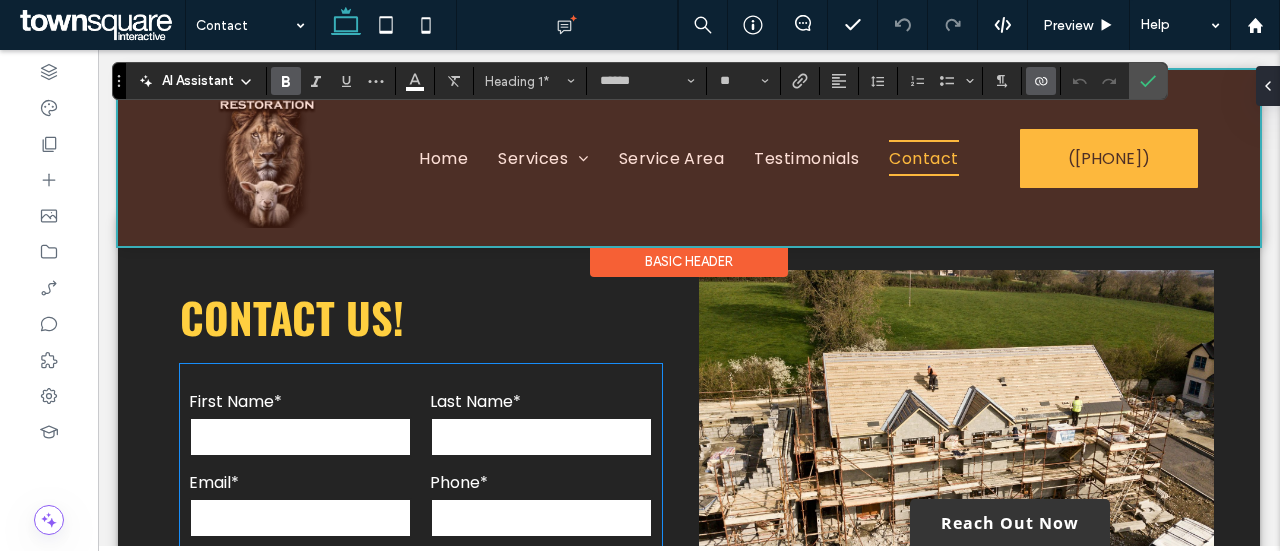 scroll, scrollTop: 343, scrollLeft: 0, axis: vertical 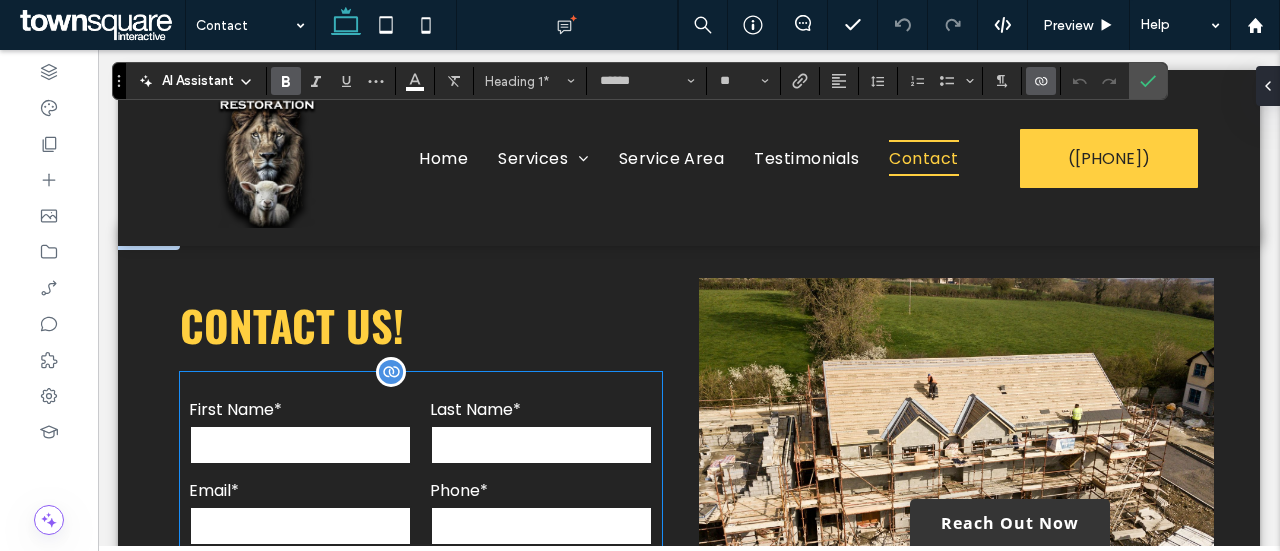 click at bounding box center [300, 445] 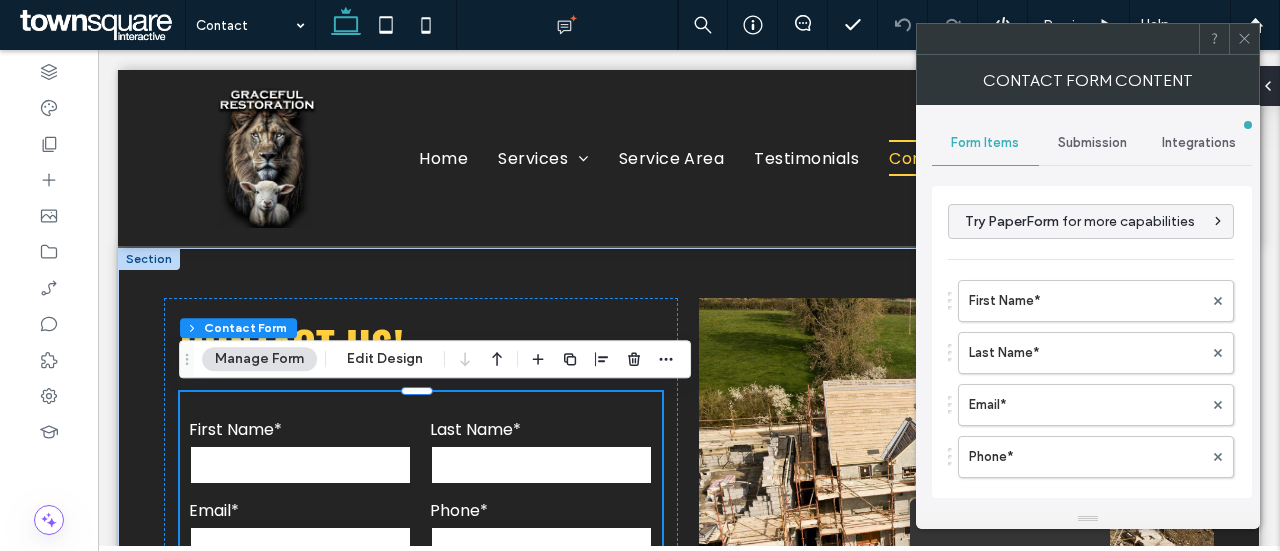 type on "**********" 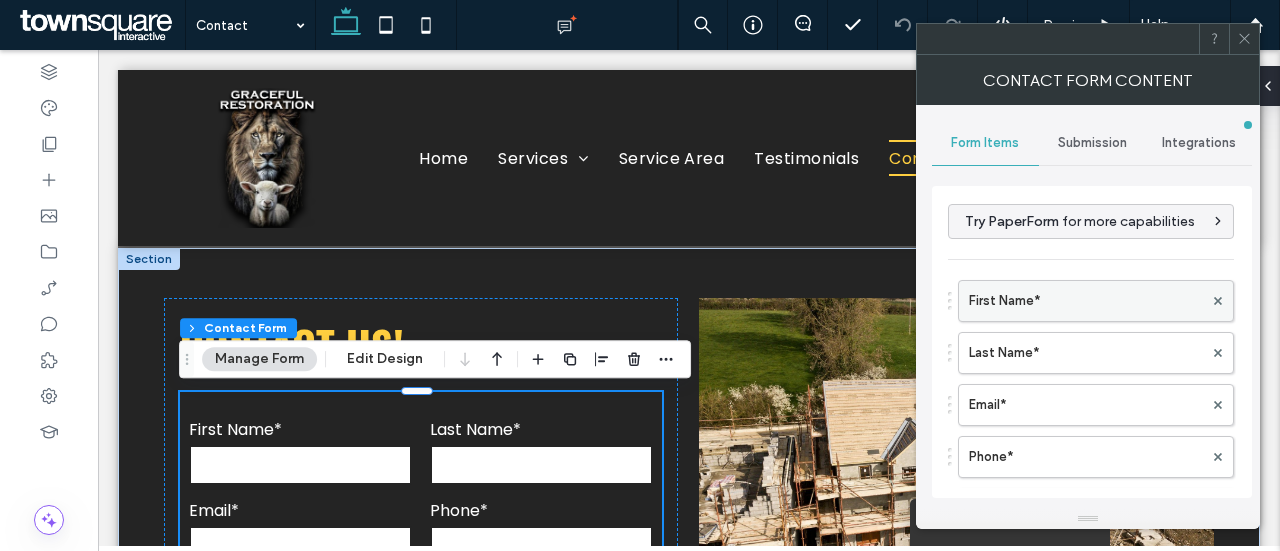 click on "First Name*" at bounding box center (1086, 301) 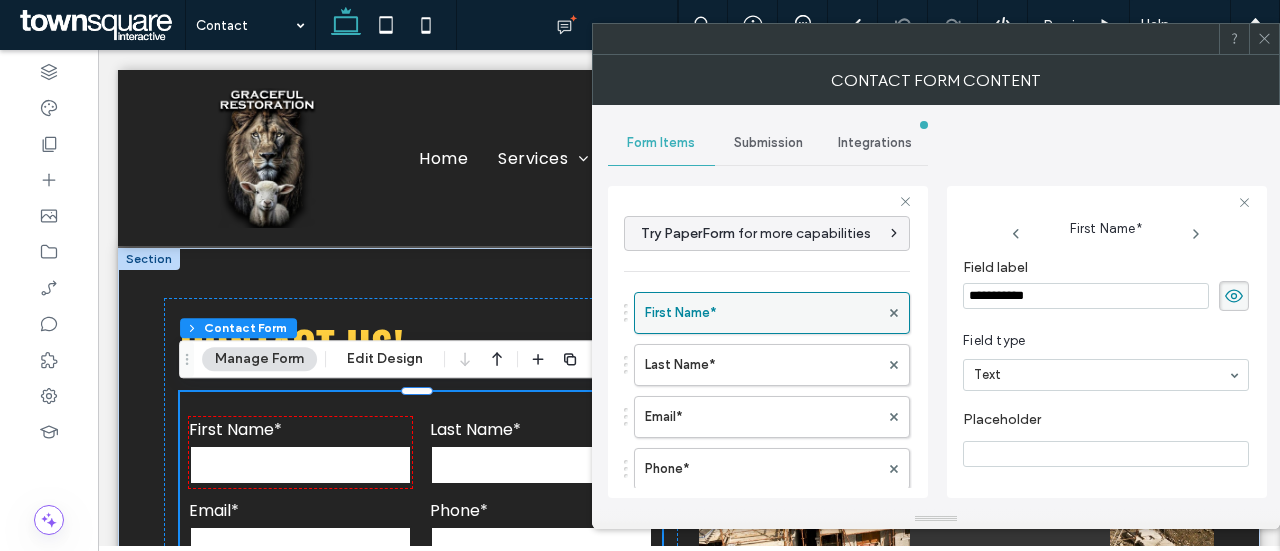scroll, scrollTop: 171, scrollLeft: 0, axis: vertical 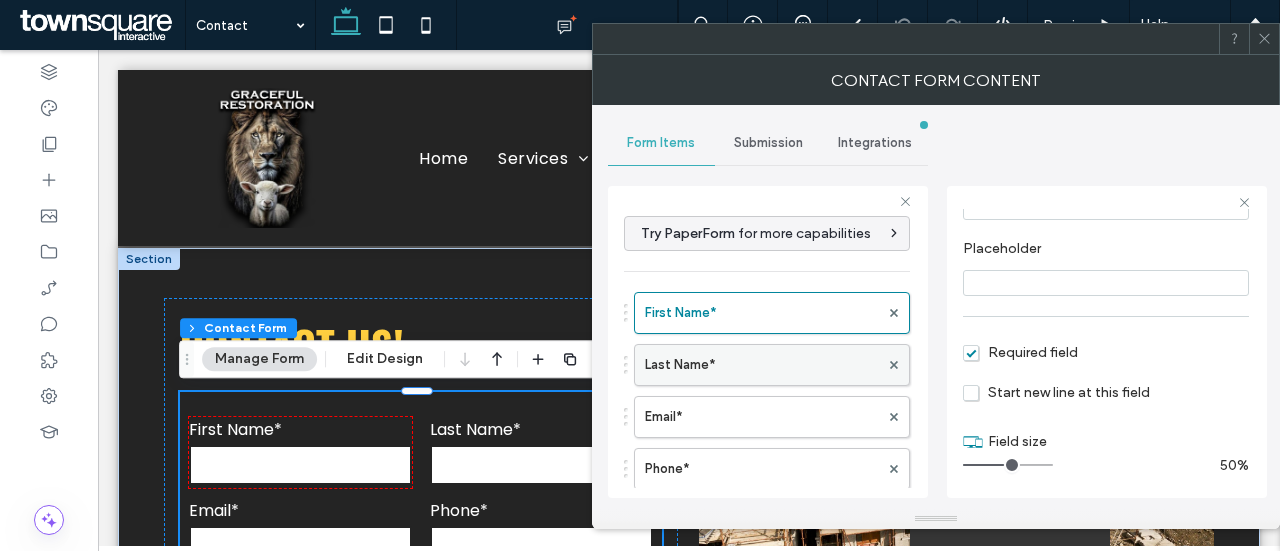 click on "Last Name*" at bounding box center (762, 365) 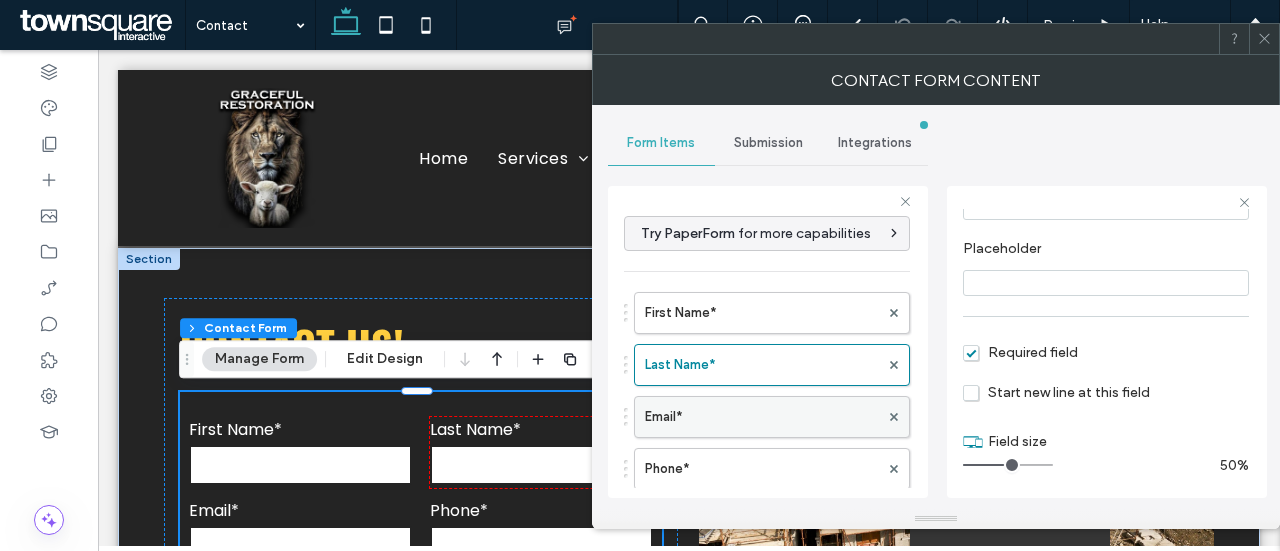click on "Email*" at bounding box center (762, 417) 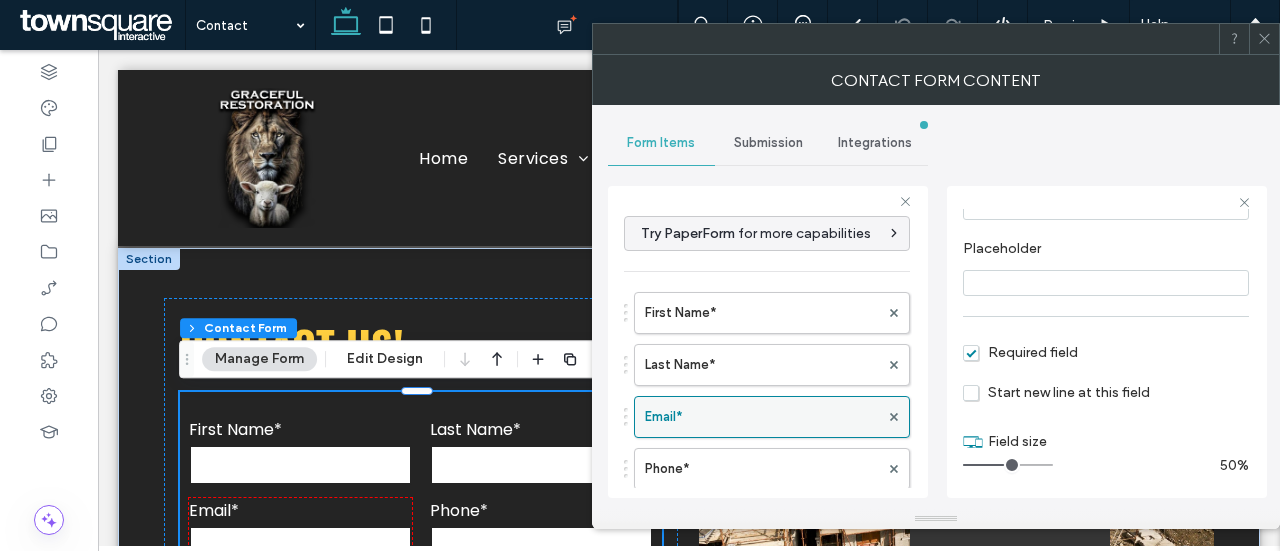scroll, scrollTop: 148, scrollLeft: 0, axis: vertical 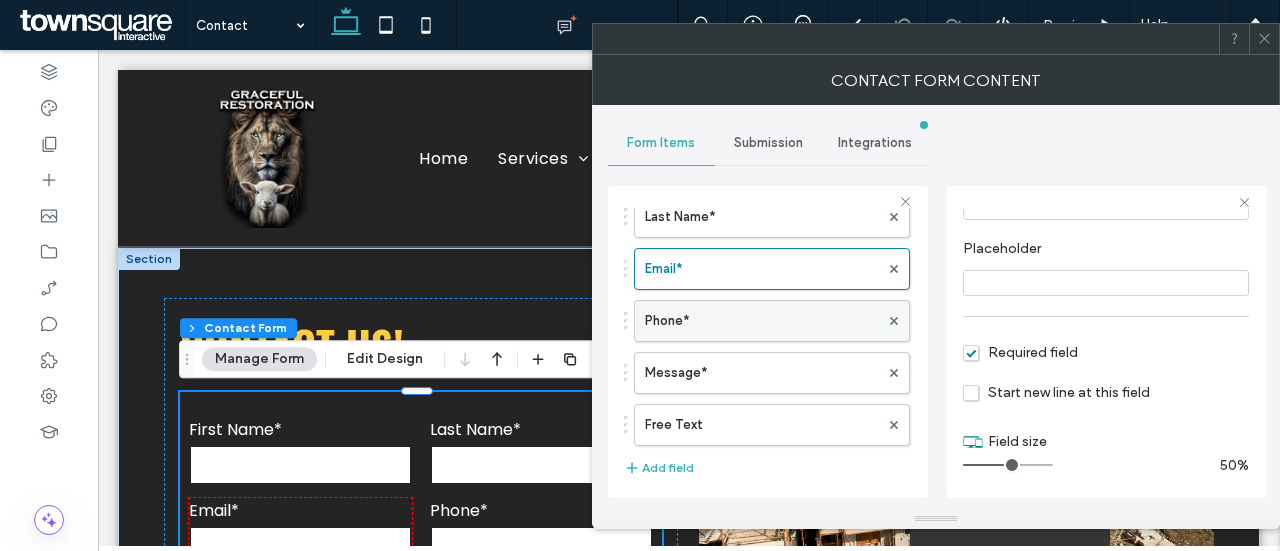 click on "Phone*" at bounding box center [762, 321] 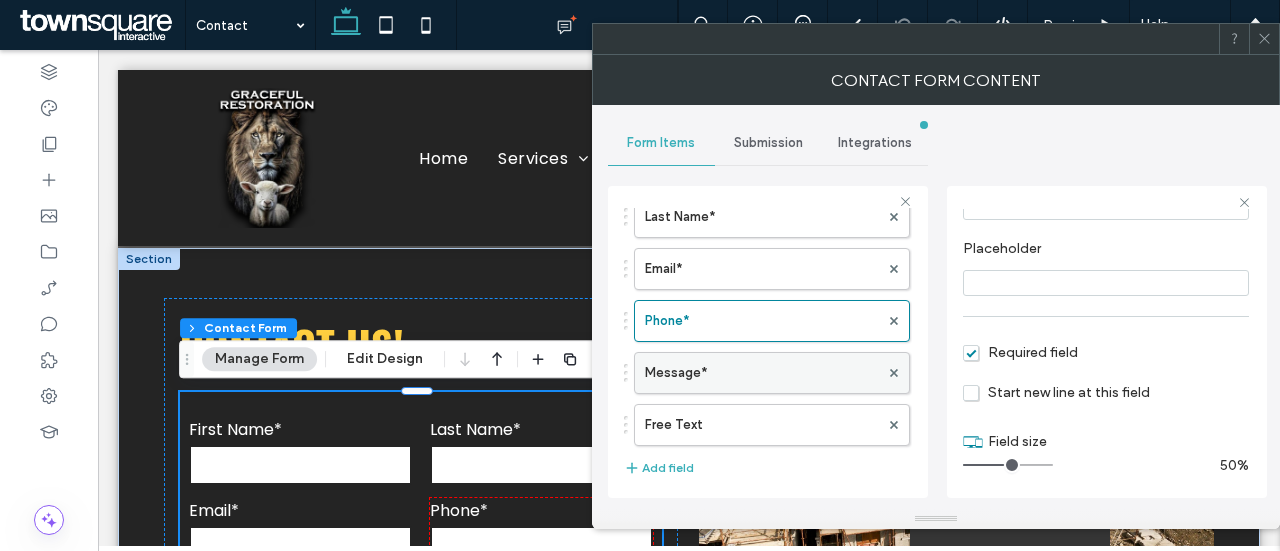 click on "Message*" at bounding box center [762, 373] 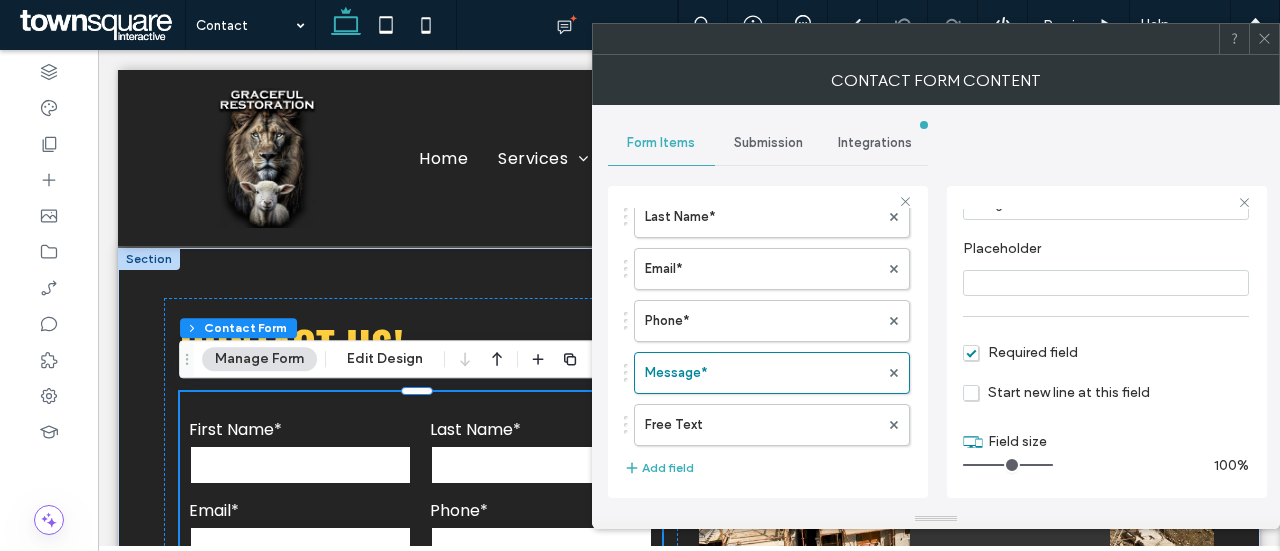 click on "Submission" at bounding box center [768, 143] 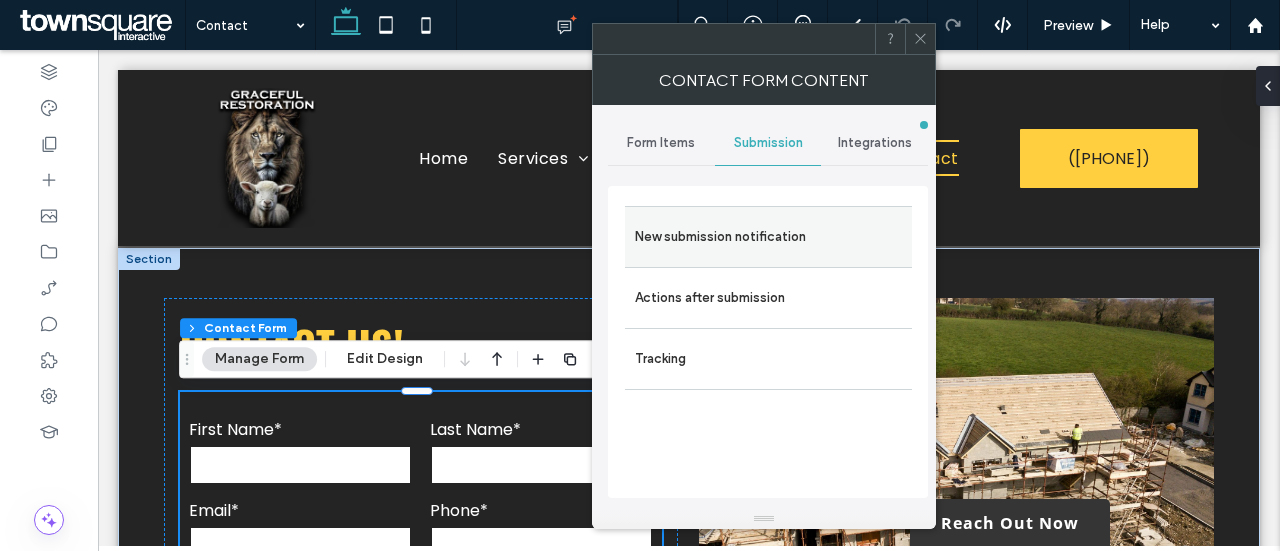 click on "New submission notification" at bounding box center [768, 237] 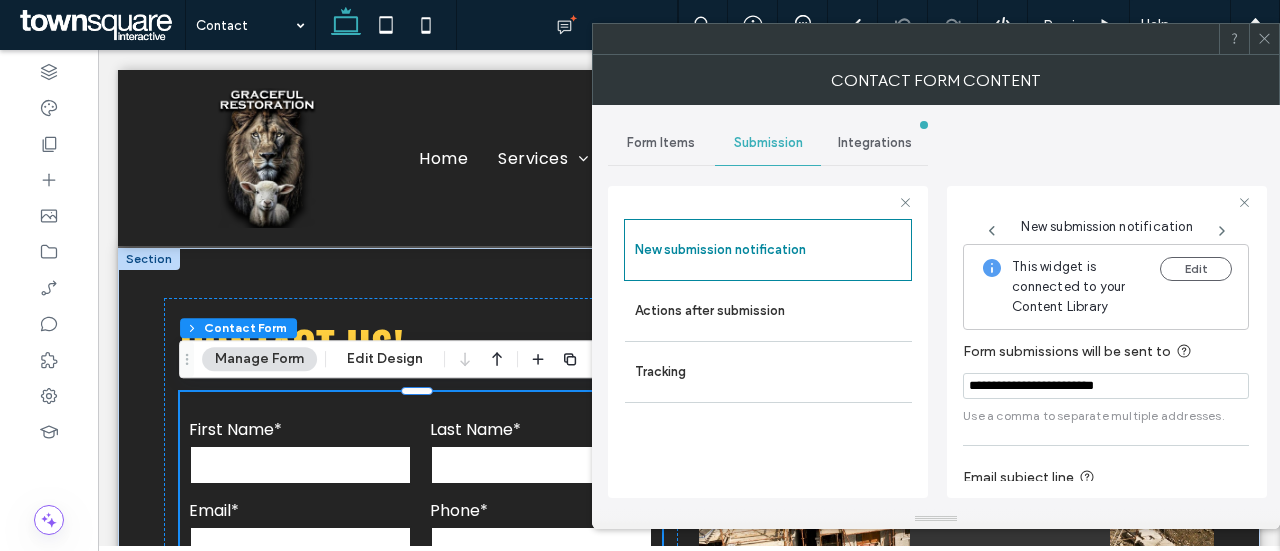 scroll, scrollTop: 136, scrollLeft: 0, axis: vertical 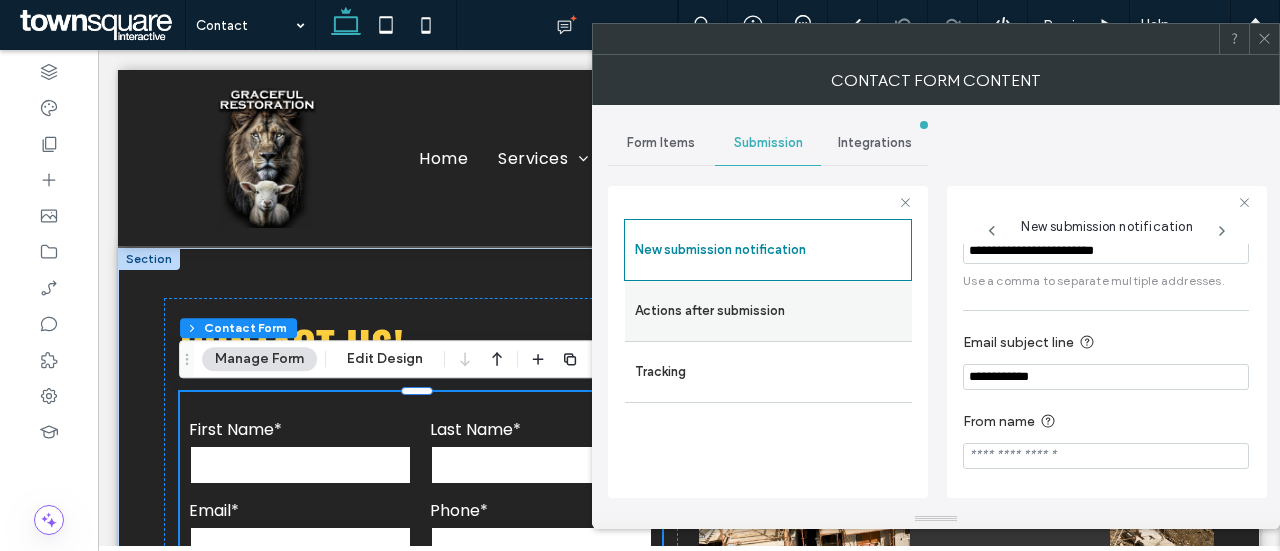 click on "Actions after submission" at bounding box center (768, 311) 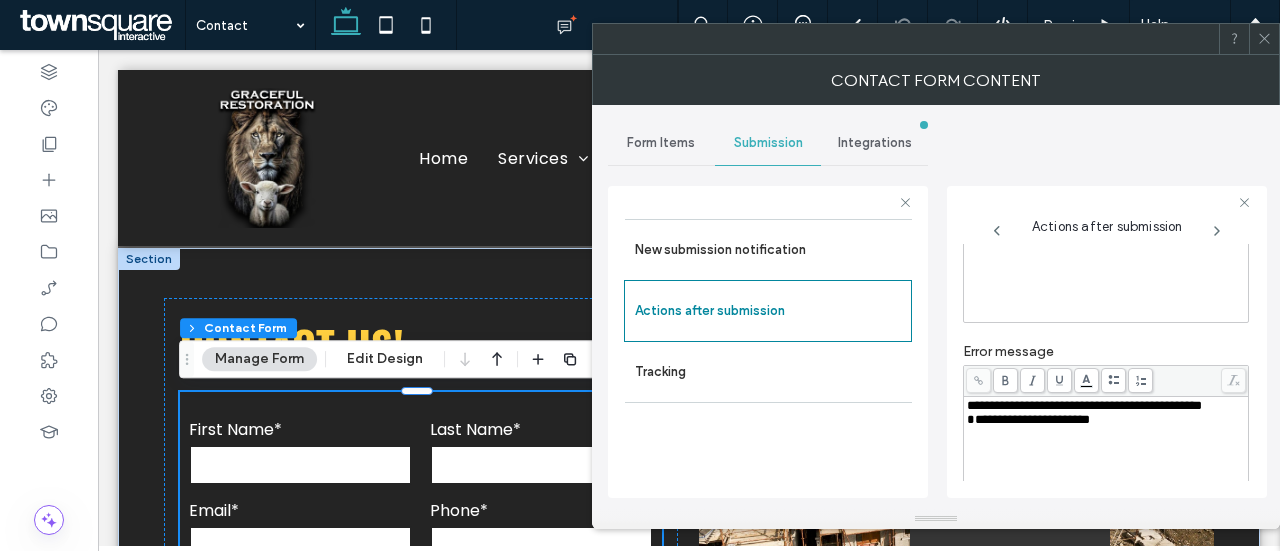 click at bounding box center (1264, 39) 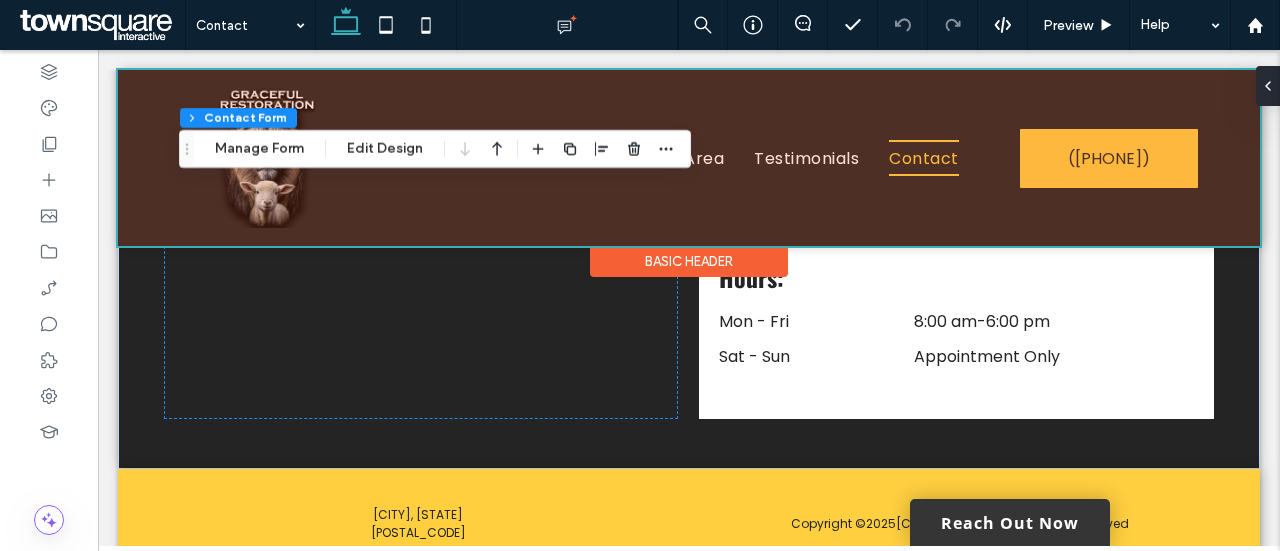scroll, scrollTop: 1067, scrollLeft: 0, axis: vertical 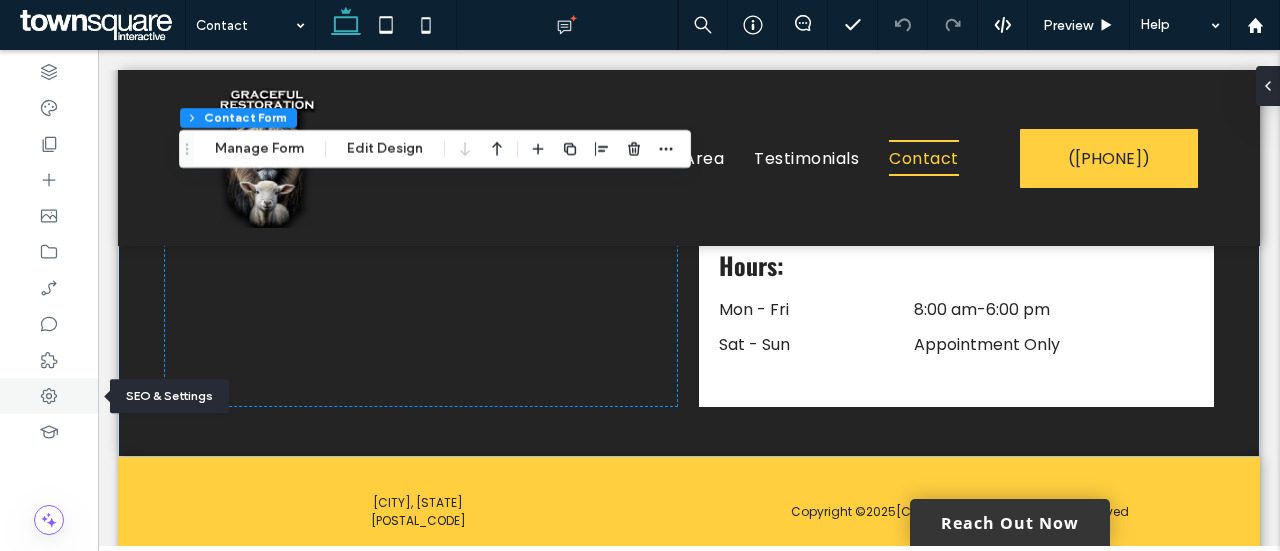 click at bounding box center (49, 396) 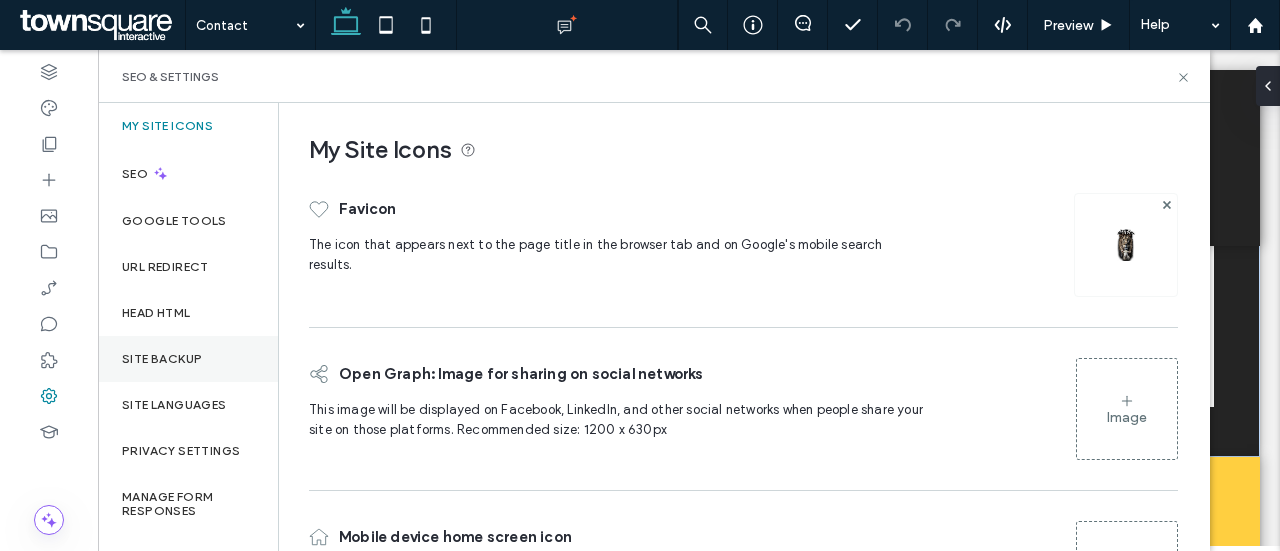 click on "Site Backup" at bounding box center (162, 359) 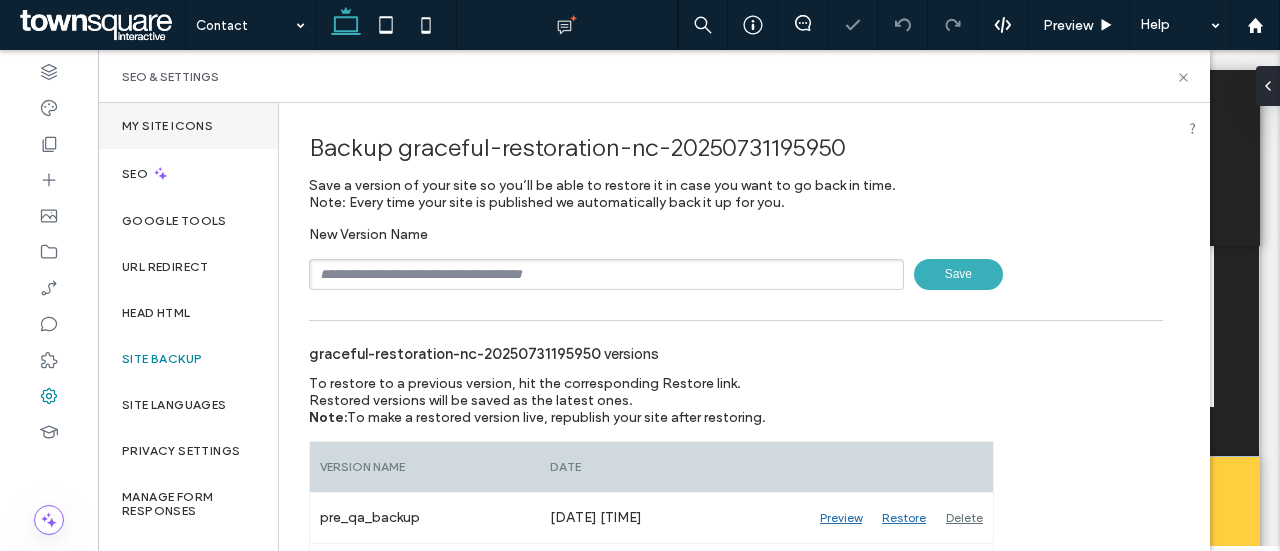 click on "My Site Icons" at bounding box center [188, 126] 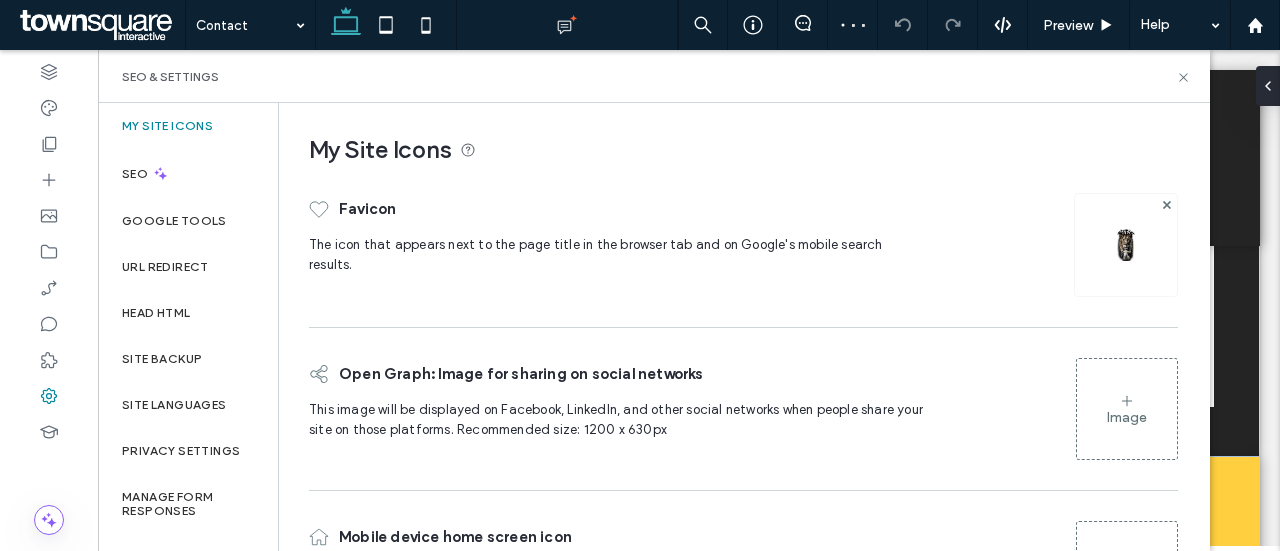 scroll, scrollTop: 38, scrollLeft: 0, axis: vertical 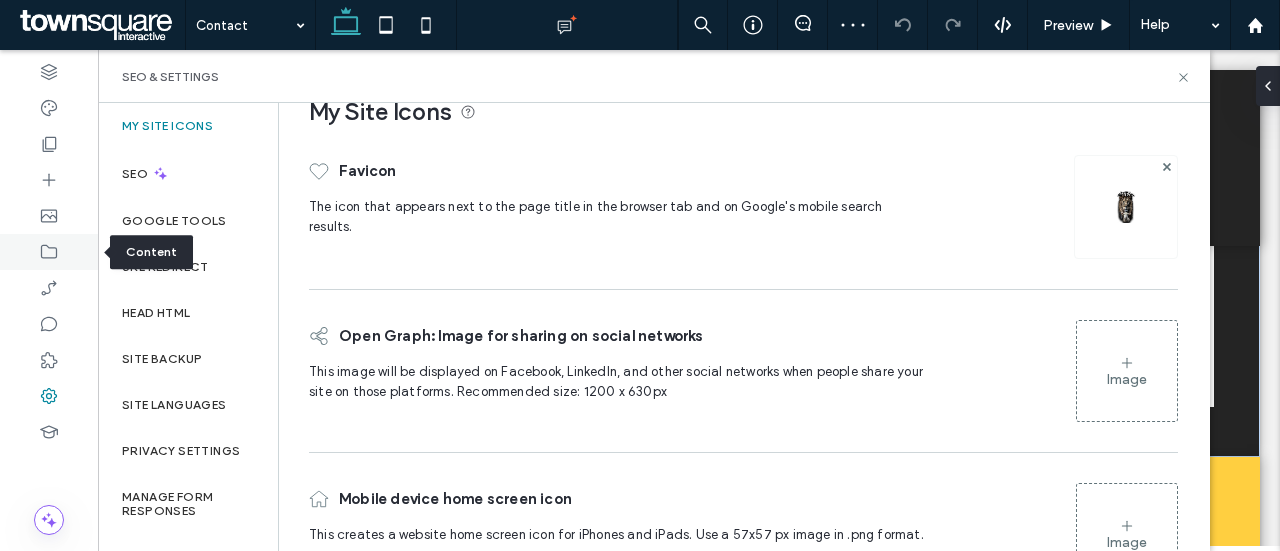 click at bounding box center [49, 252] 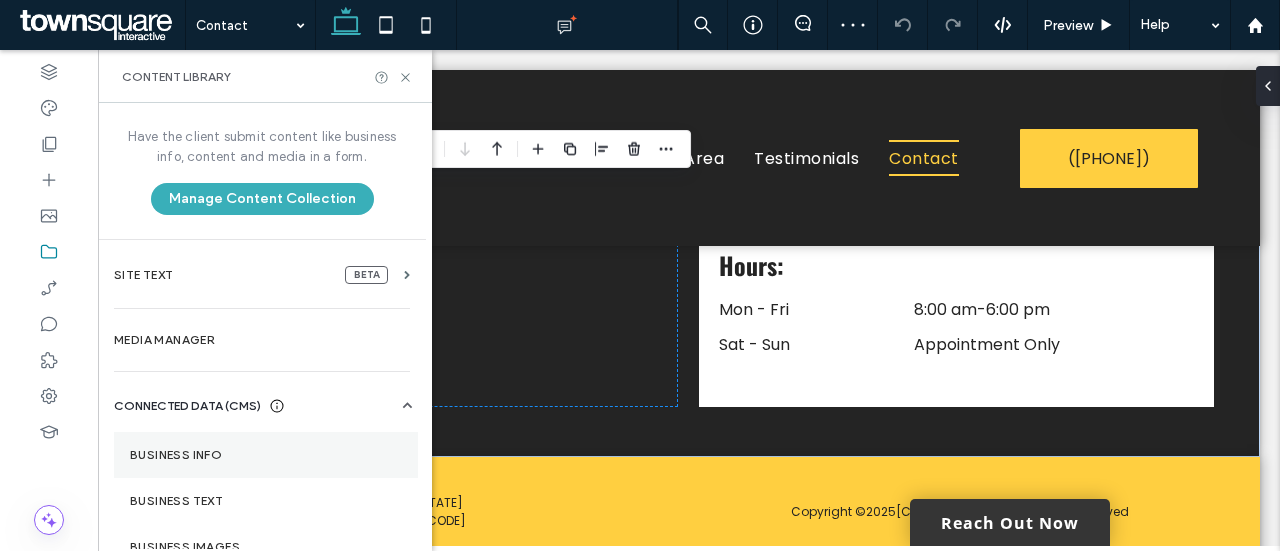 click on "Business Info" at bounding box center (266, 455) 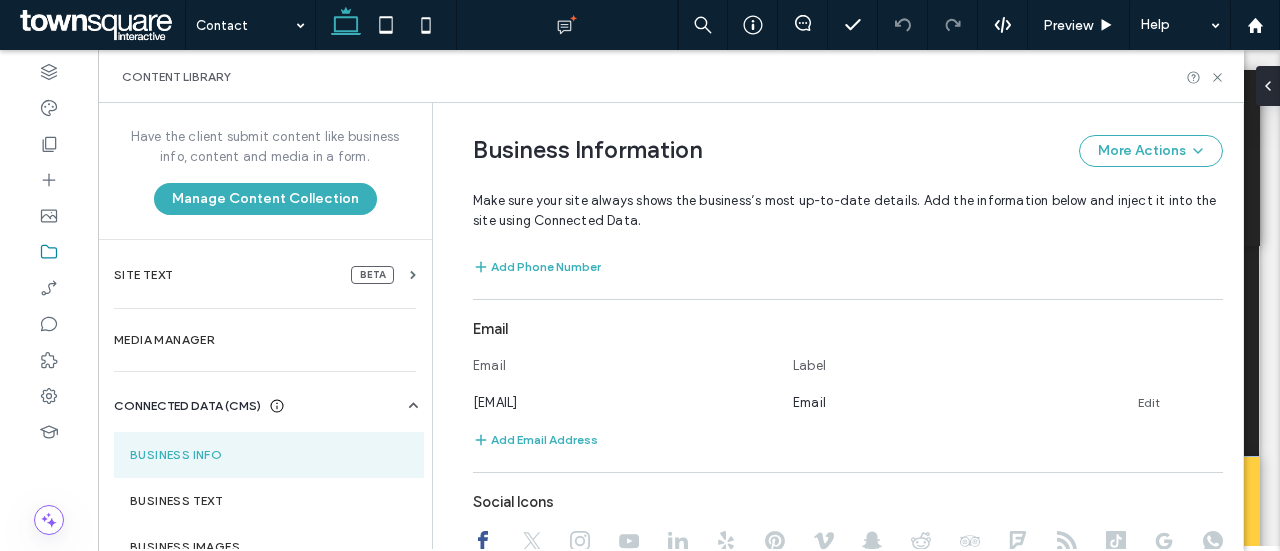 scroll, scrollTop: 610, scrollLeft: 0, axis: vertical 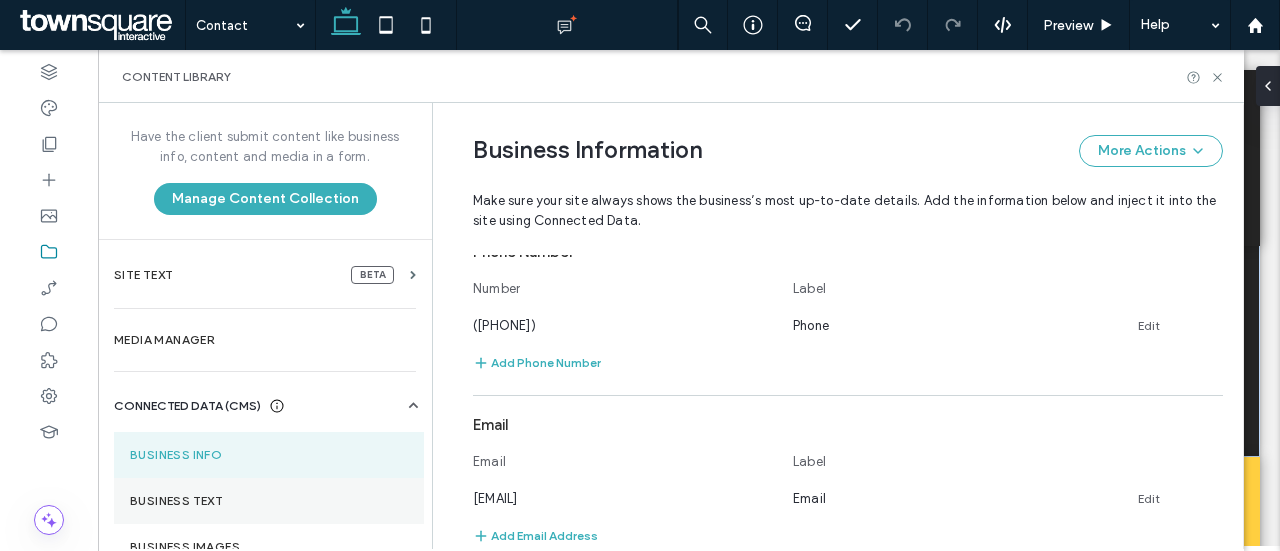 click on "Business Text" at bounding box center [269, 501] 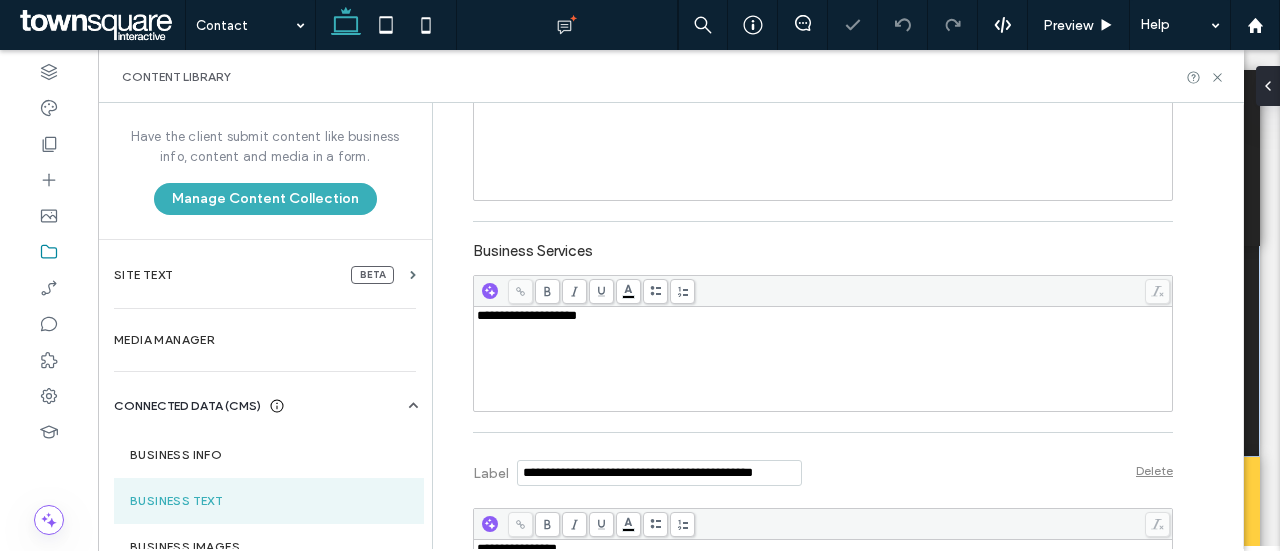 scroll, scrollTop: 667, scrollLeft: 0, axis: vertical 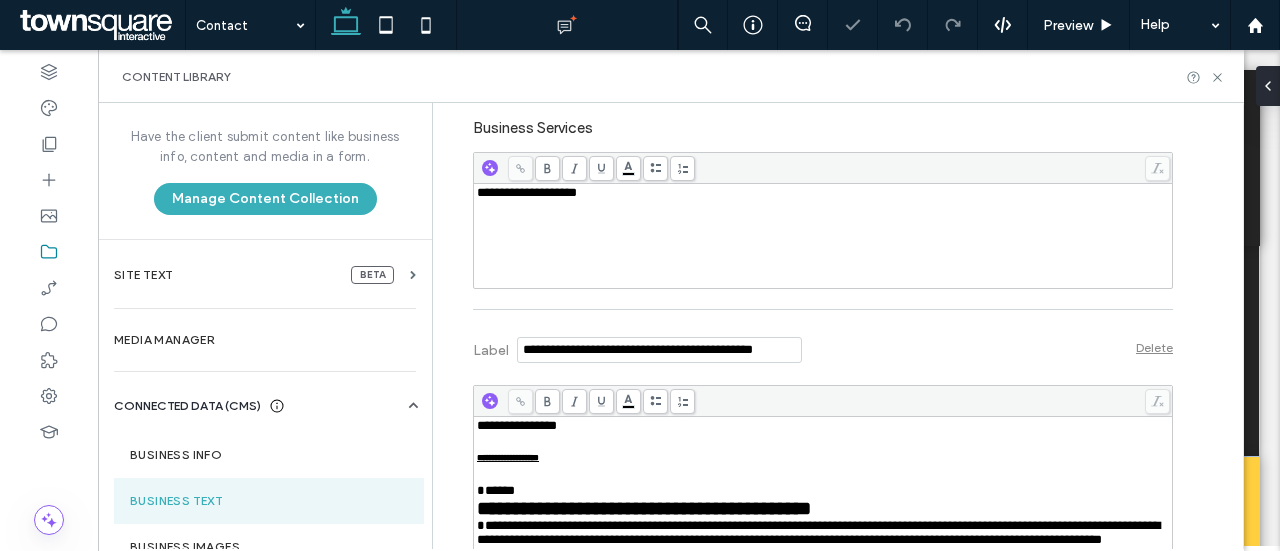 click on "**********" at bounding box center [527, 192] 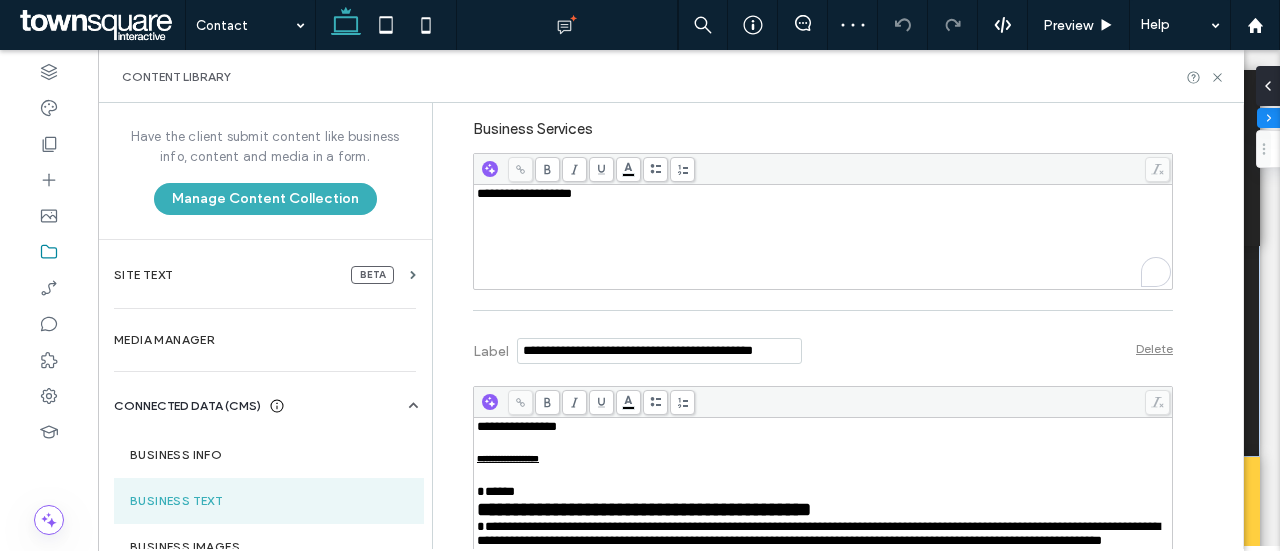 type on "*" 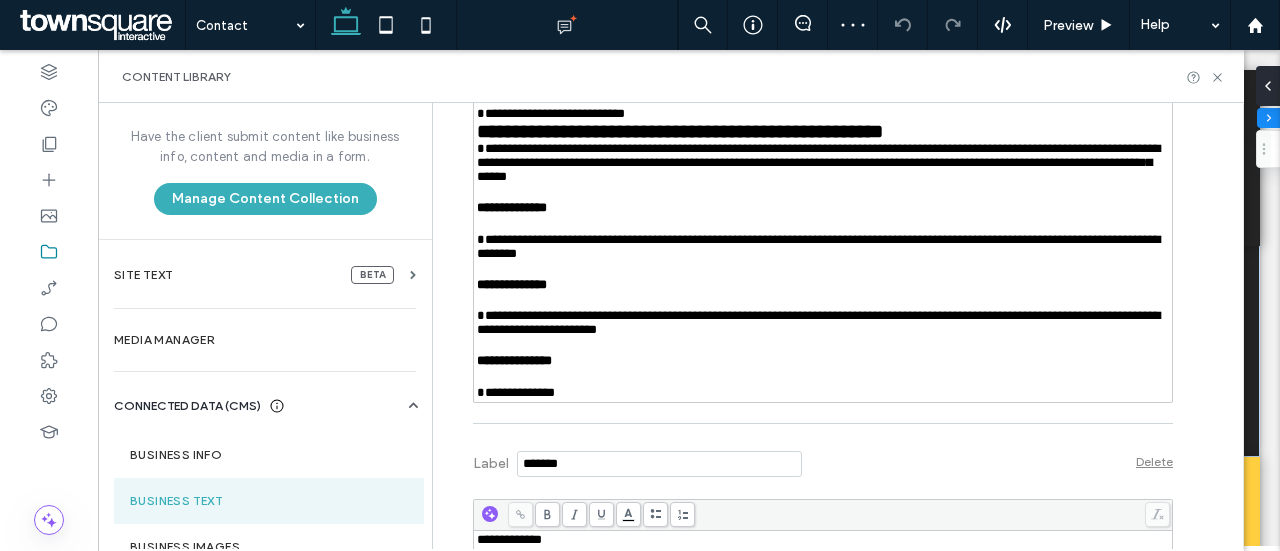type on "*" 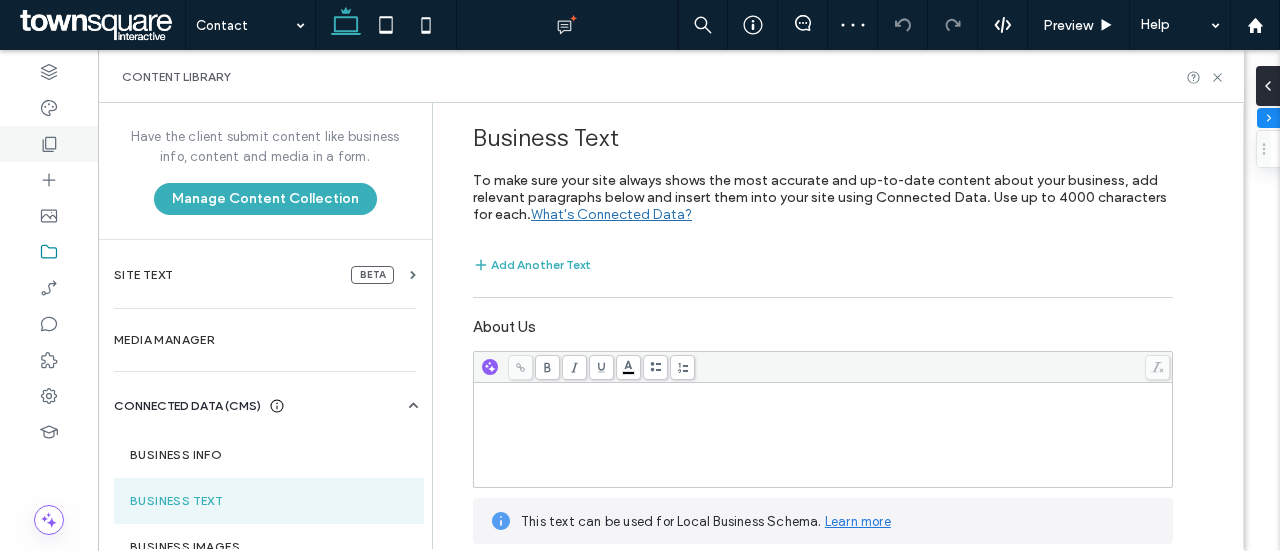 click at bounding box center (49, 144) 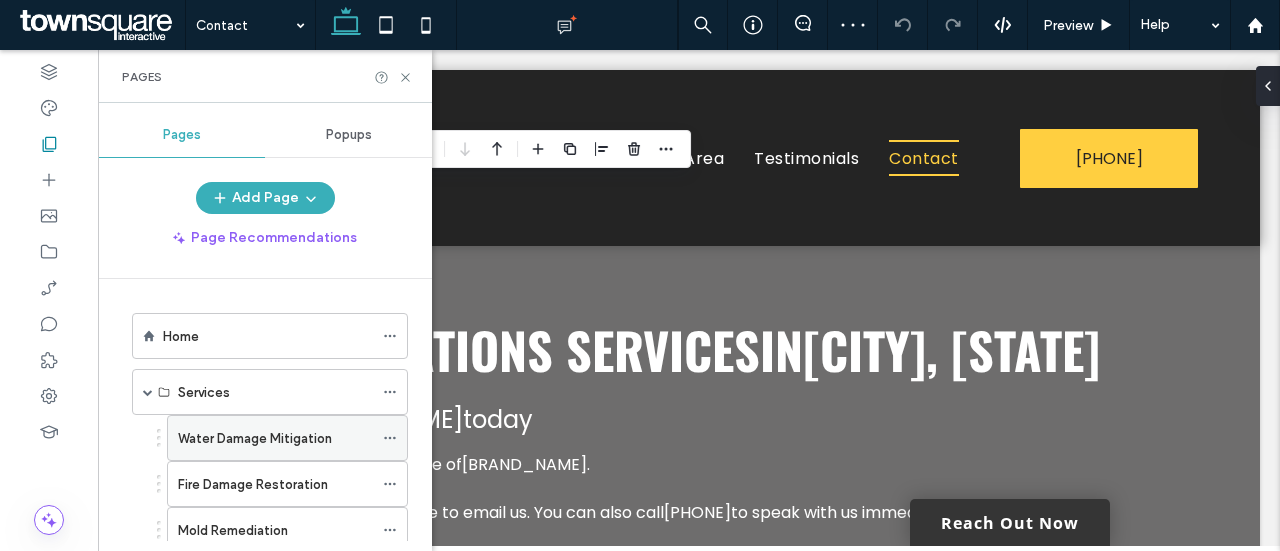 scroll, scrollTop: 0, scrollLeft: 0, axis: both 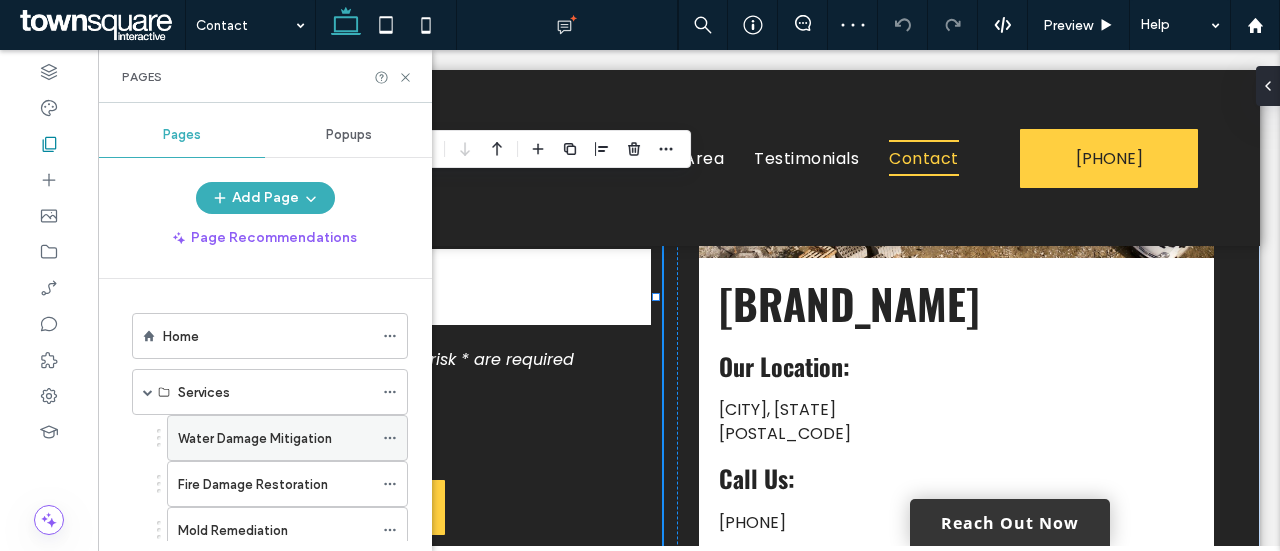 click 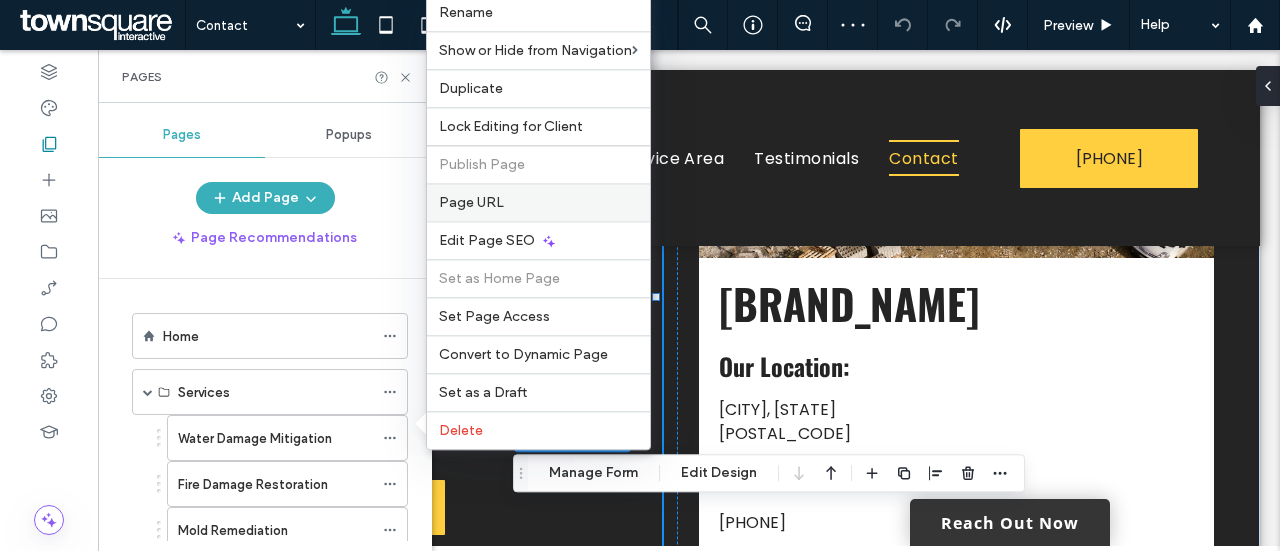 click on "Page URL" at bounding box center (471, 202) 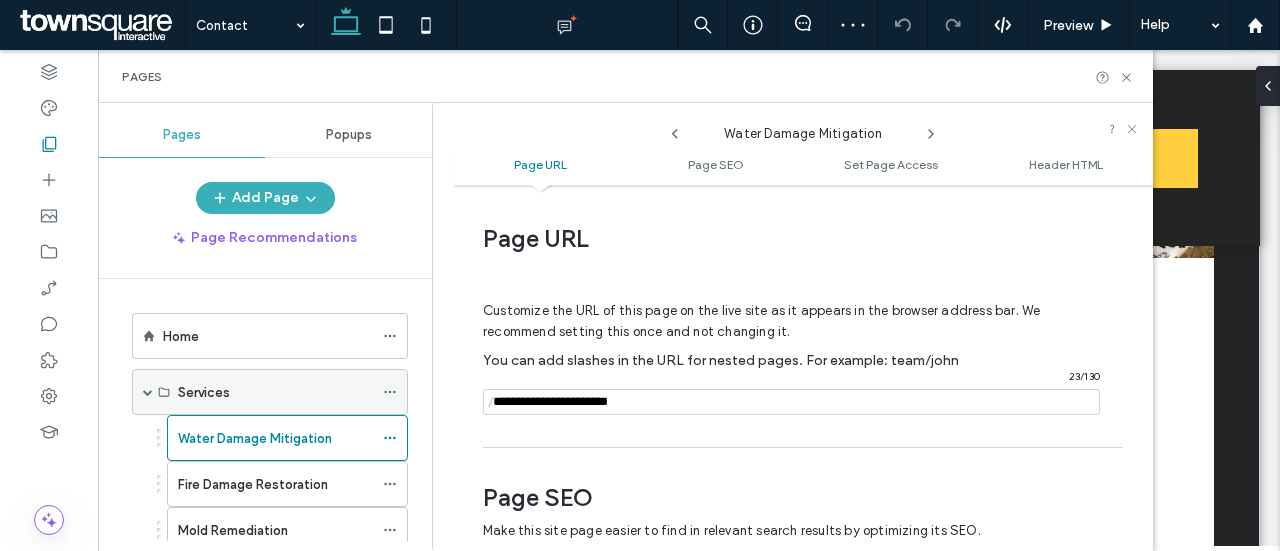 scroll, scrollTop: 10, scrollLeft: 0, axis: vertical 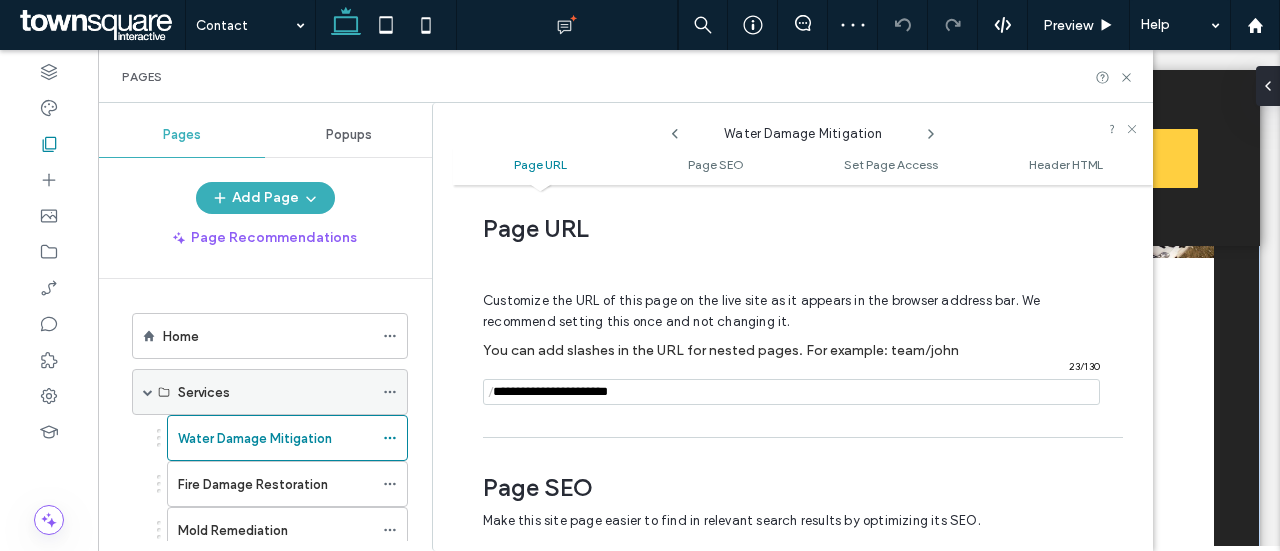 type on "*" 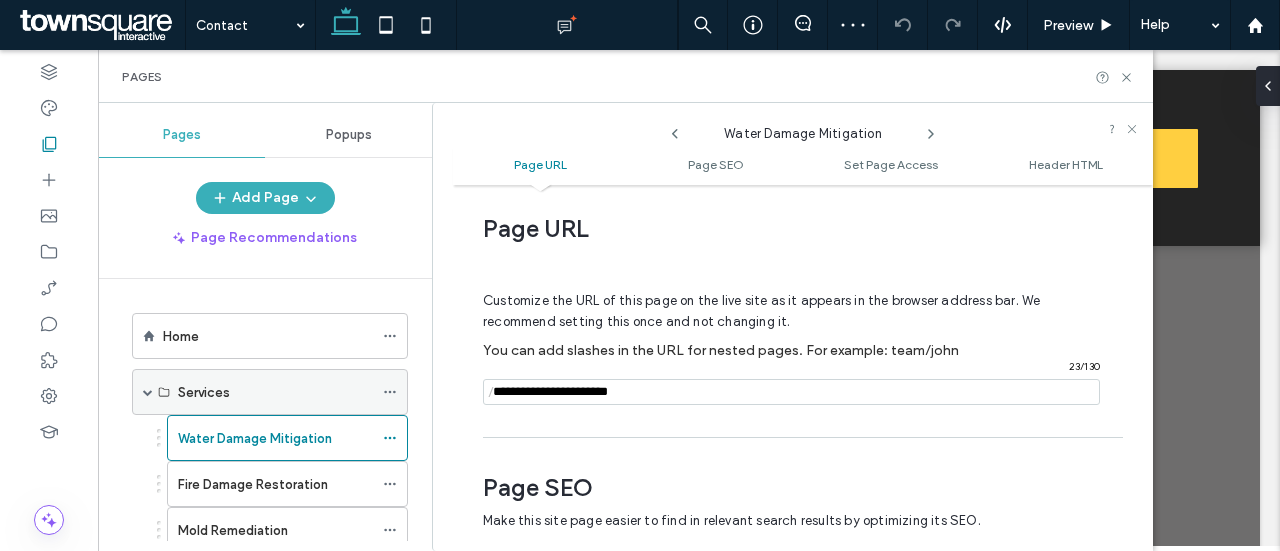 scroll, scrollTop: 703, scrollLeft: 0, axis: vertical 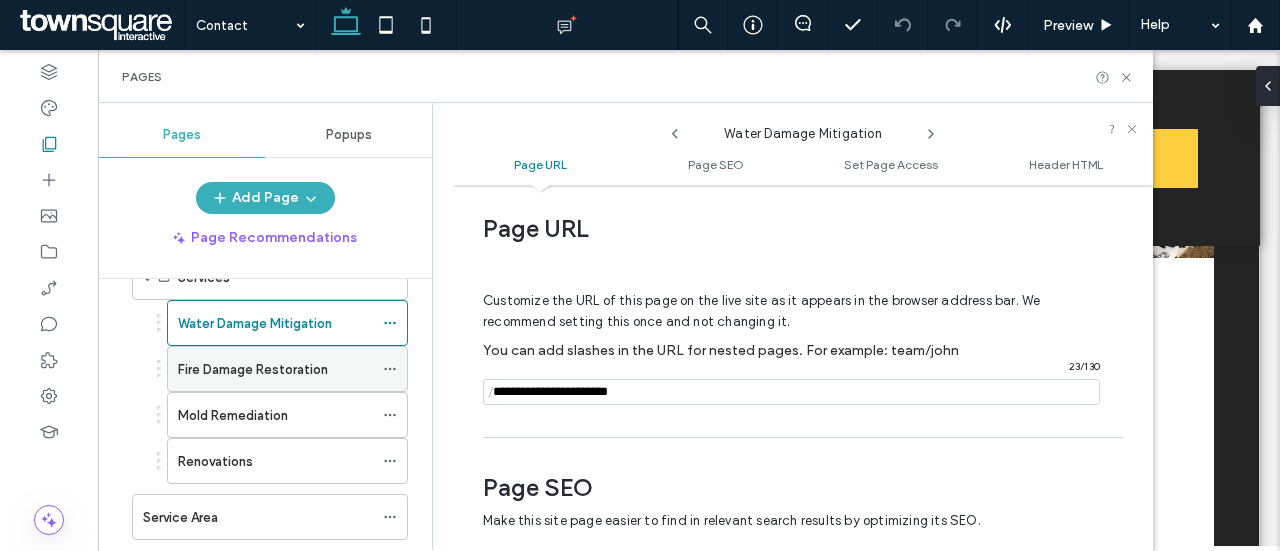 click 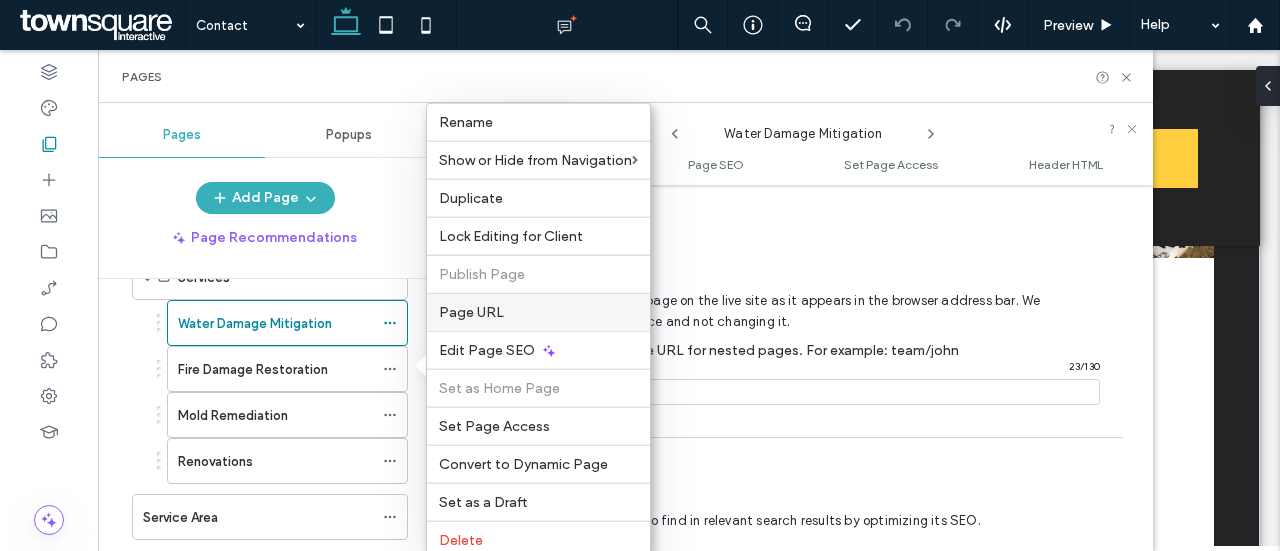 click on "Page URL" at bounding box center [471, 312] 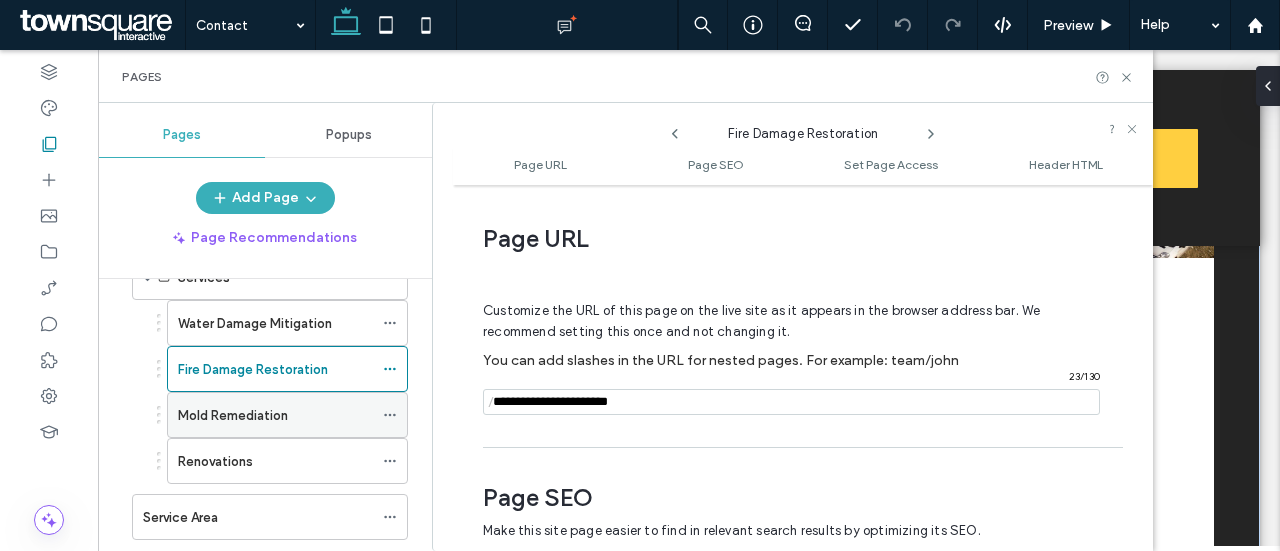 scroll, scrollTop: 10, scrollLeft: 0, axis: vertical 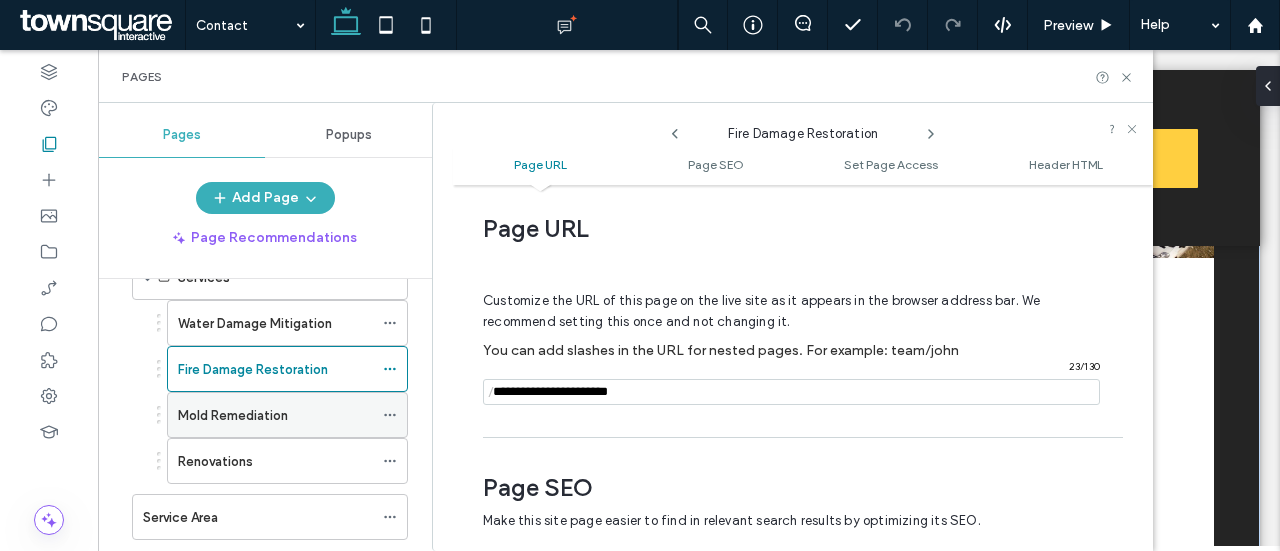 click 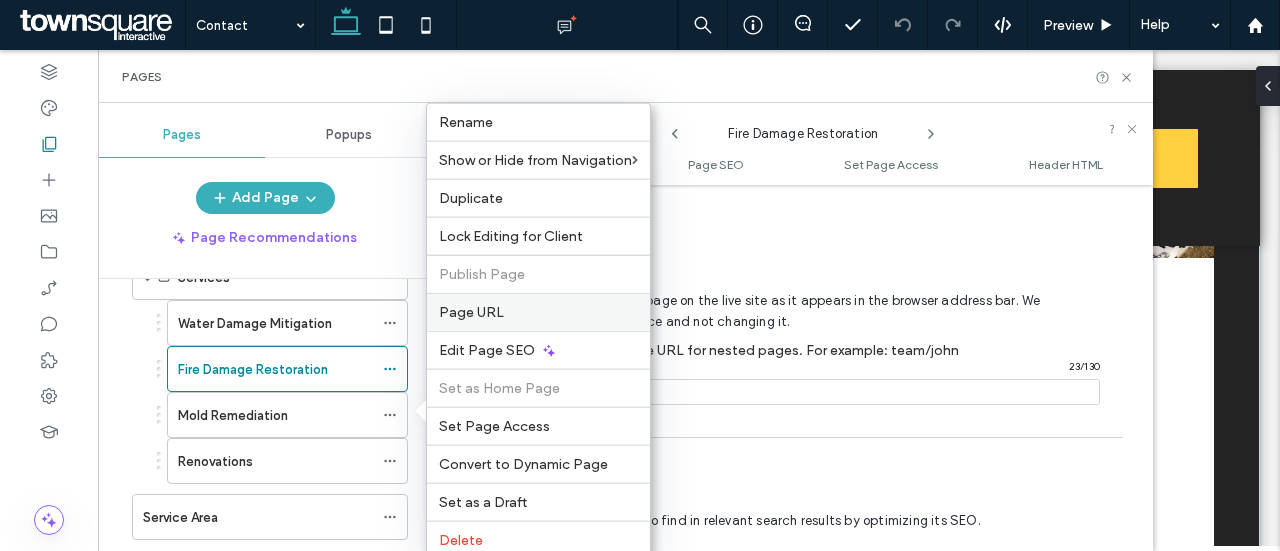 click on "Page URL" at bounding box center [471, 312] 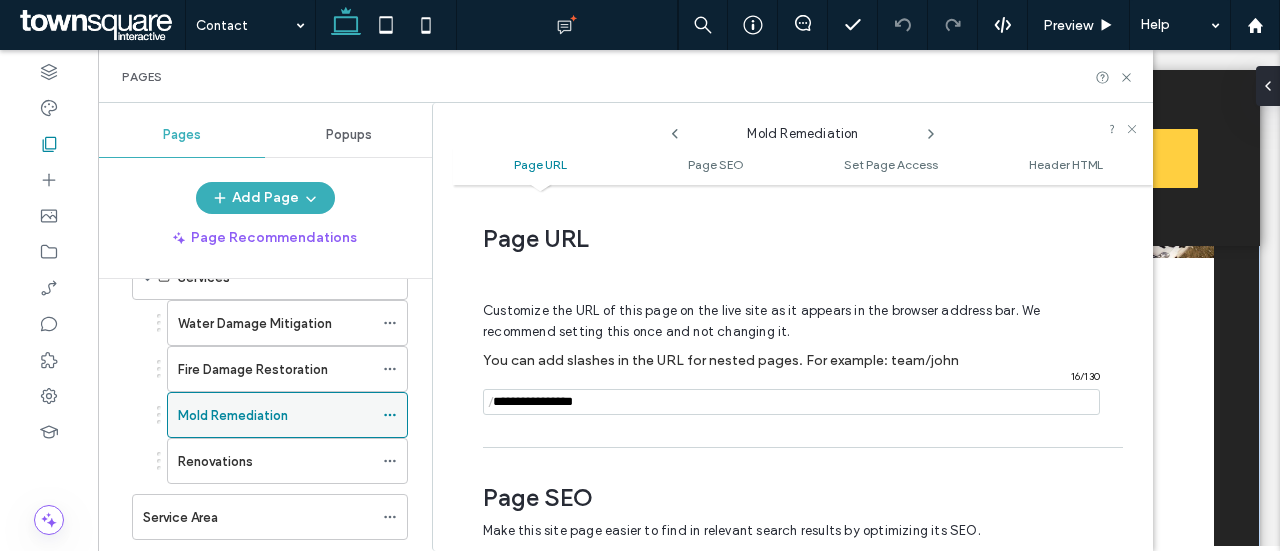 scroll, scrollTop: 10, scrollLeft: 0, axis: vertical 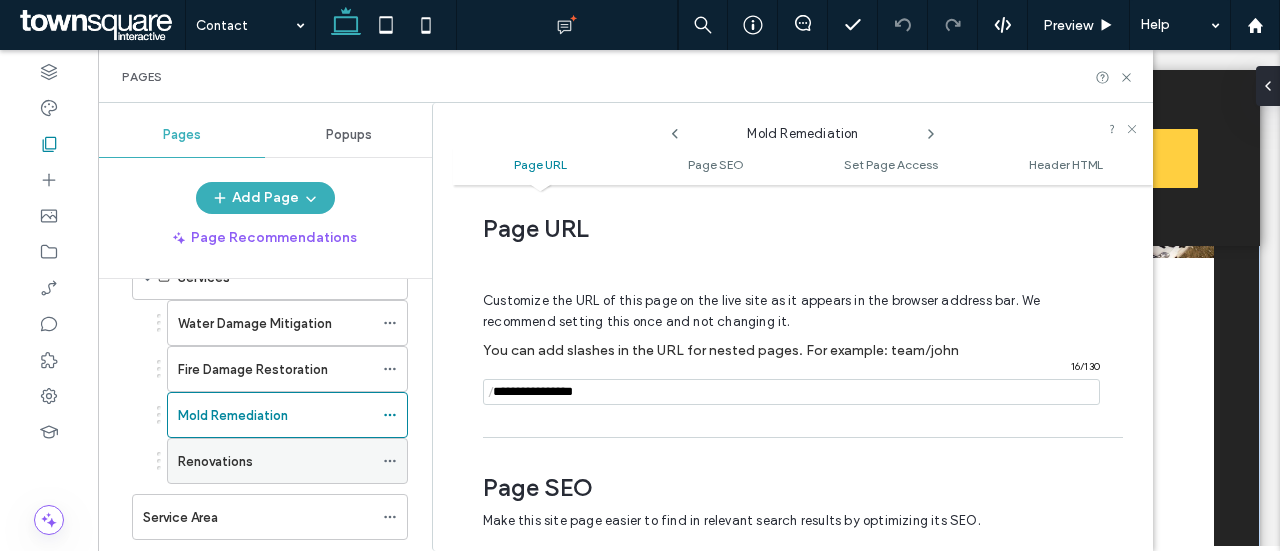 click 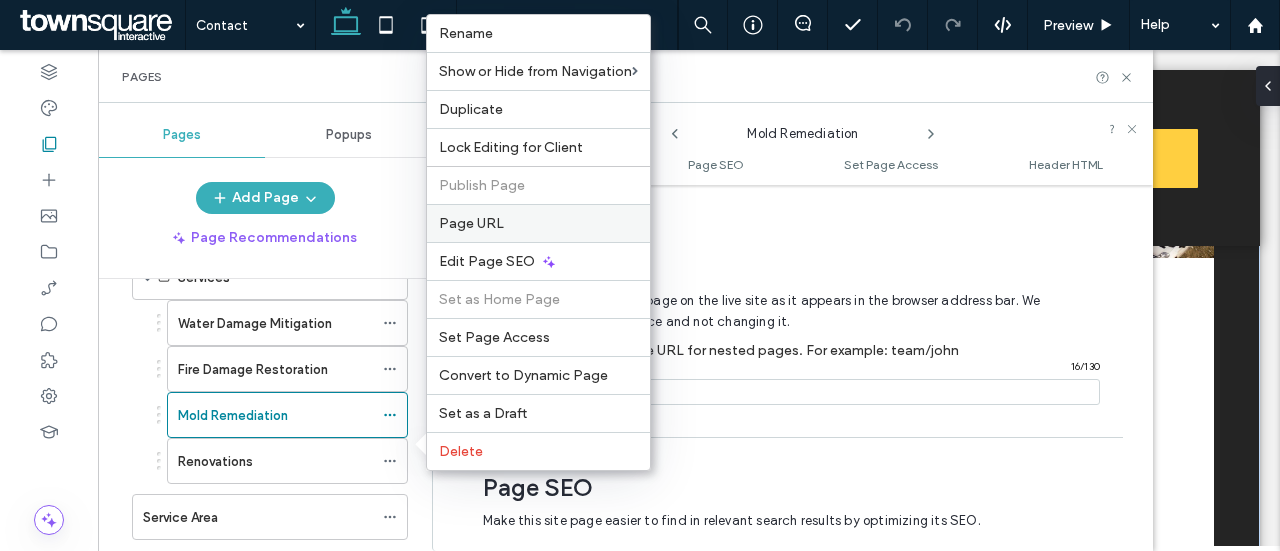 click on "Page URL" at bounding box center [471, 223] 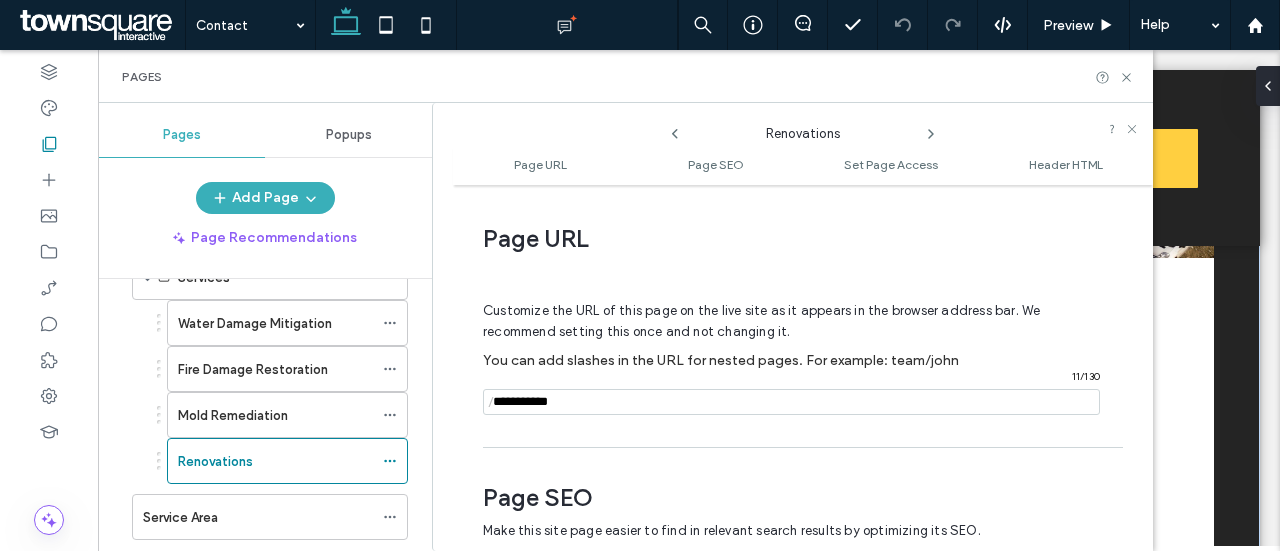 scroll, scrollTop: 10, scrollLeft: 0, axis: vertical 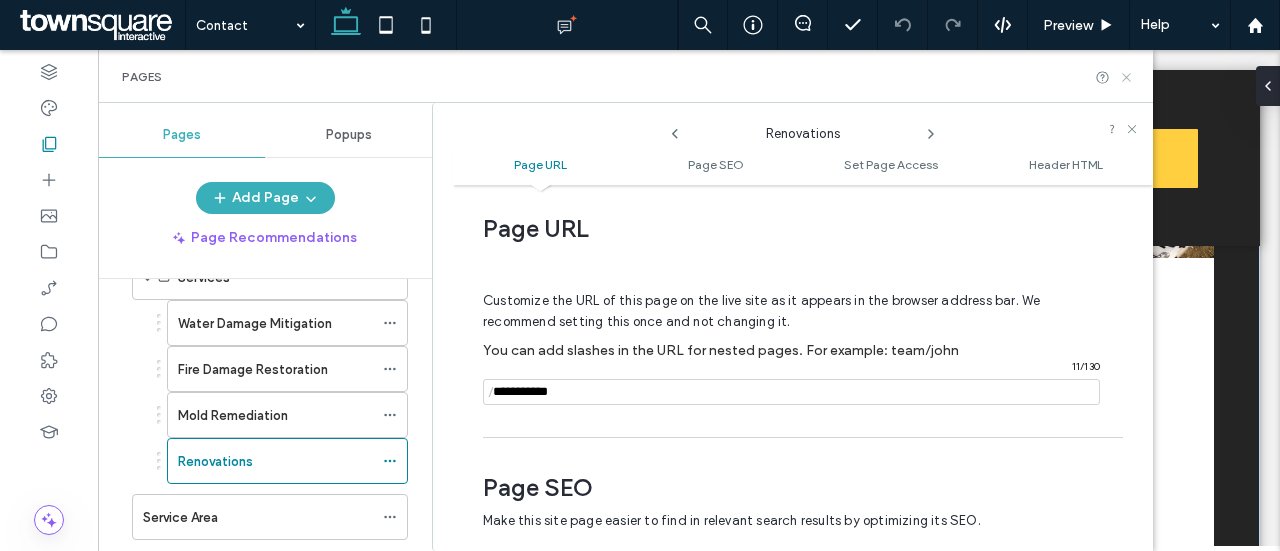 click 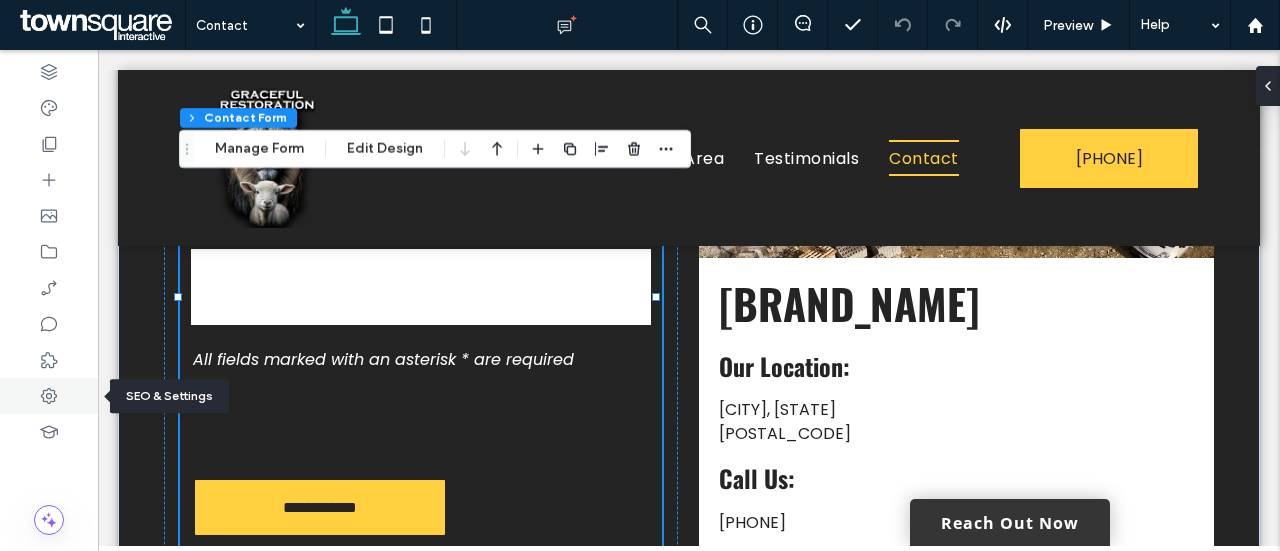 click 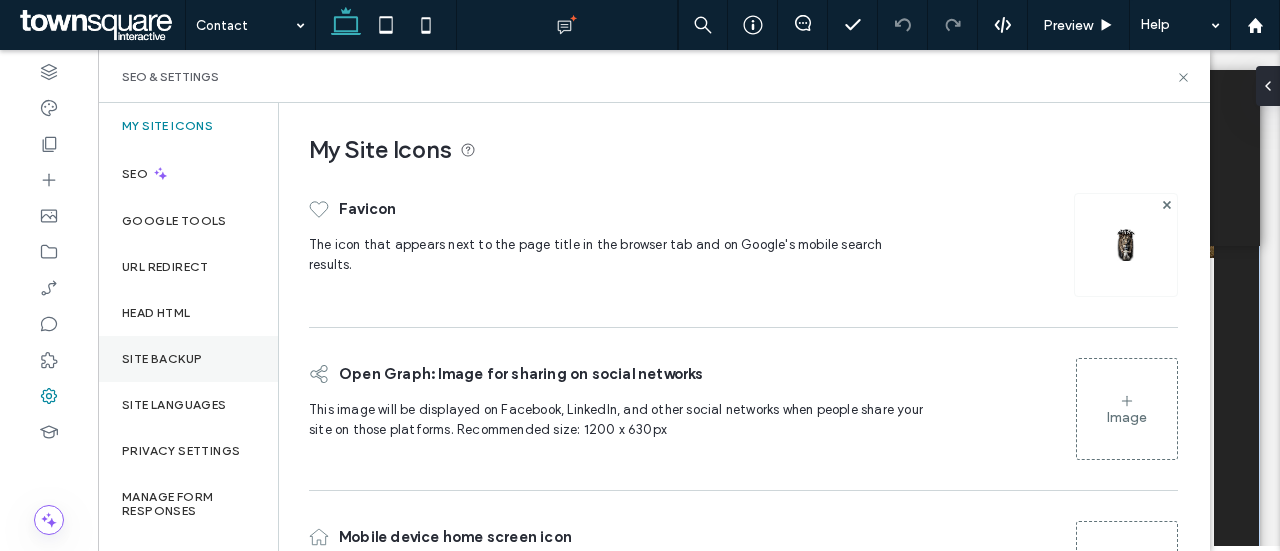 click on "Site Backup" at bounding box center (188, 359) 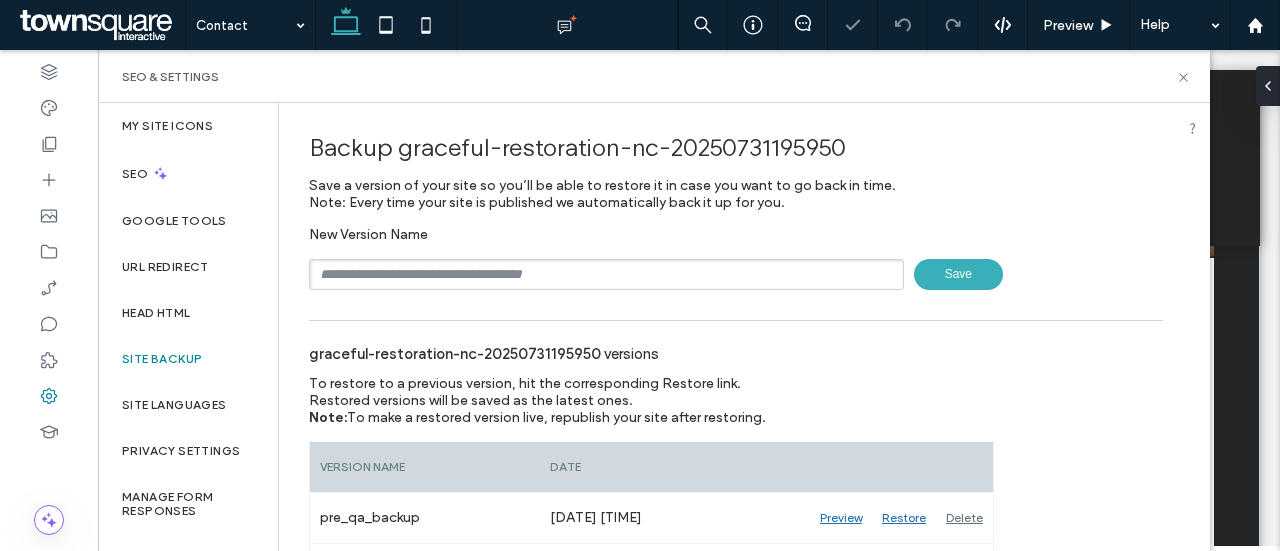 click at bounding box center (606, 274) 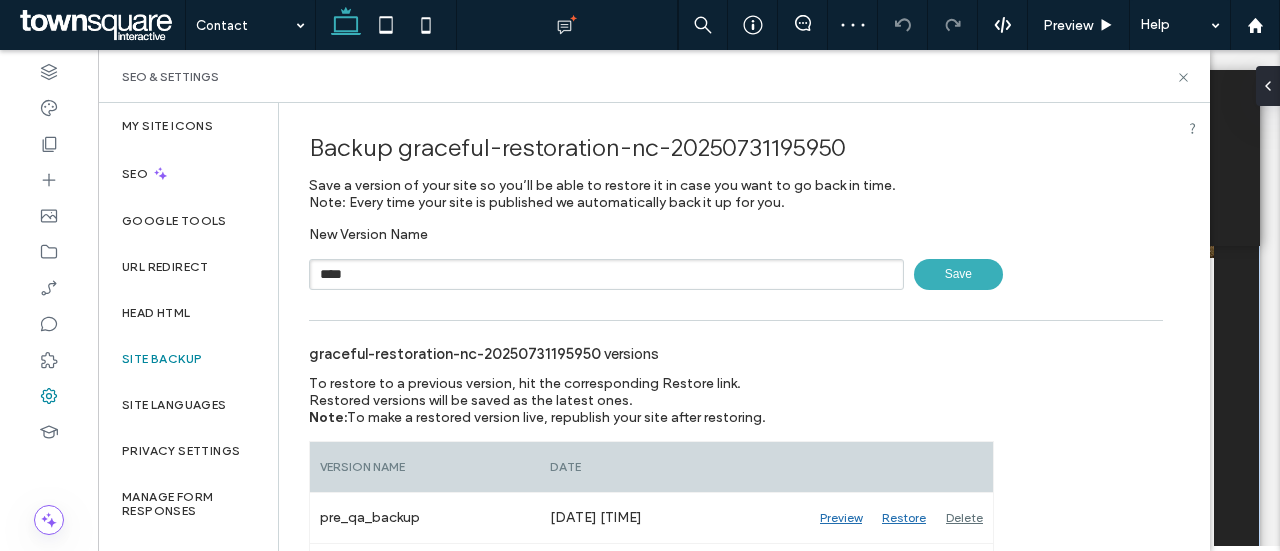 type on "****" 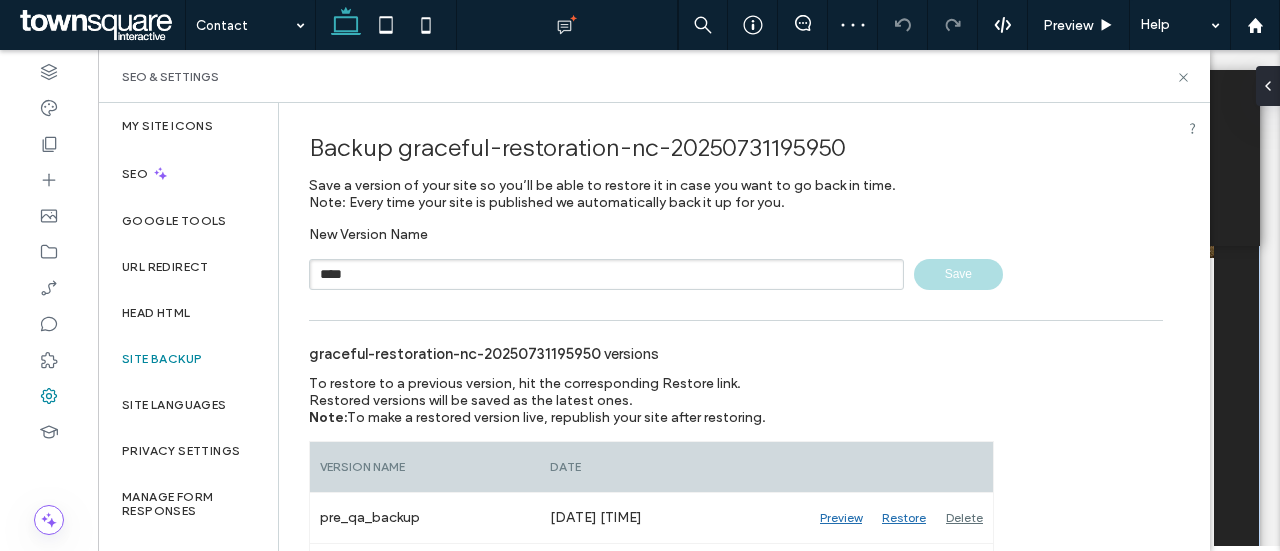 type 